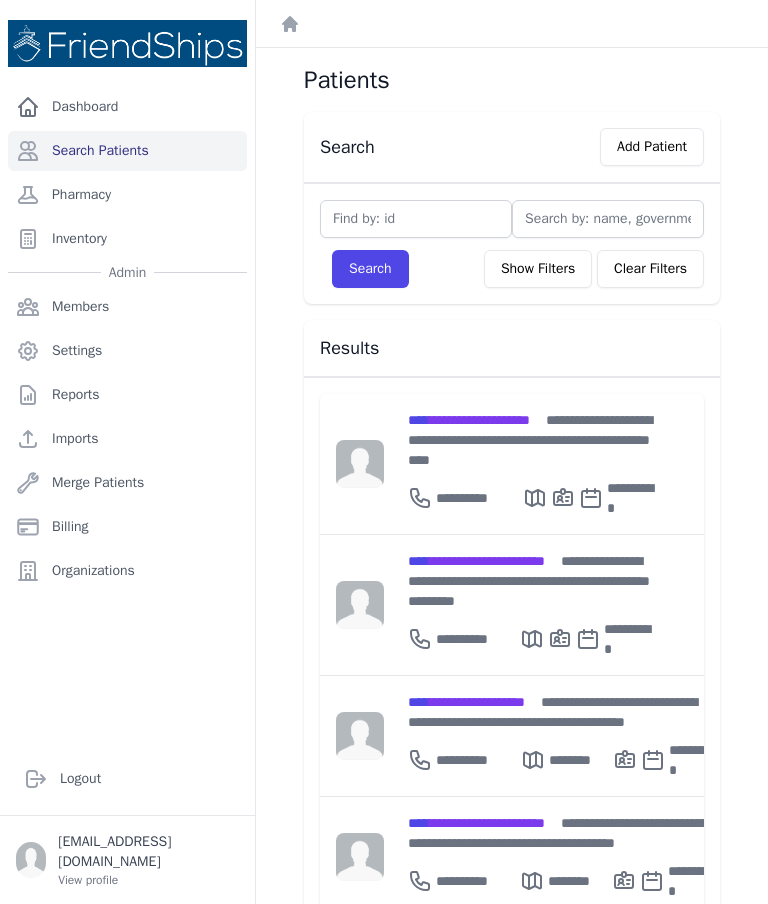 scroll, scrollTop: 0, scrollLeft: 0, axis: both 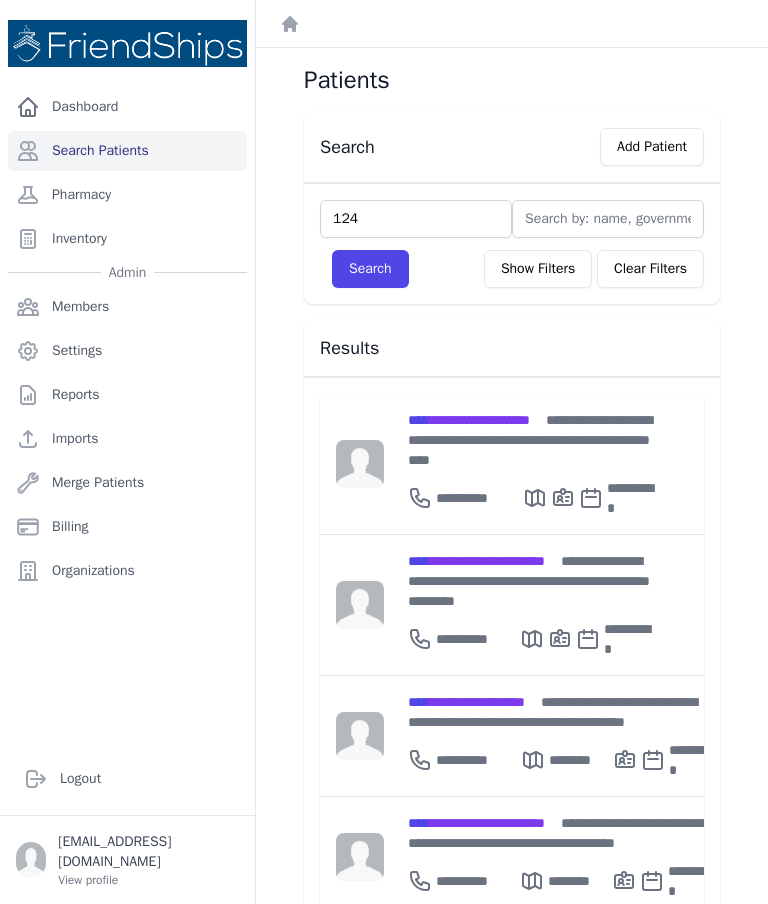 type on "124" 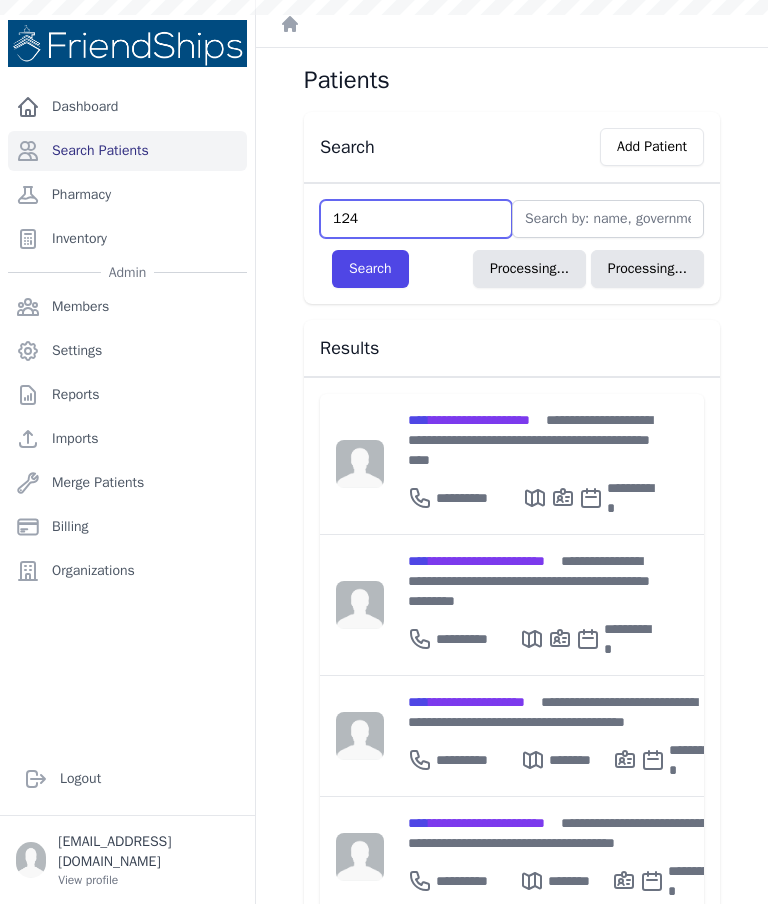 type 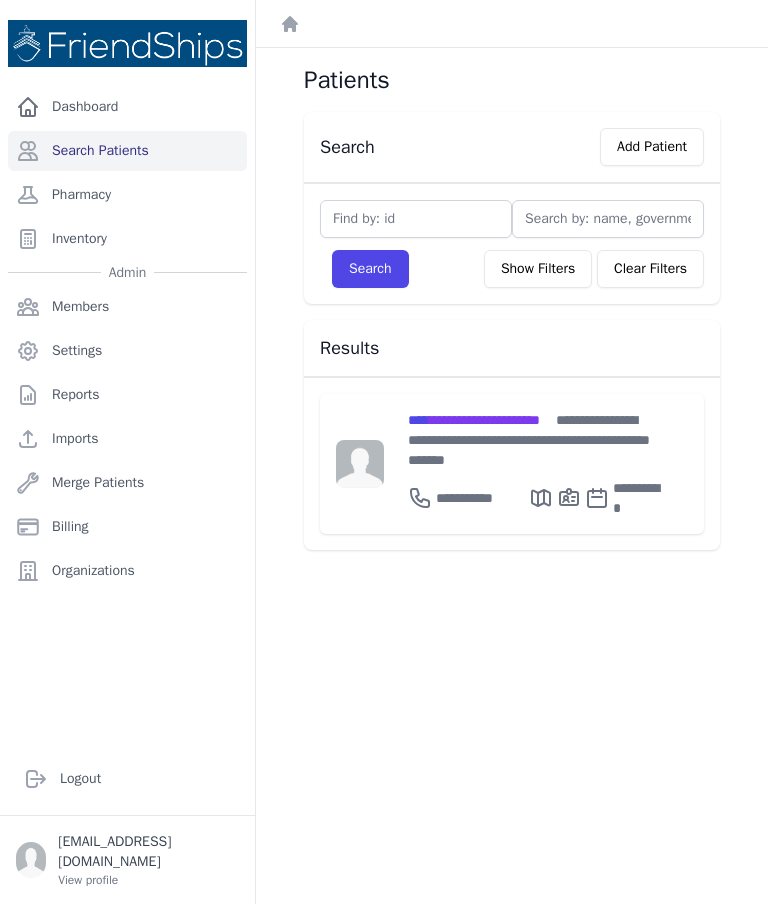 click on "**********" at bounding box center (534, 440) 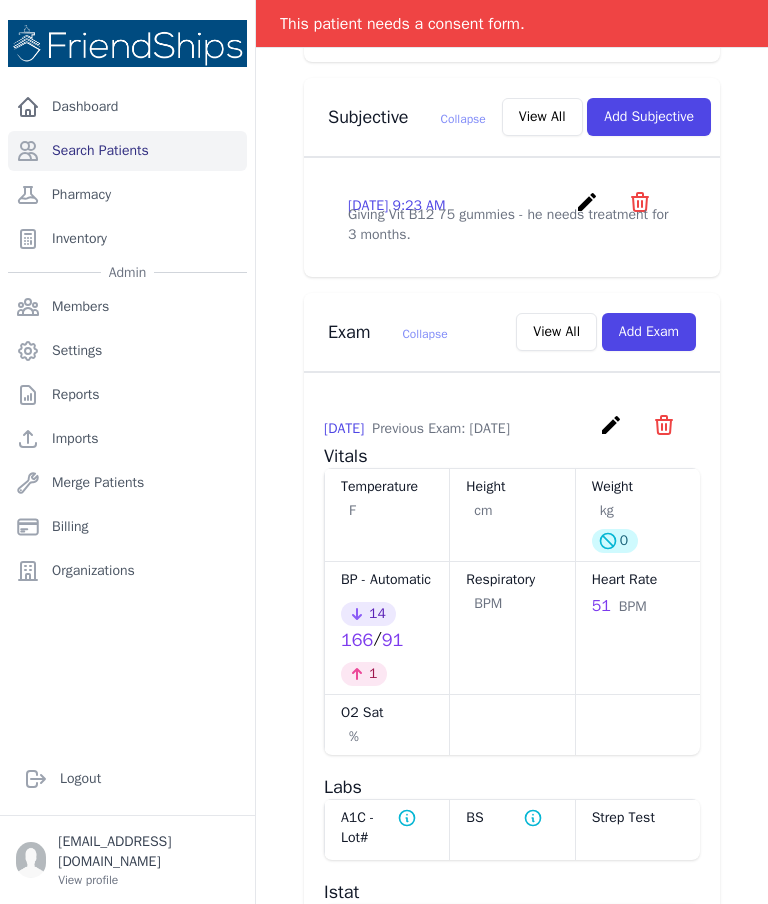 scroll, scrollTop: 693, scrollLeft: 0, axis: vertical 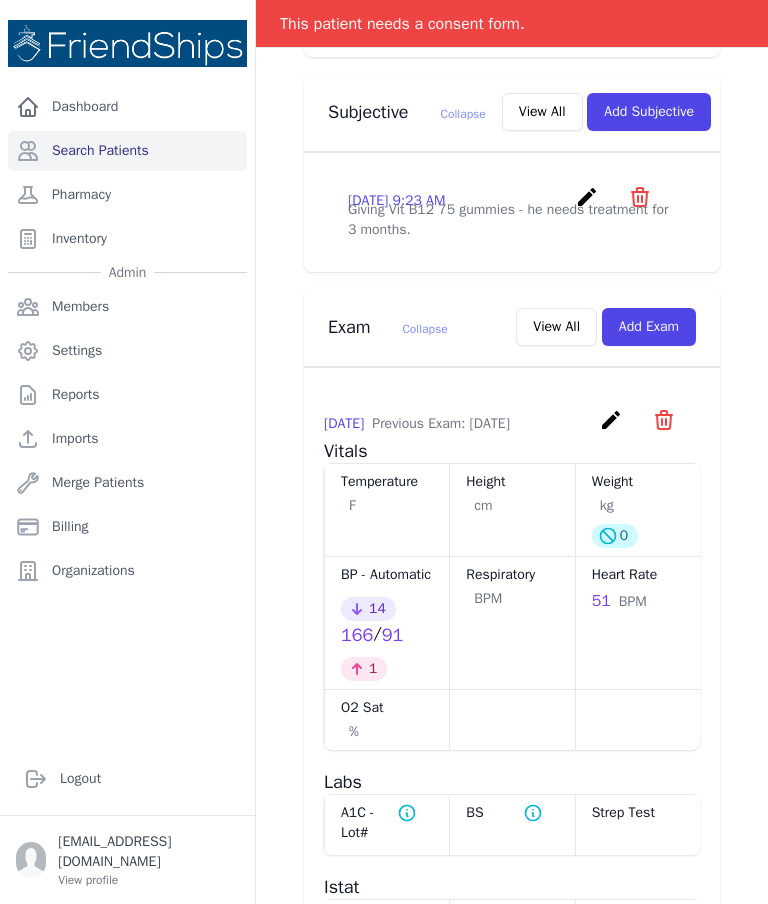 click on "Add Exam" at bounding box center [649, 327] 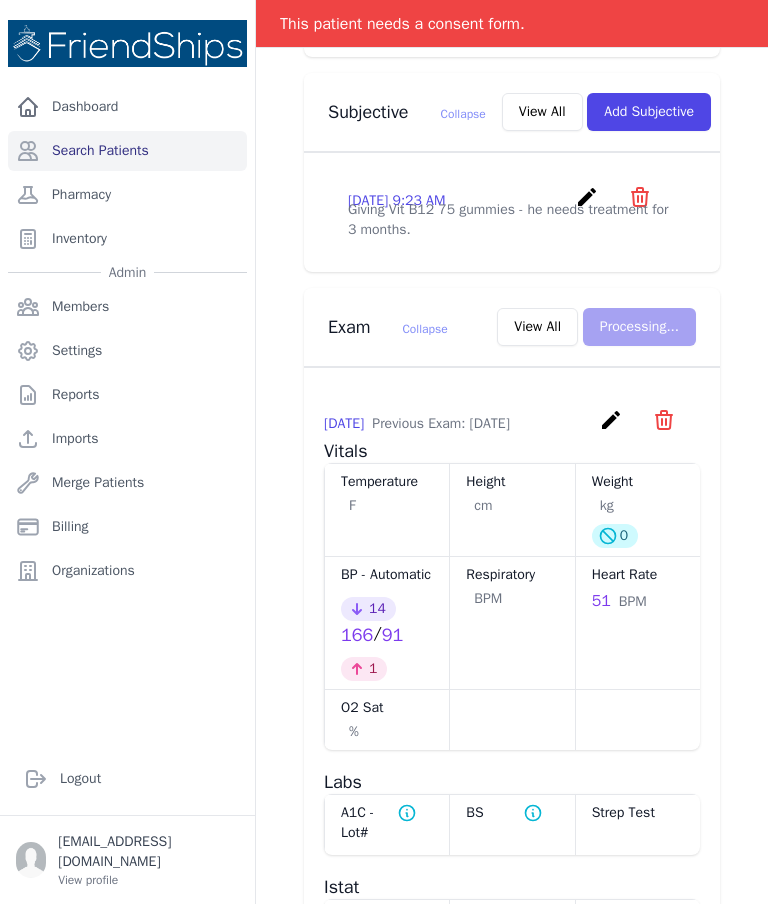 scroll, scrollTop: 0, scrollLeft: 0, axis: both 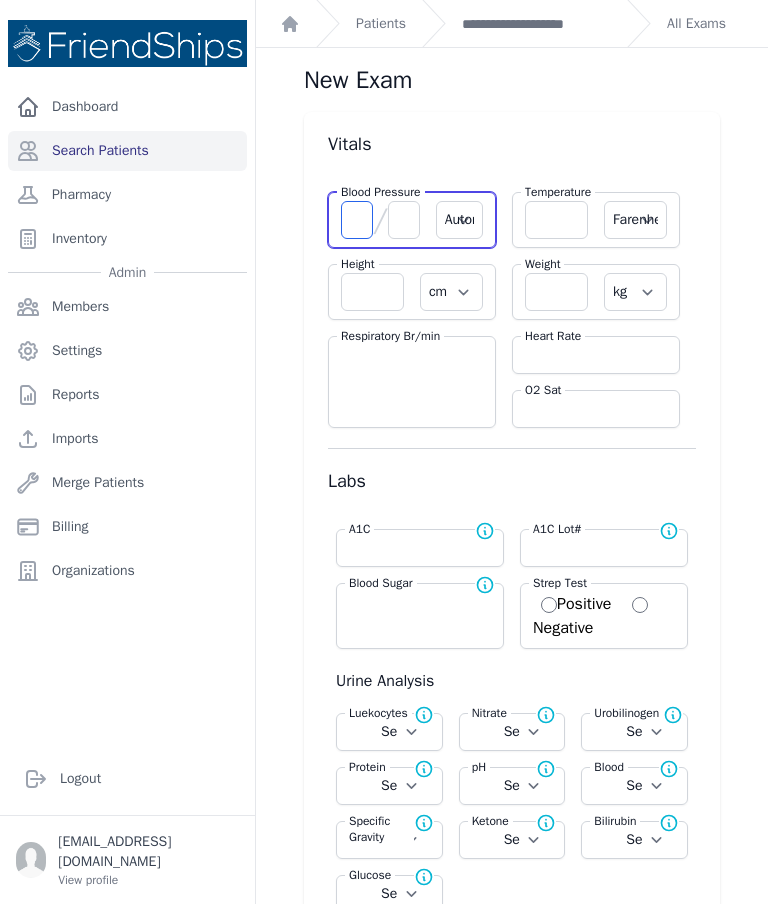 click at bounding box center [357, 220] 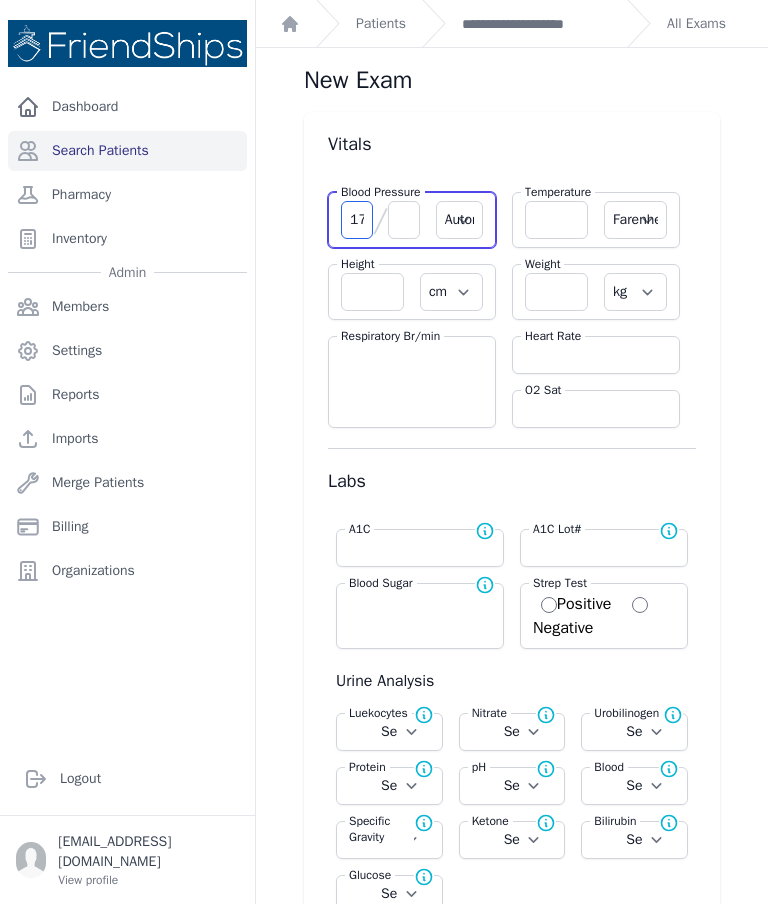 type on "179" 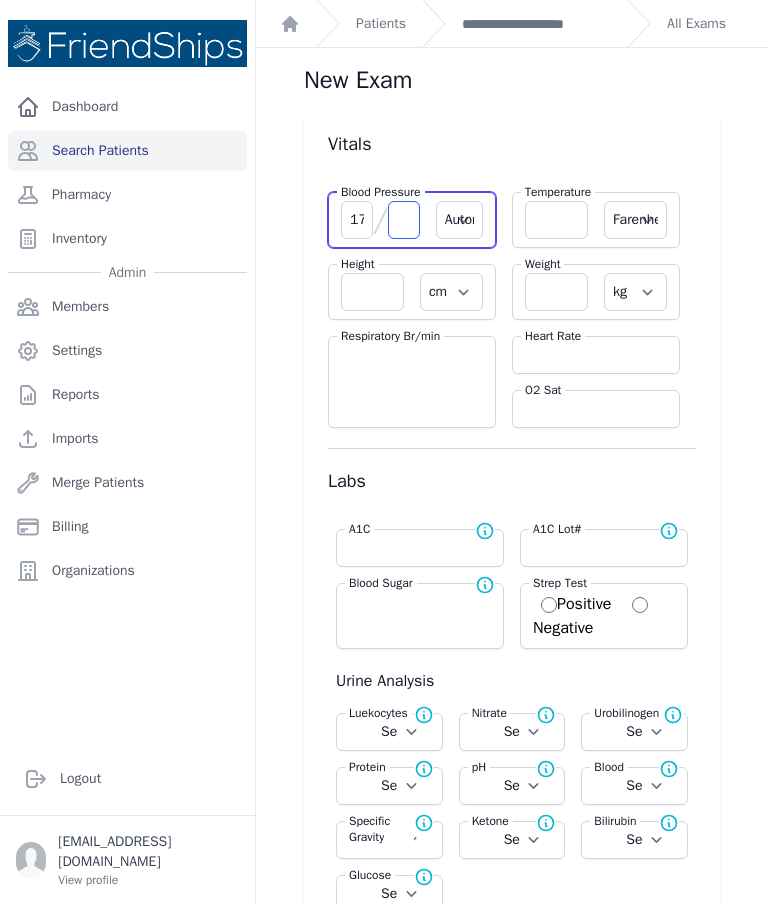 click at bounding box center (404, 220) 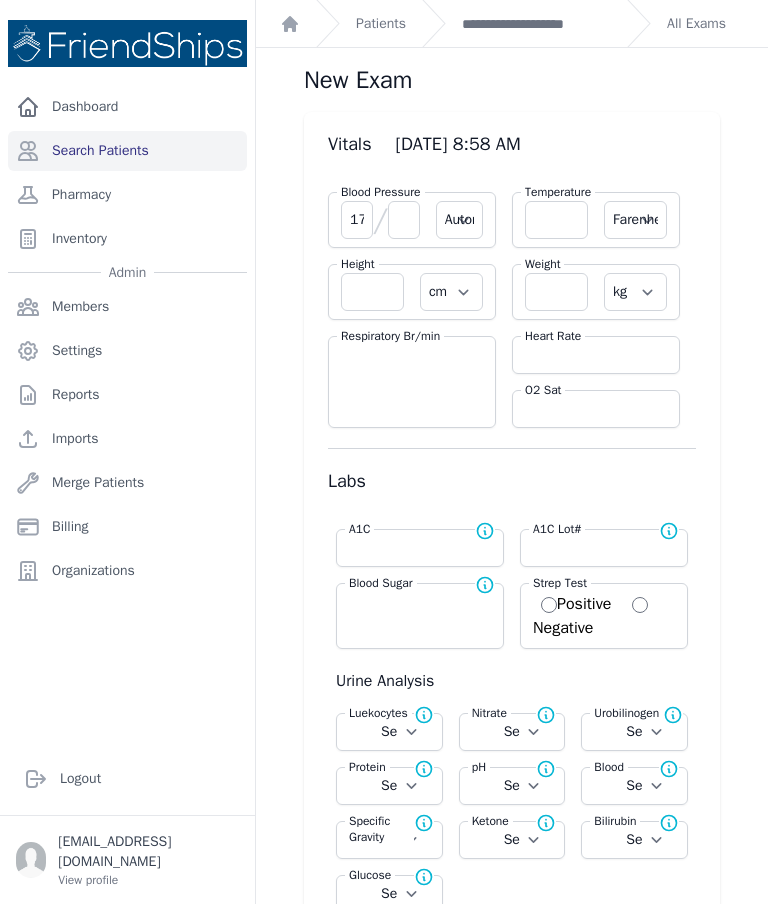 select on "Automatic" 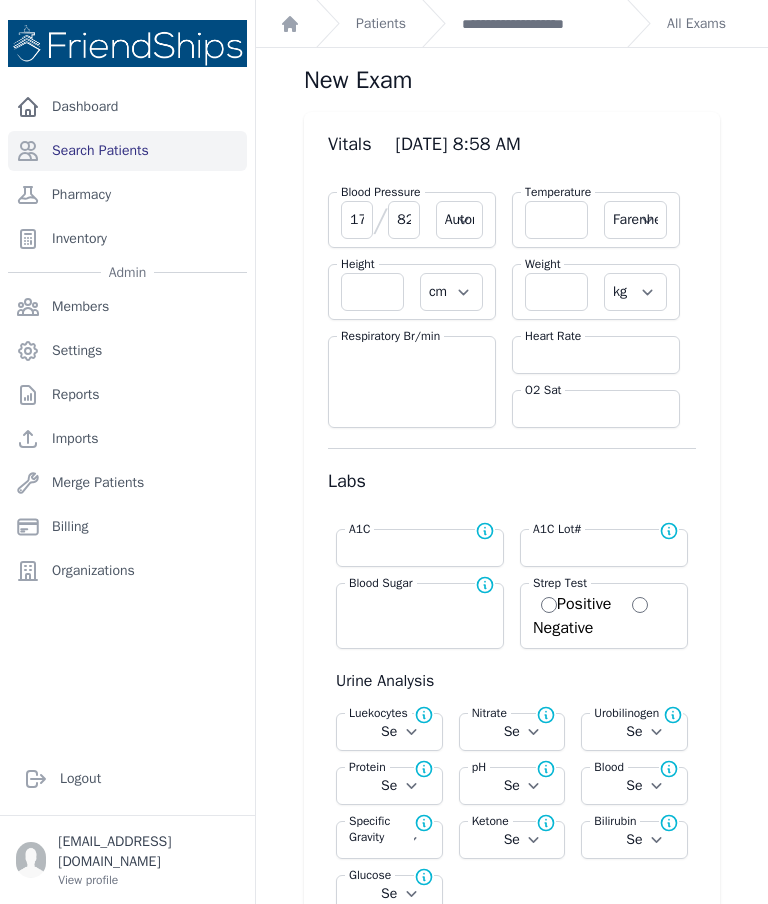 type on "82" 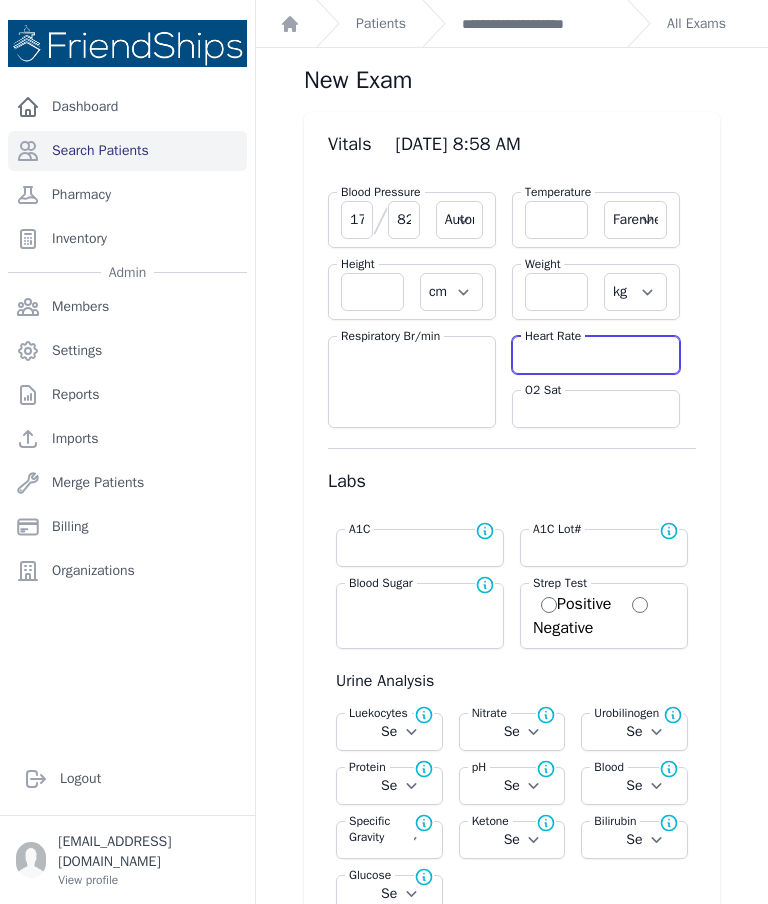 select on "Automatic" 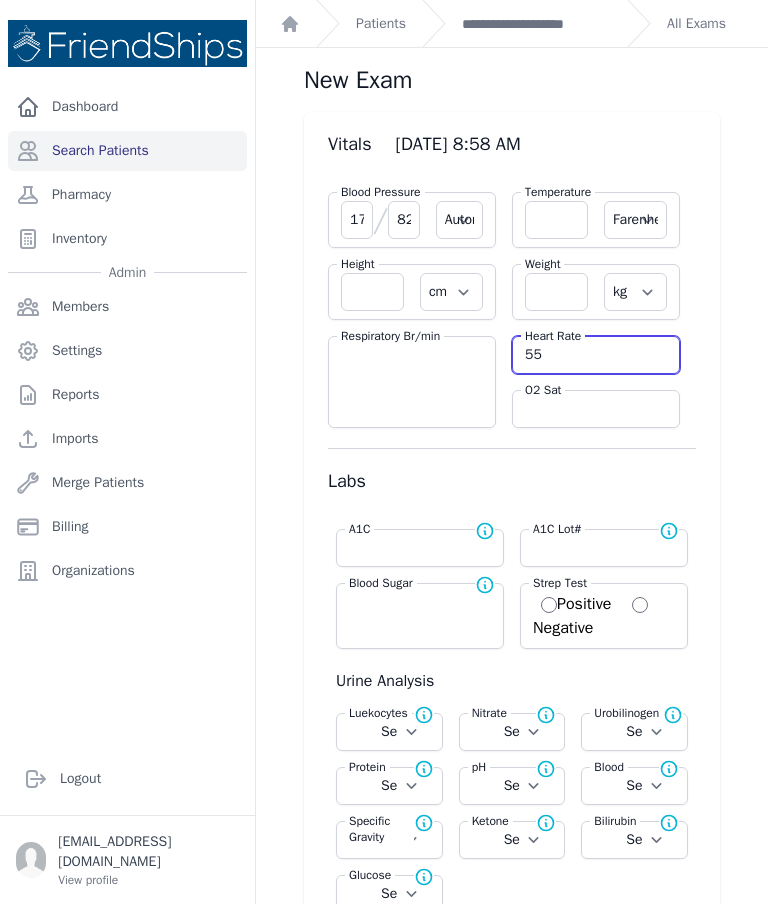 type on "55" 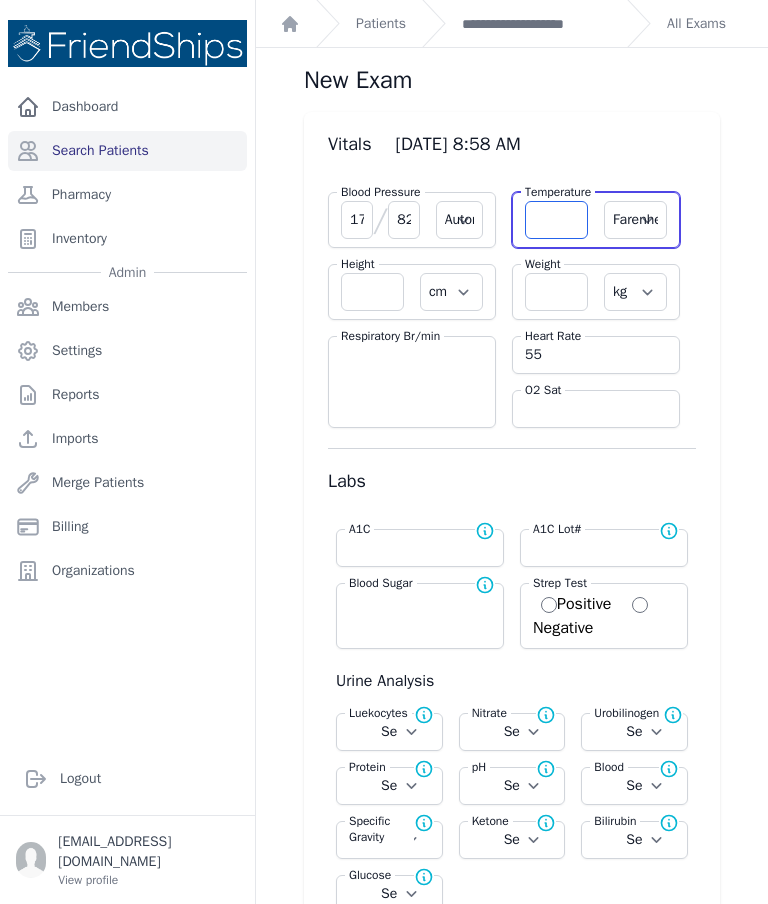 click at bounding box center (556, 220) 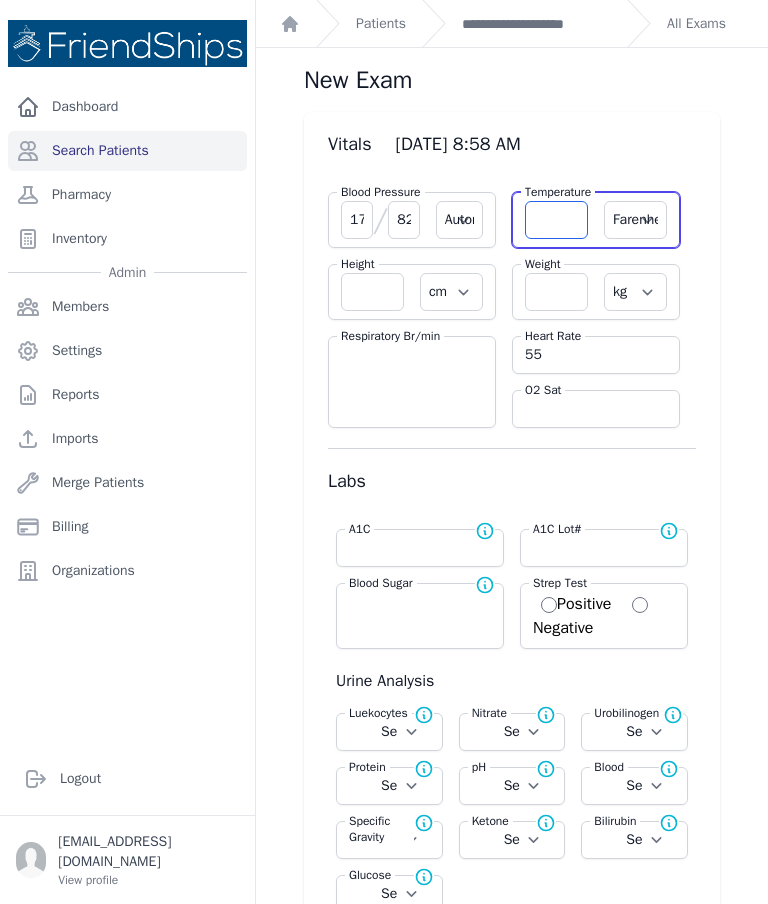 select on "Automatic" 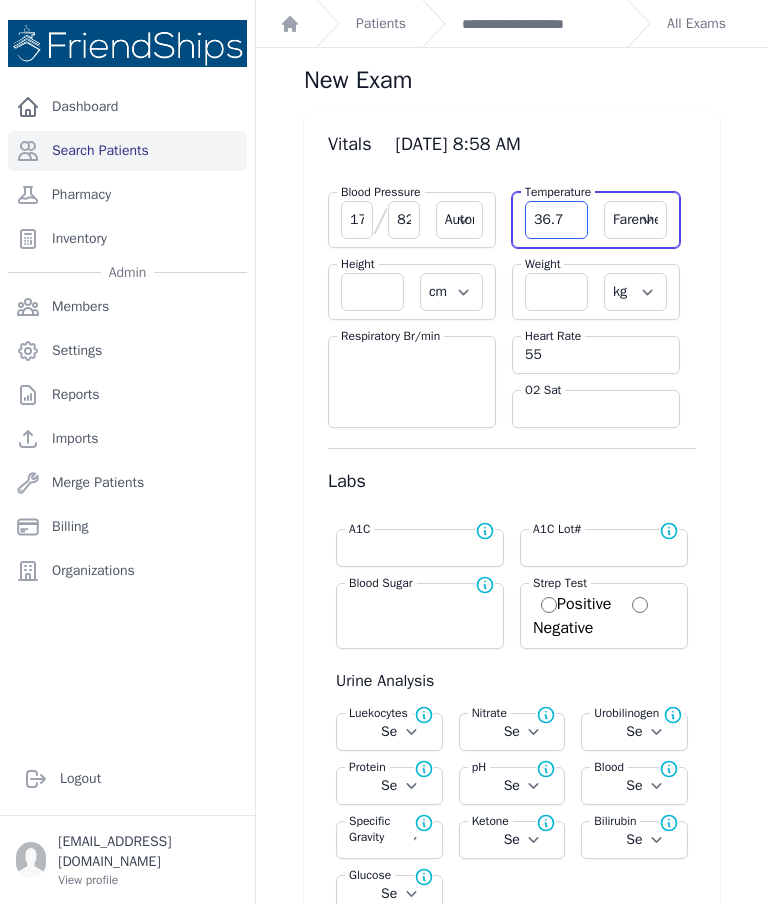 type on "36.7" 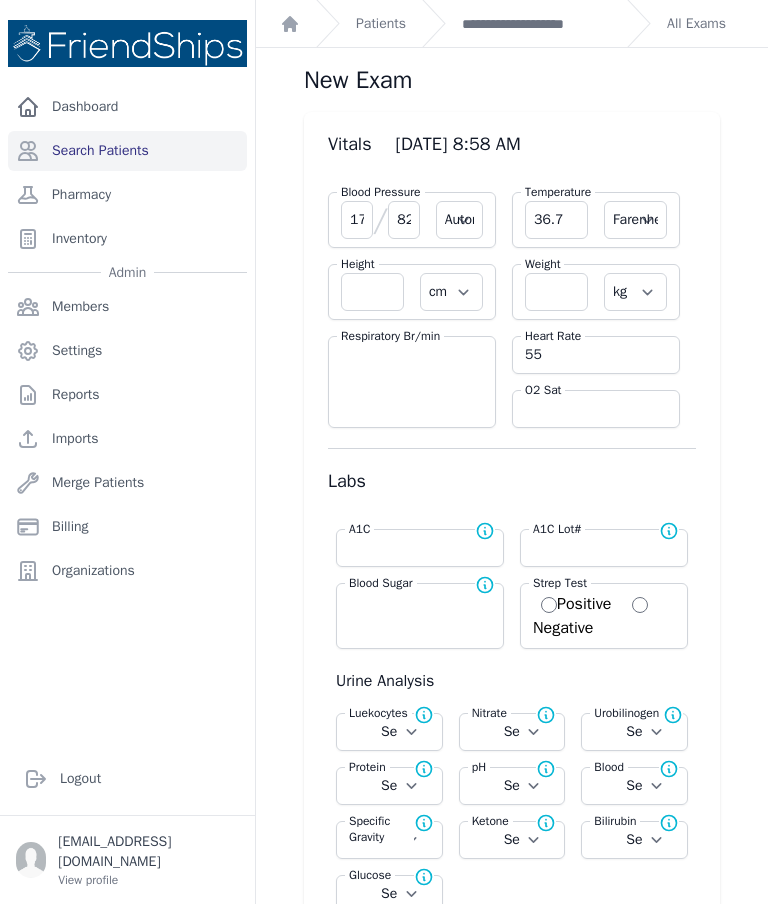 click on "Farenheit [PERSON_NAME]" at bounding box center [635, 220] 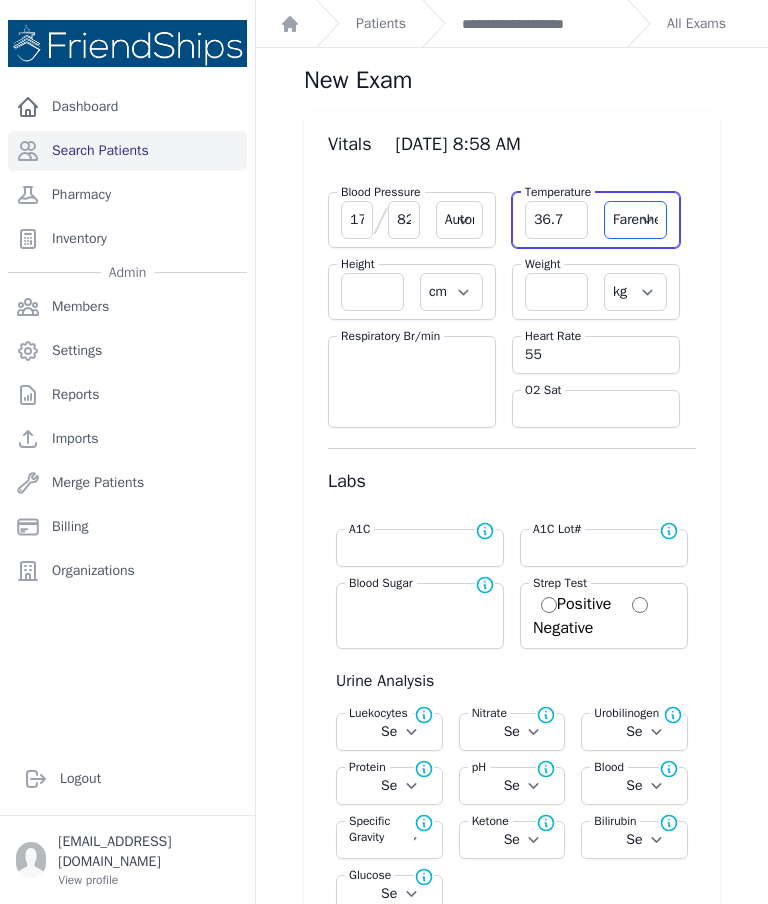 select on "C" 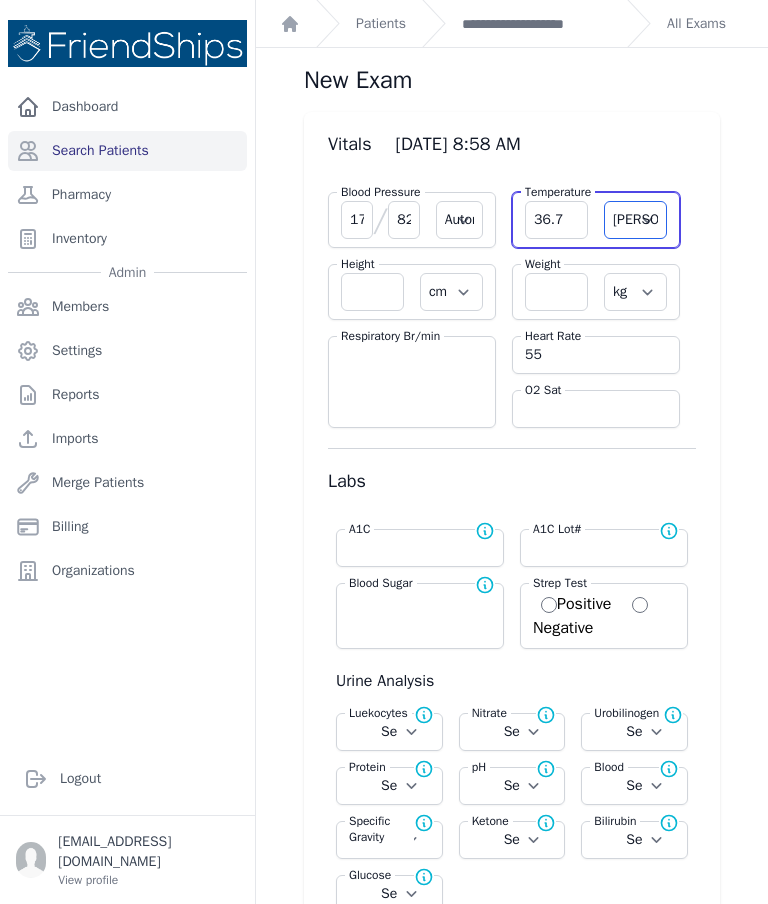 select on "Automatic" 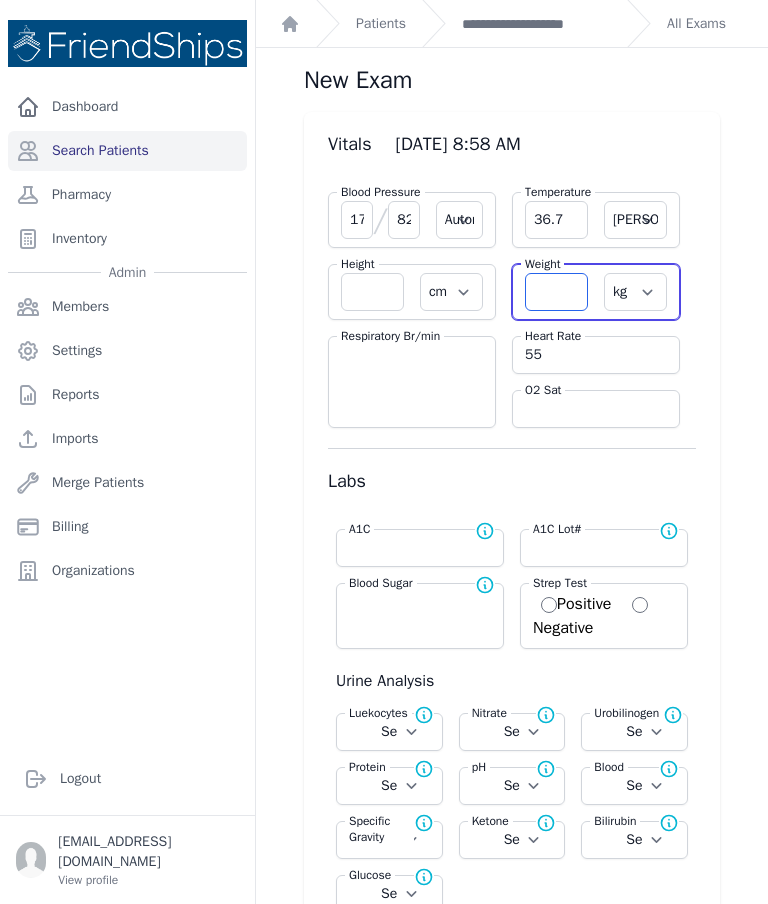 click at bounding box center (556, 292) 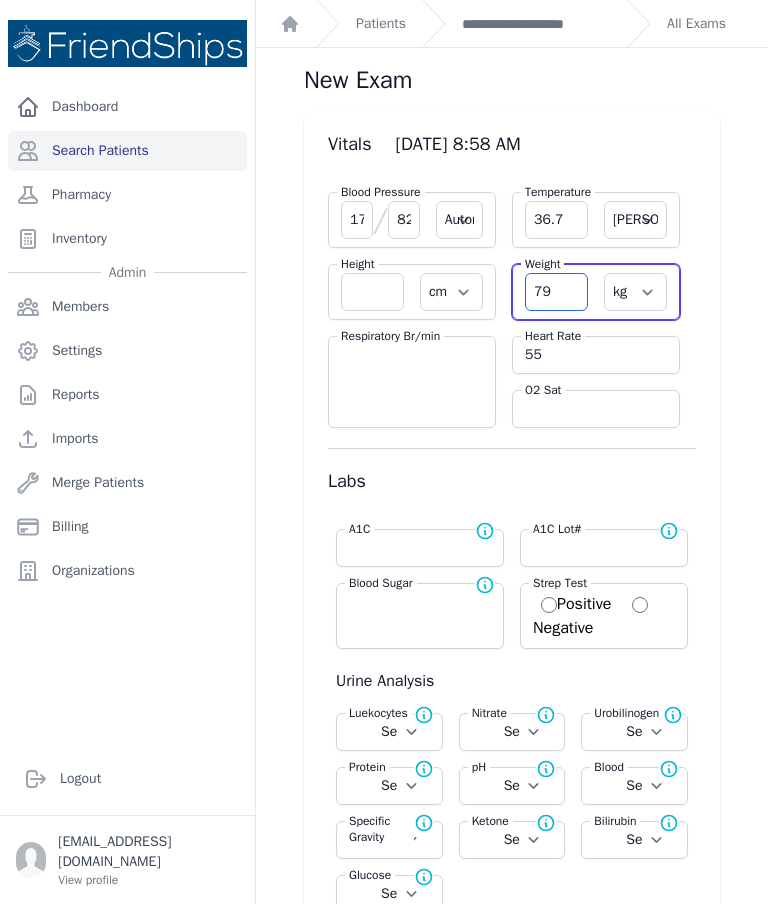 type on "79" 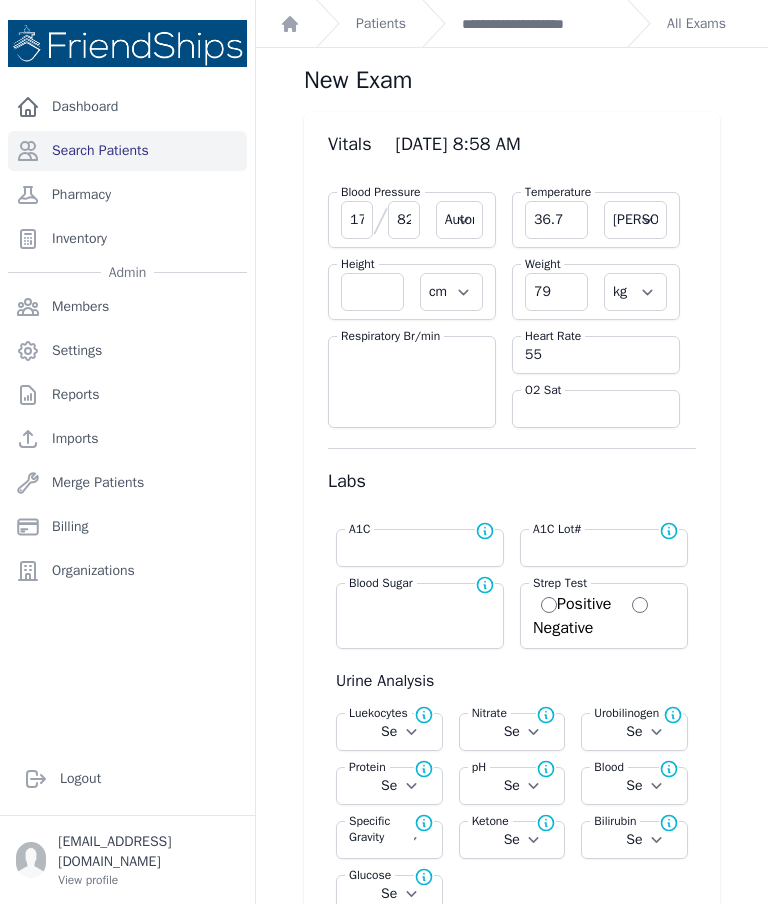 click on "Vitals 2025-Jul-17 8:58 AM
Blood Pressure
179
/
82
Automatic Manual
Temperature
36.7
Farenheit Celcius
Height
cm in
Weight
79
kg lb
Respiratory Br/min
Heart Rate
55
O2 Sat
Labs" at bounding box center [512, 2712] 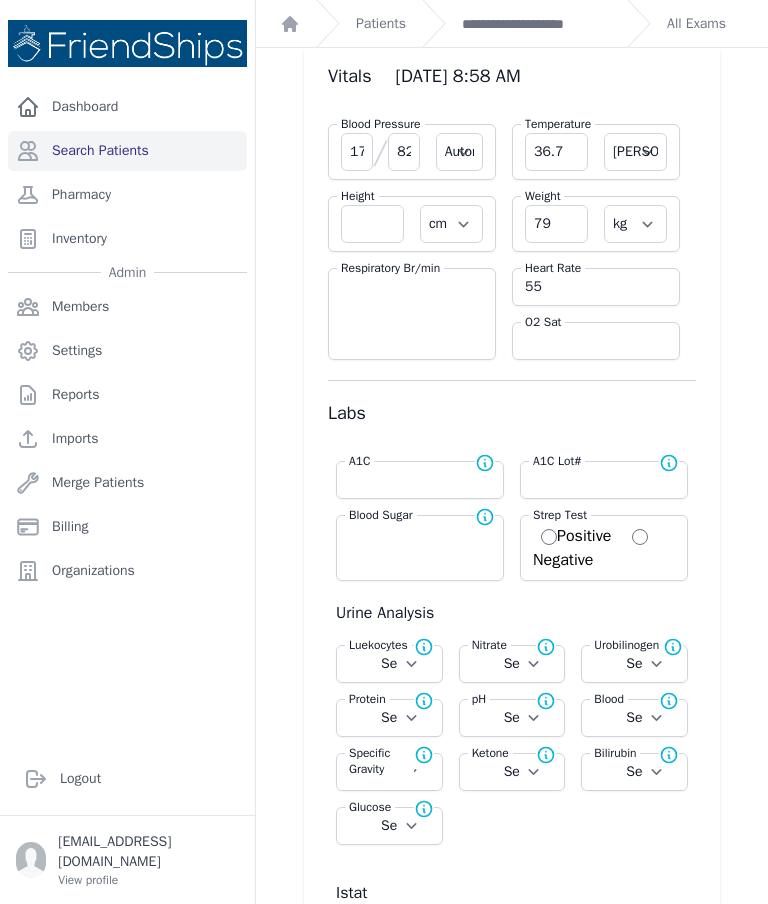 select on "Automatic" 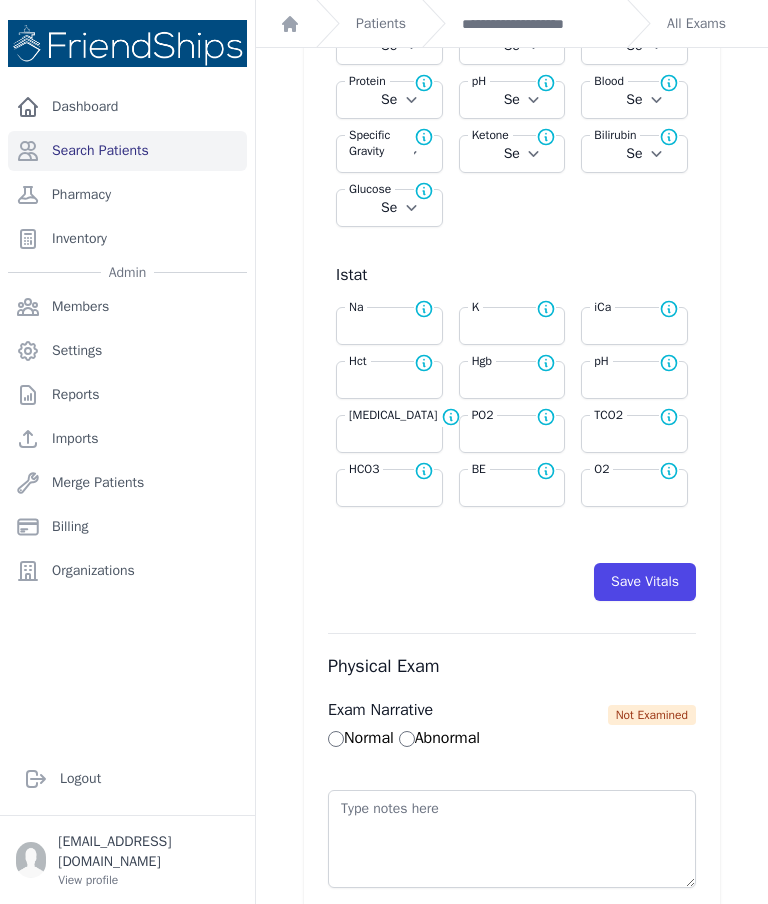 scroll, scrollTop: 698, scrollLeft: 0, axis: vertical 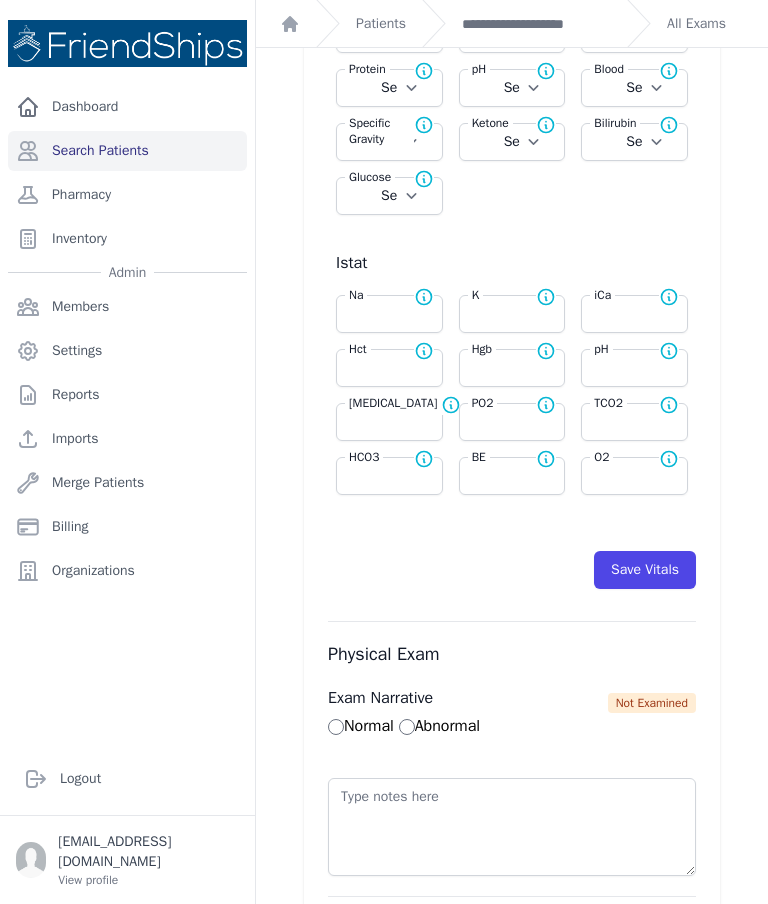 click on "Save Vitals" at bounding box center [645, 570] 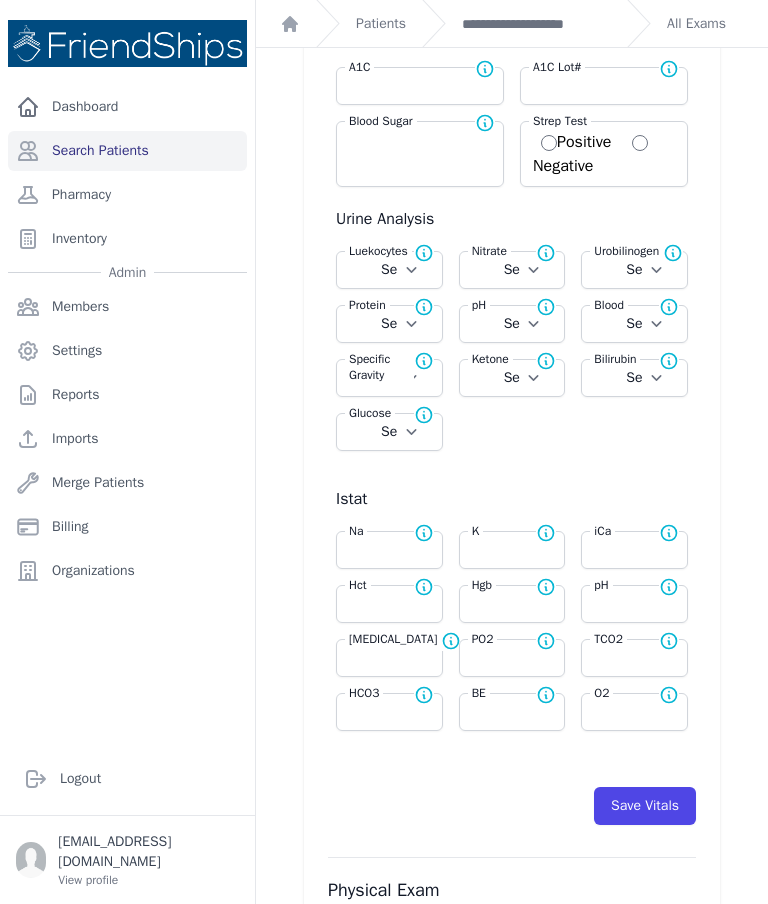 scroll, scrollTop: 542, scrollLeft: 0, axis: vertical 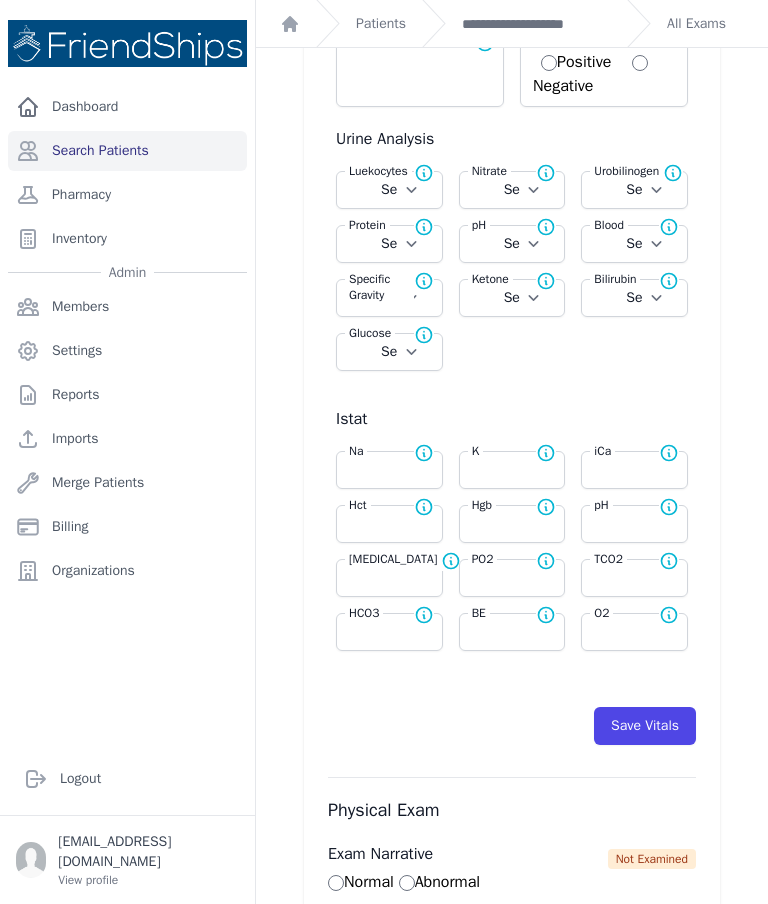 click on "Save Vitals" at bounding box center (645, 726) 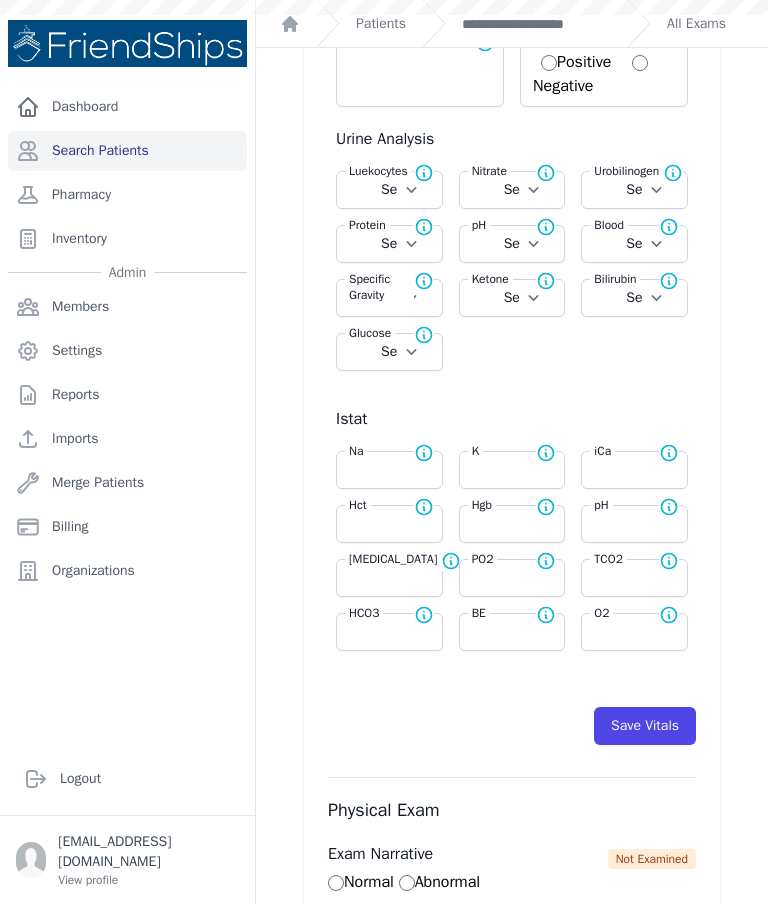 scroll, scrollTop: 0, scrollLeft: 0, axis: both 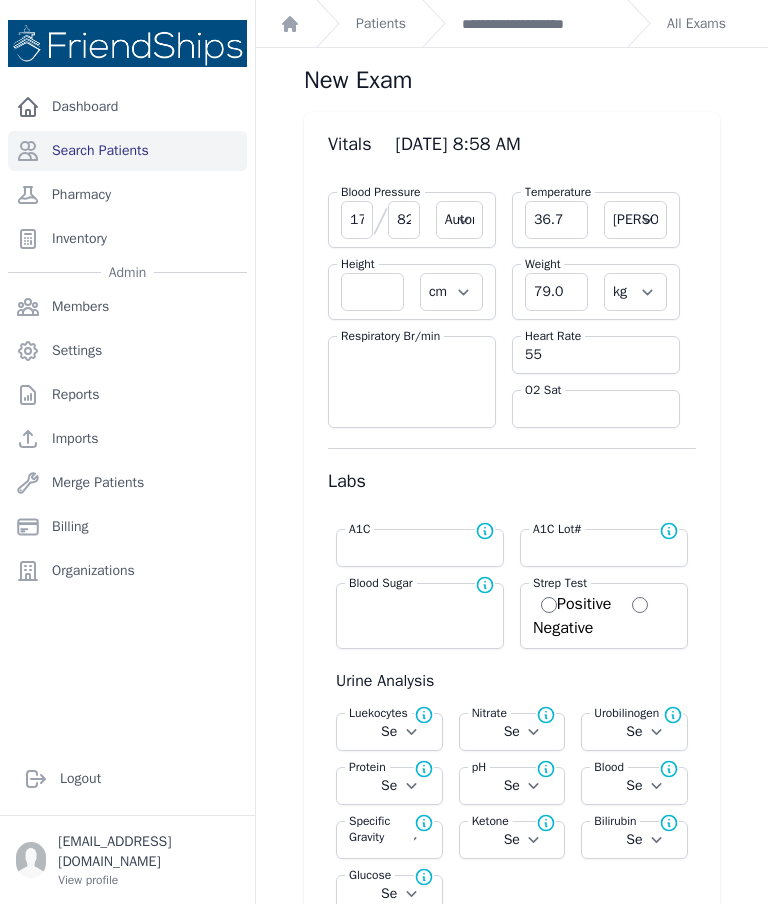 click on "**********" at bounding box center [536, 24] 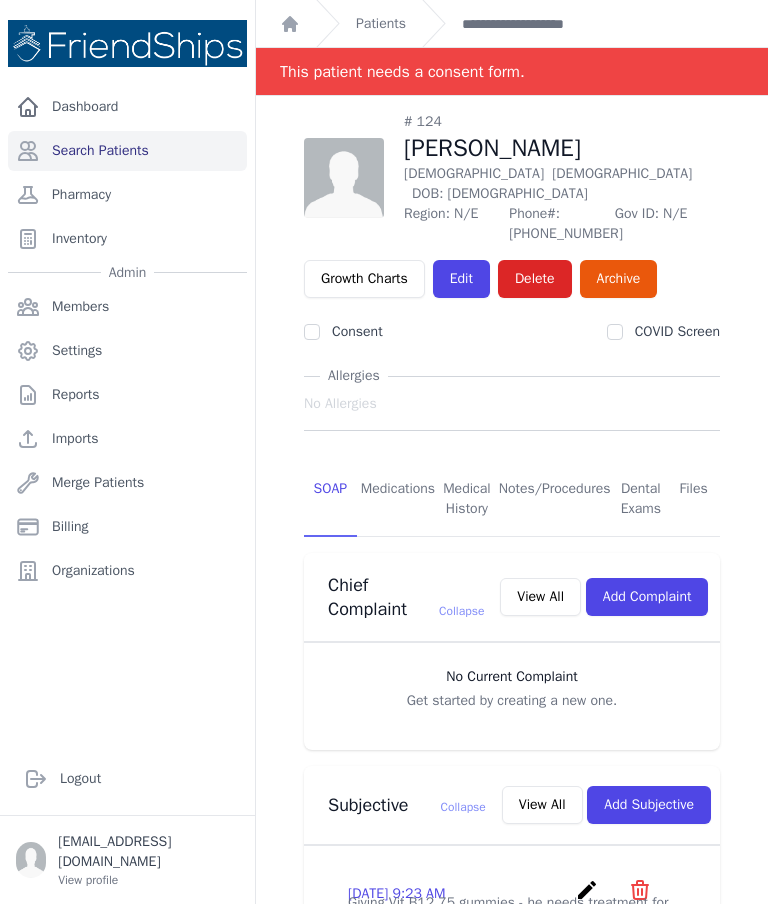 scroll, scrollTop: 0, scrollLeft: 0, axis: both 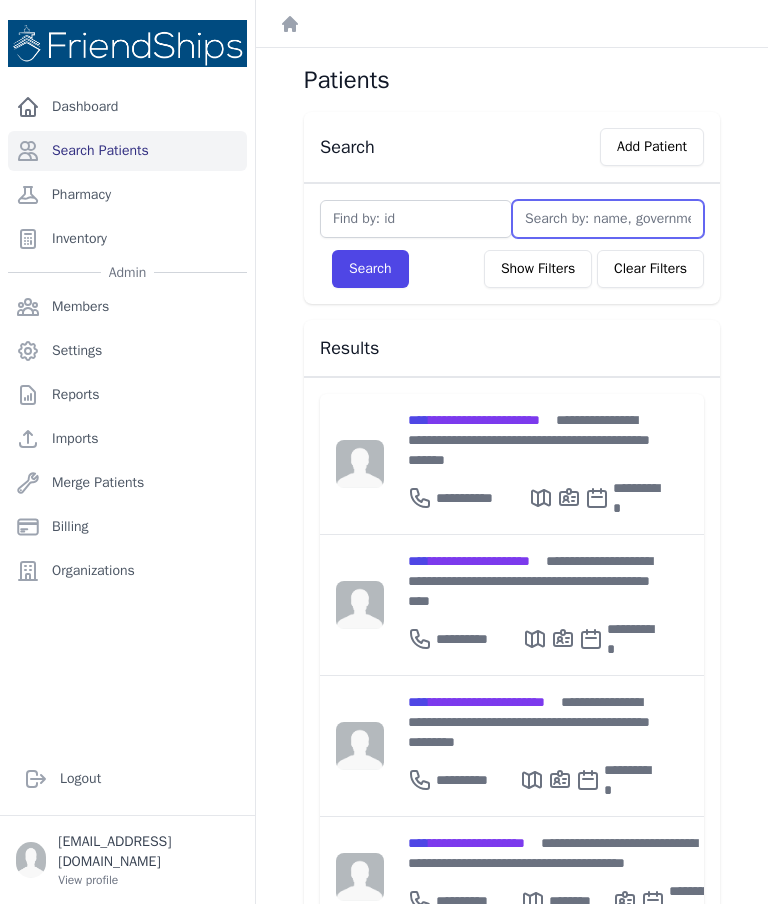 click at bounding box center [608, 219] 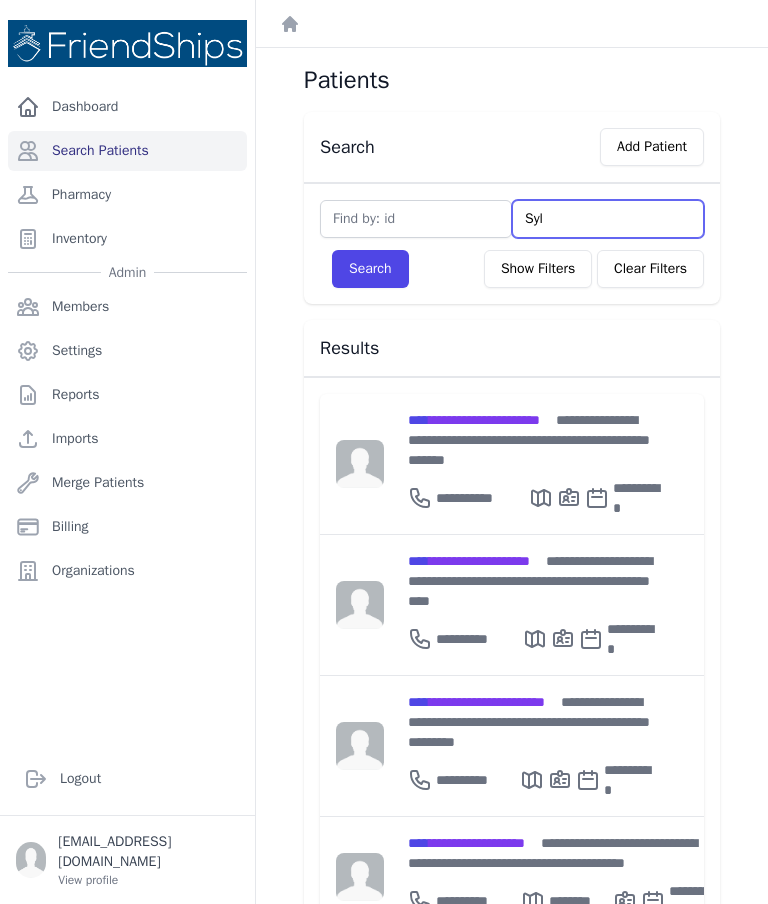 type on "Syla" 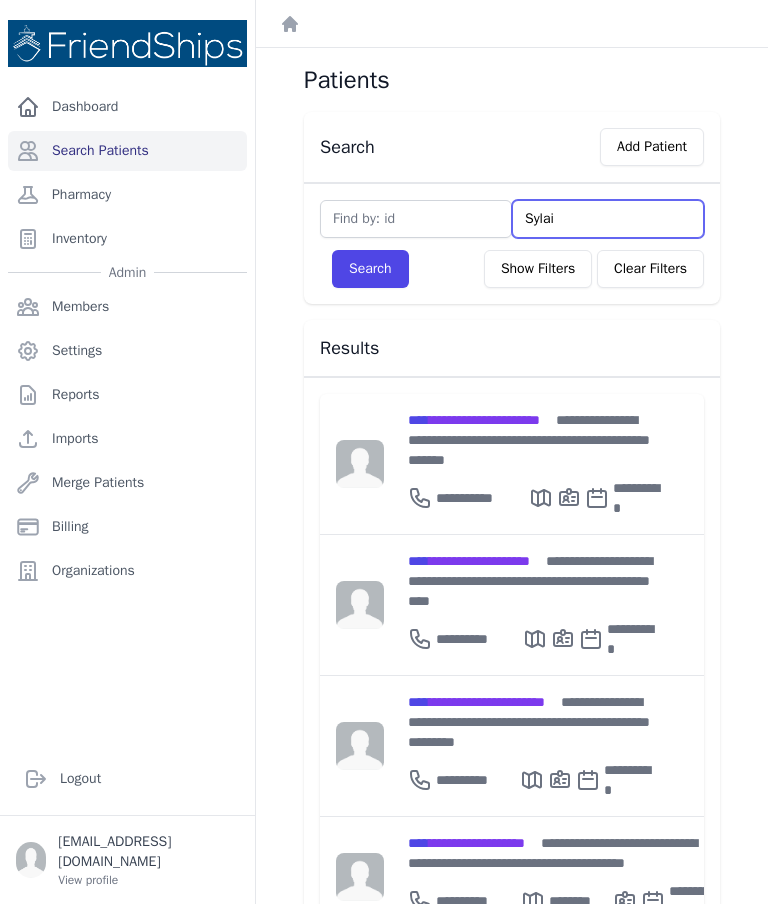 type on "Sylaim" 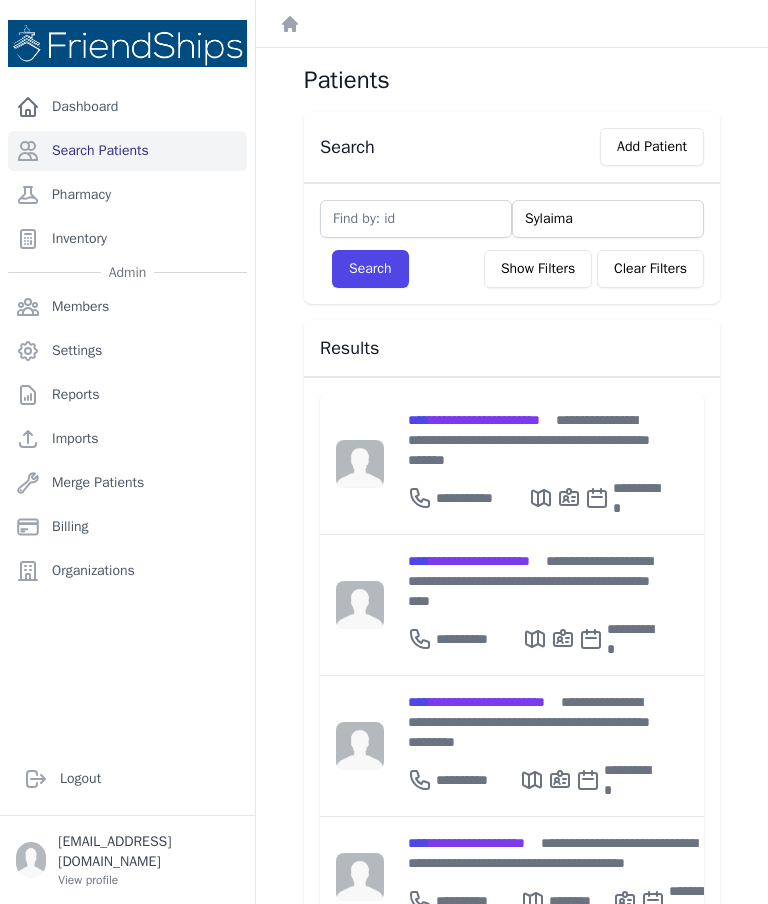type on "Sylaiman" 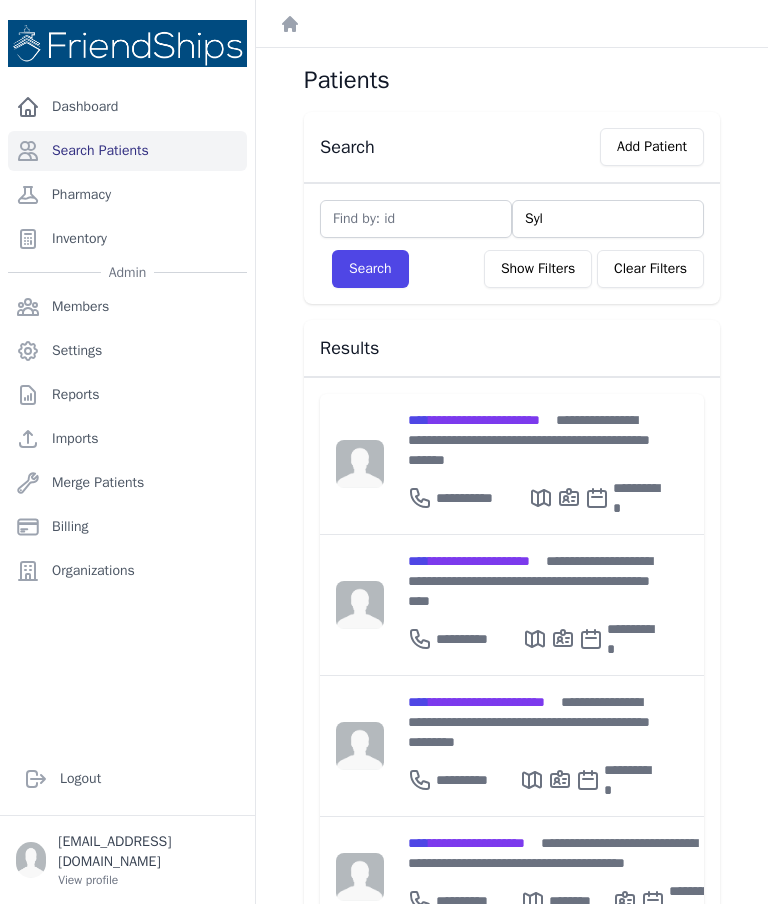type on "Sy" 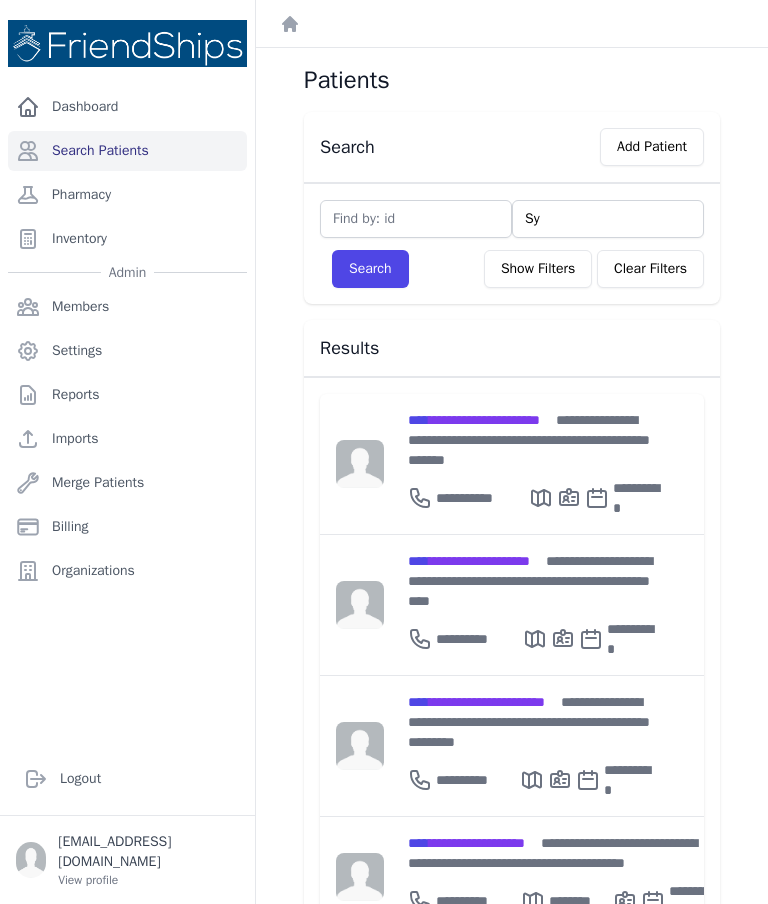 type on "S" 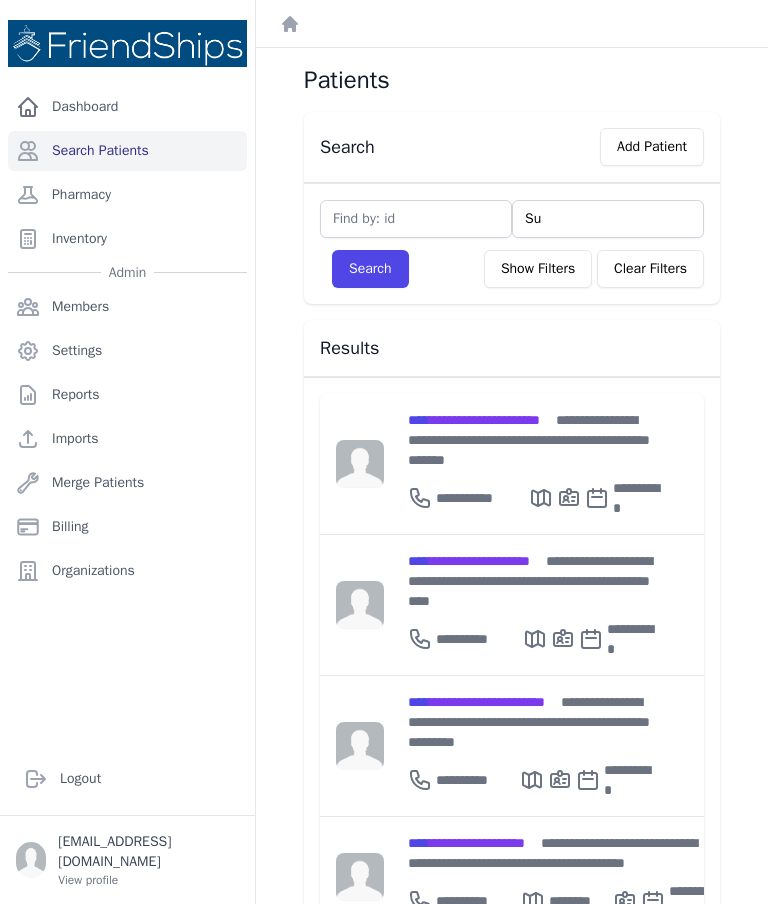 type on "Sul" 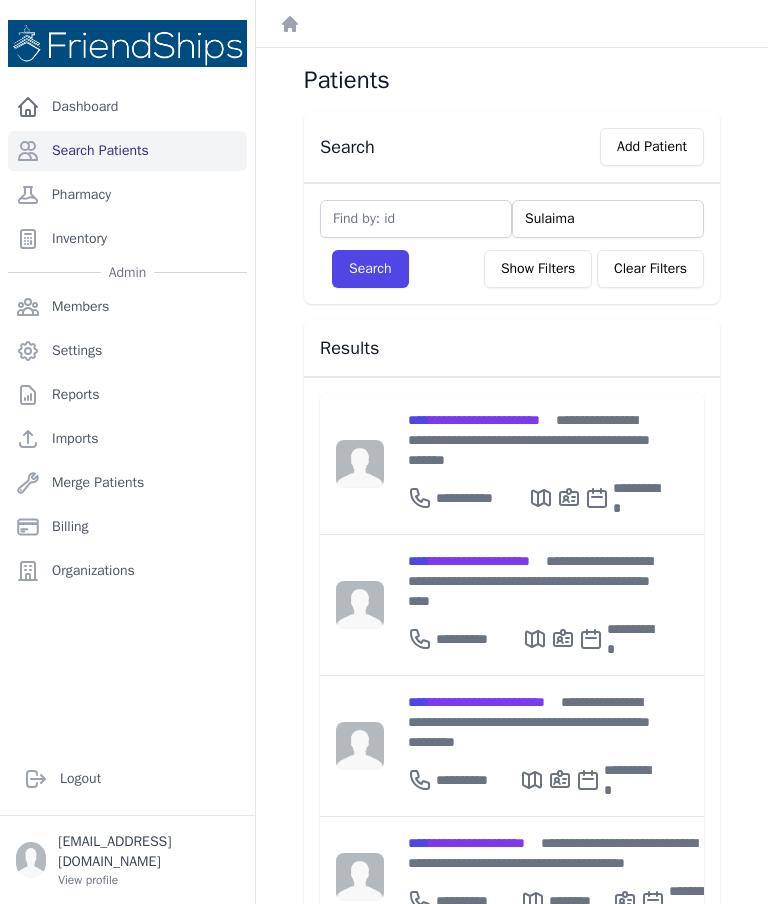 type on "Sulaiman" 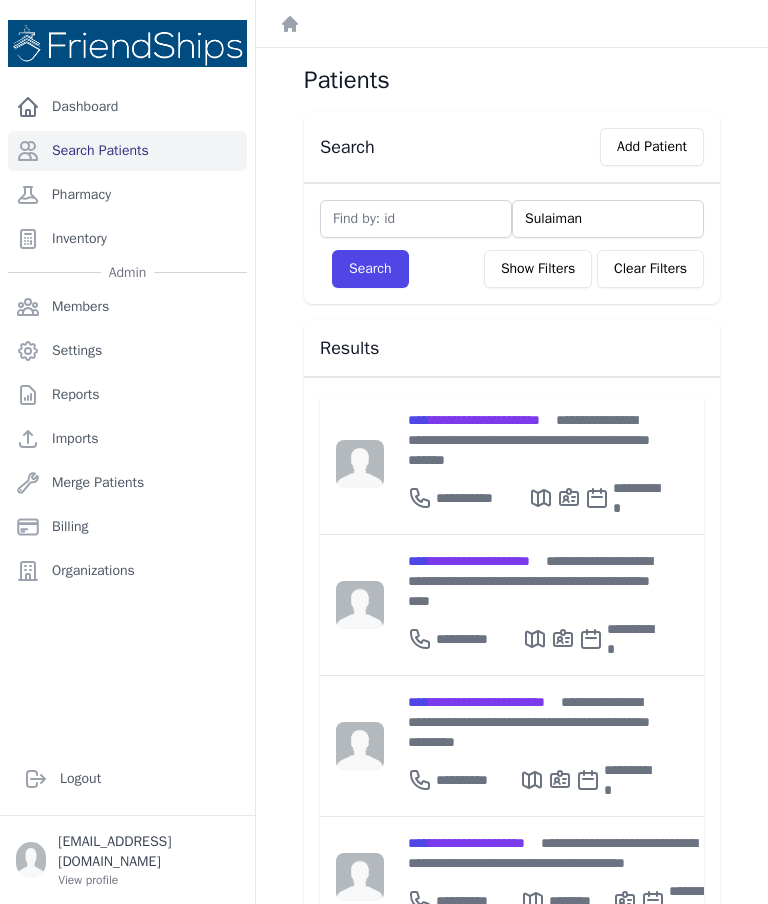 click on "Search" at bounding box center (370, 269) 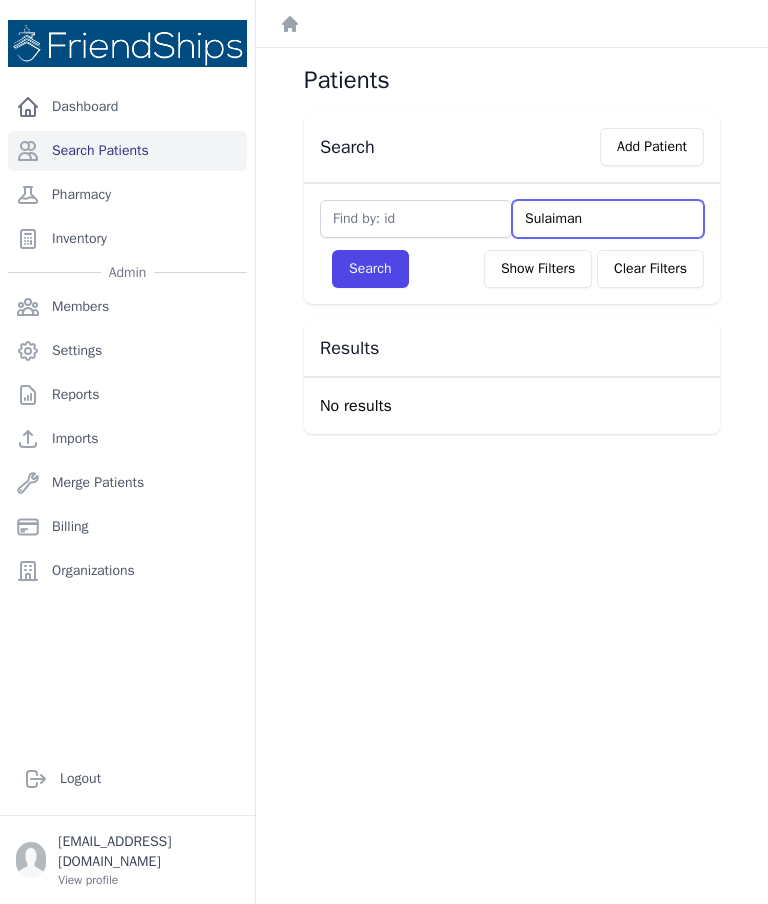 click on "Sulaiman" at bounding box center [608, 219] 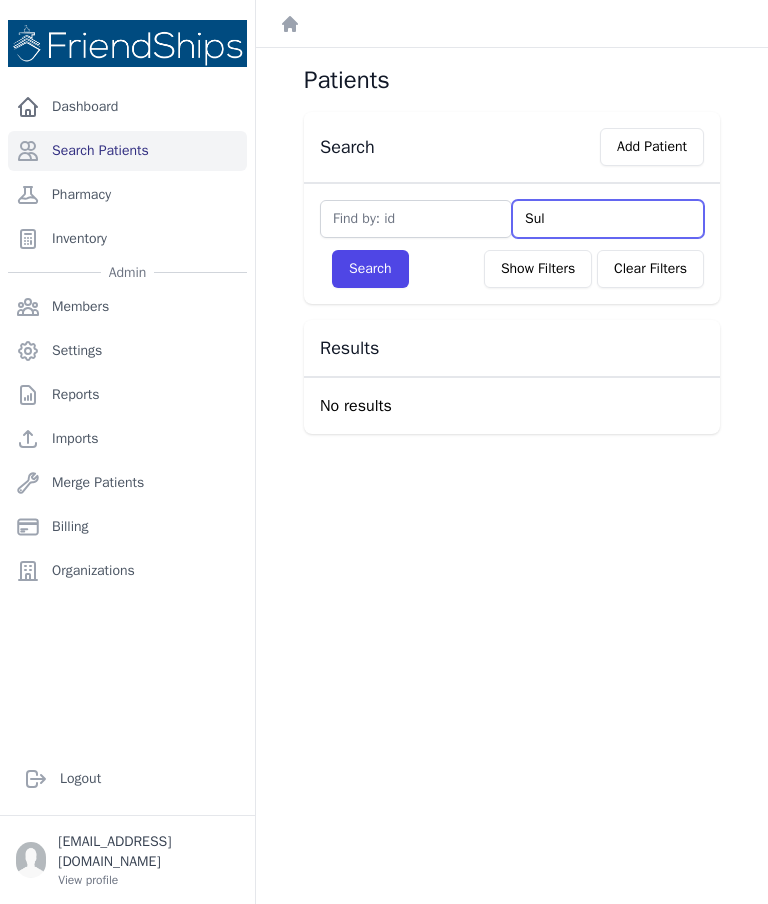 type on "Su" 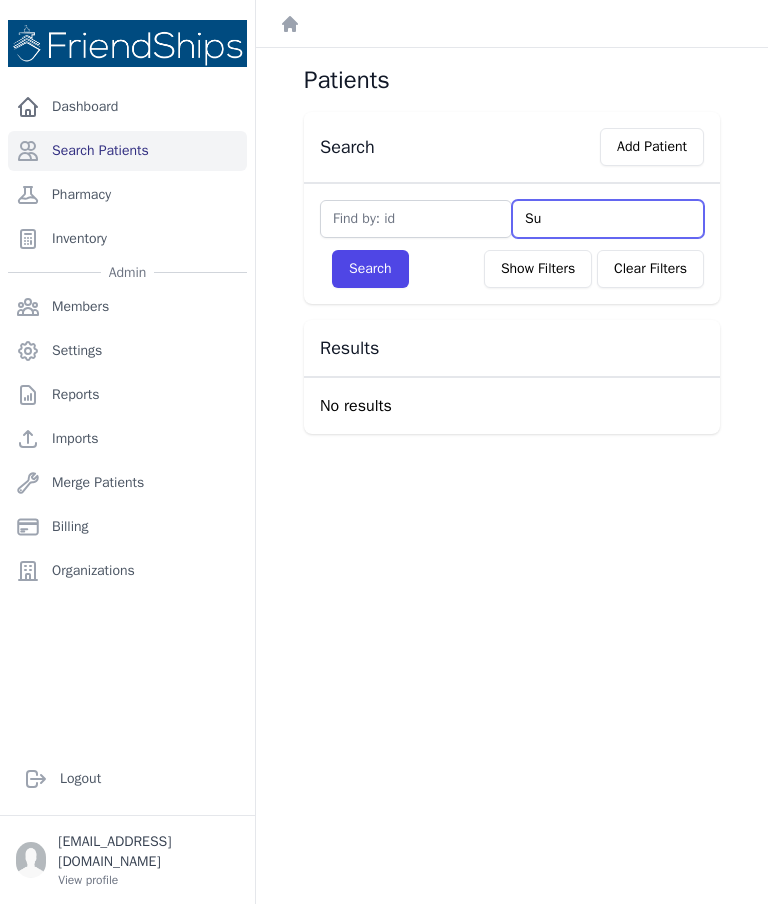 type on "S" 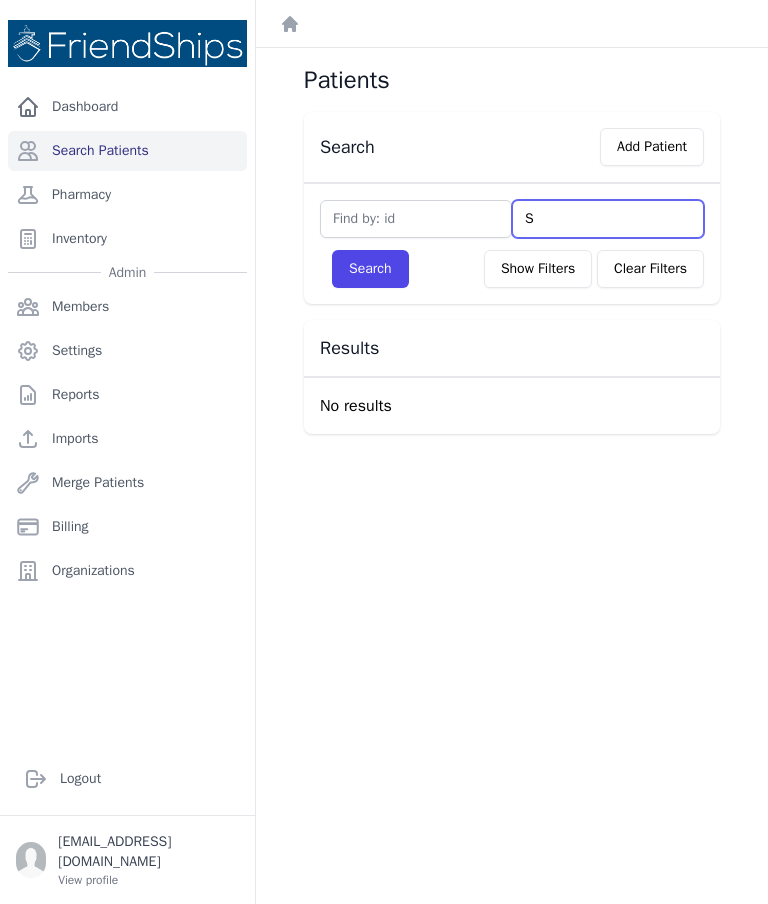 type 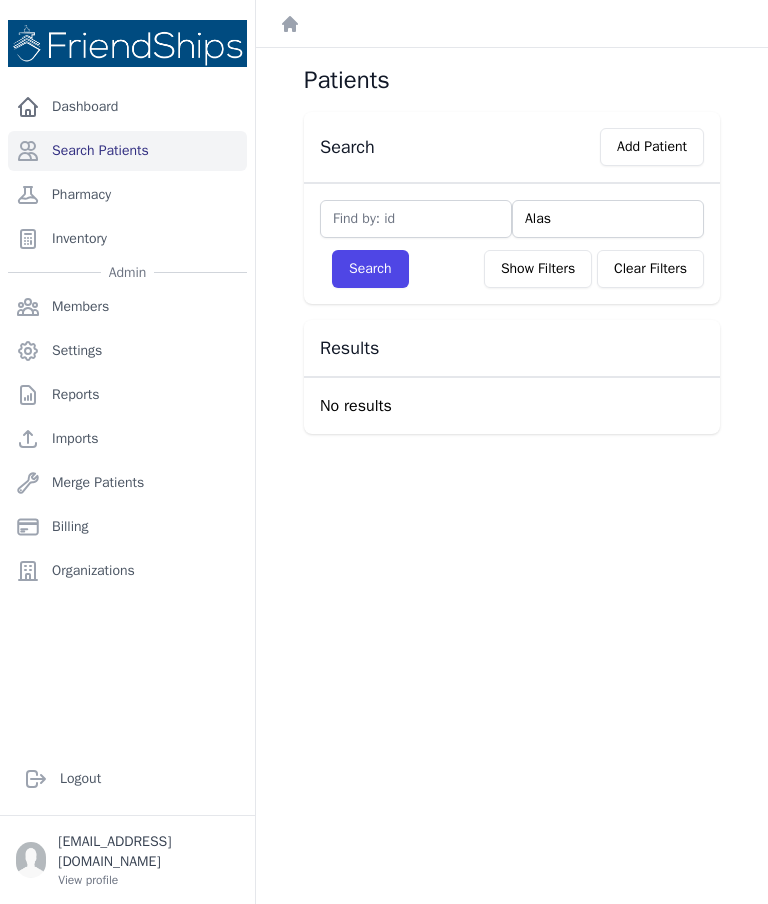 type on "Alas" 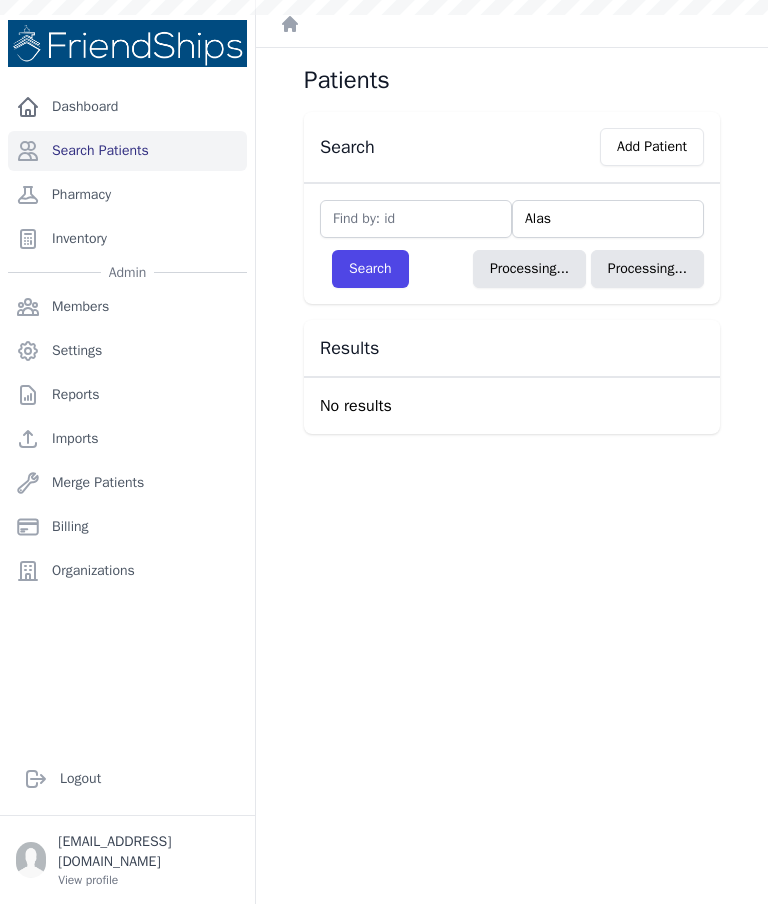 click on "Alas" at bounding box center (608, 219) 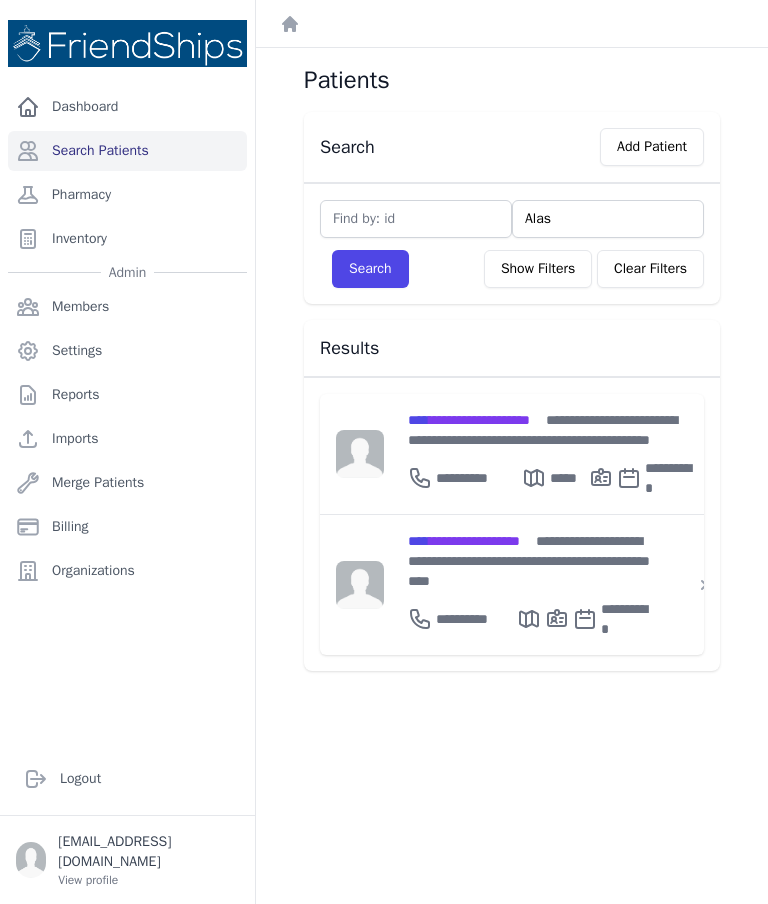 click on "Alas" at bounding box center [608, 219] 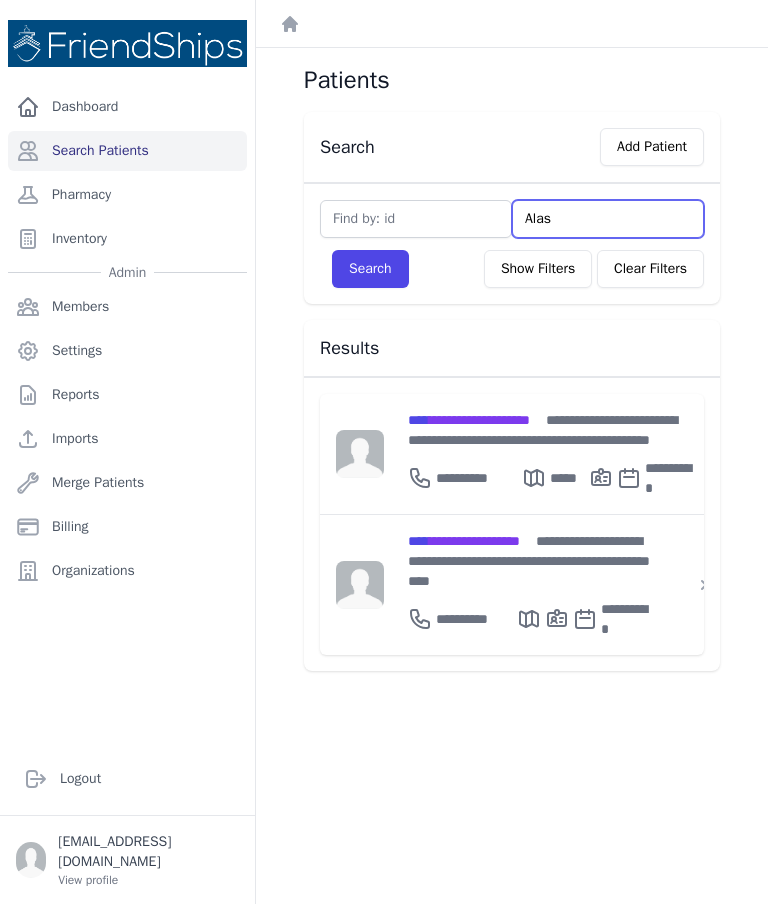 click on "Alas" at bounding box center [608, 219] 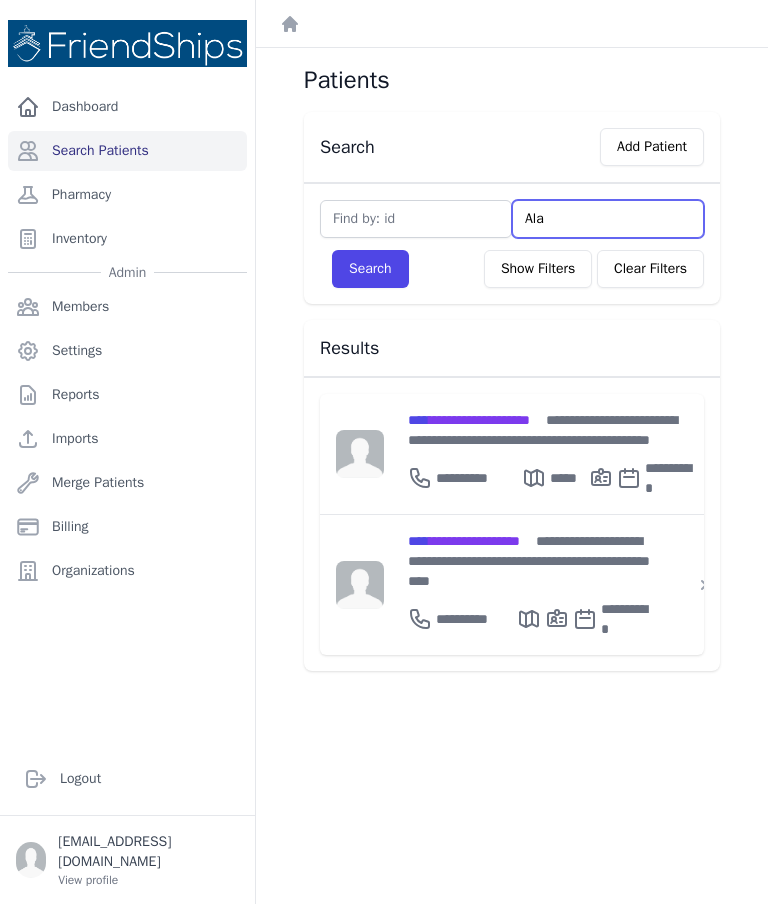 type on "Alaa" 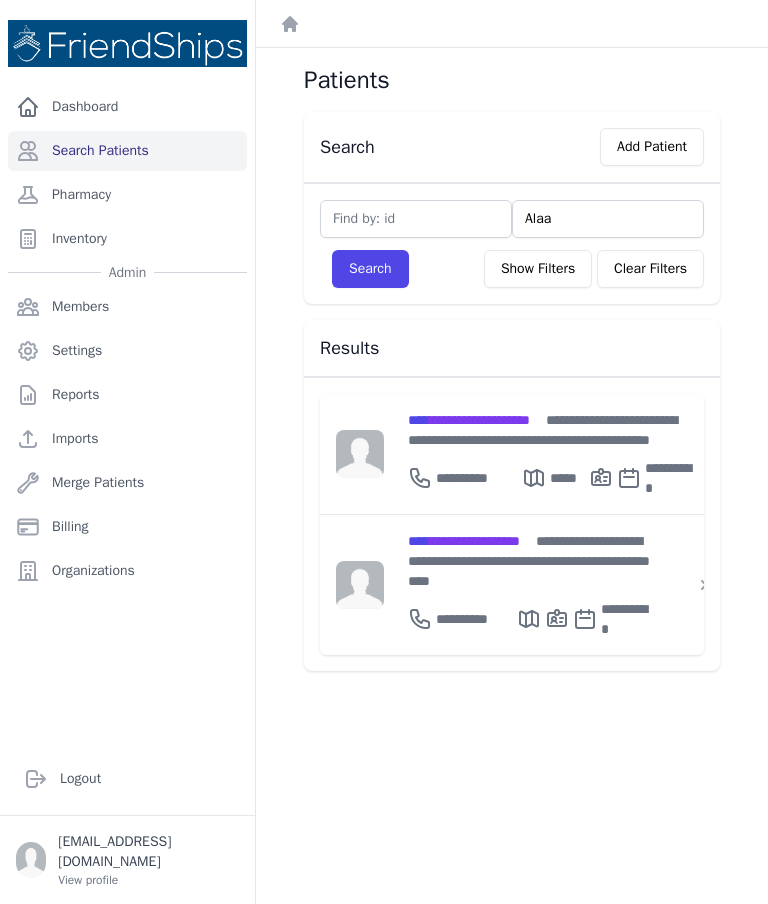 click on "Search" at bounding box center [370, 269] 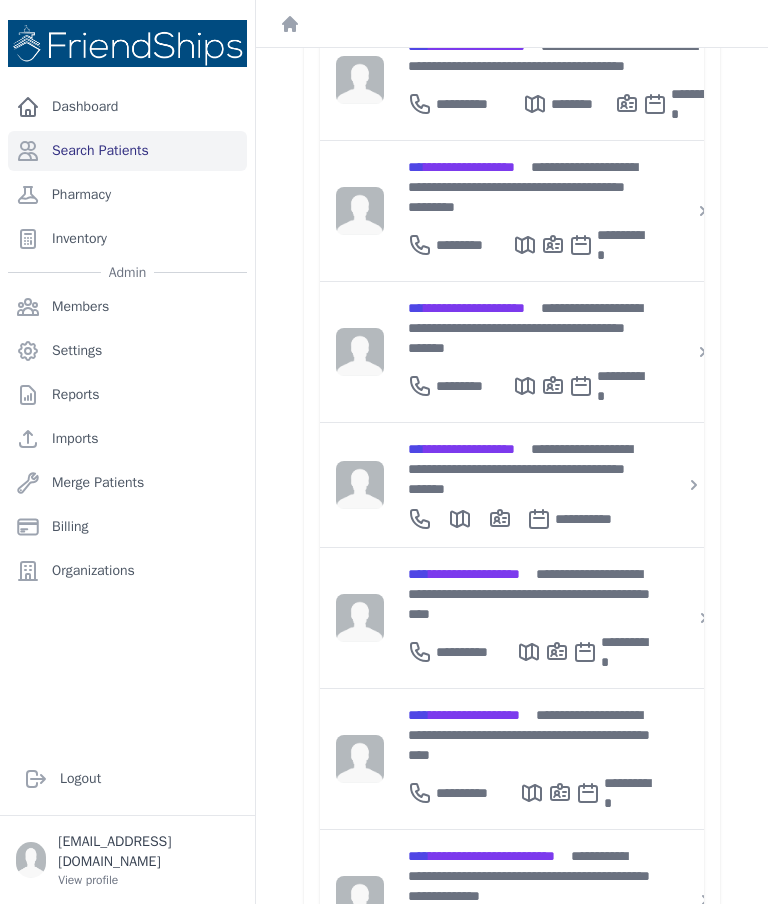 scroll, scrollTop: 373, scrollLeft: 0, axis: vertical 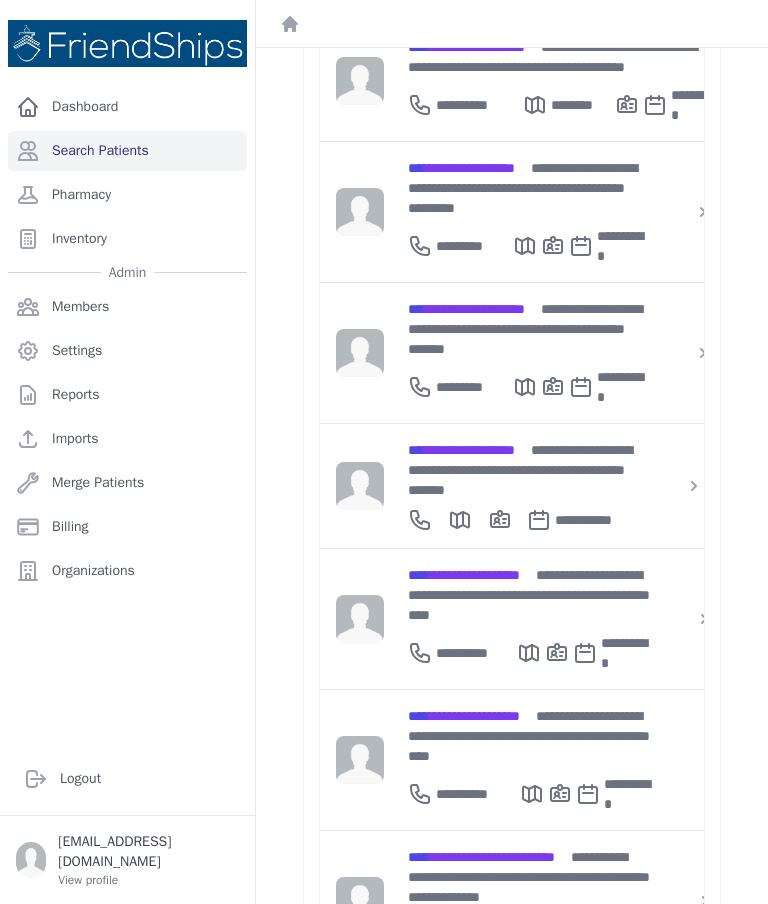 click on "**********" at bounding box center (529, 1018) 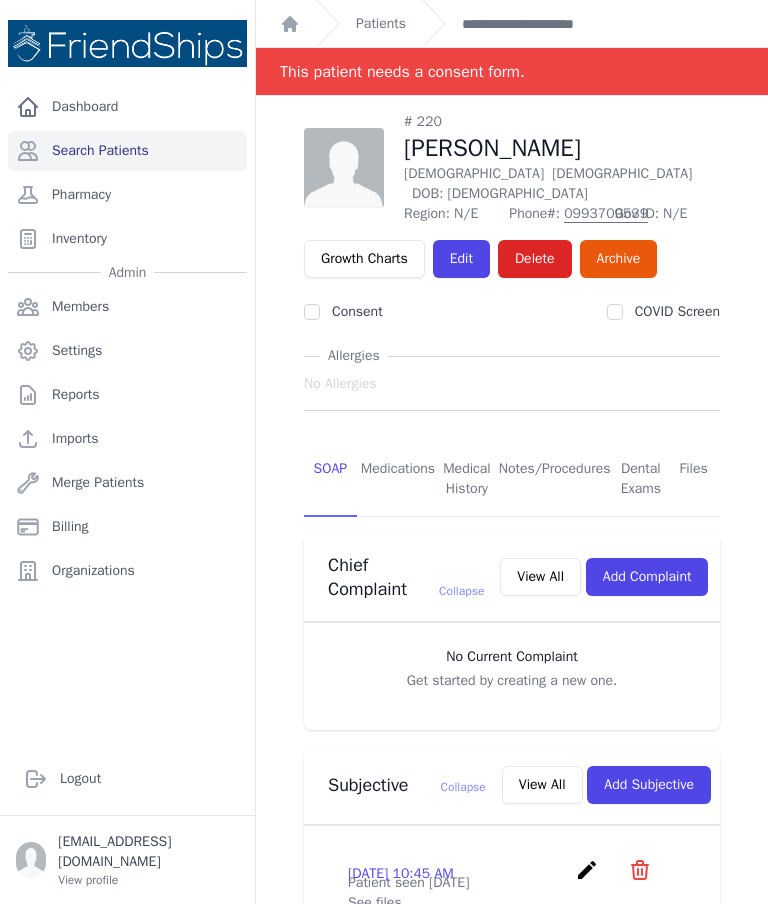 scroll, scrollTop: 0, scrollLeft: 0, axis: both 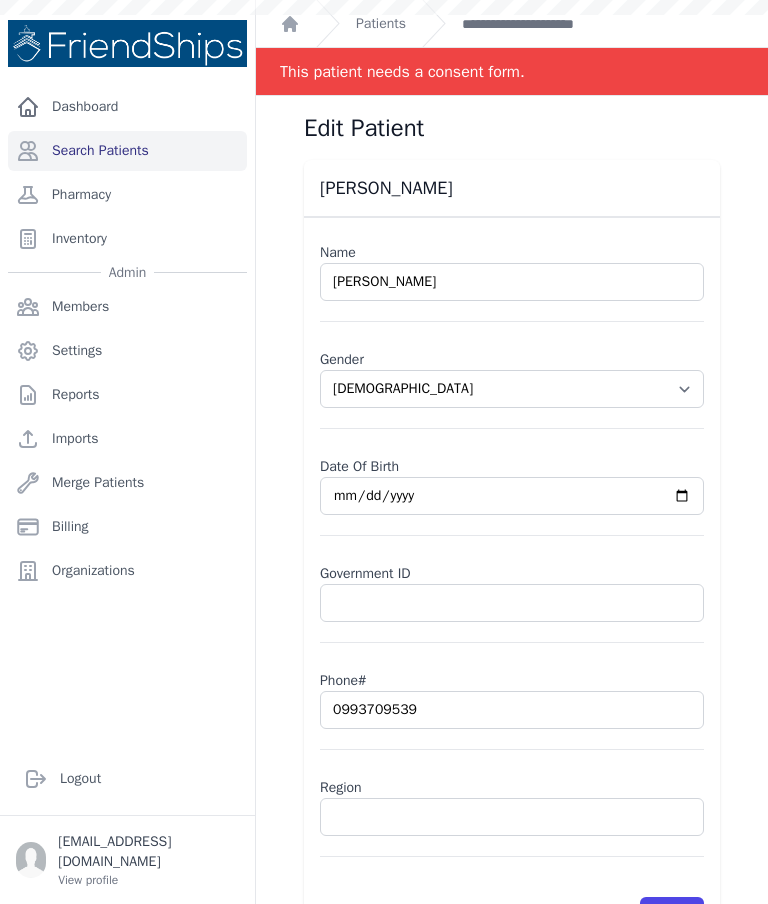 select on "[DEMOGRAPHIC_DATA]" 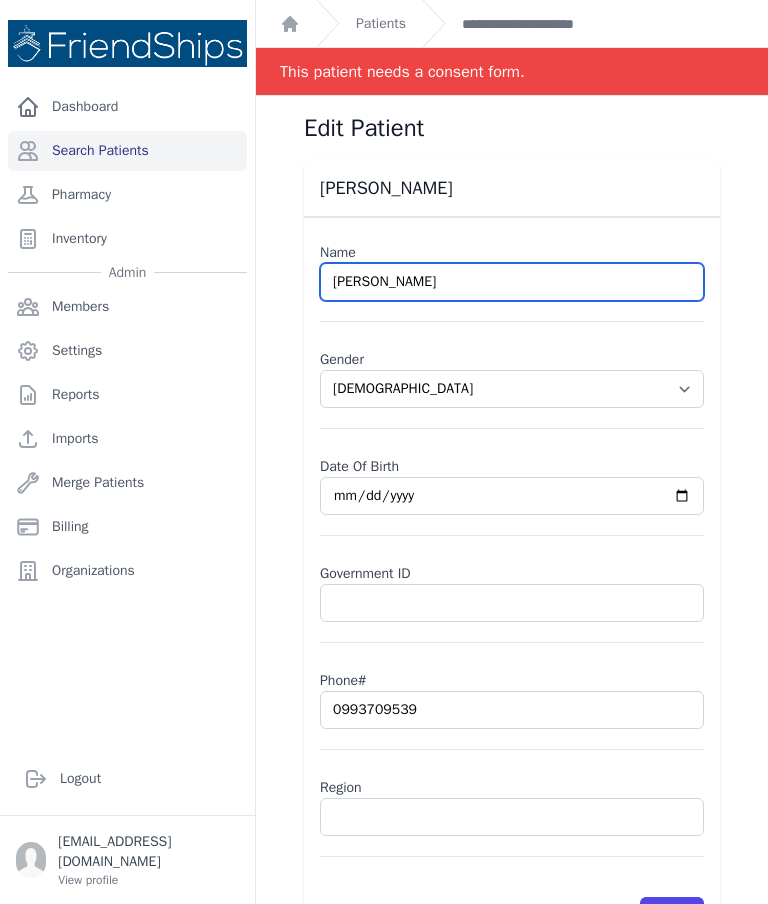 click on "[PERSON_NAME]" at bounding box center [512, 282] 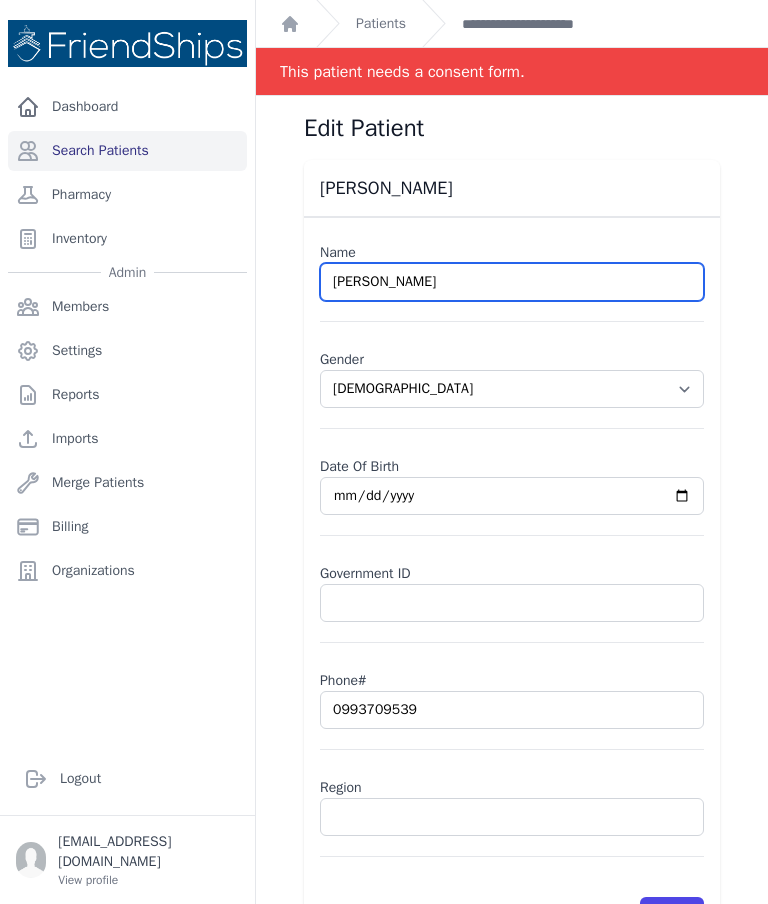 type on "[PERSON_NAME]" 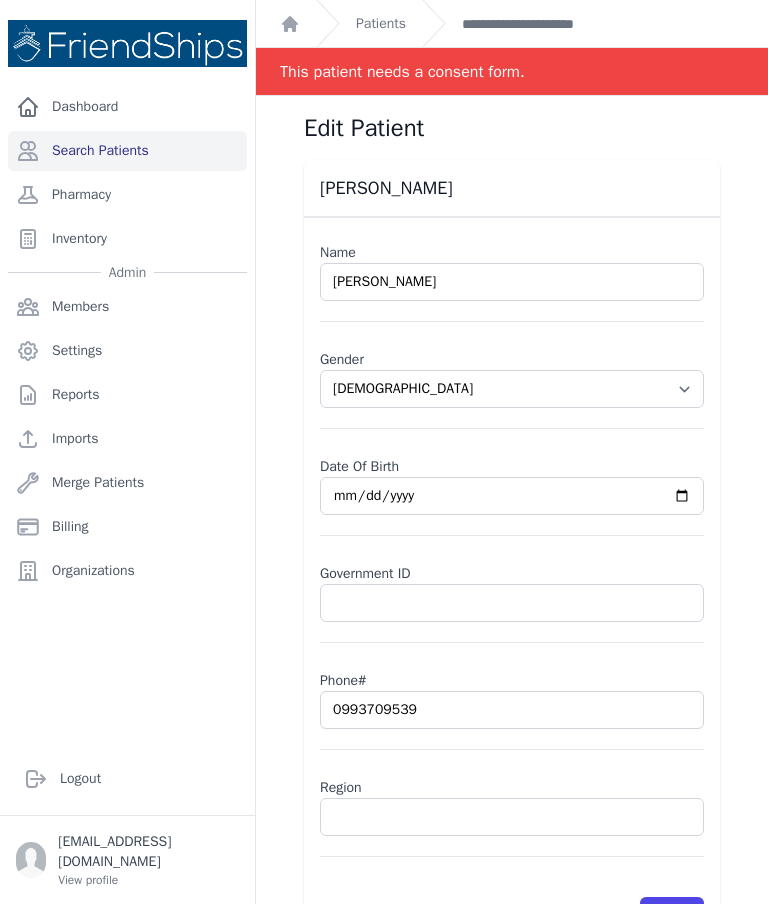click on "[PERSON_NAME]
Name
[PERSON_NAME]
Gender
Select Gender [DEMOGRAPHIC_DATA] [DEMOGRAPHIC_DATA]
Date Of Birth
[DATE]
Government ID
Phone#
0993709539
Region
Save" at bounding box center (512, 555) 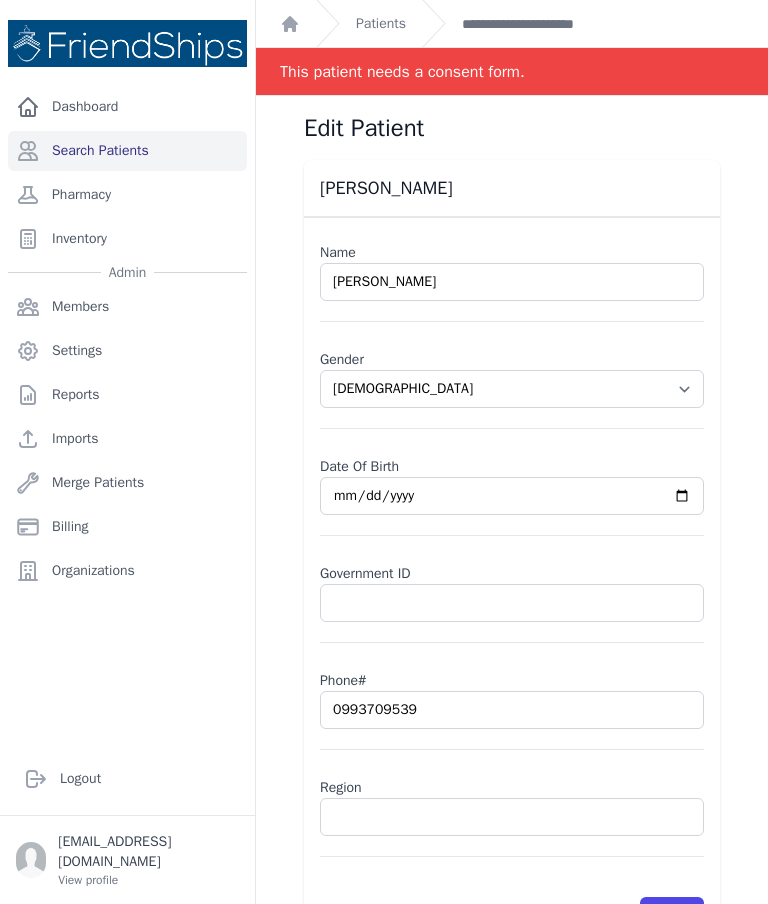 select on "[DEMOGRAPHIC_DATA]" 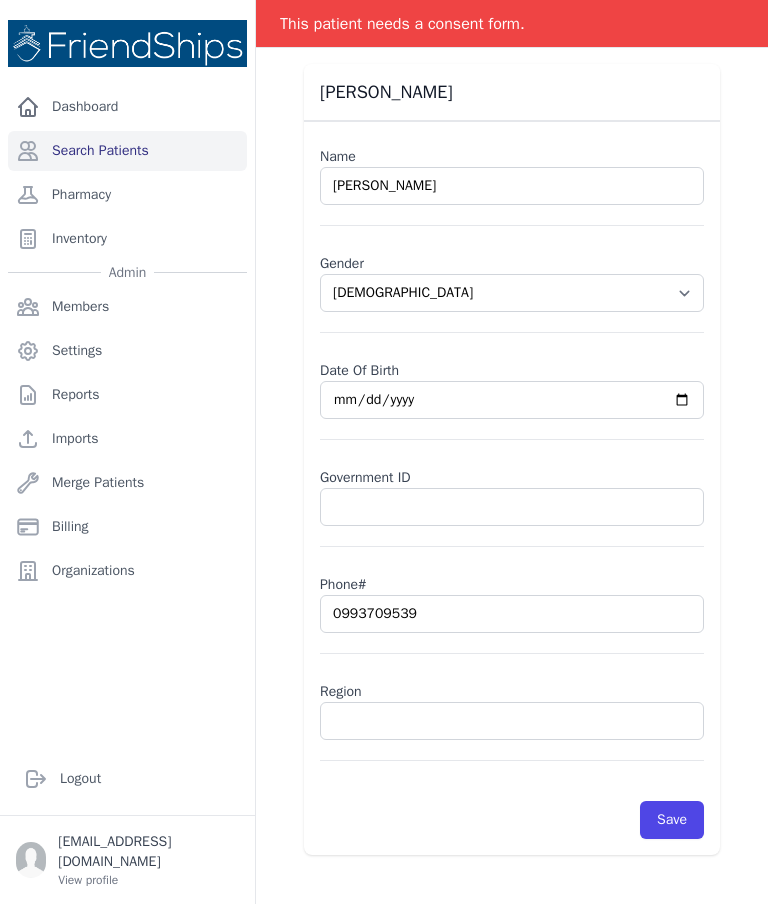 scroll, scrollTop: 96, scrollLeft: 0, axis: vertical 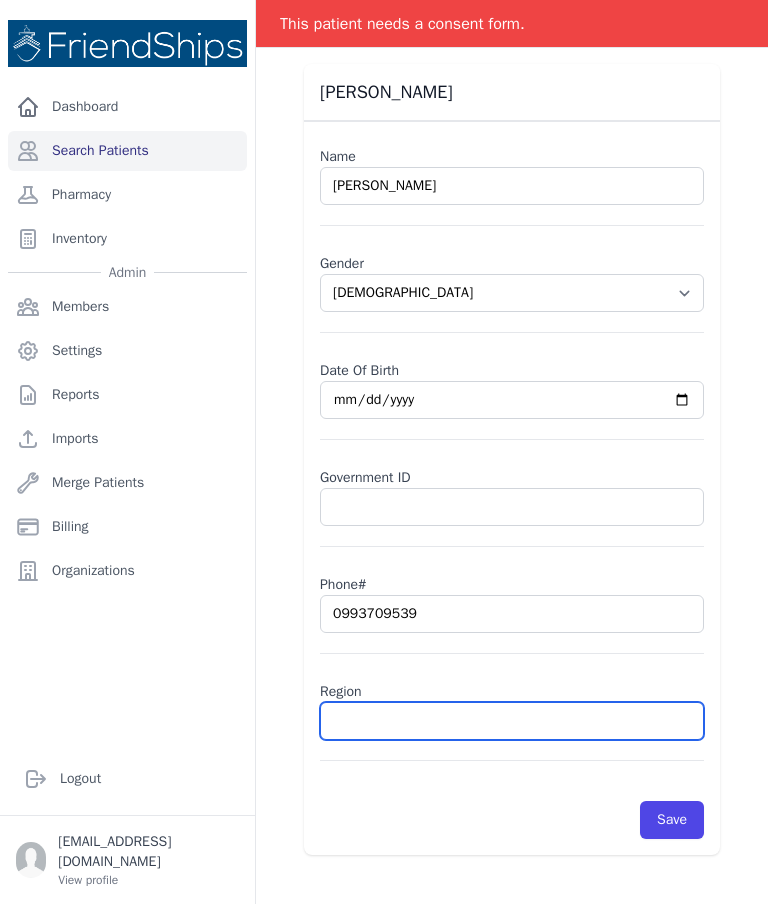 click at bounding box center (512, 721) 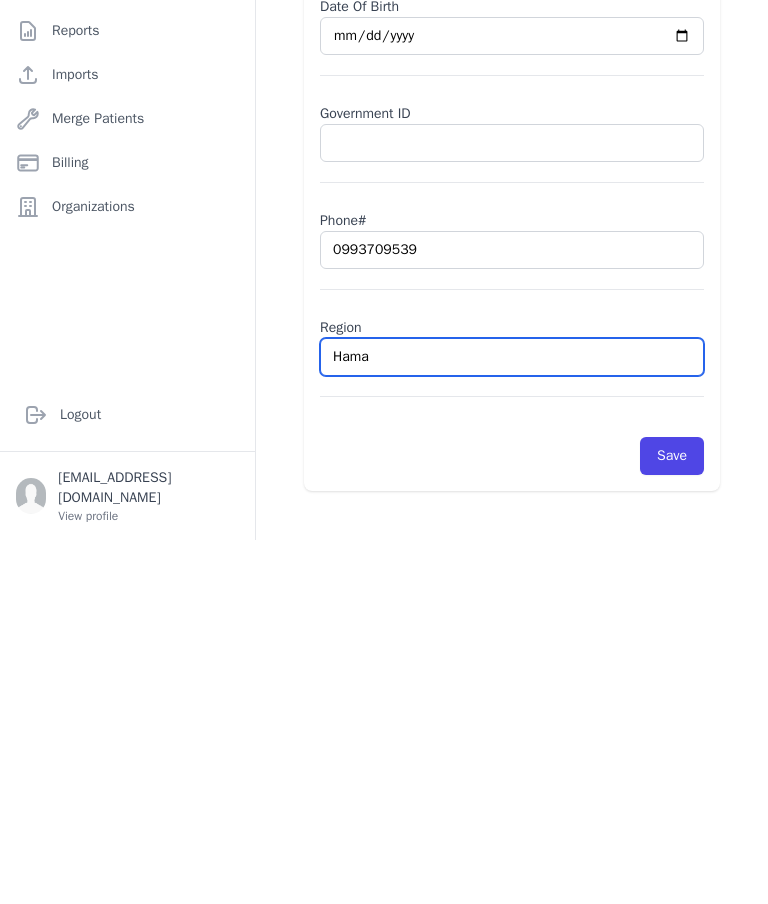 type on "Hamad" 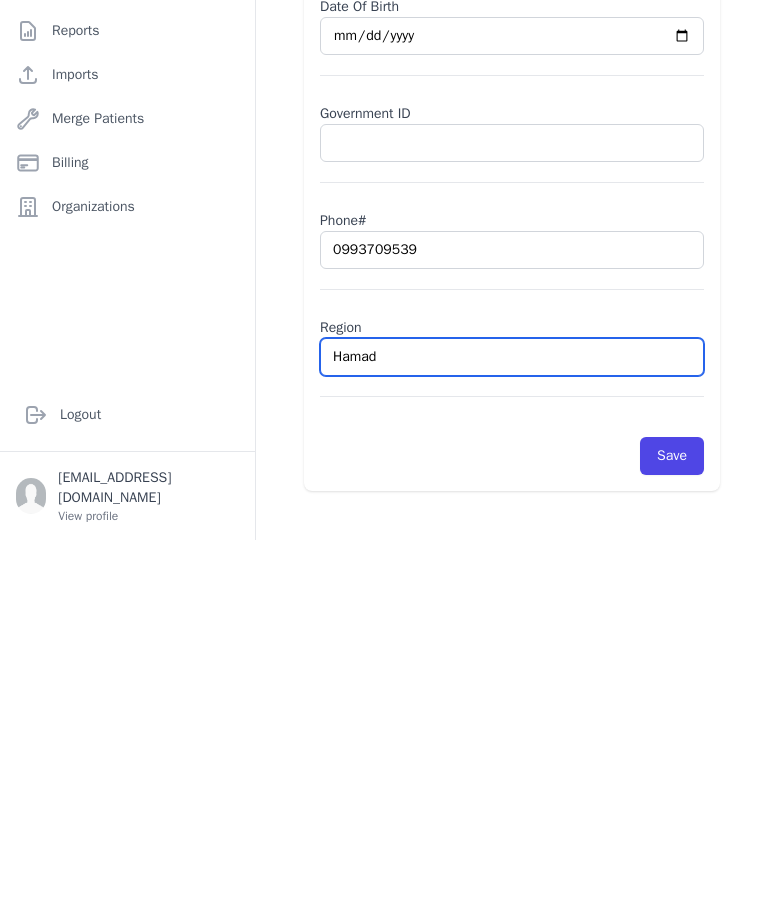 select on "[DEMOGRAPHIC_DATA]" 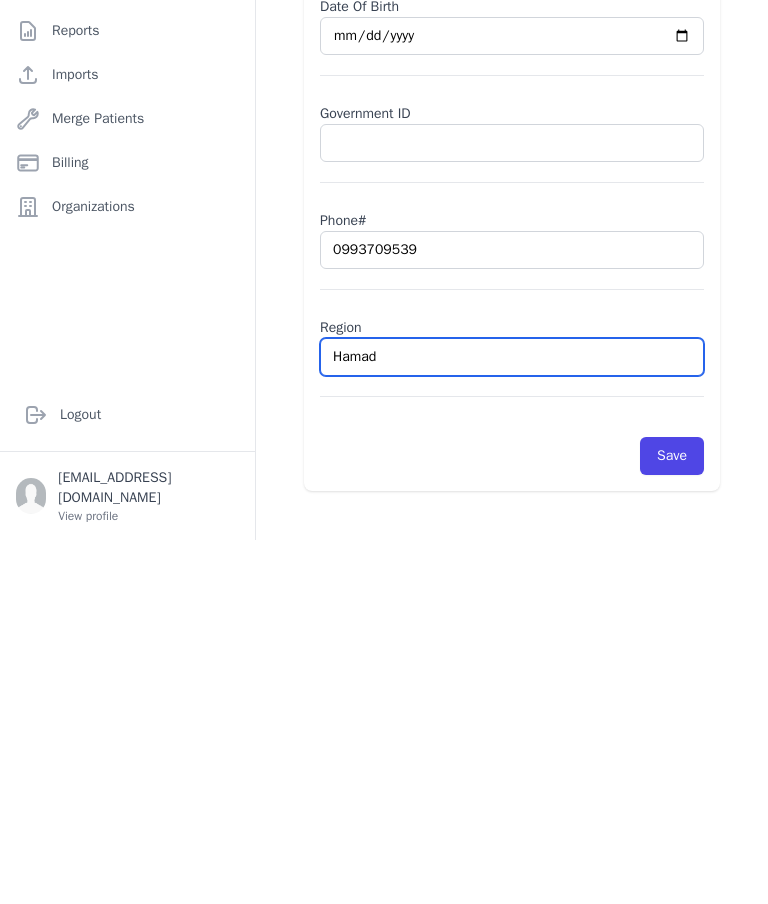 select on "[DEMOGRAPHIC_DATA]" 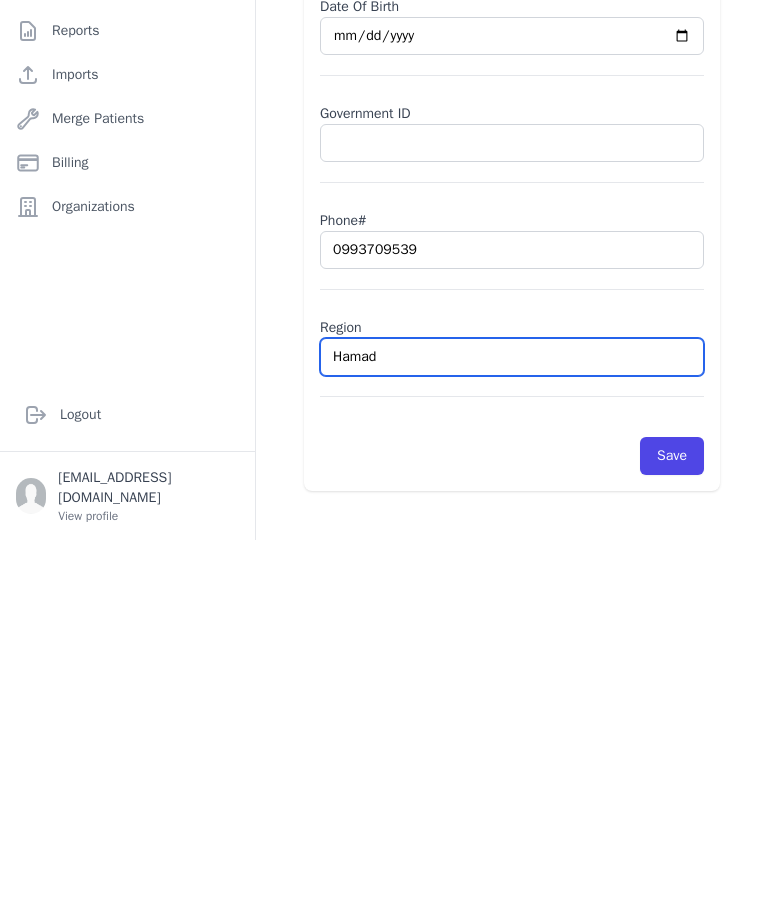 type on "Hamadi" 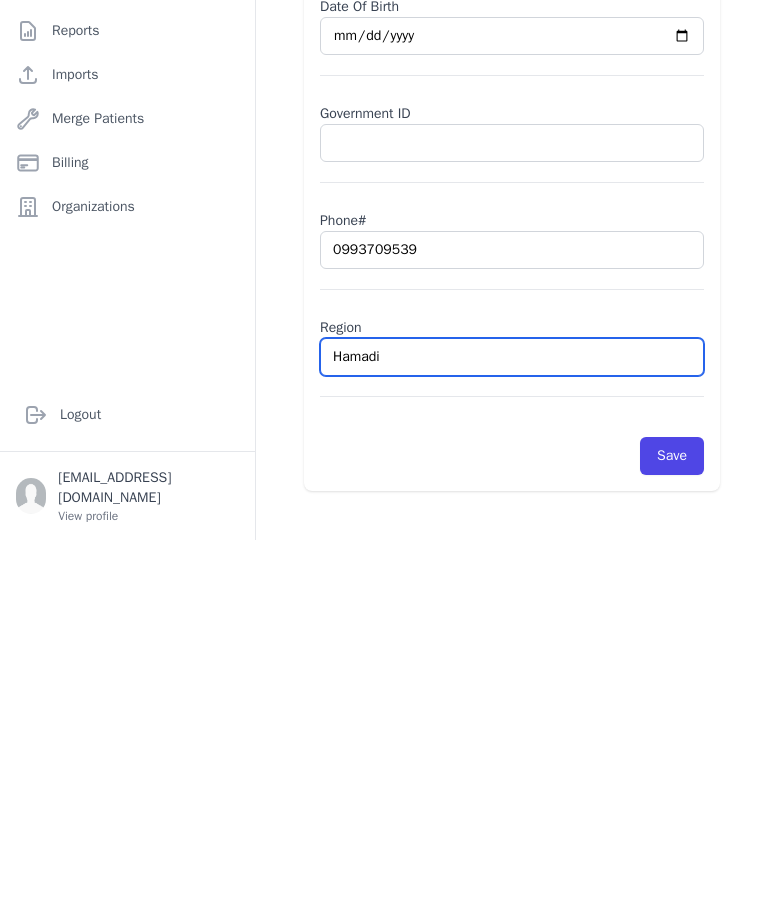 select on "[DEMOGRAPHIC_DATA]" 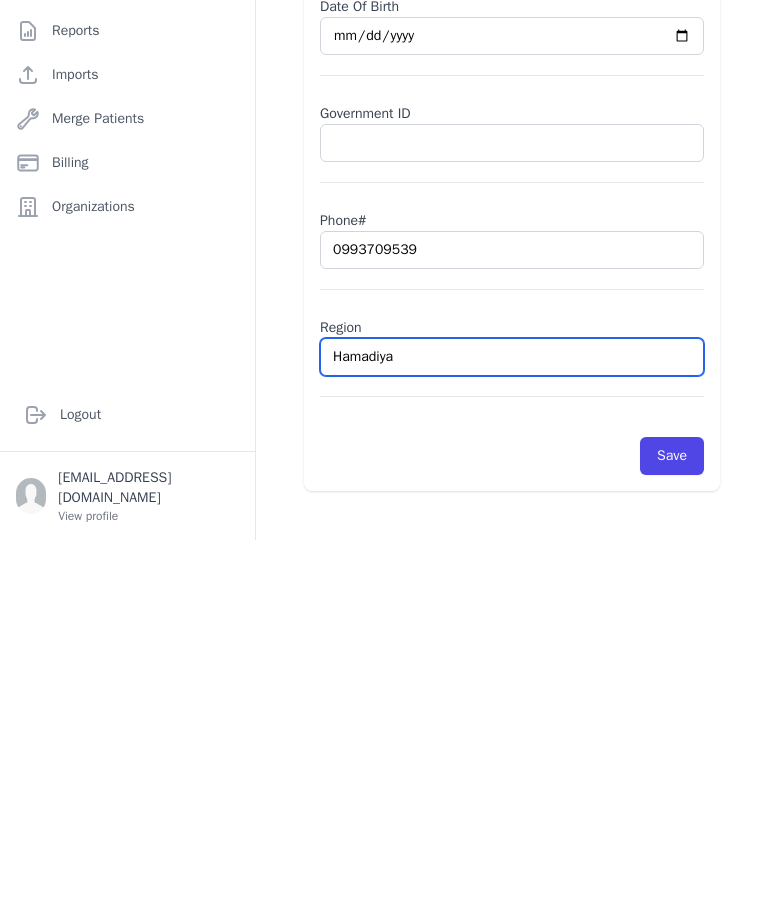 type on "Hamadiya" 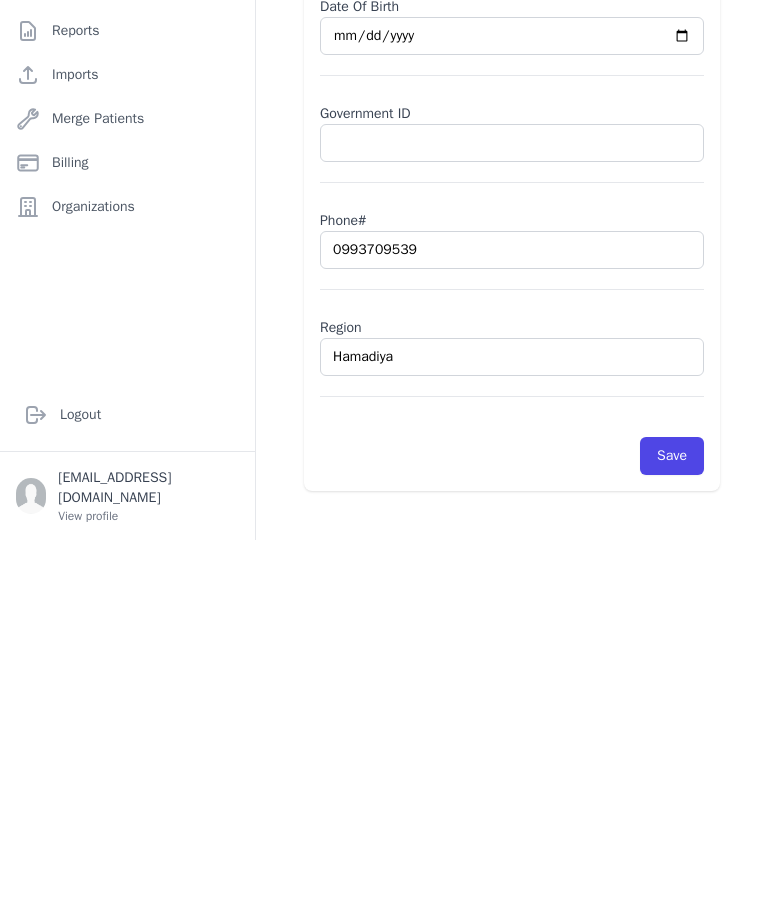 click on "Save" at bounding box center [672, 820] 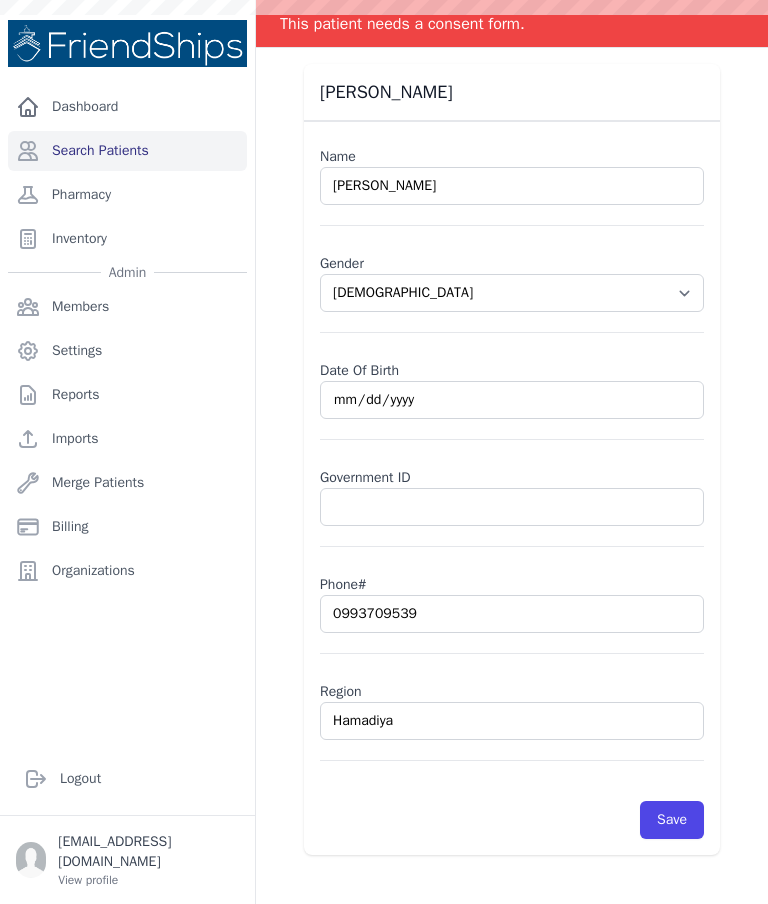 select on "[DEMOGRAPHIC_DATA]" 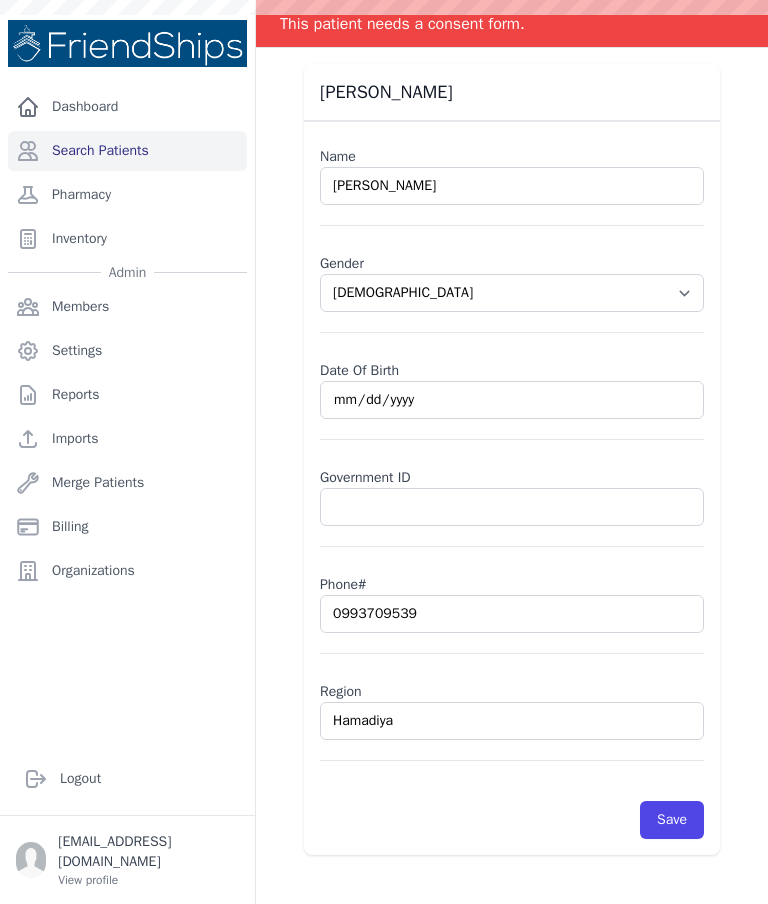 scroll, scrollTop: 0, scrollLeft: 0, axis: both 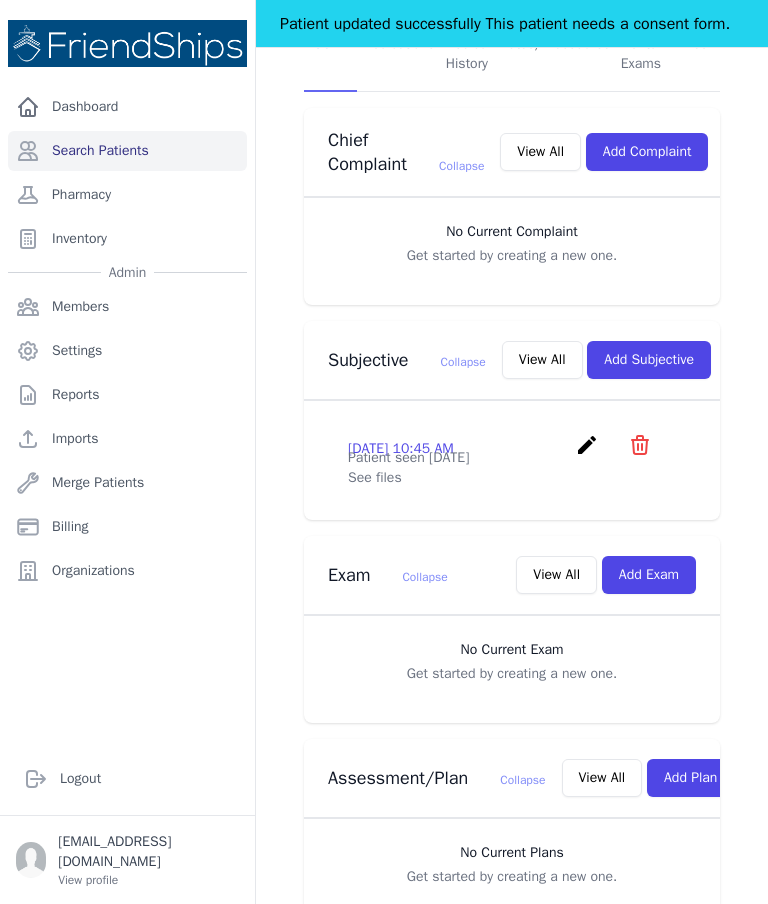 click on "Add Exam" at bounding box center [649, 575] 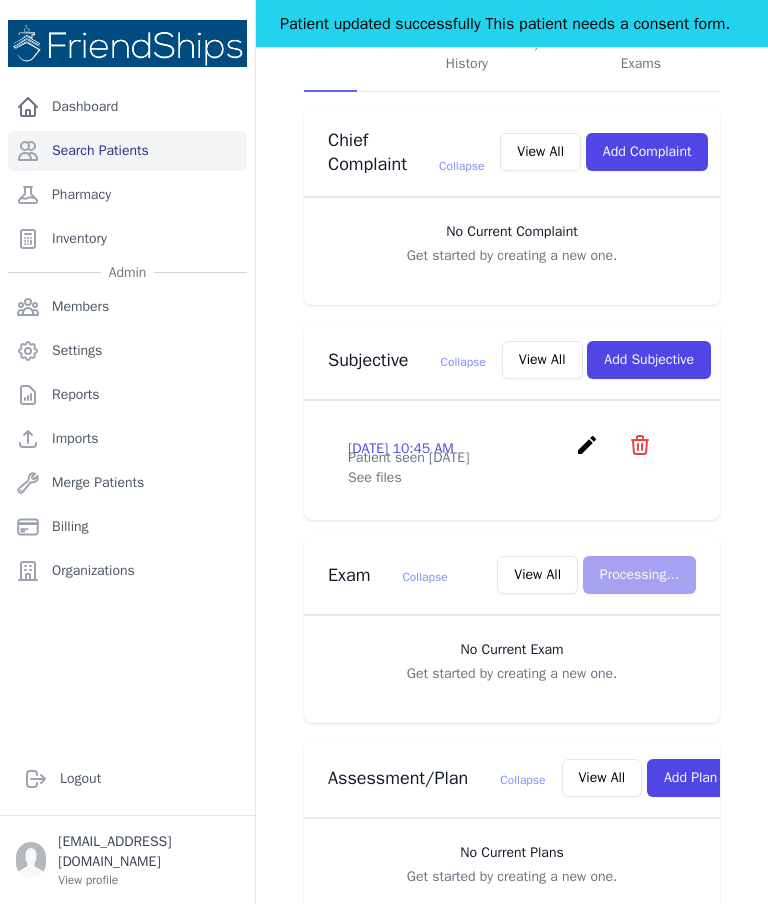 scroll, scrollTop: 0, scrollLeft: 0, axis: both 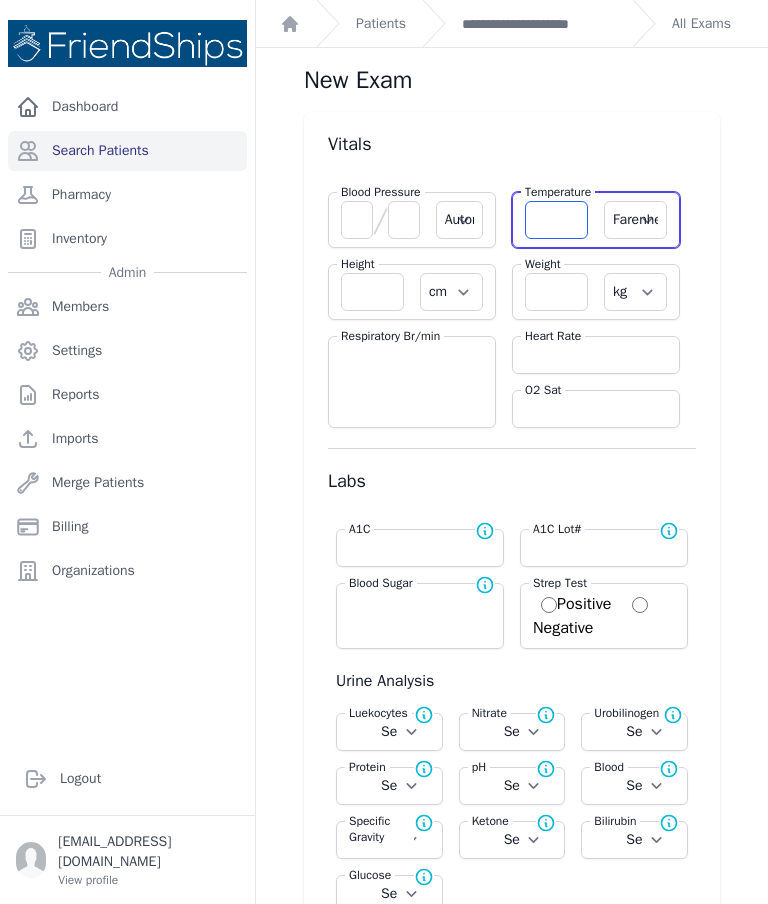click at bounding box center (556, 220) 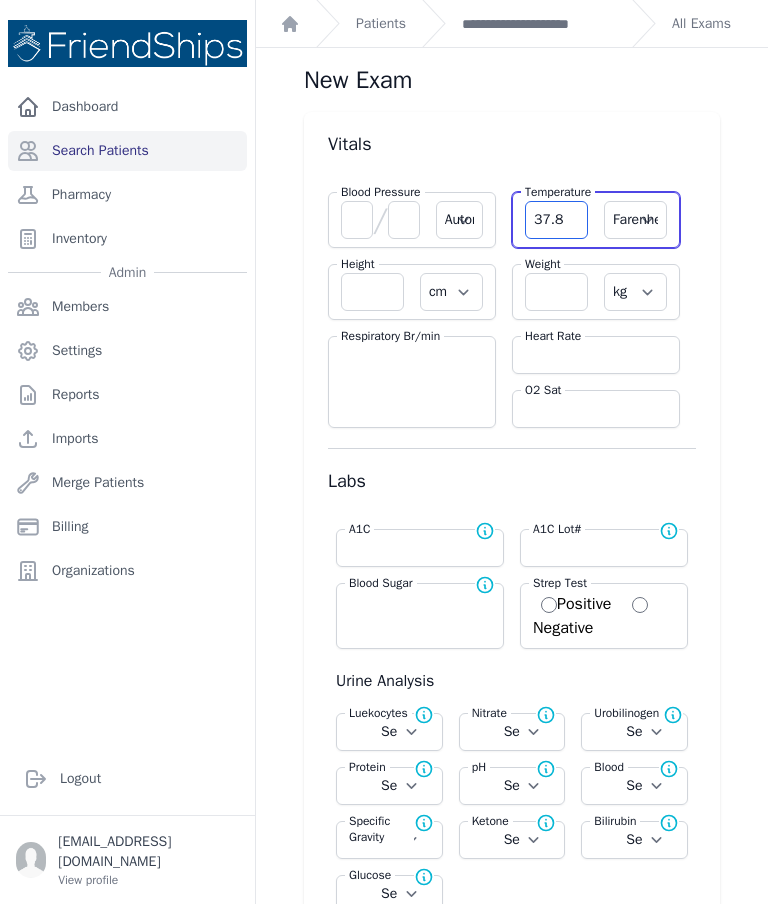 type on "37.8" 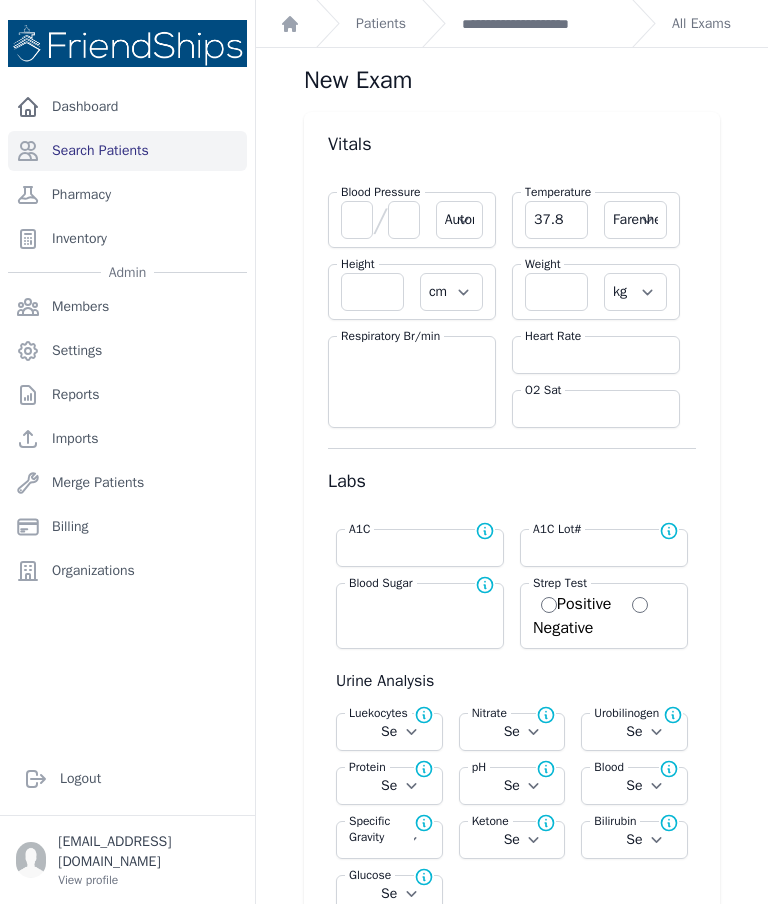 click on "Farenheit [PERSON_NAME]" at bounding box center [635, 220] 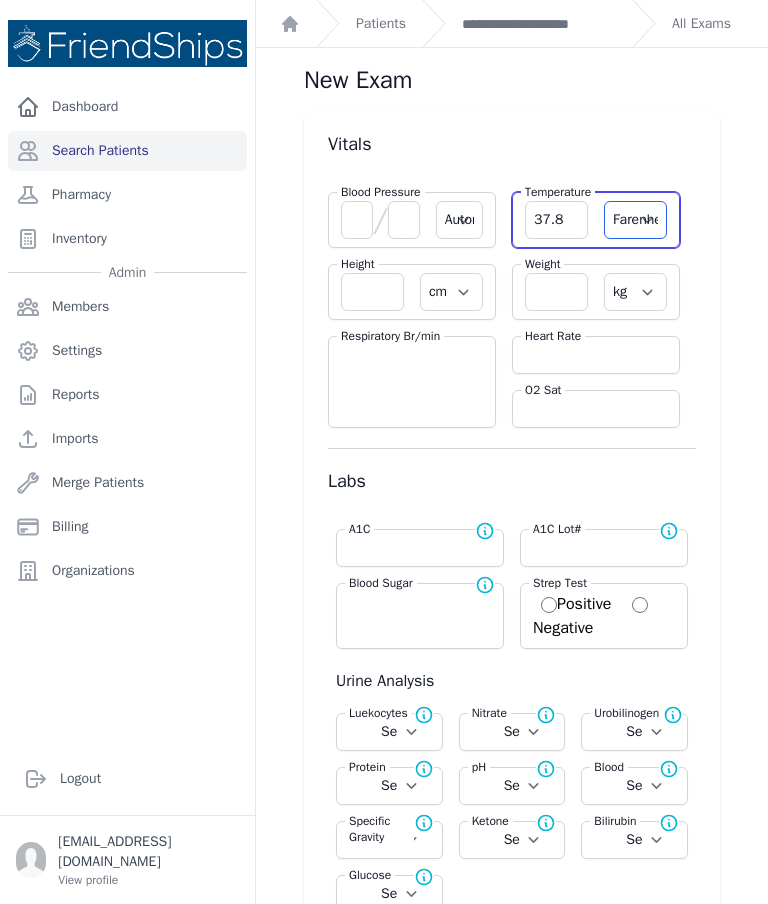 select on "C" 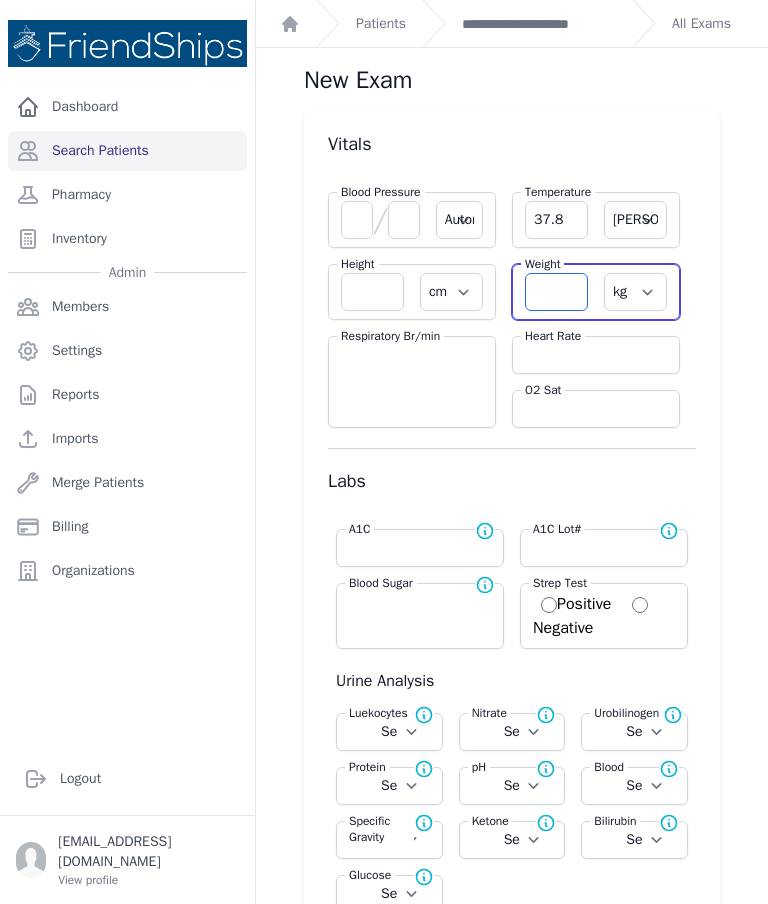 click at bounding box center [556, 292] 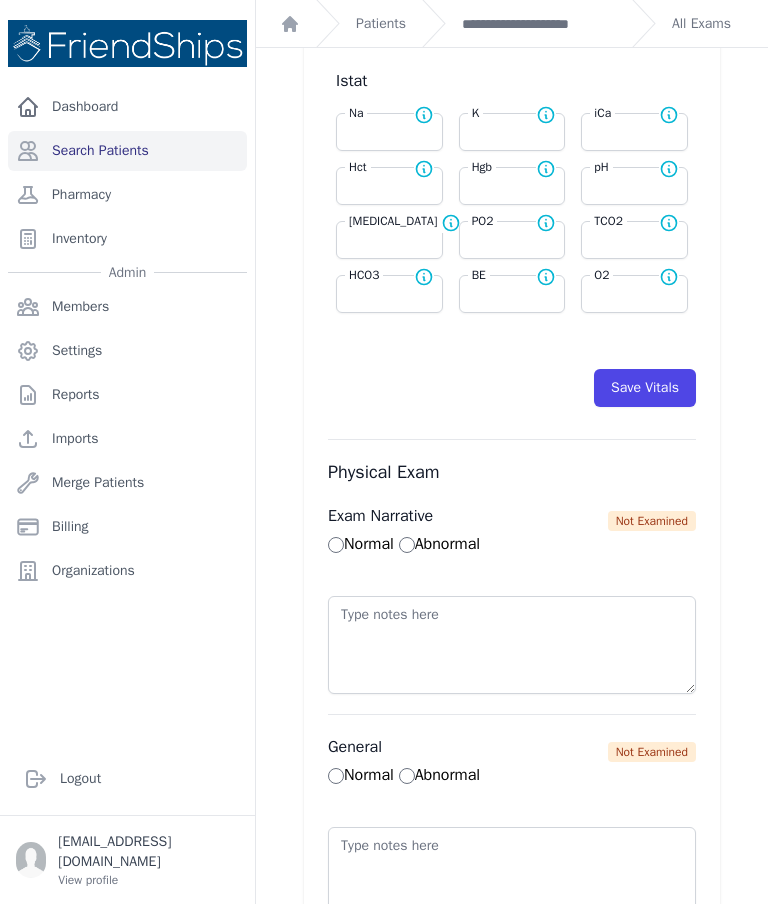 scroll, scrollTop: 884, scrollLeft: 0, axis: vertical 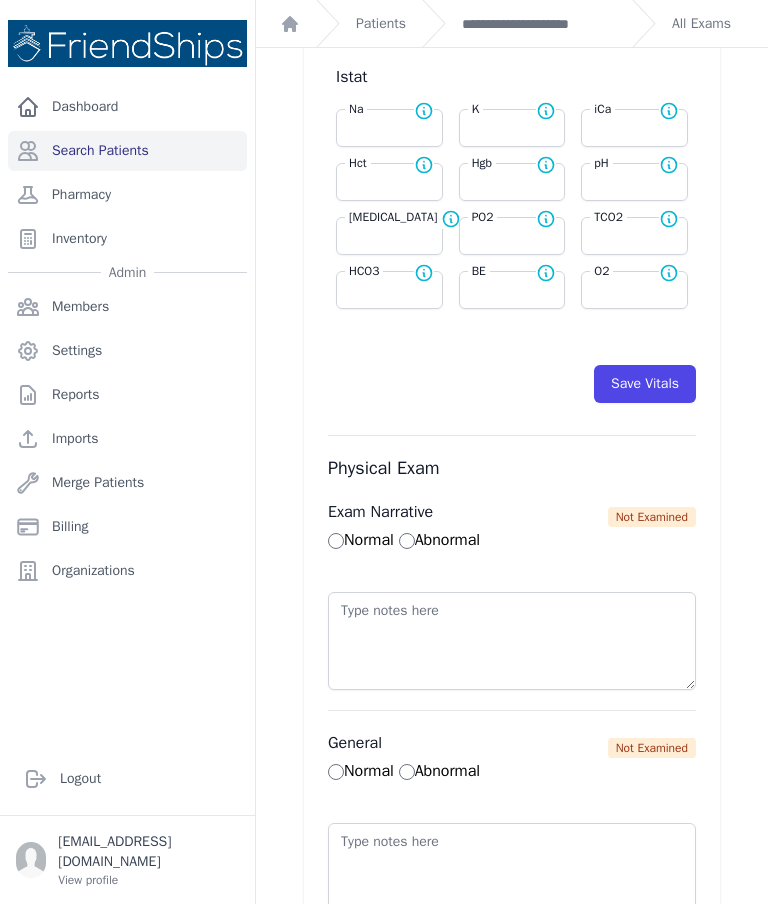 type on "16.5" 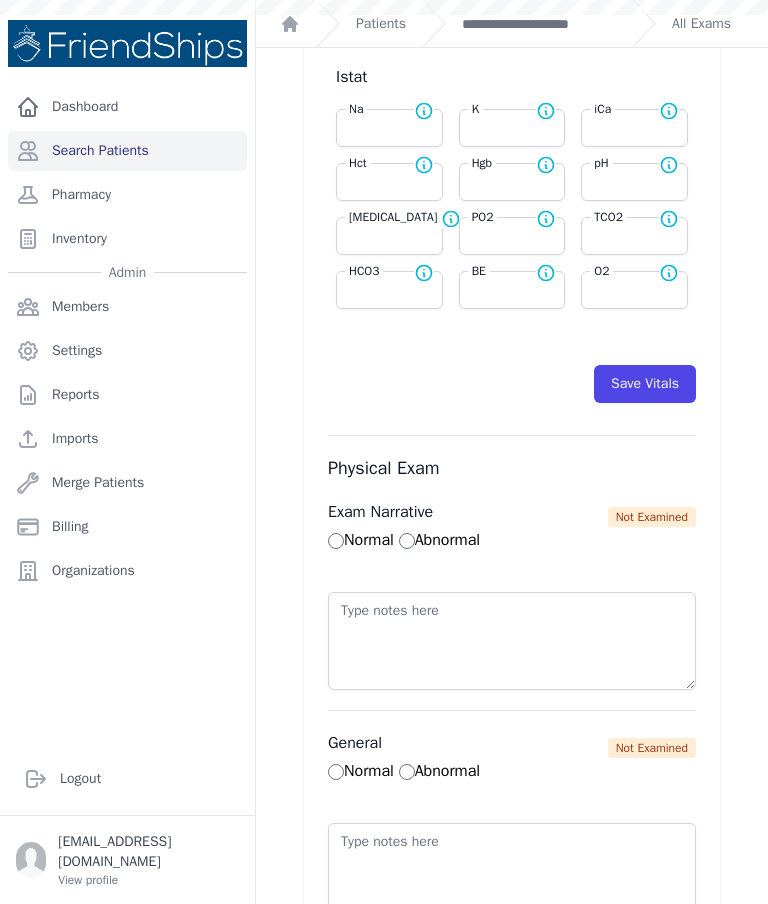 select on "C" 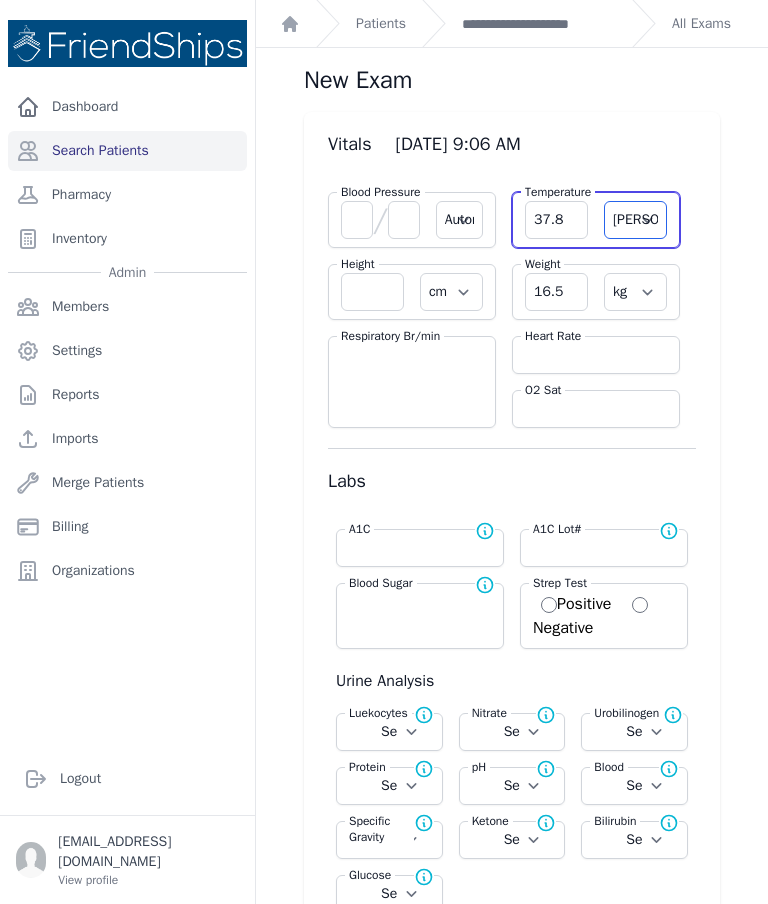 scroll, scrollTop: 0, scrollLeft: 0, axis: both 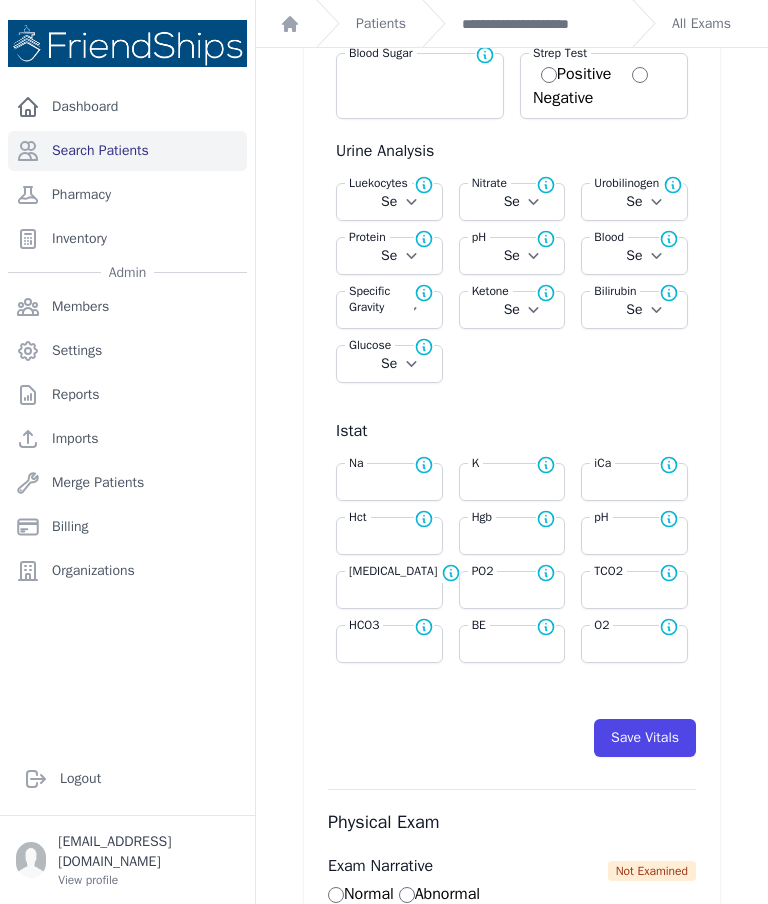 click on "Save Vitals" at bounding box center (645, 738) 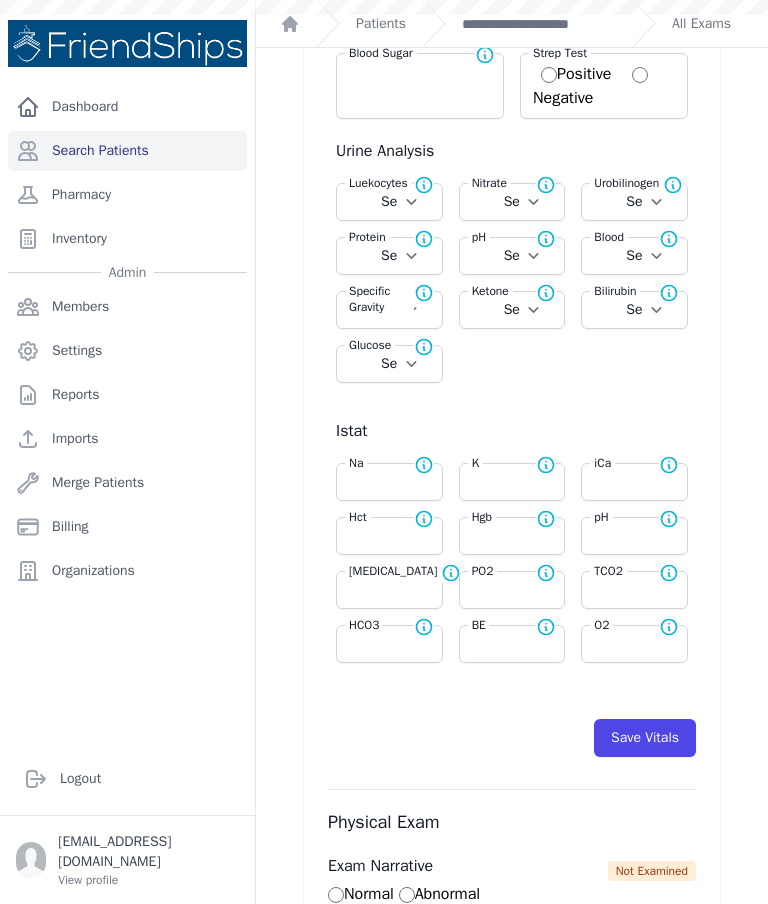 scroll, scrollTop: 0, scrollLeft: 0, axis: both 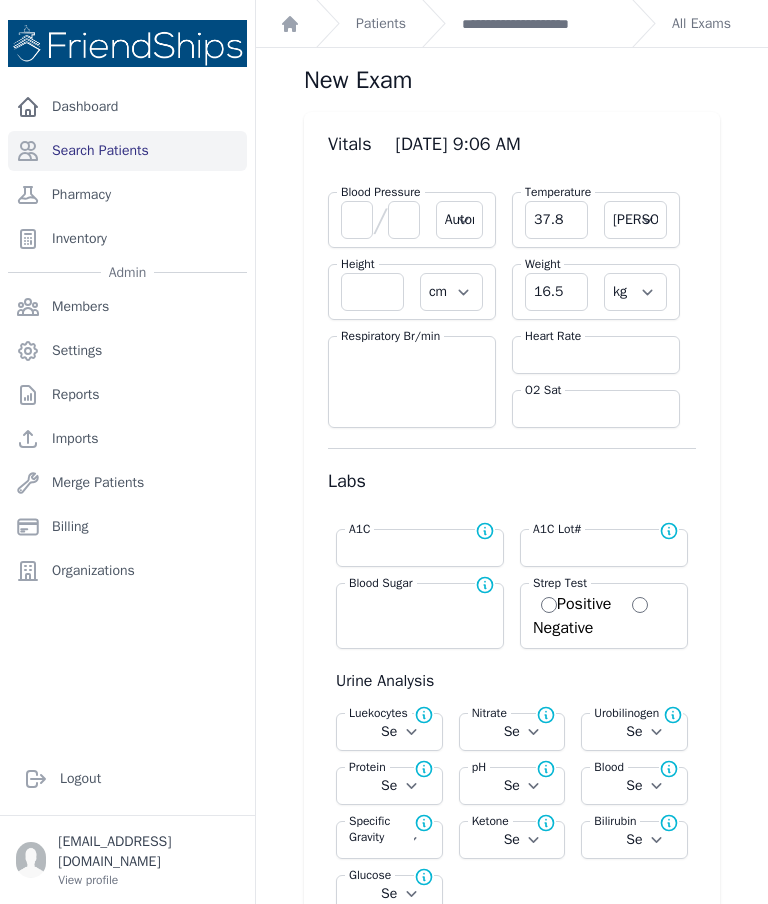 click on "**********" at bounding box center (539, 24) 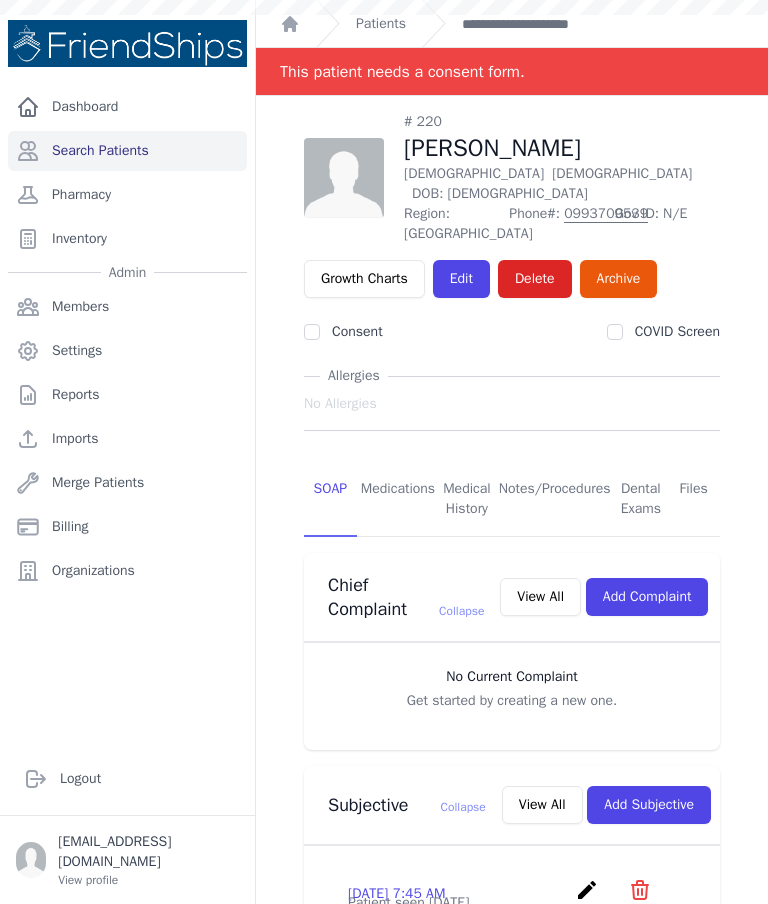 scroll, scrollTop: 0, scrollLeft: 0, axis: both 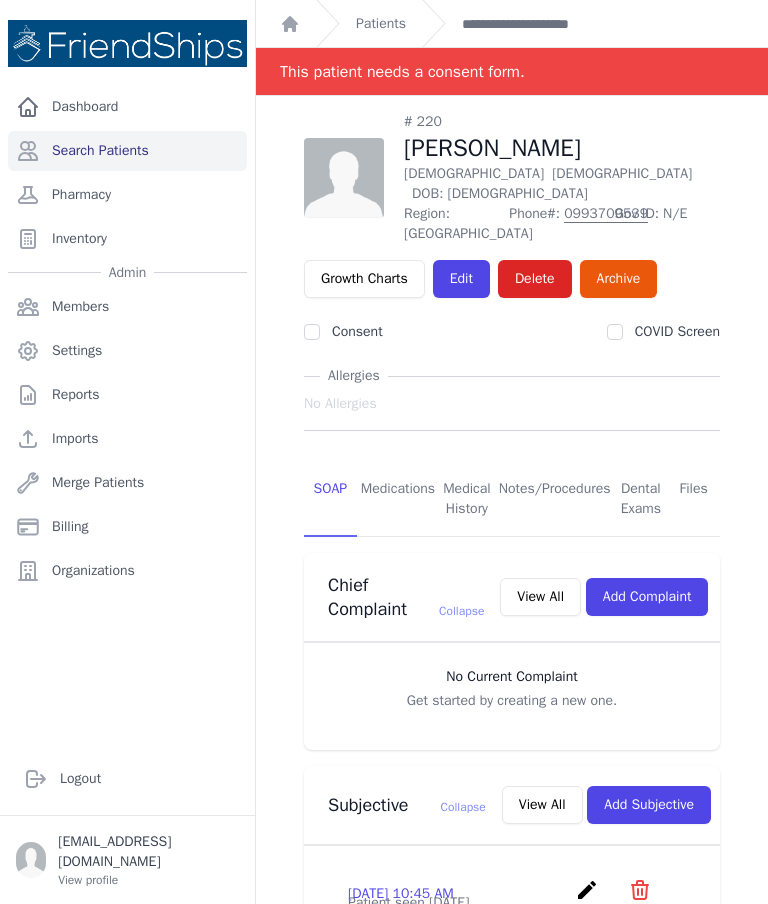 click on "Patients" at bounding box center [381, 24] 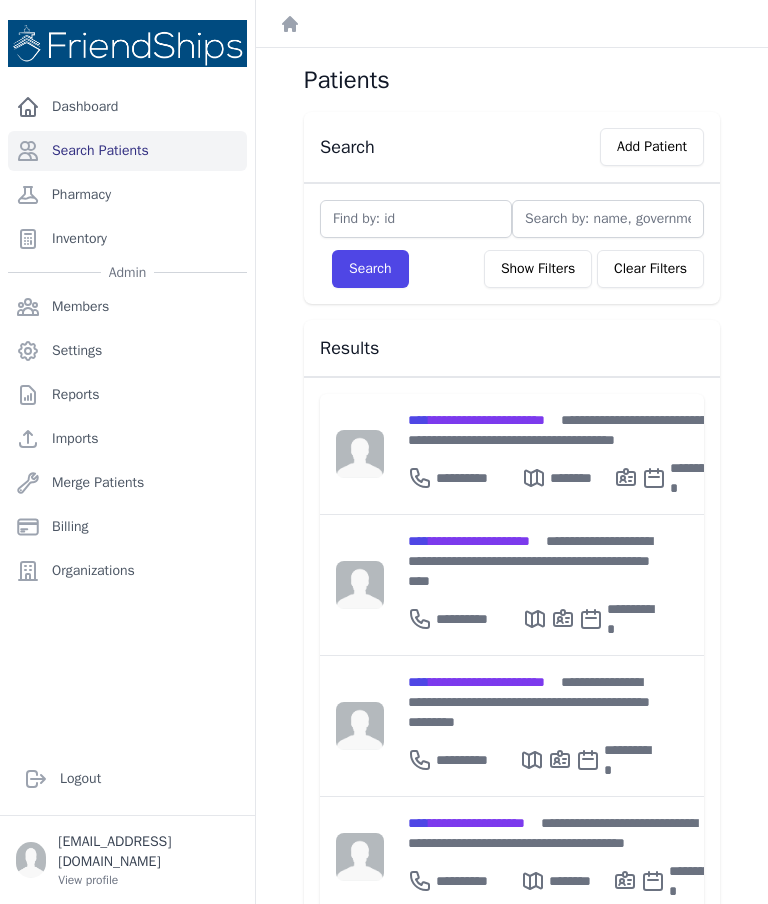 click on "Add Patient" at bounding box center [652, 147] 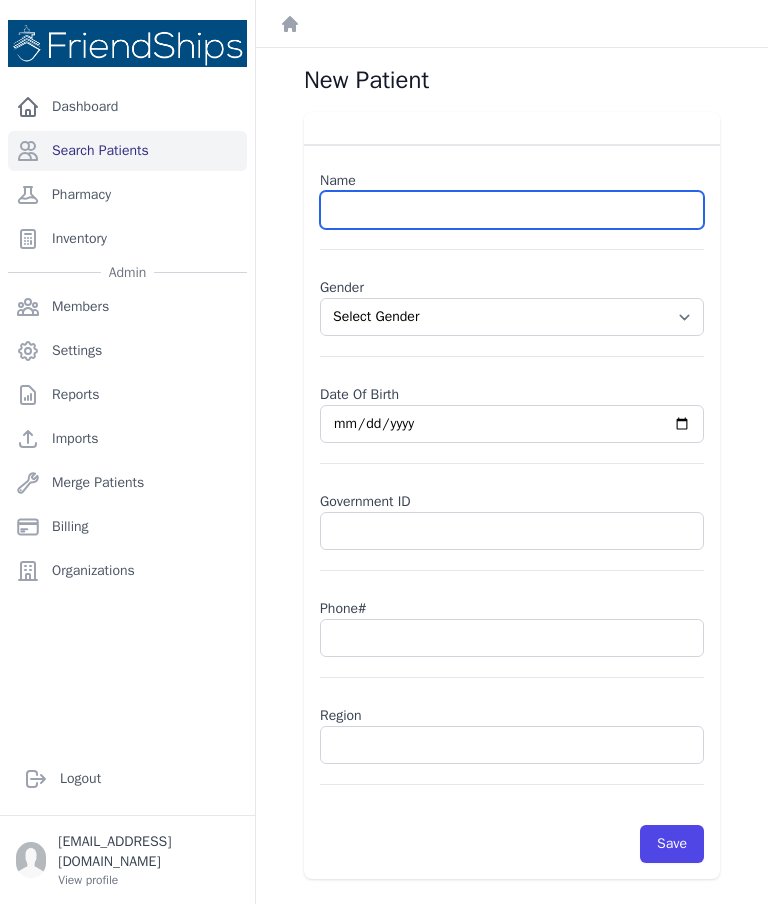 click at bounding box center (512, 210) 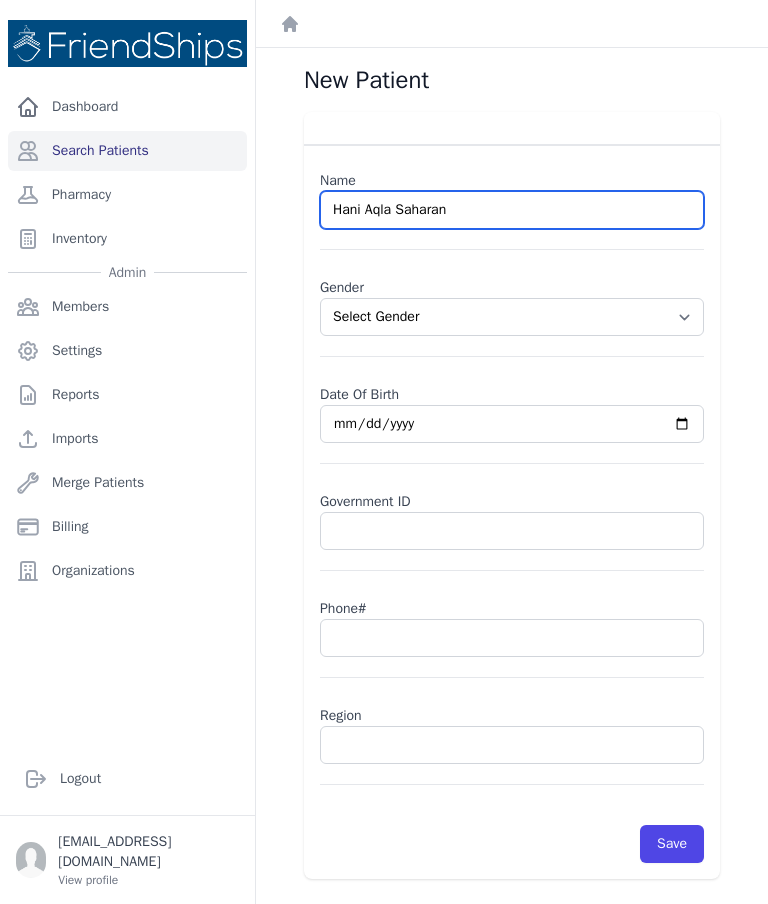 click on "Hani Aqla Saharan" at bounding box center (512, 210) 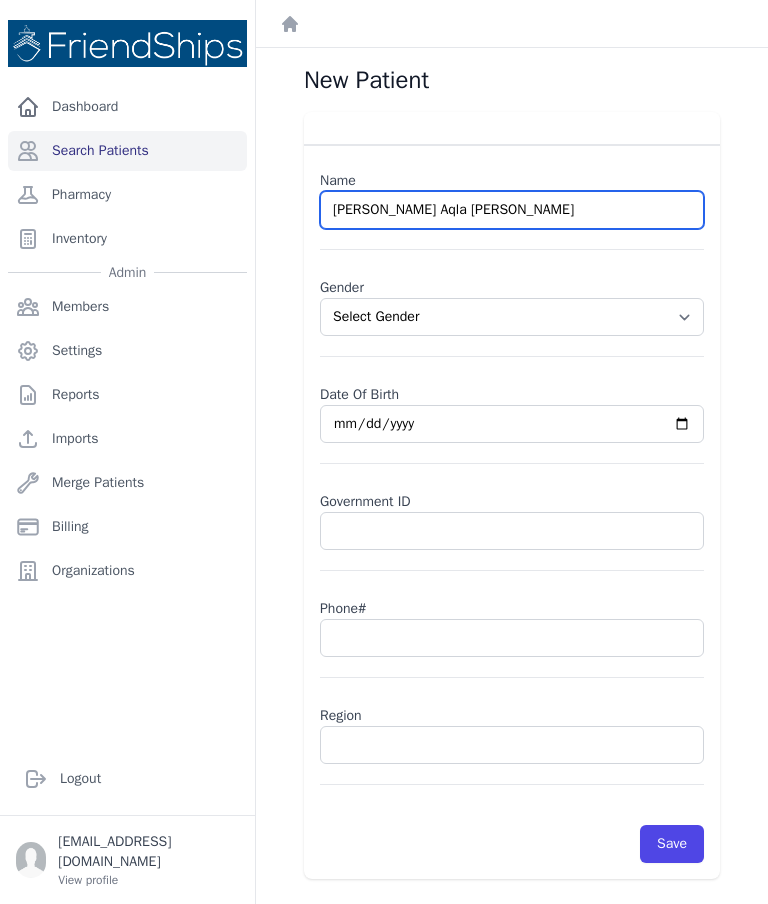 type on "Hani Aqla Shaaban" 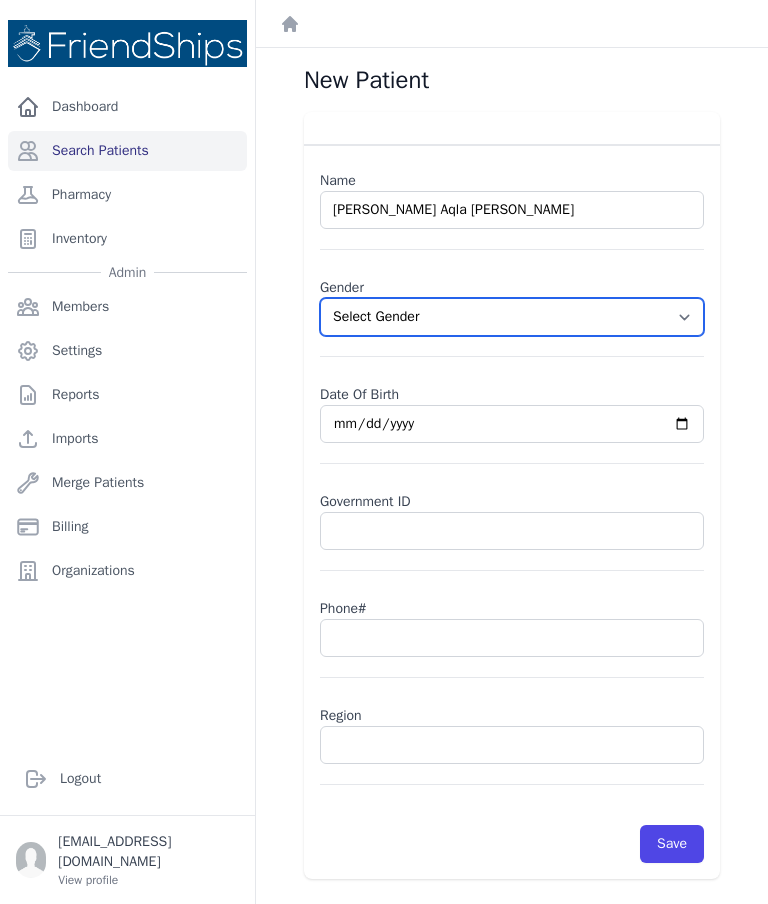 click on "Select Gender Male Female" at bounding box center (512, 317) 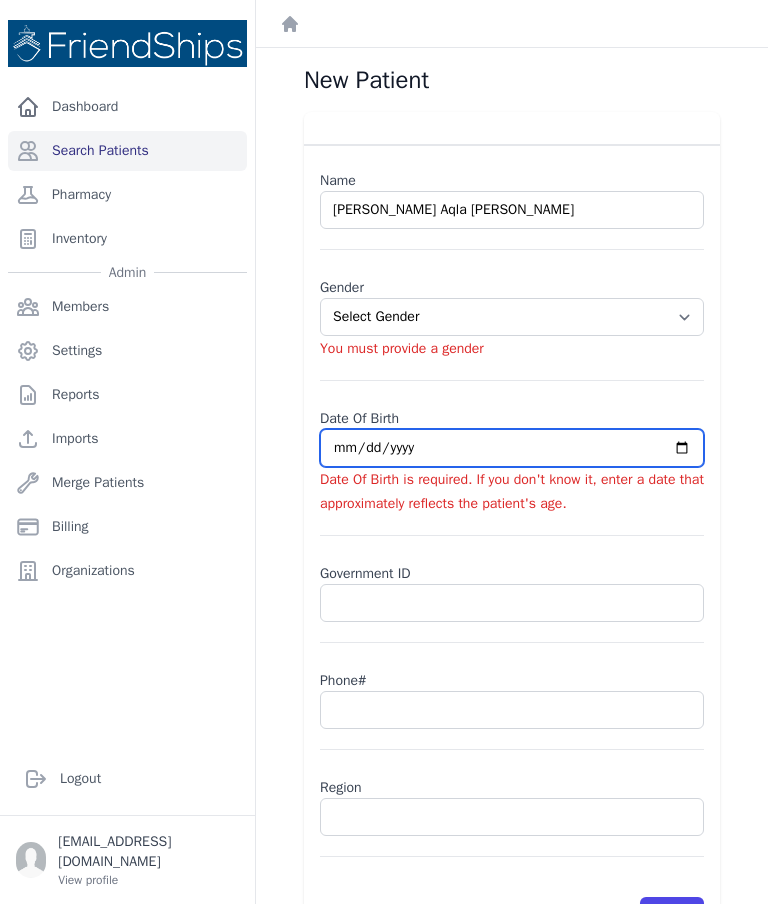 click at bounding box center [512, 448] 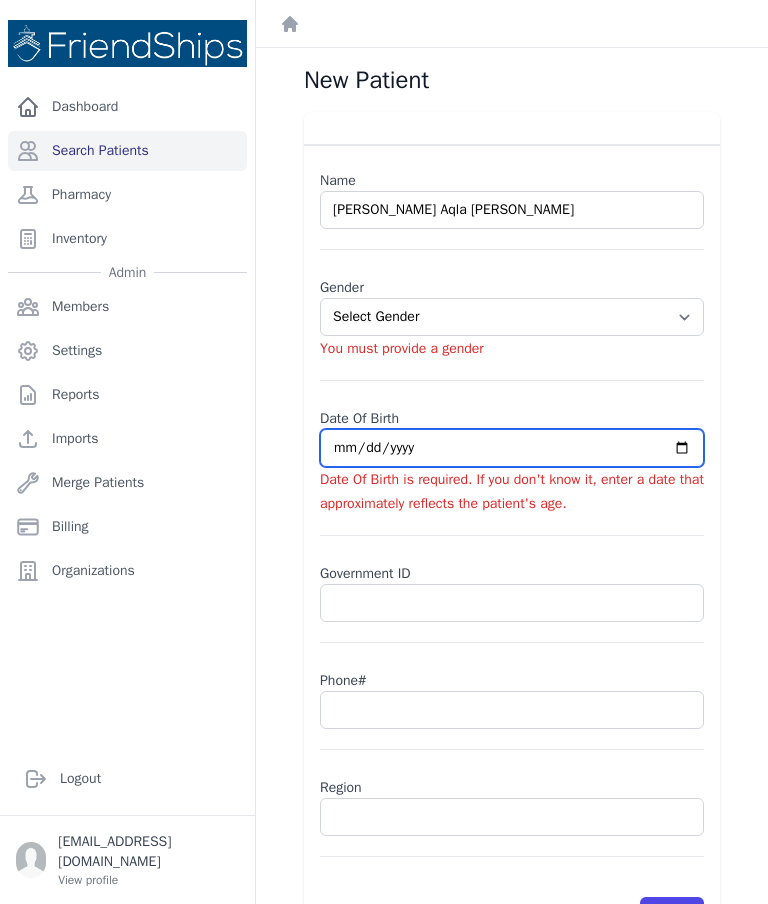 type on "2025-07-17" 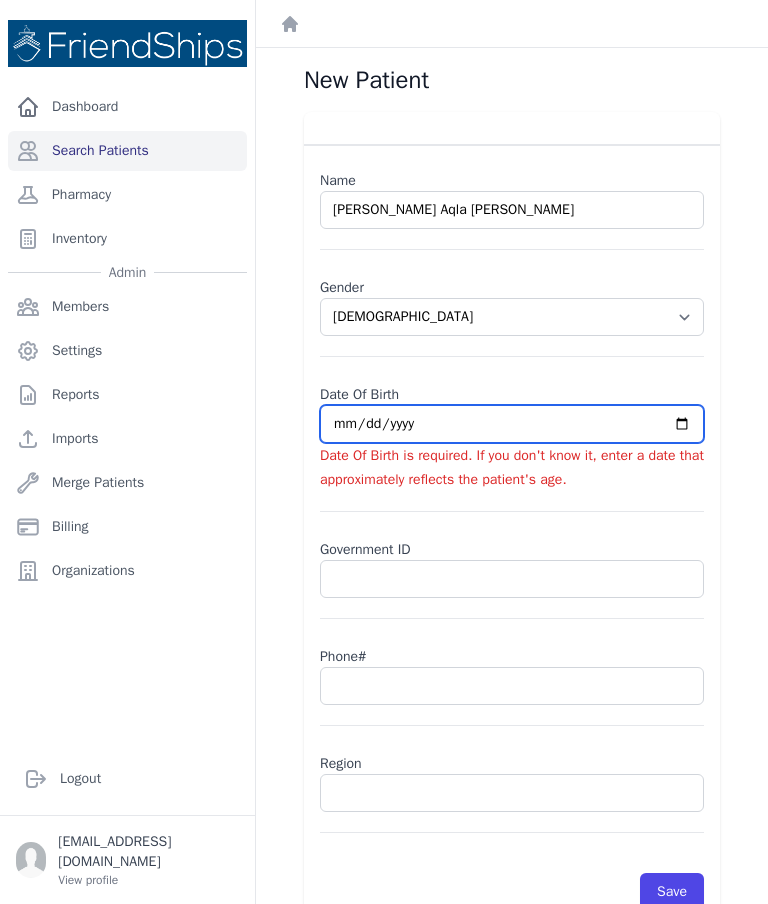 select on "[DEMOGRAPHIC_DATA]" 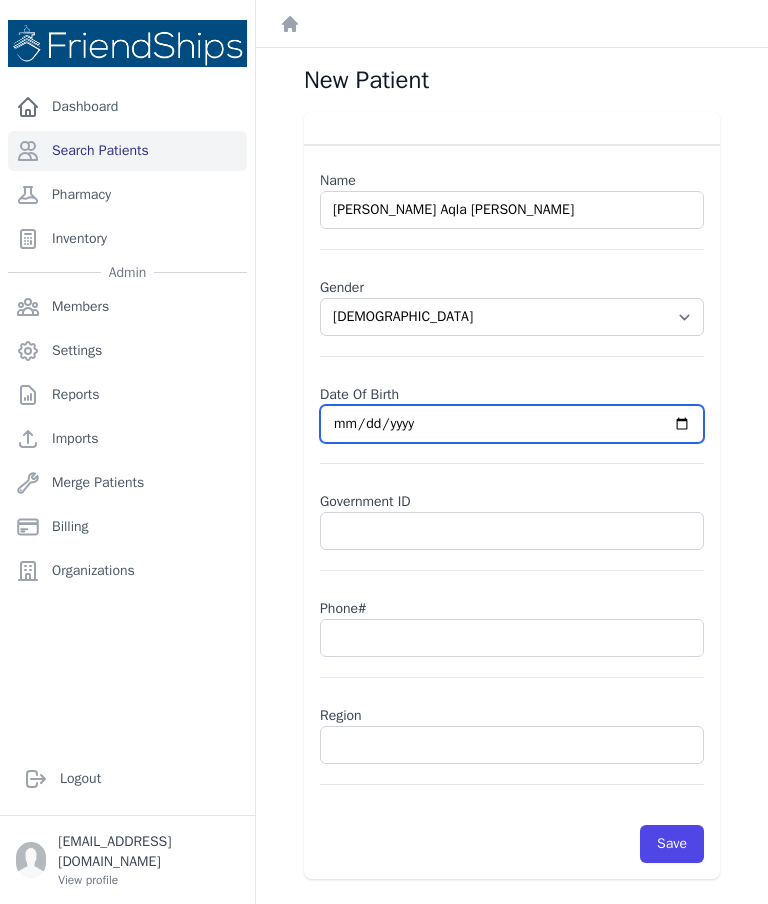 click on "2025-07-17" at bounding box center (512, 424) 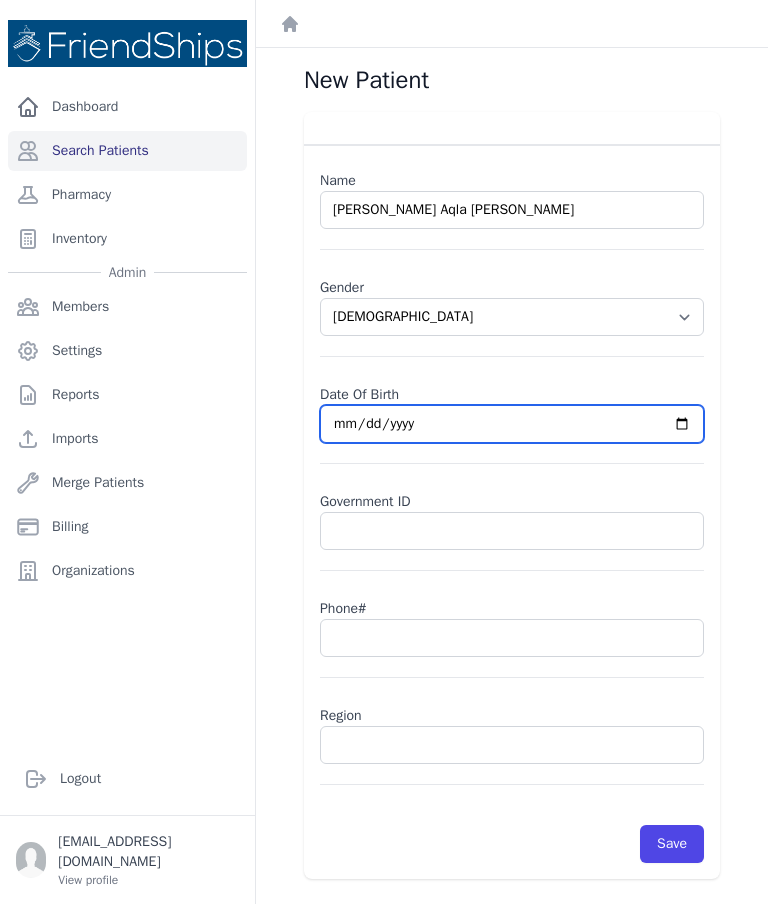 type on "1990-10-17" 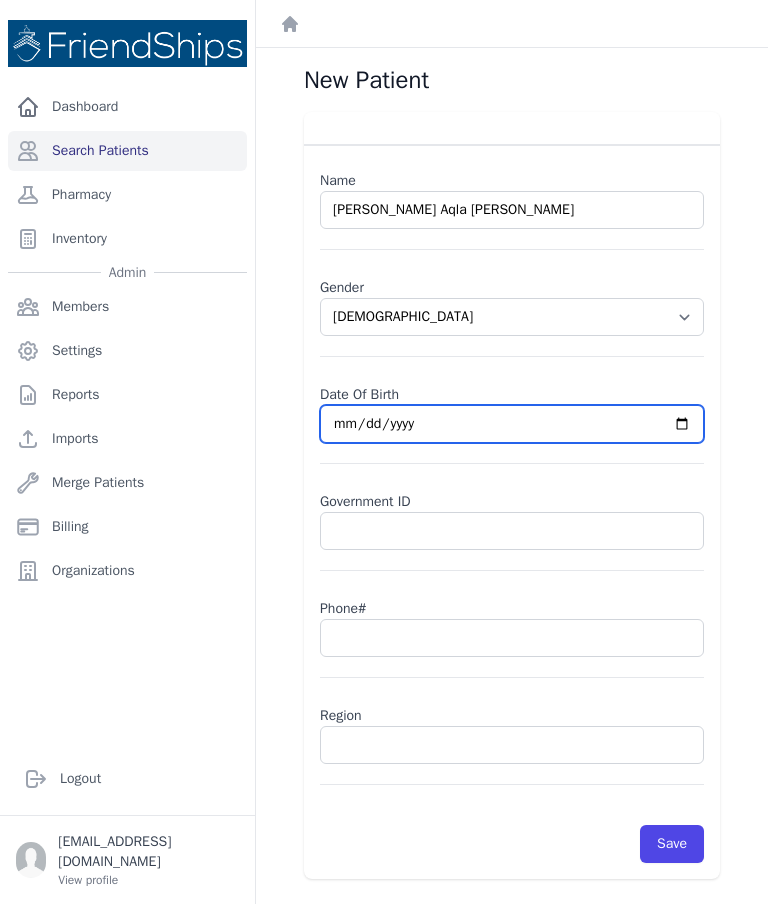 type on "1990-10-25" 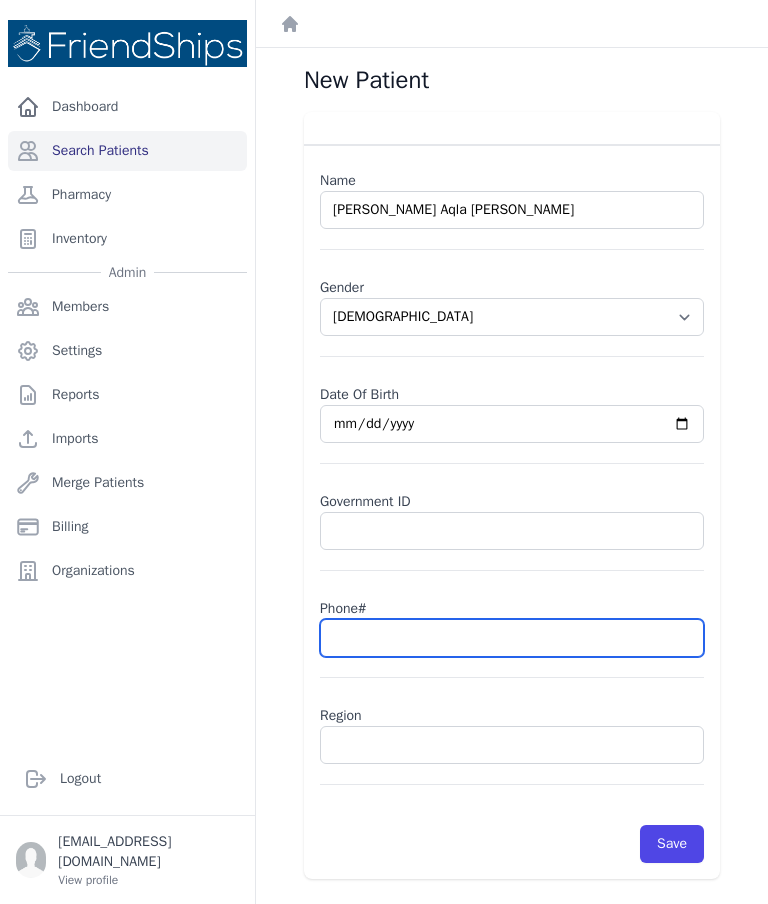 click at bounding box center [512, 638] 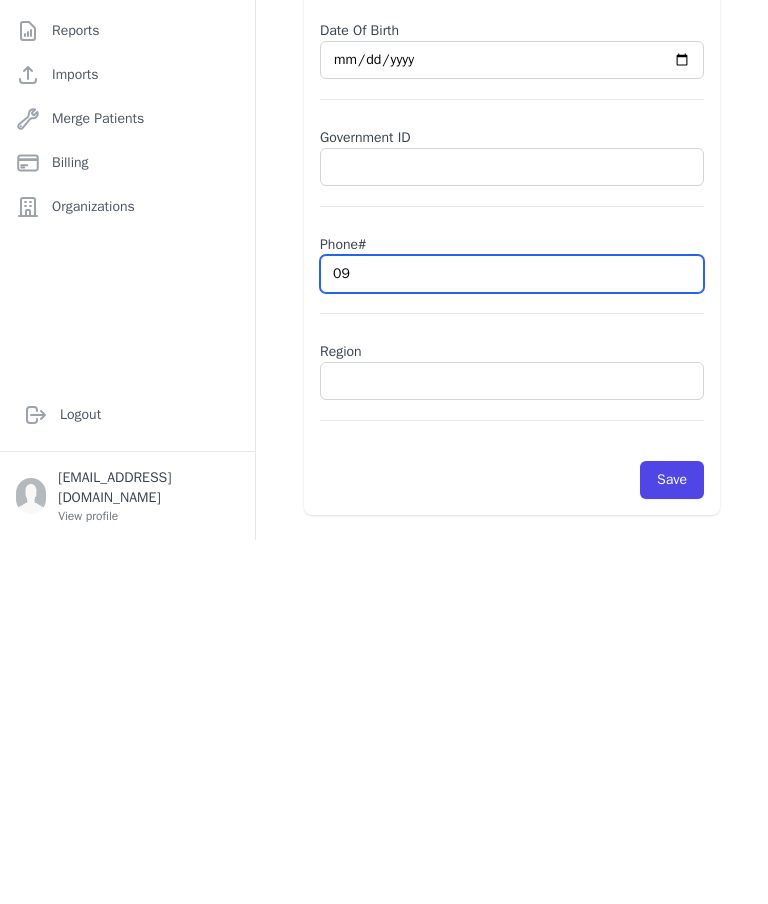 type on "099" 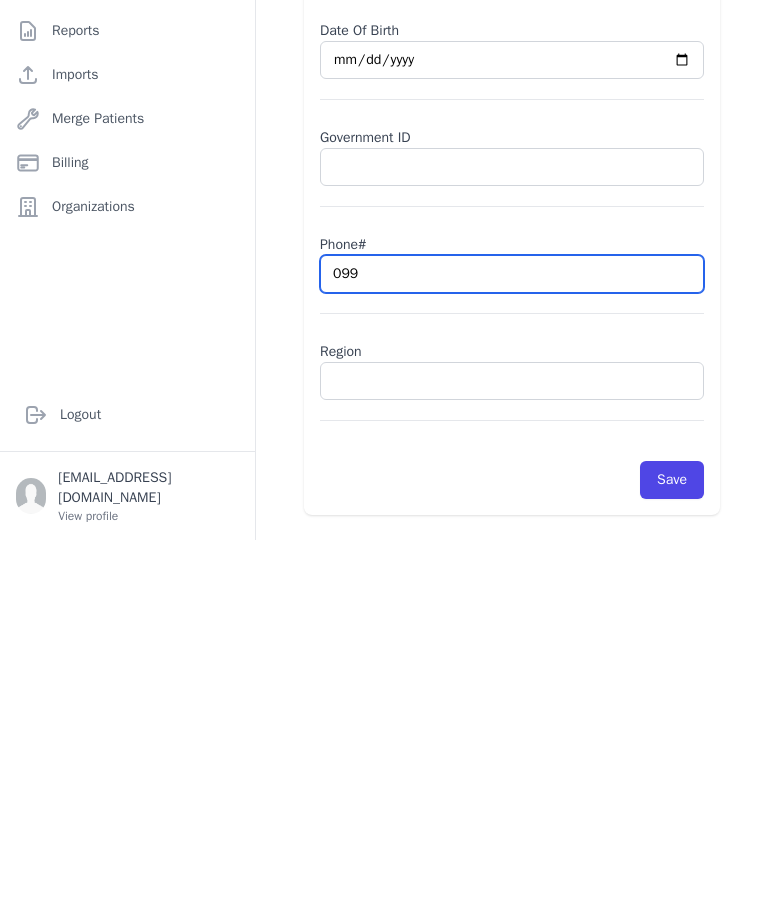 select on "[DEMOGRAPHIC_DATA]" 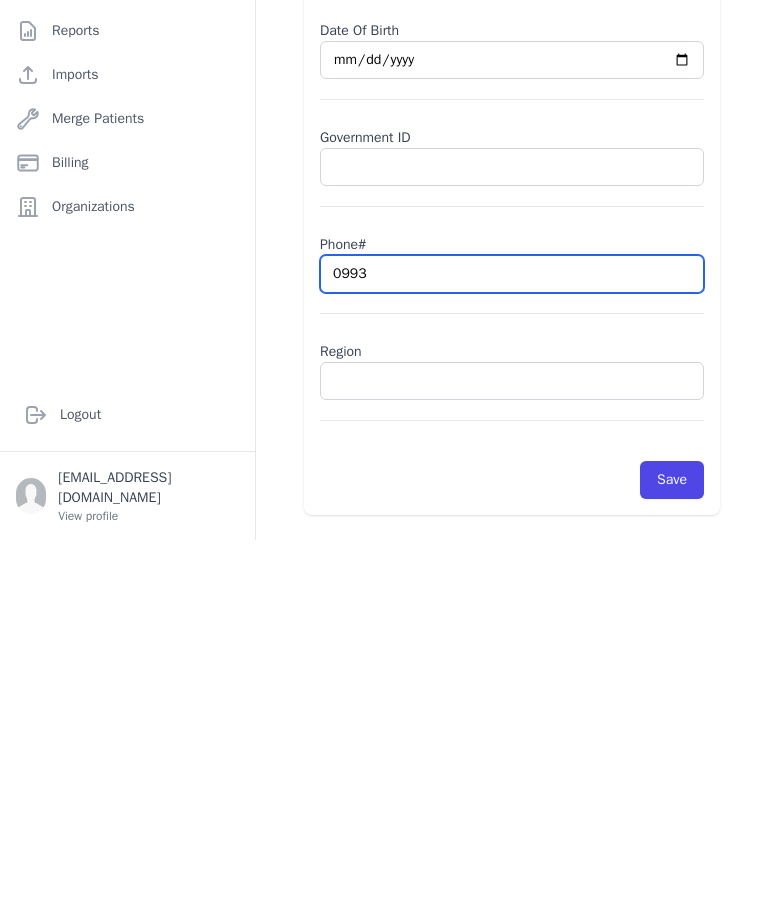 type on "09939" 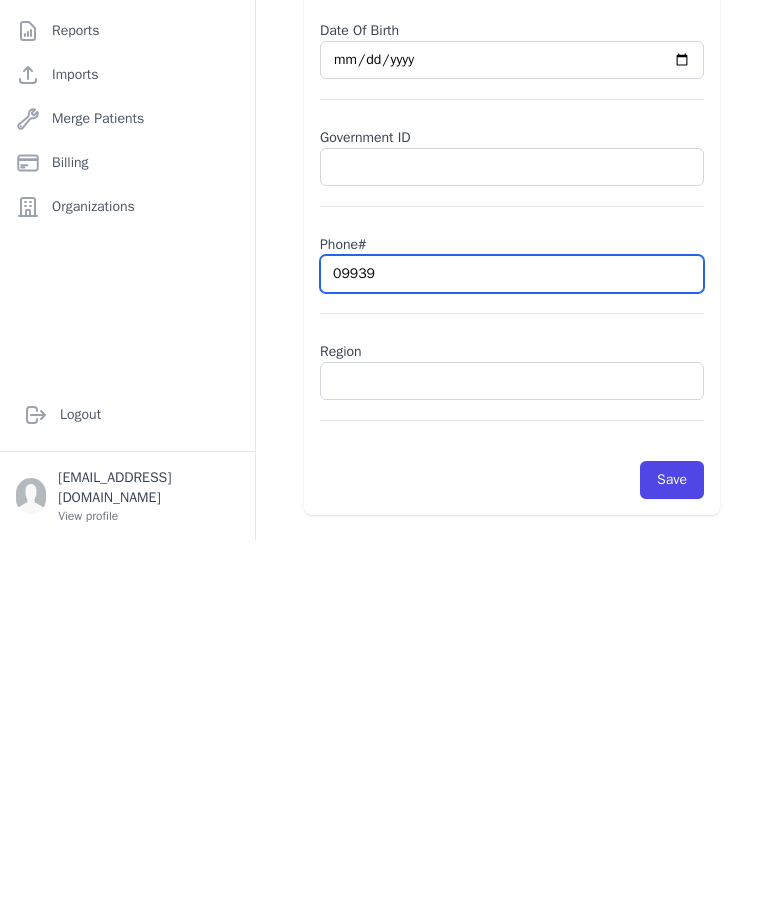 select on "[DEMOGRAPHIC_DATA]" 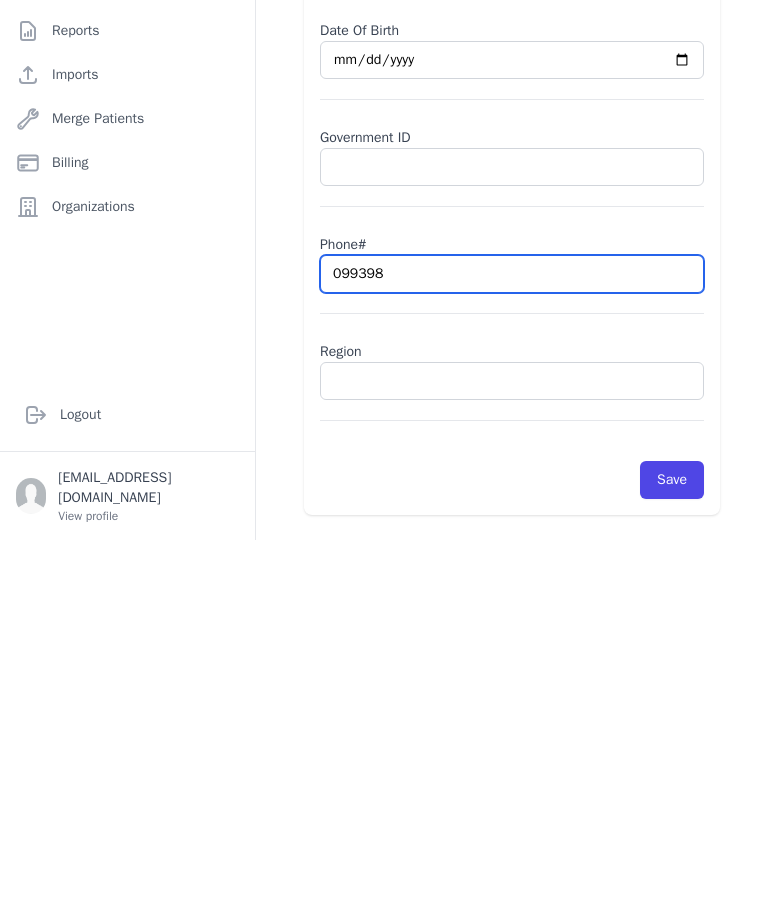 type on "0993989" 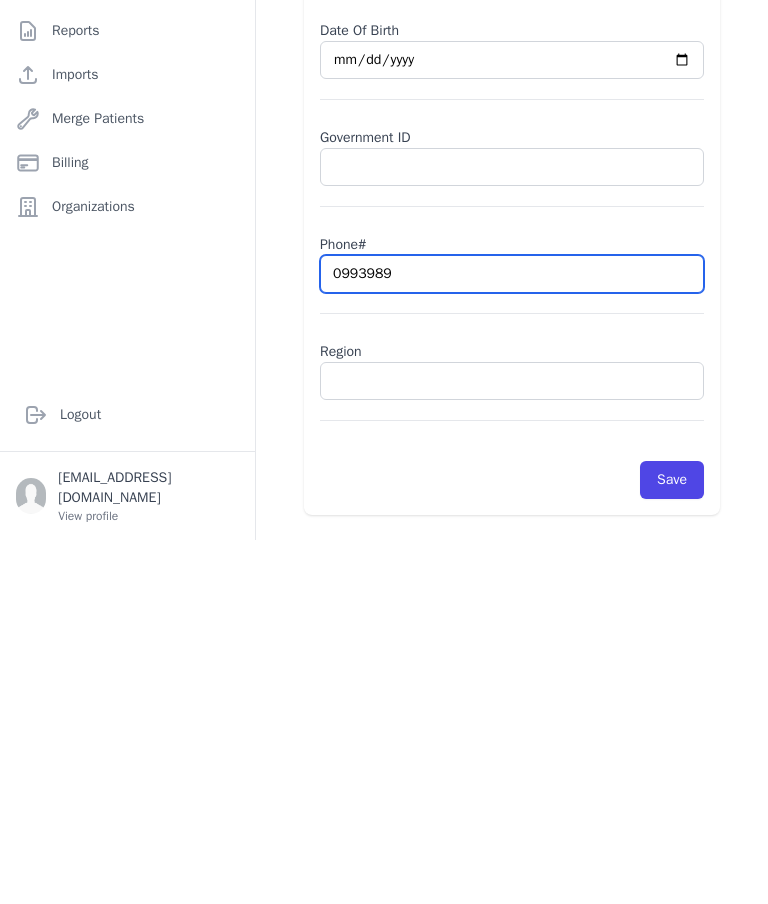 select on "[DEMOGRAPHIC_DATA]" 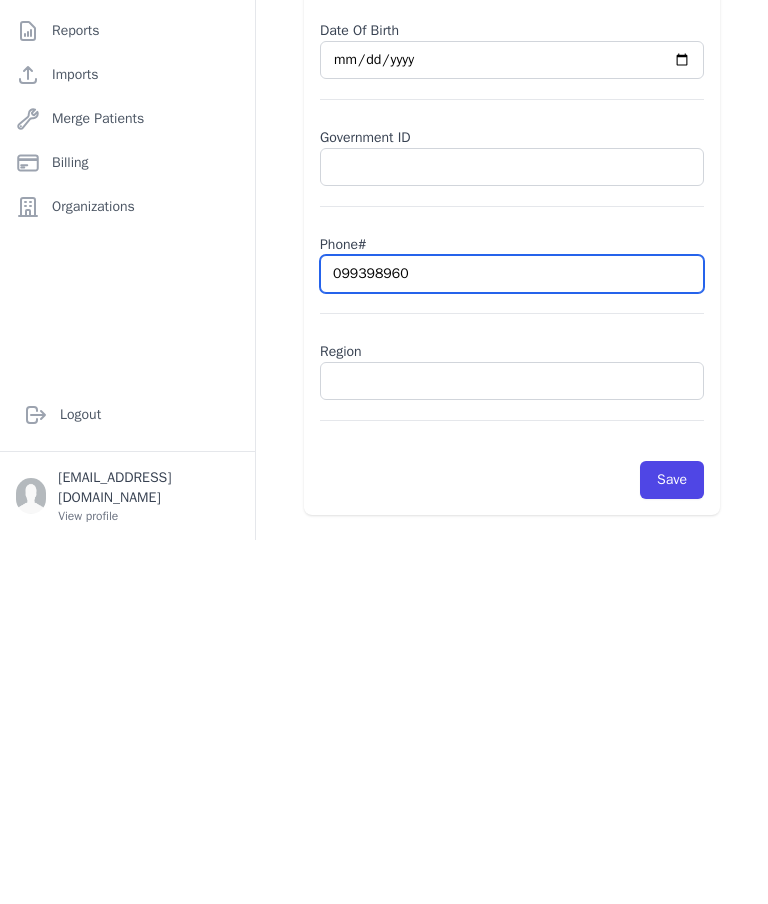 type on "0993989607" 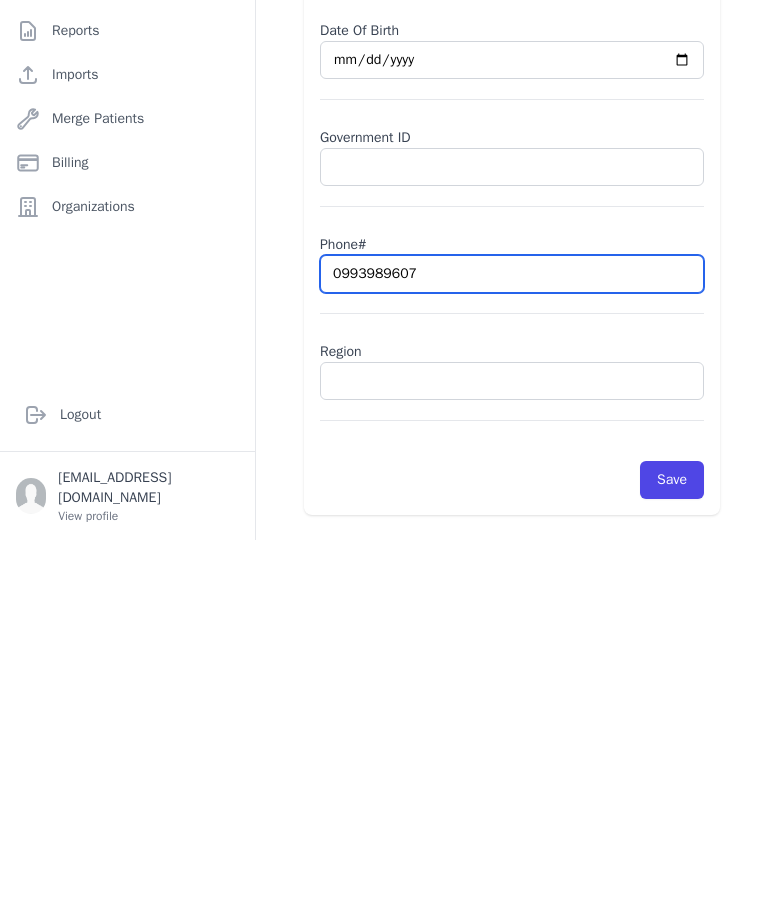 select on "[DEMOGRAPHIC_DATA]" 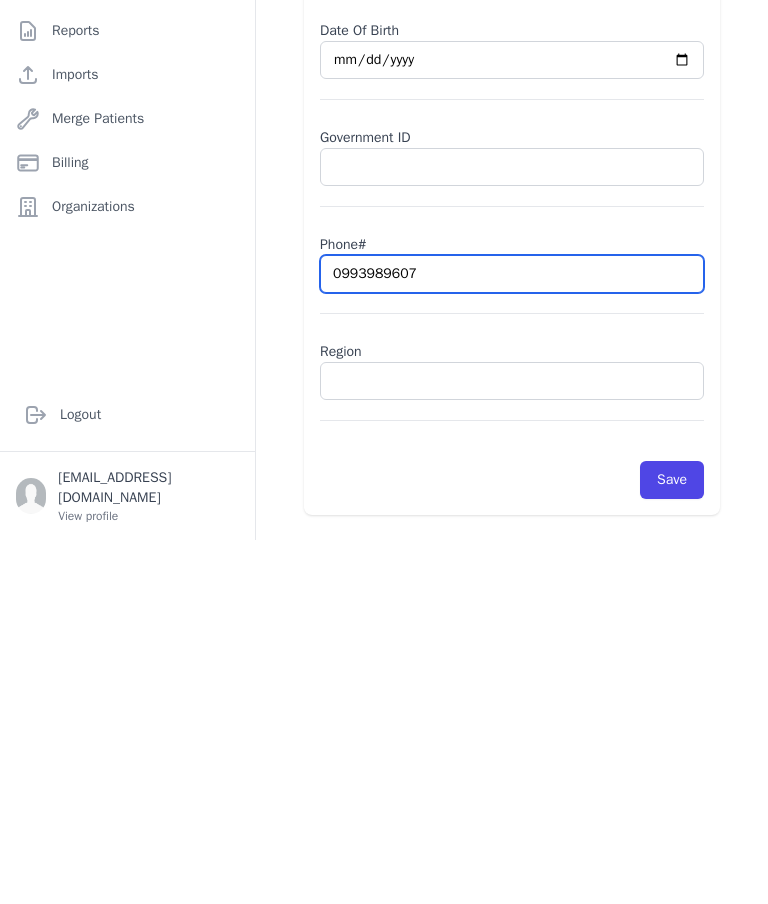 type on "0993989607" 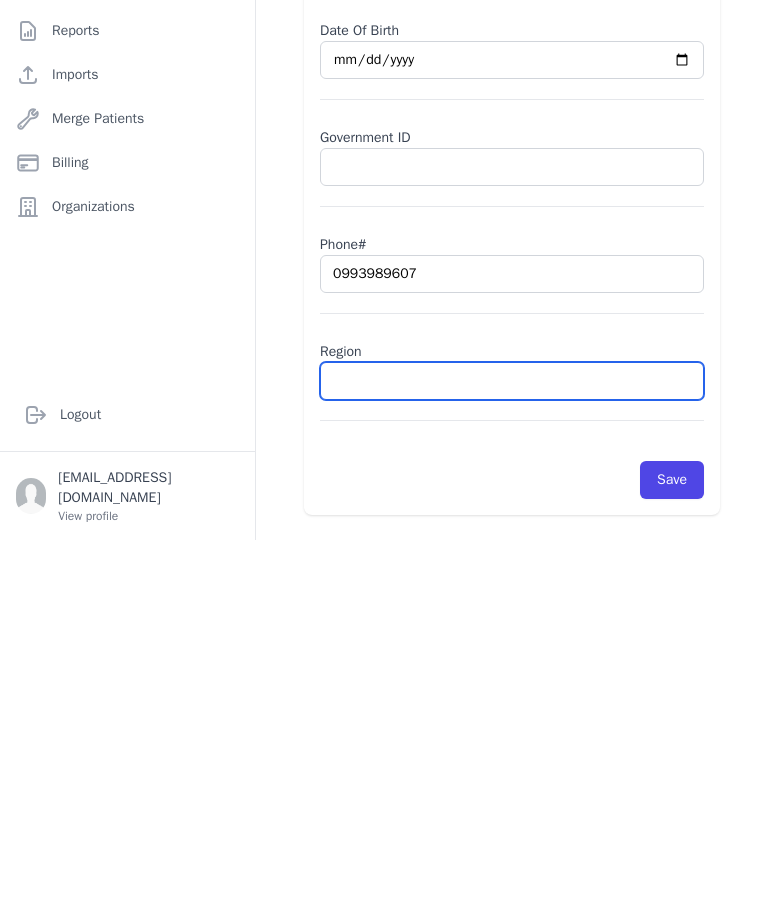 click at bounding box center (512, 745) 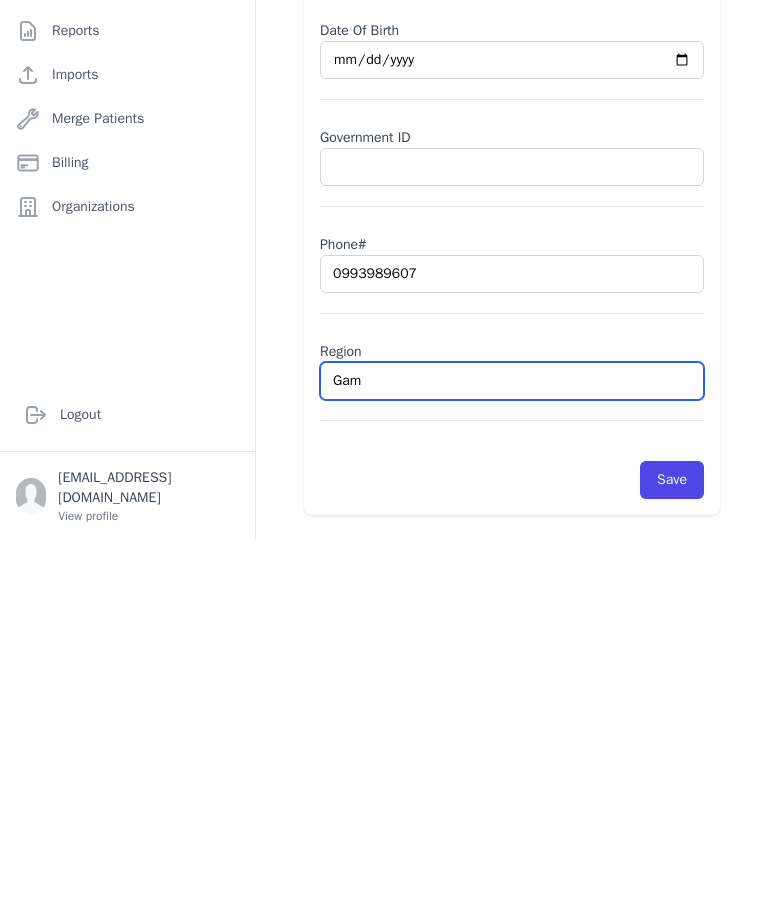 type on "Gama" 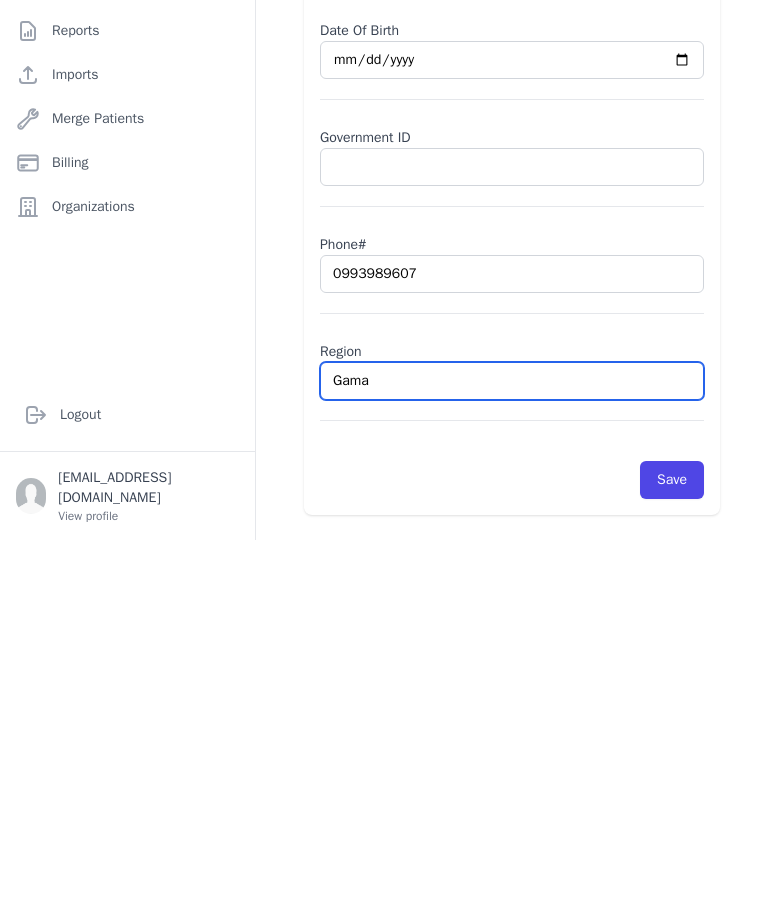 select on "[DEMOGRAPHIC_DATA]" 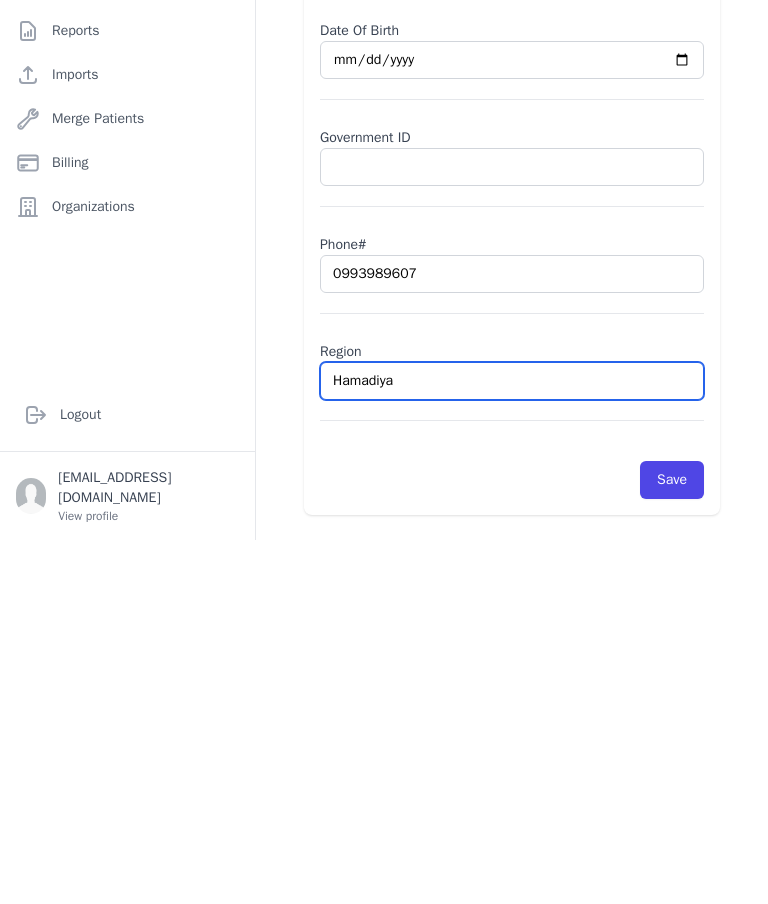 type on "Hamadiya" 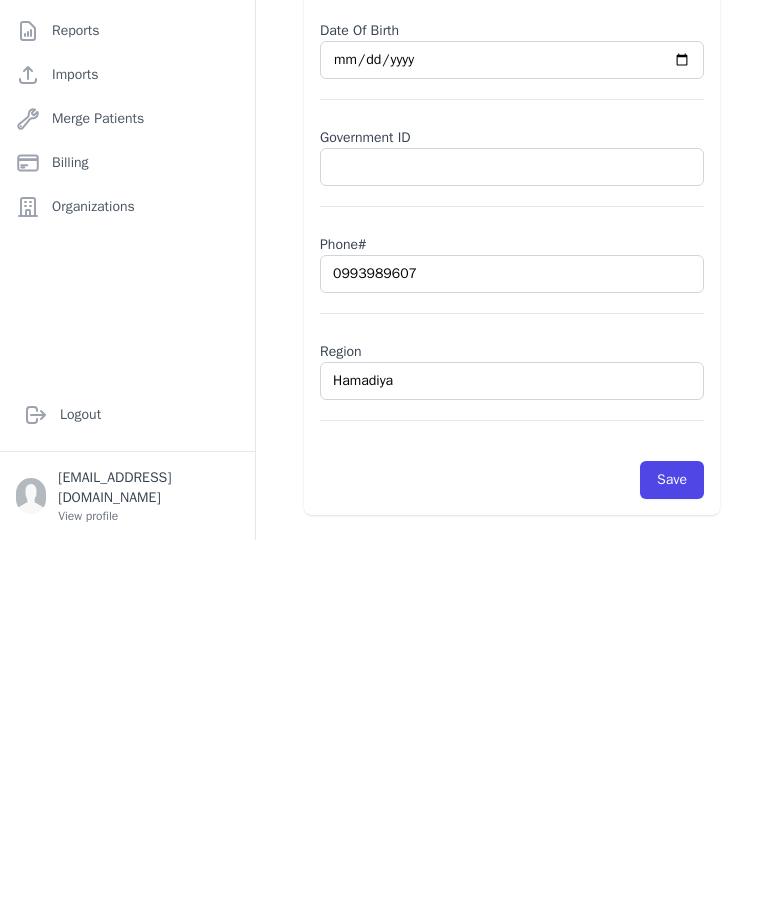 click on "Save" at bounding box center [672, 844] 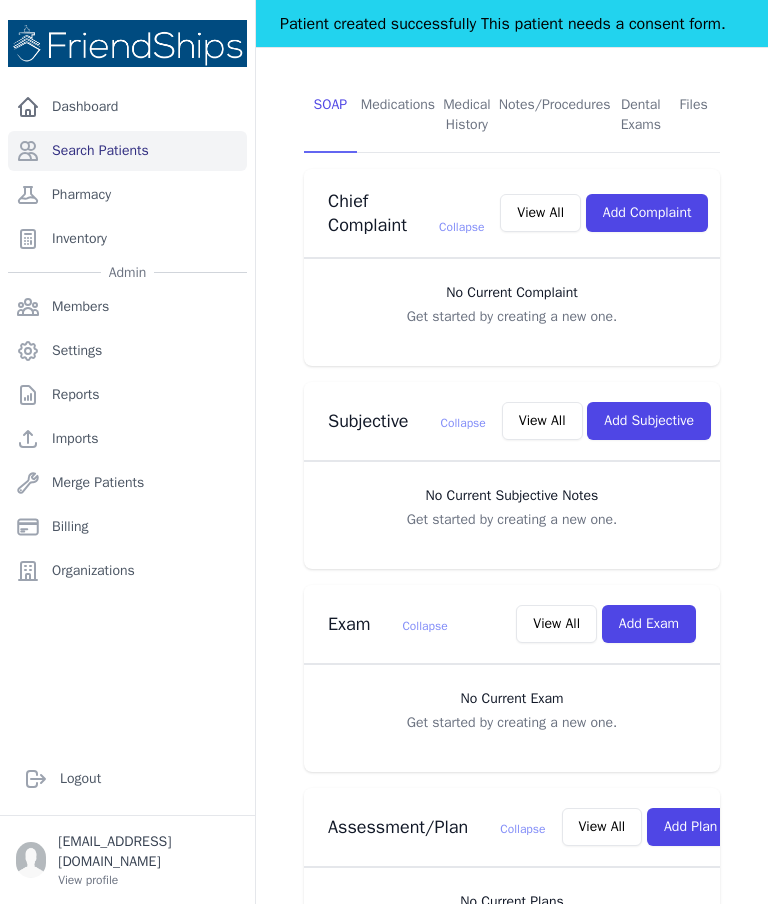 scroll, scrollTop: 415, scrollLeft: 0, axis: vertical 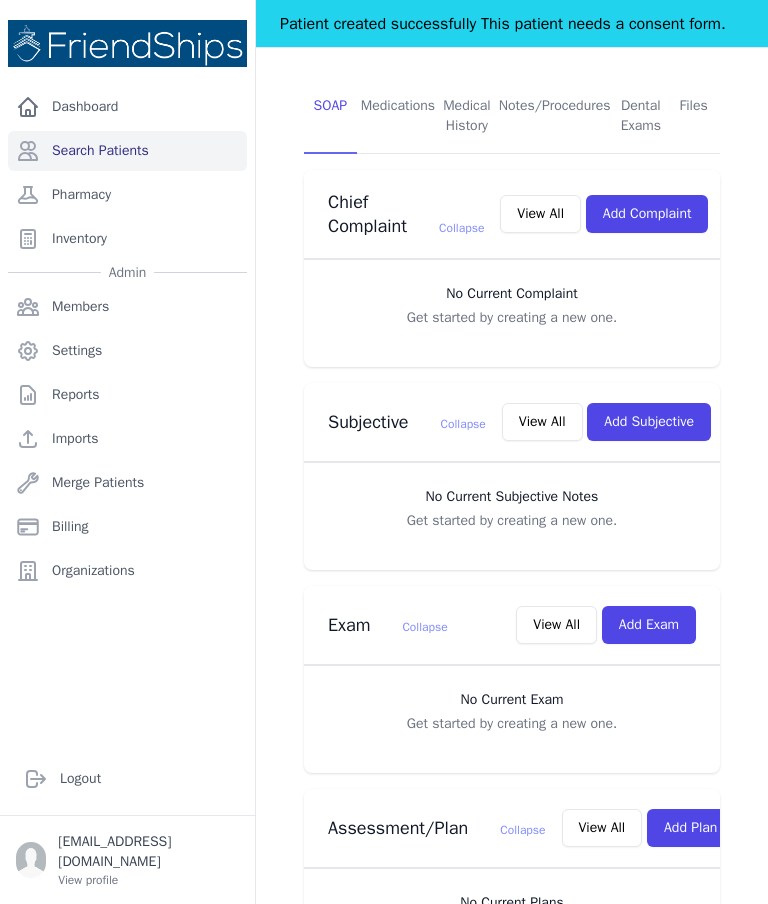 click on "Add Exam" at bounding box center [649, 625] 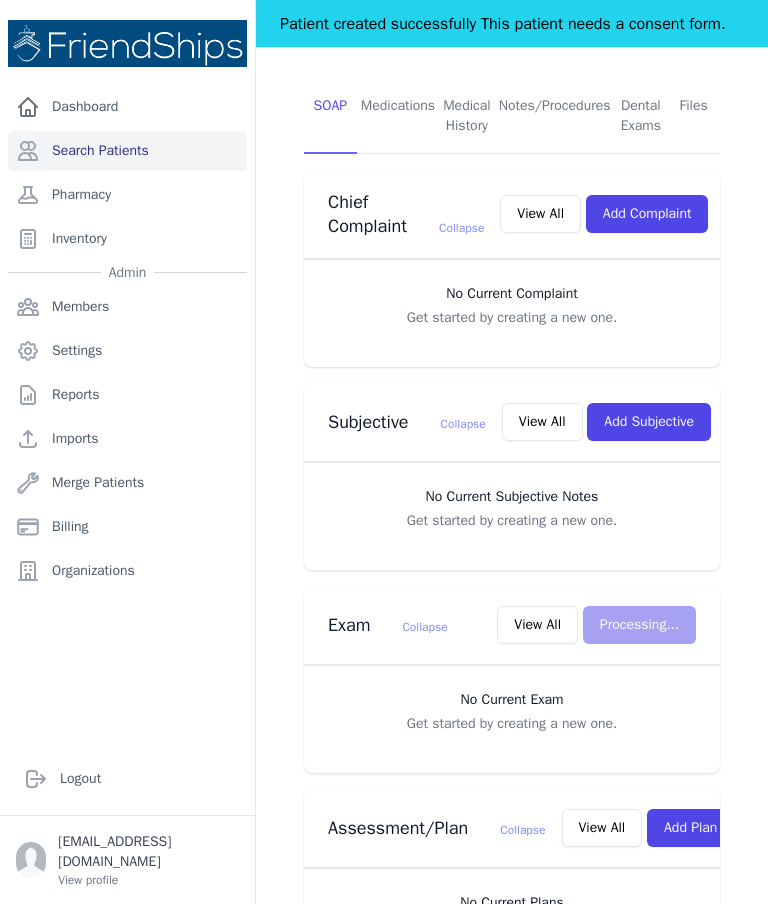 scroll, scrollTop: 0, scrollLeft: 0, axis: both 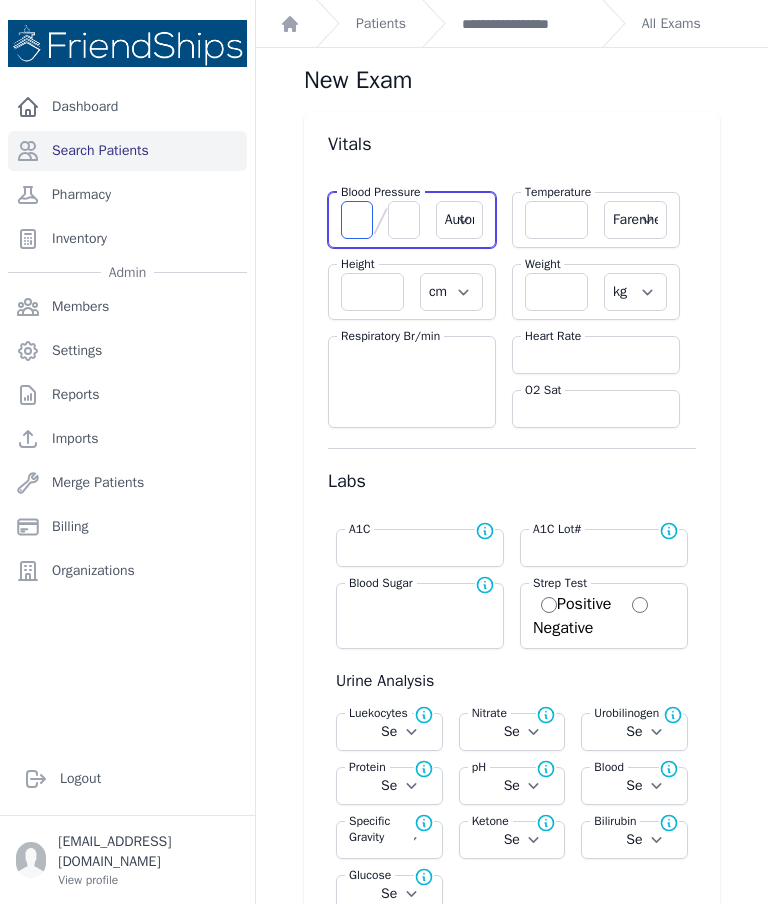click at bounding box center [357, 220] 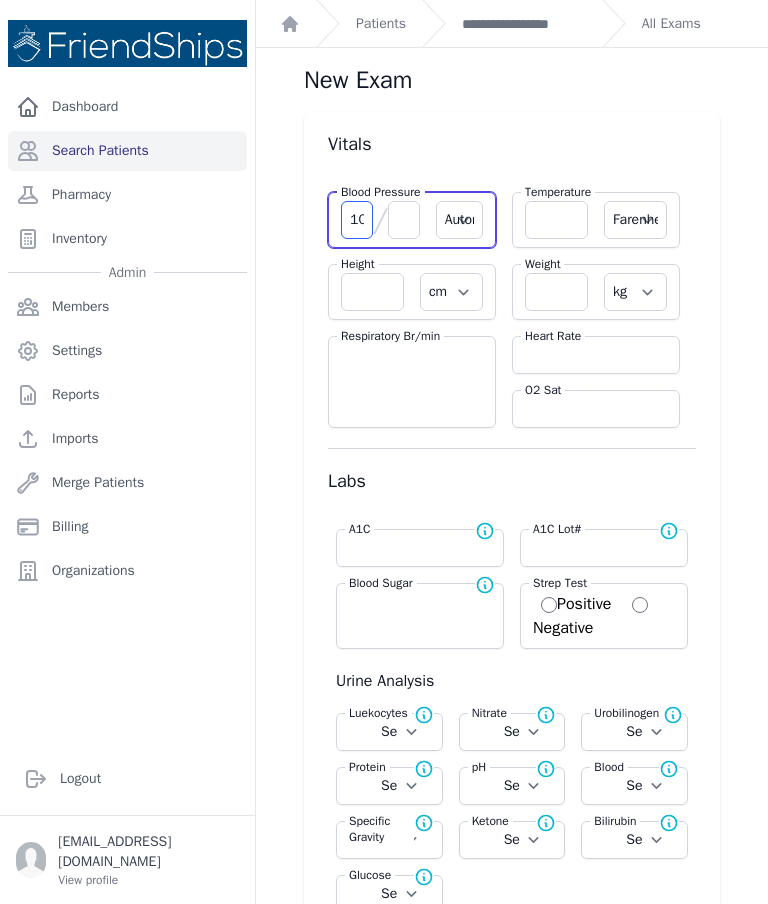 type on "101" 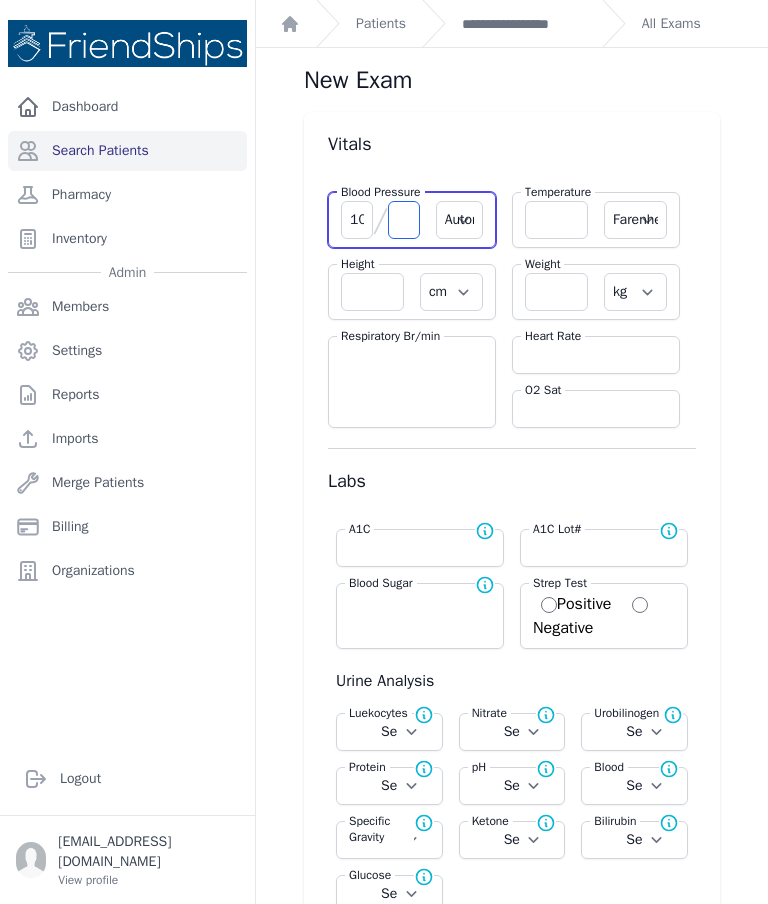 click at bounding box center (404, 220) 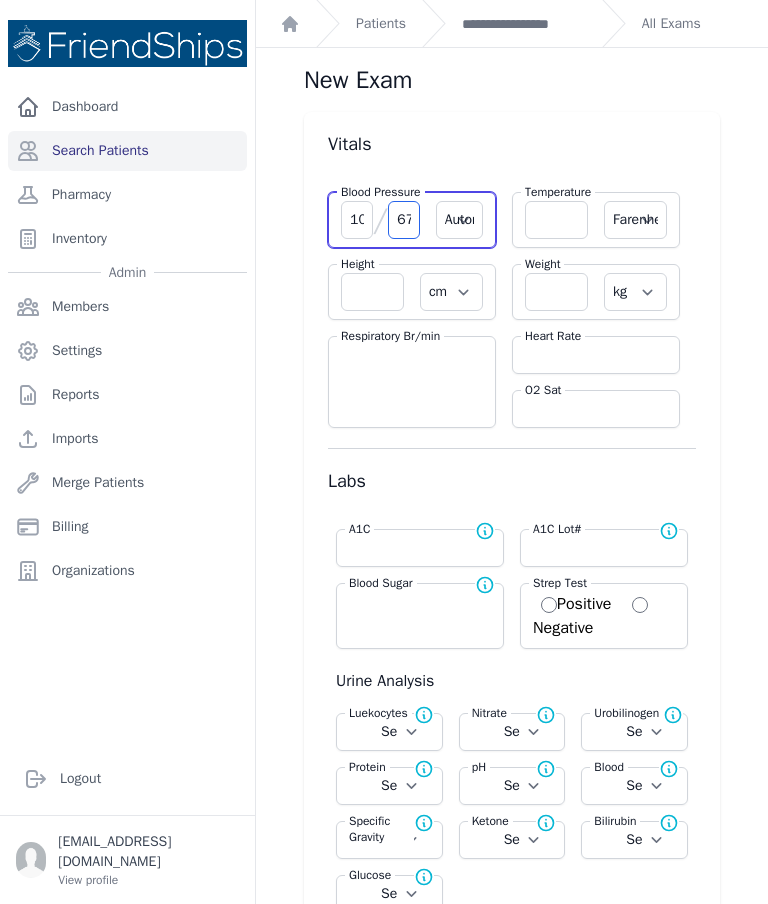type on "67" 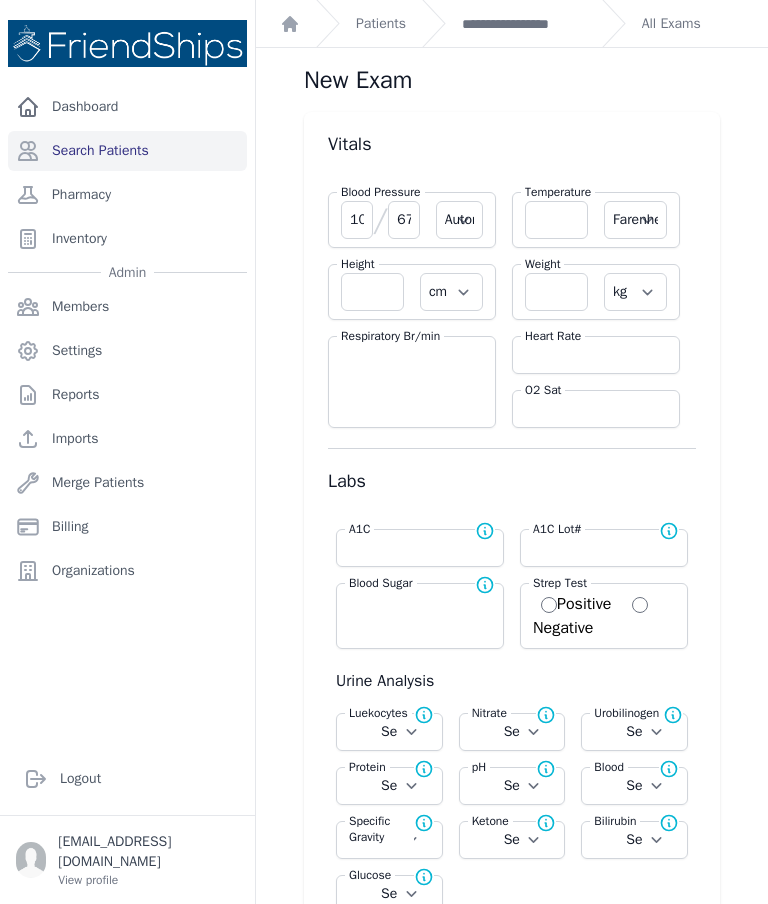click at bounding box center [556, 220] 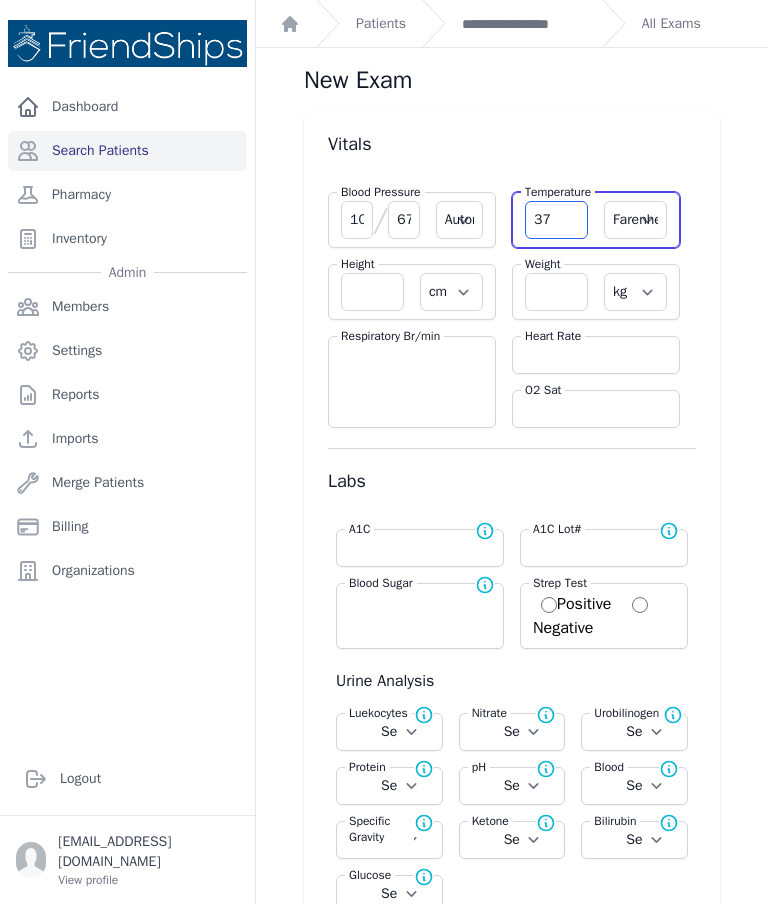 type on "37.2" 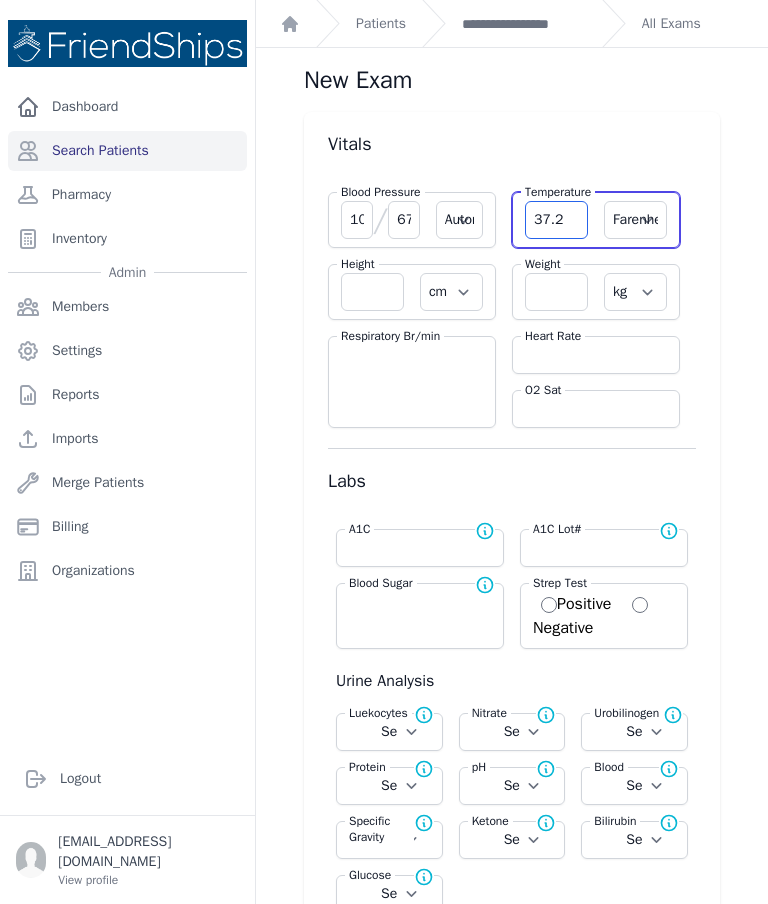 select on "Automatic" 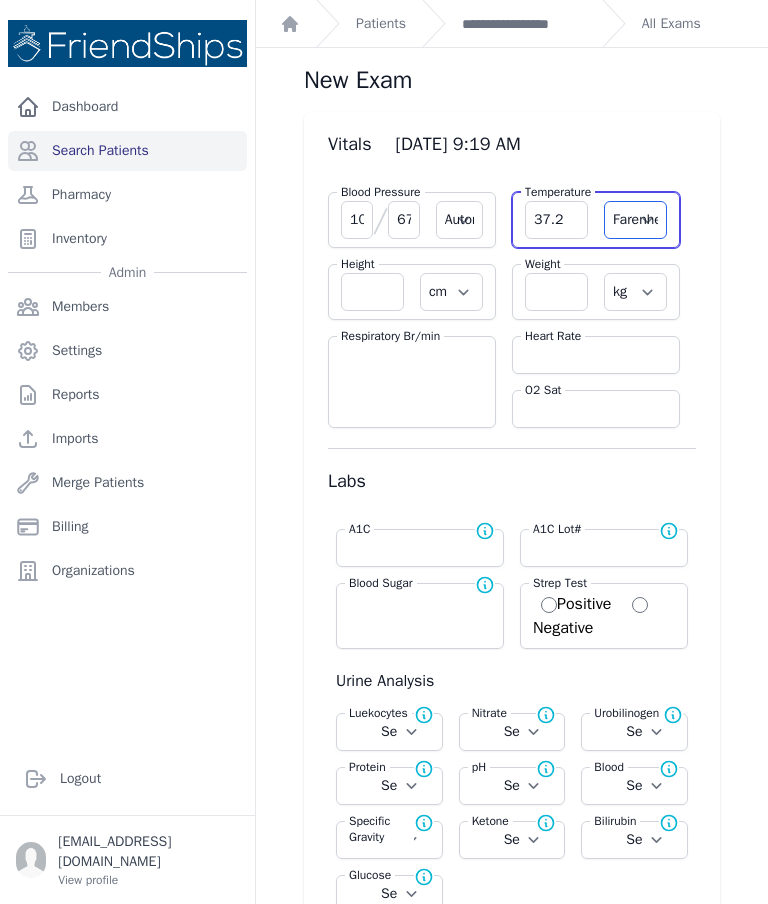 click on "Farenheit [PERSON_NAME]" at bounding box center [635, 220] 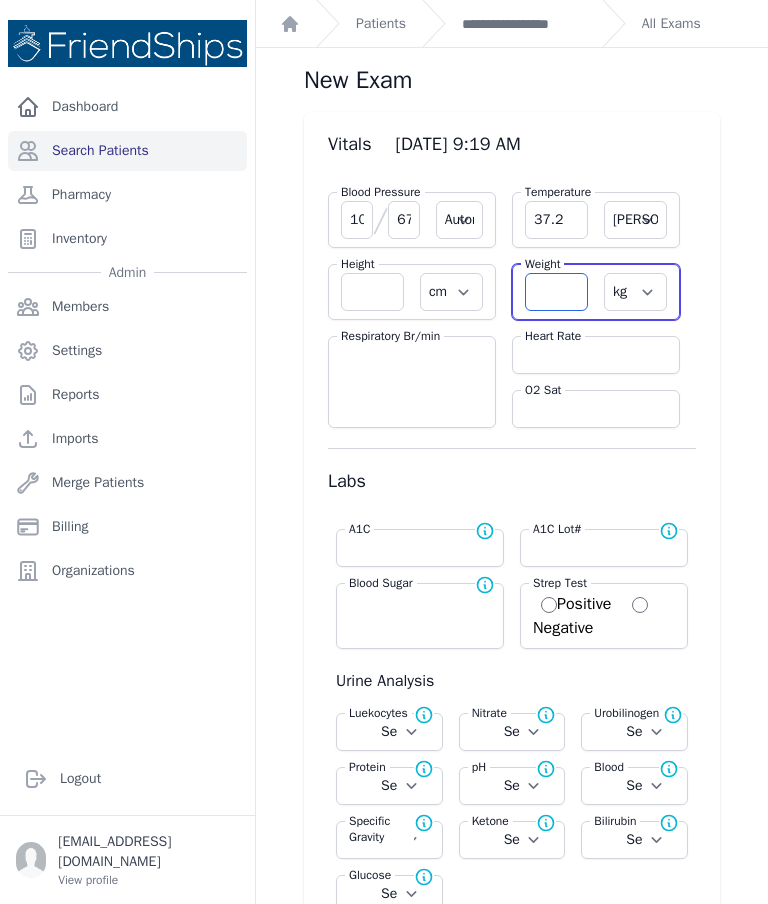 click at bounding box center [556, 292] 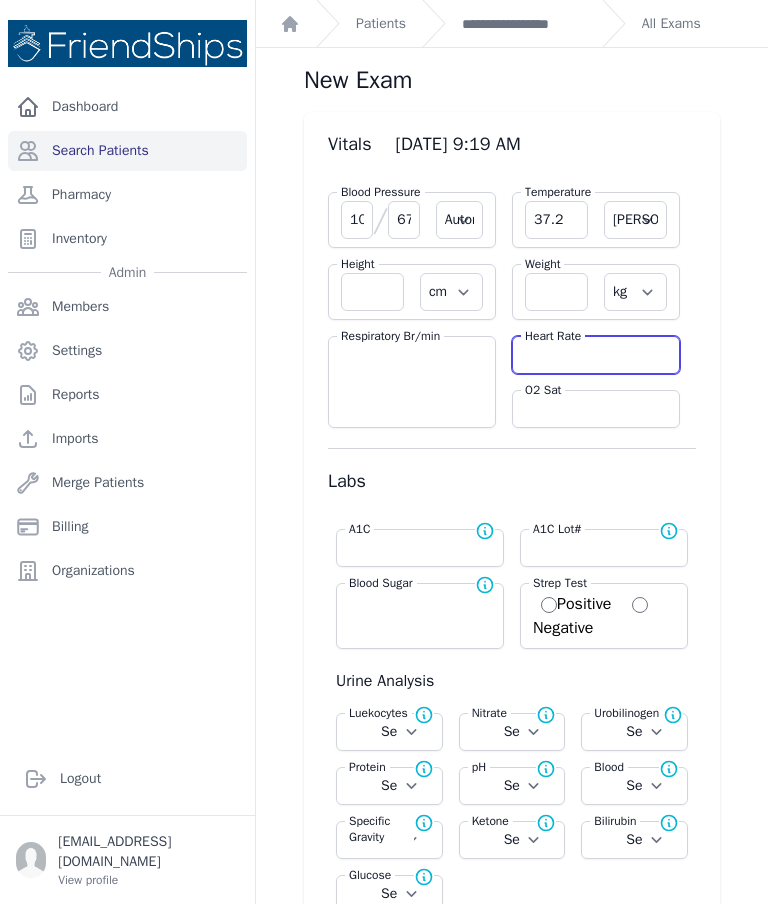 click at bounding box center (596, 355) 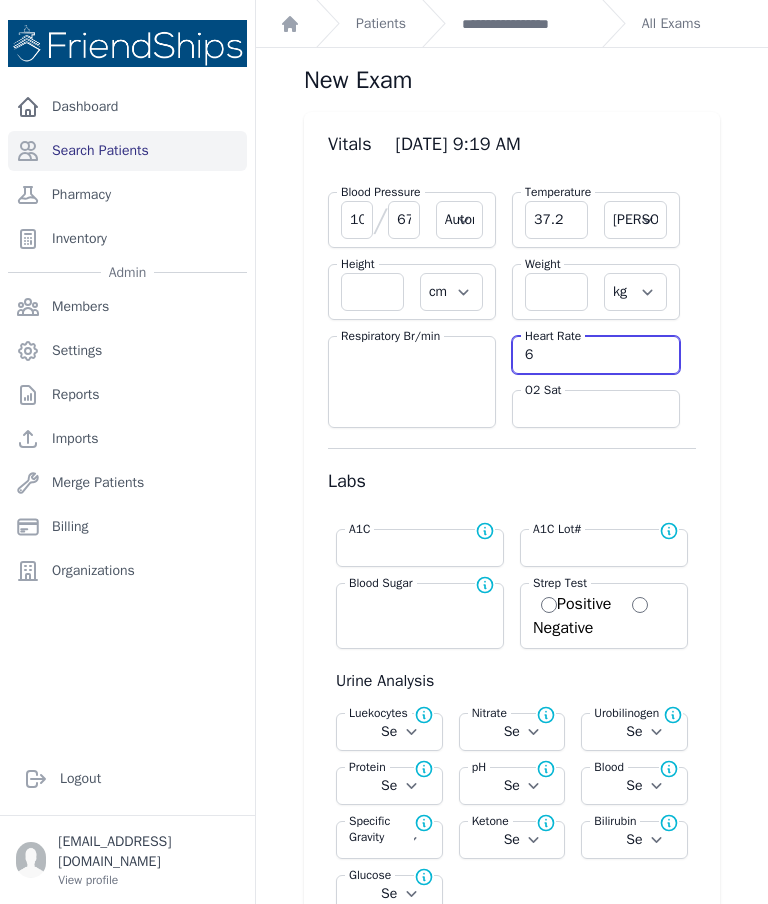 type on "66" 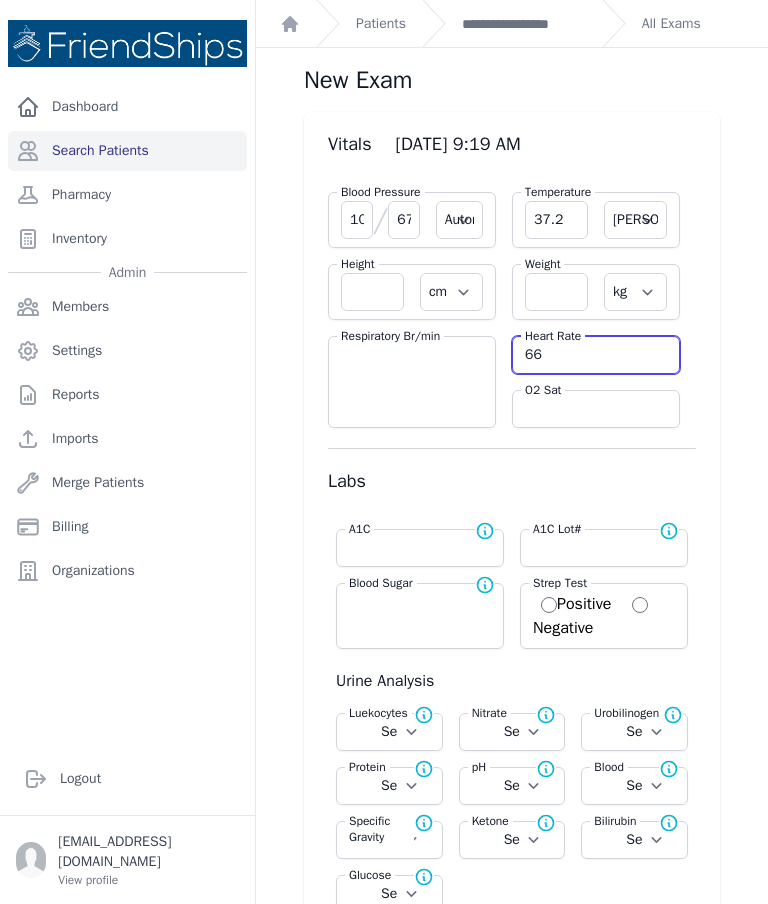 select on "Automatic" 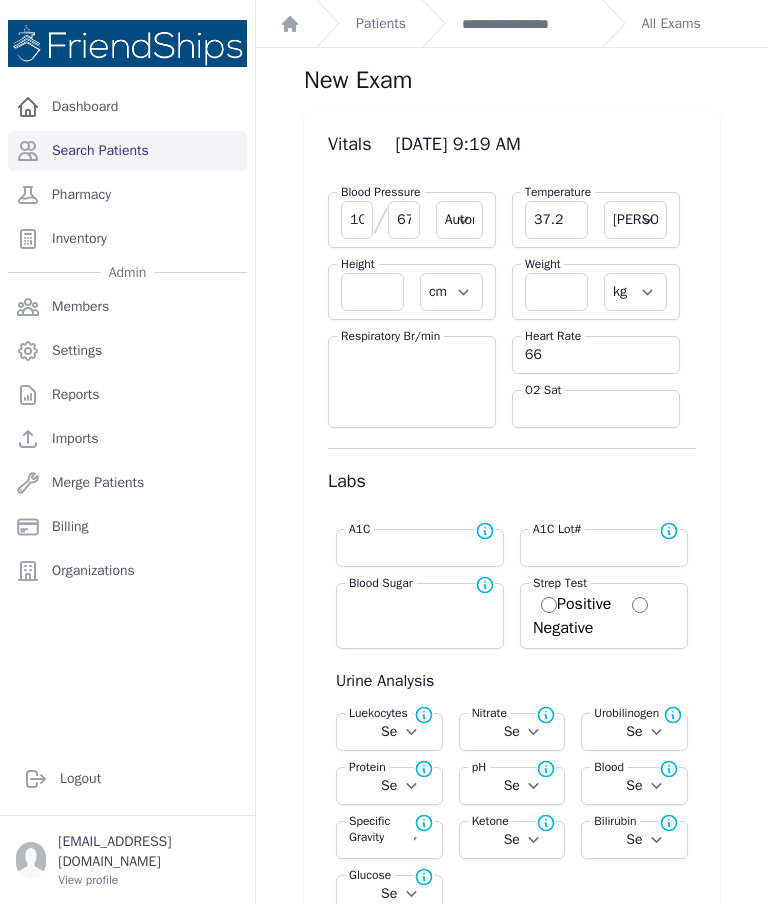 click on "Vitals 2025-Jul-17 9:19 AM
Blood Pressure
101
/
67
Automatic Manual
Temperature
37.2
Farenheit Celcius
Height
cm in
Weight
kg lb
Respiratory Br/min
Heart Rate
66
O2 Sat
Labs" at bounding box center [512, 2712] 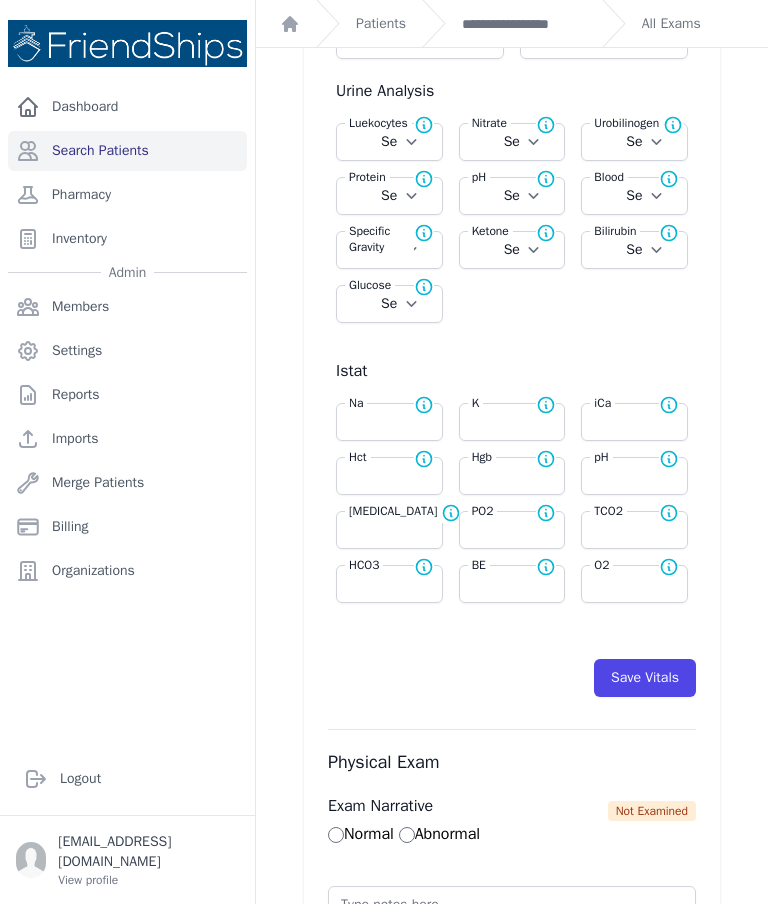 scroll, scrollTop: 594, scrollLeft: 0, axis: vertical 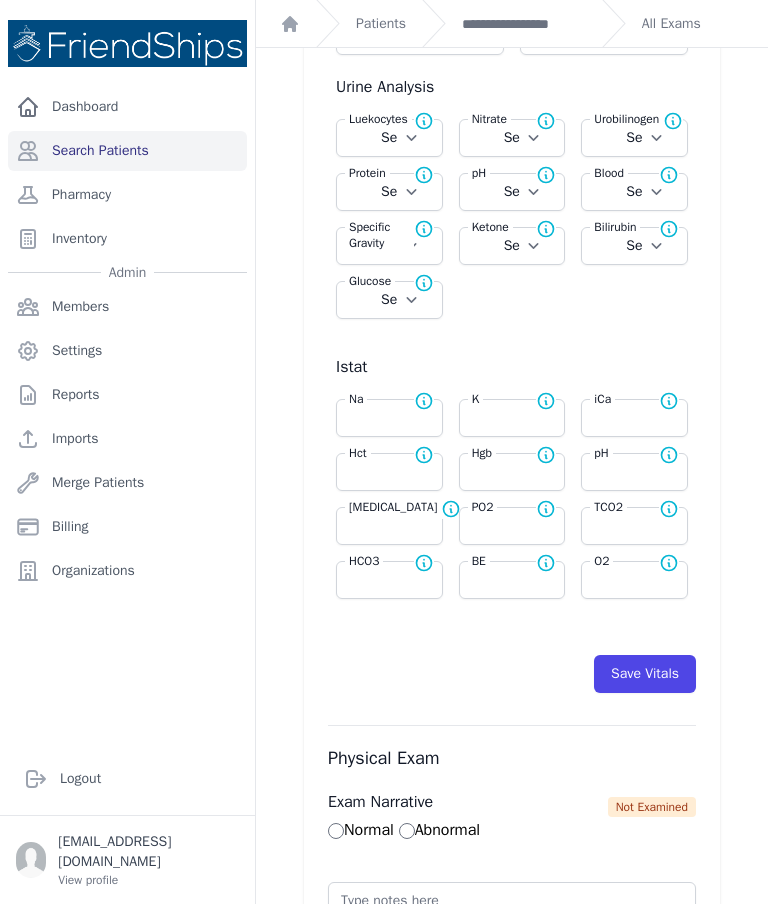select on "Automatic" 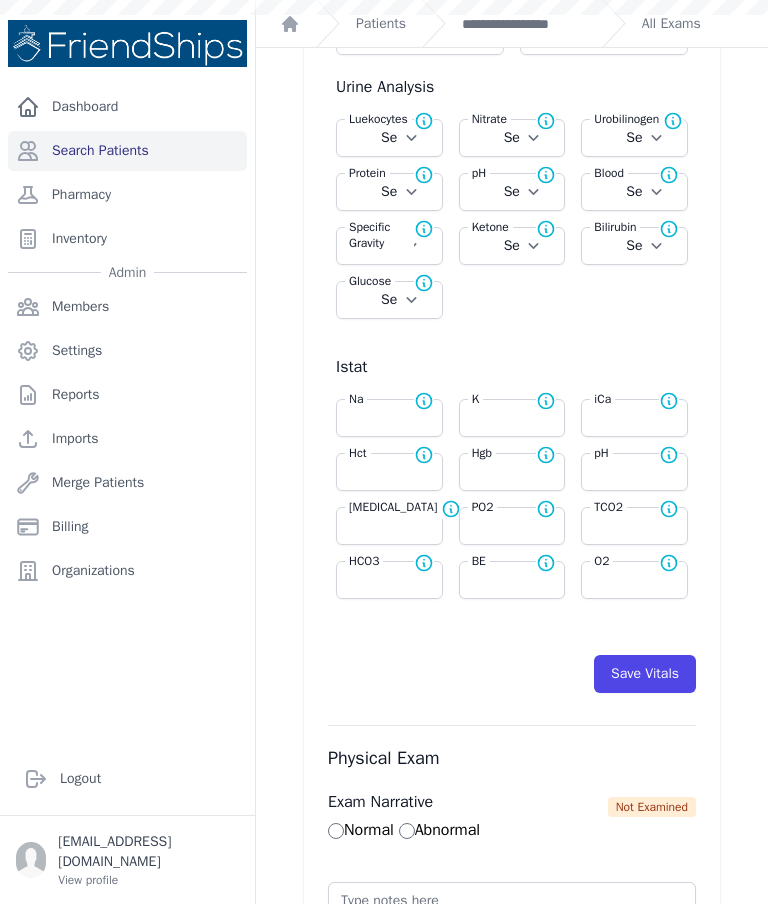 scroll, scrollTop: 0, scrollLeft: 0, axis: both 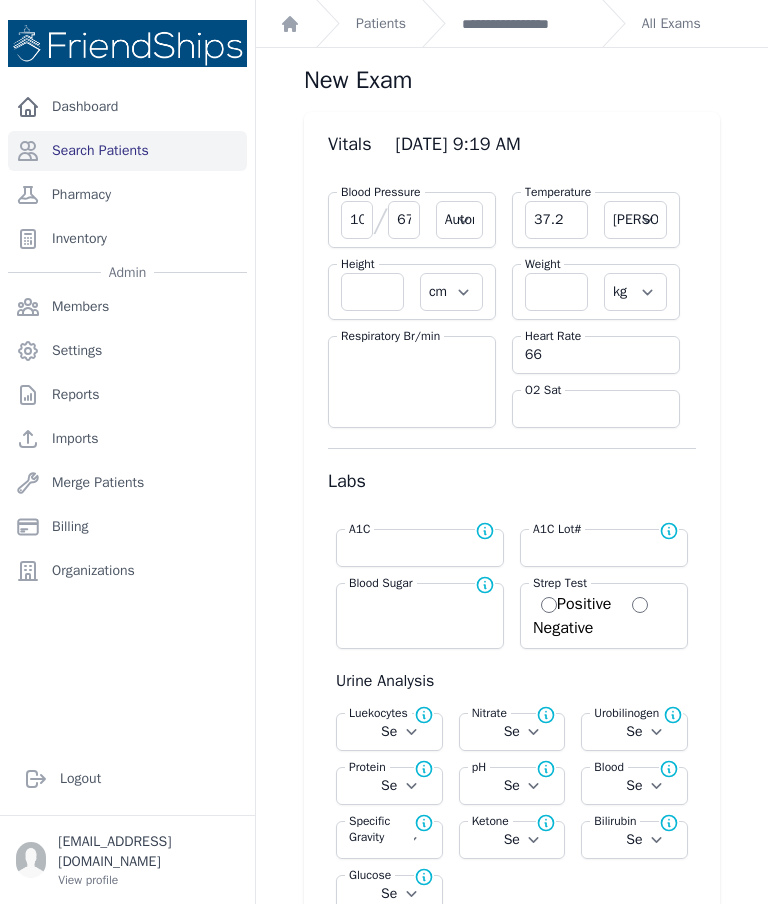 click on "**********" at bounding box center [524, 24] 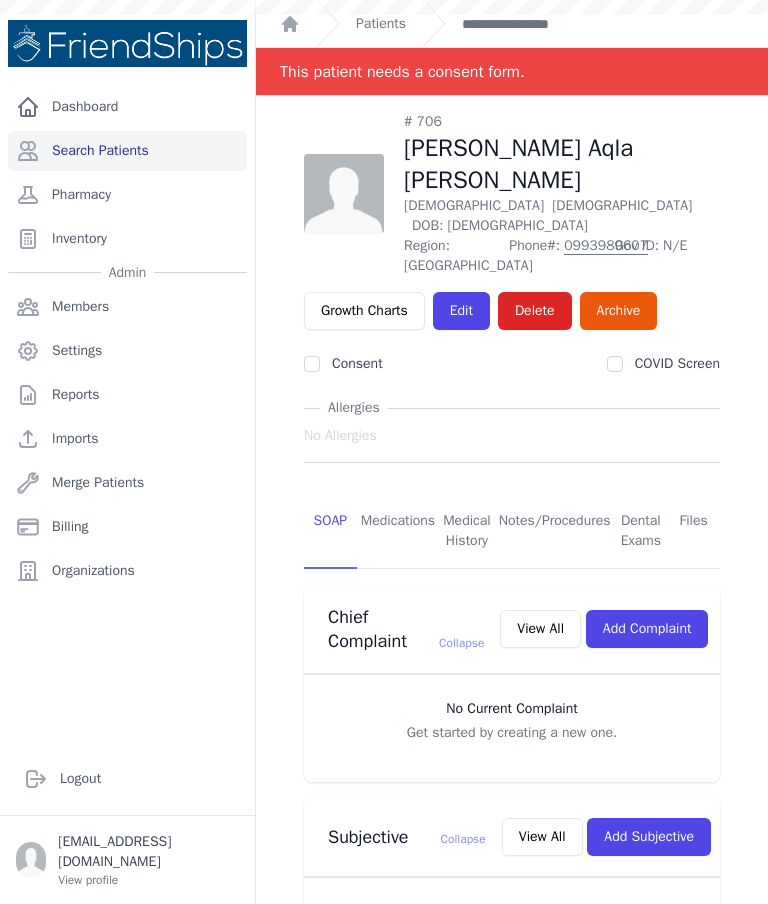 click on "Patients" at bounding box center [381, 24] 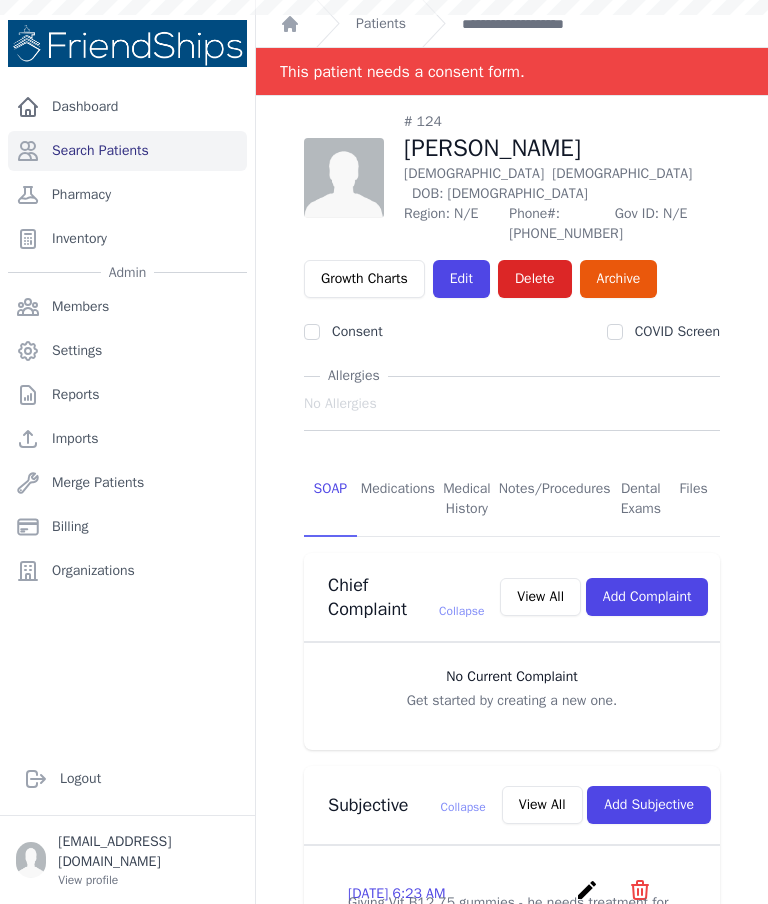 scroll, scrollTop: 0, scrollLeft: 0, axis: both 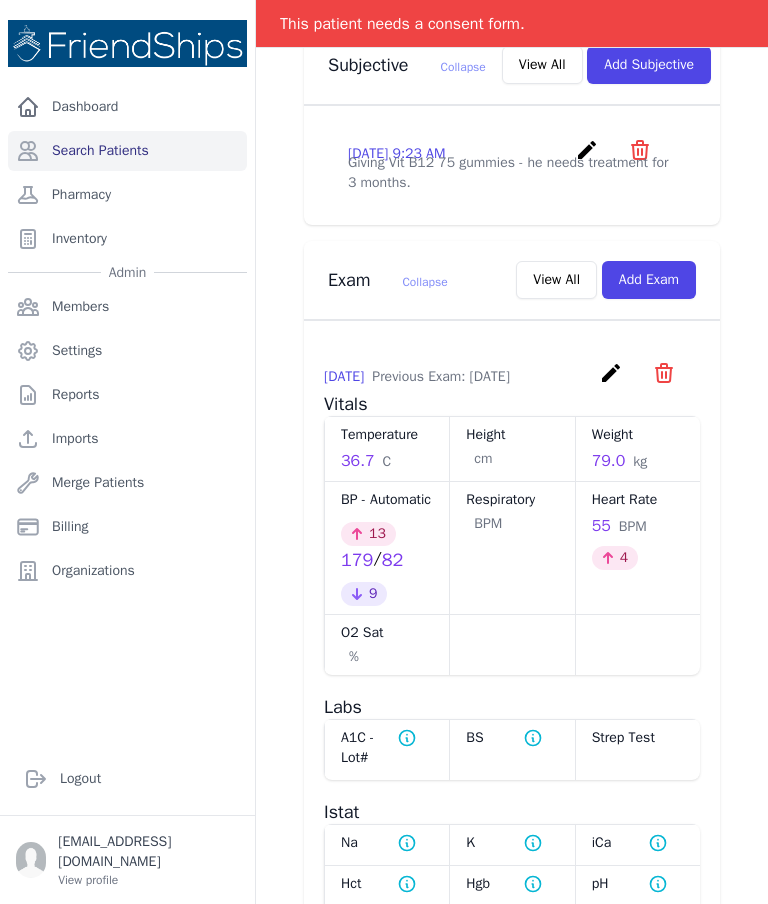 click on "2025-Jul-17
Previous Exam: 2025-Jul-07
create
​
Delete exam -  799
Are you sure? This action cannot be undone!
Confirm
Cancel" at bounding box center [512, 376] 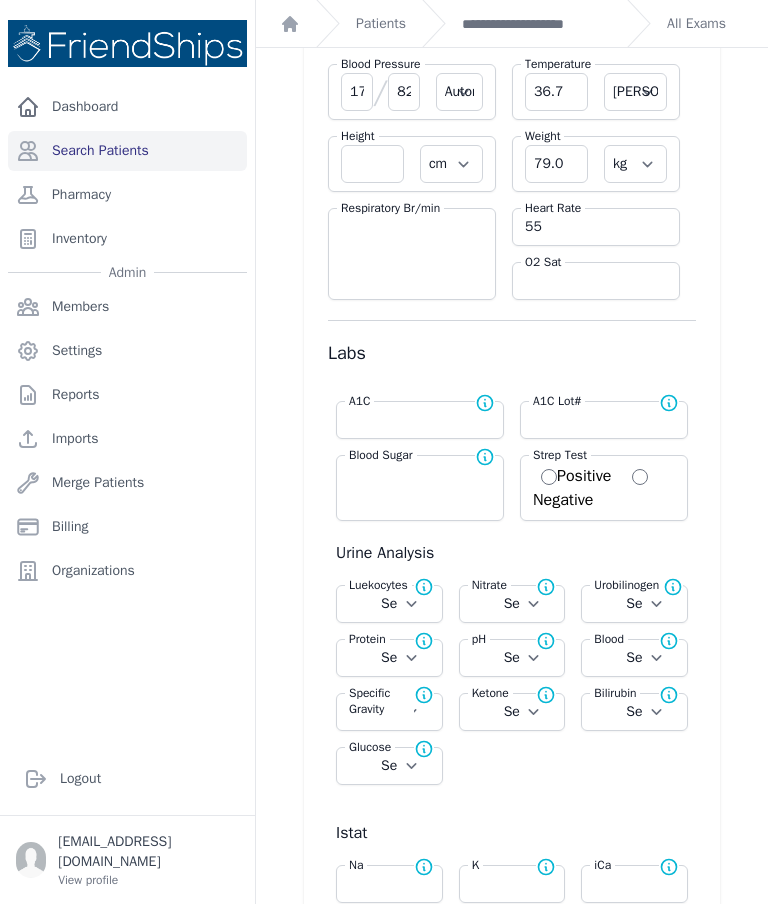 scroll, scrollTop: 134, scrollLeft: 0, axis: vertical 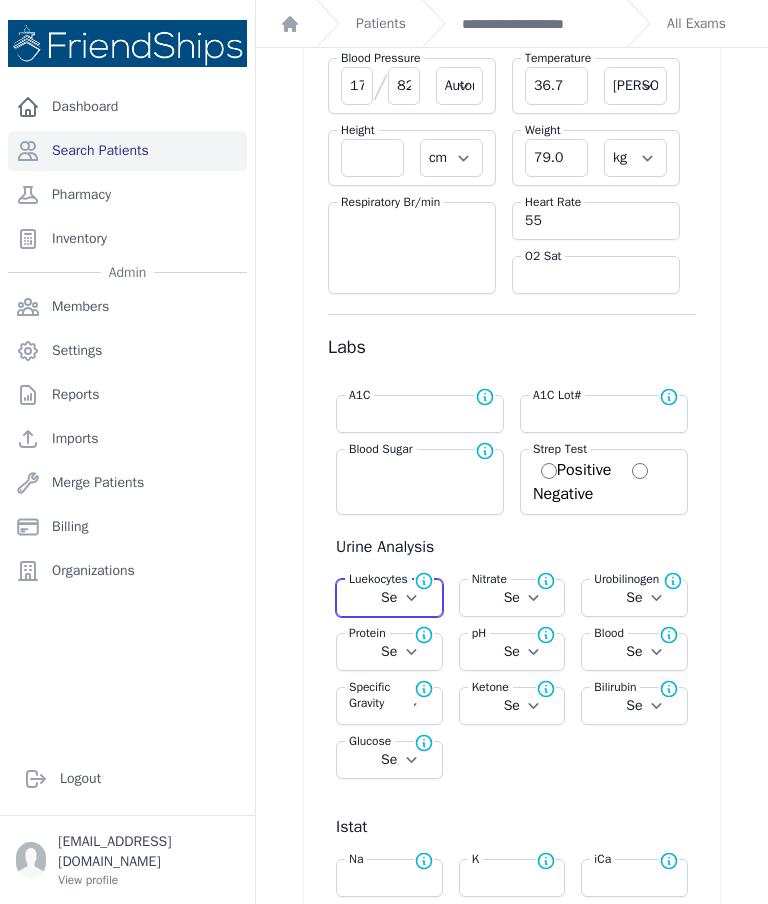 click on "Select Negative Trace Small Moderate Large" at bounding box center [389, 598] 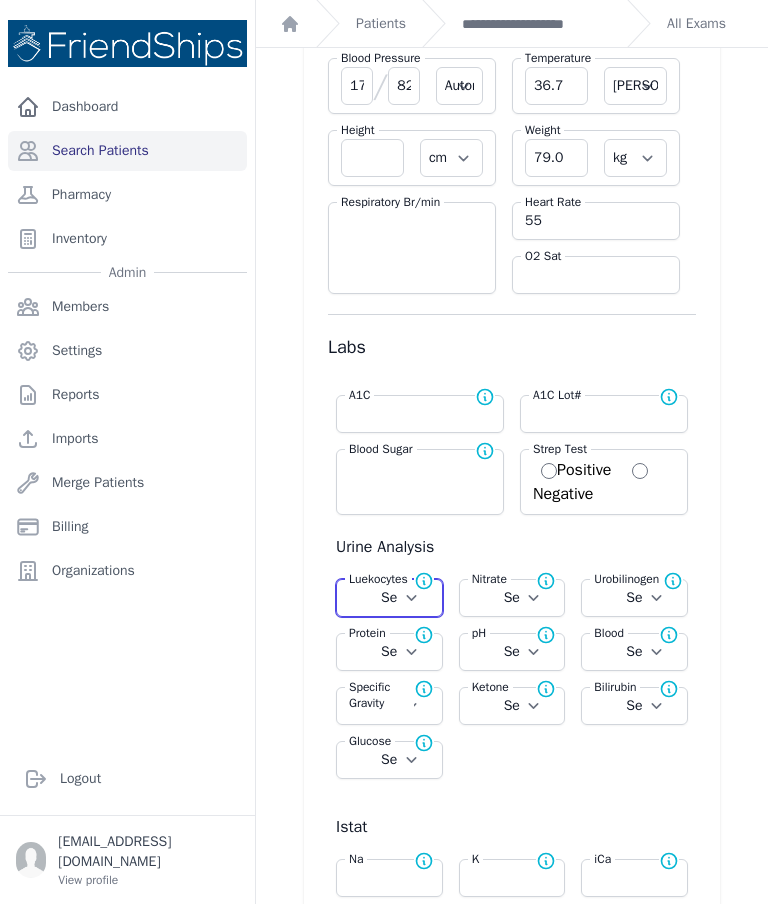 select on "Small" 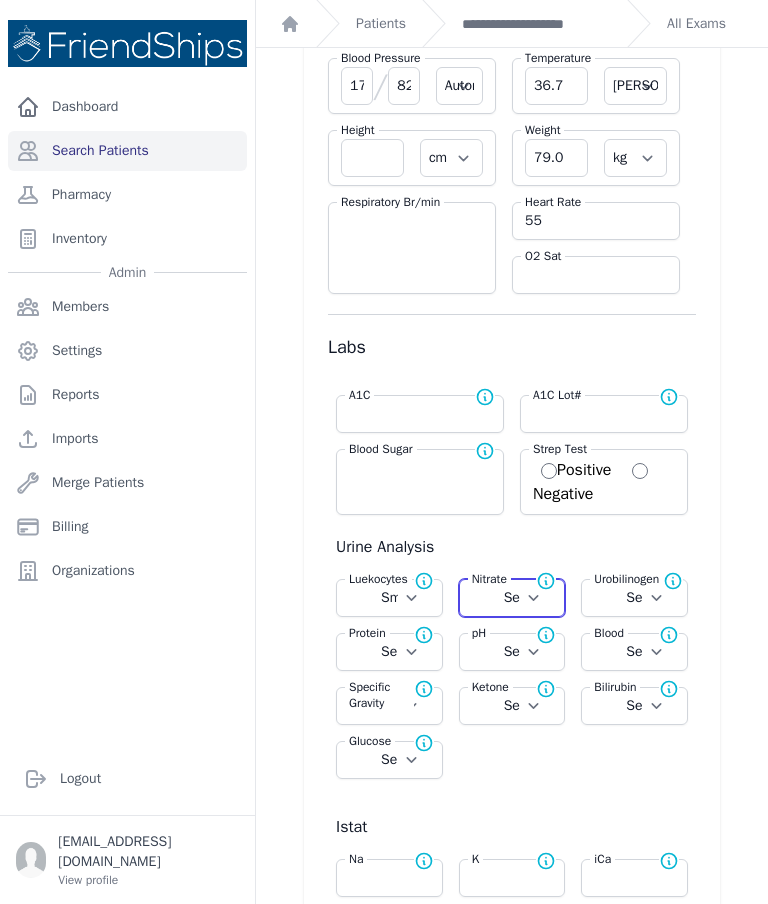 click on "Select Positive Negative" at bounding box center (512, 598) 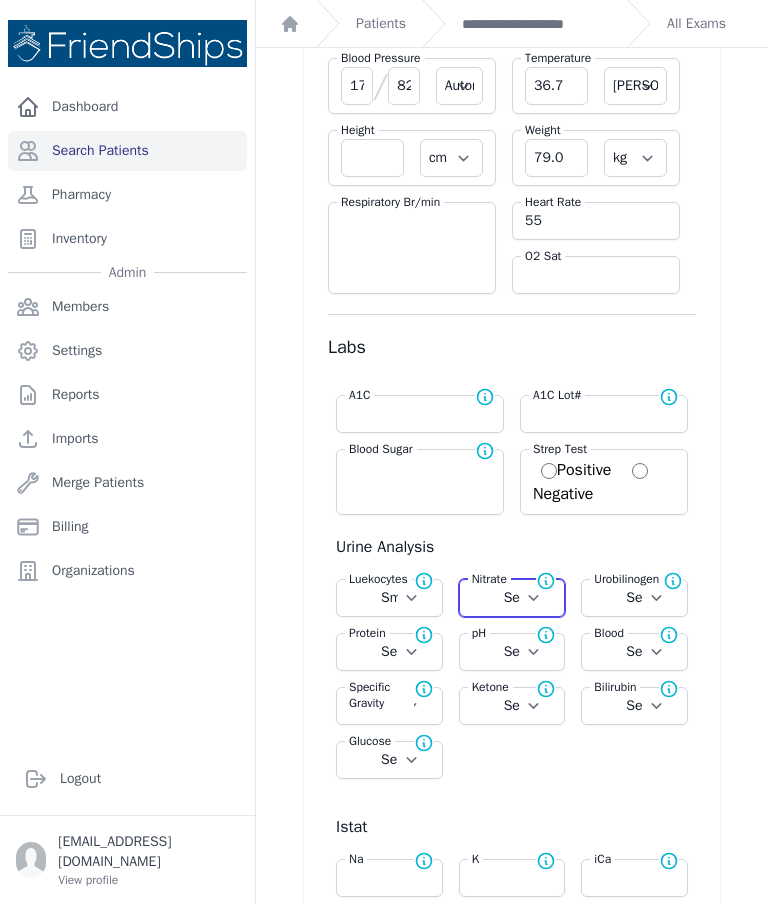 select on "Automatic" 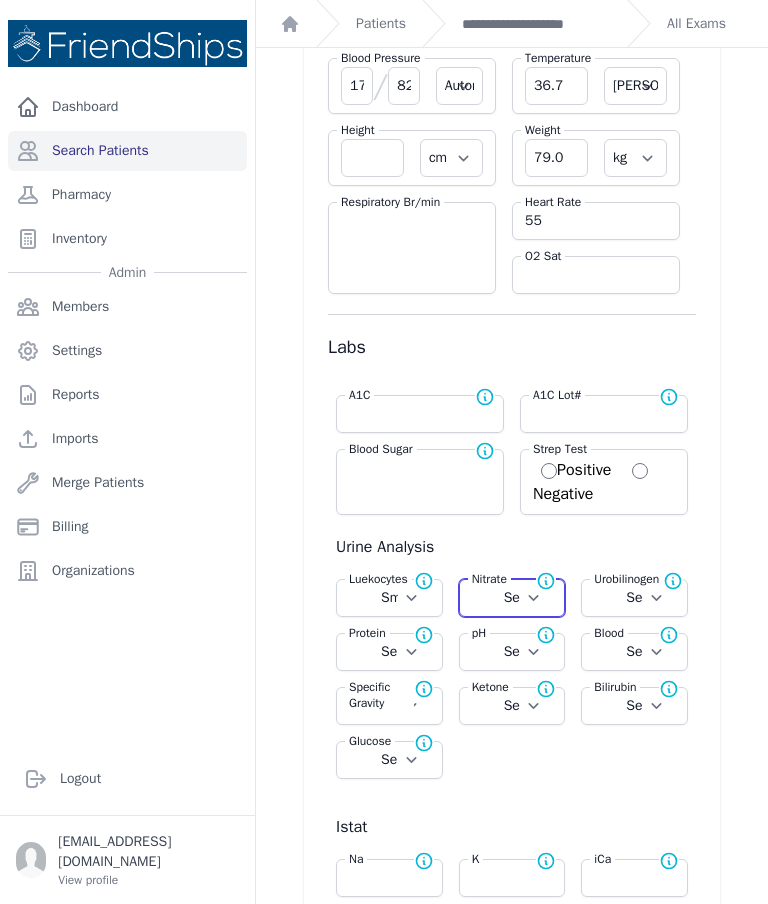 select on "C" 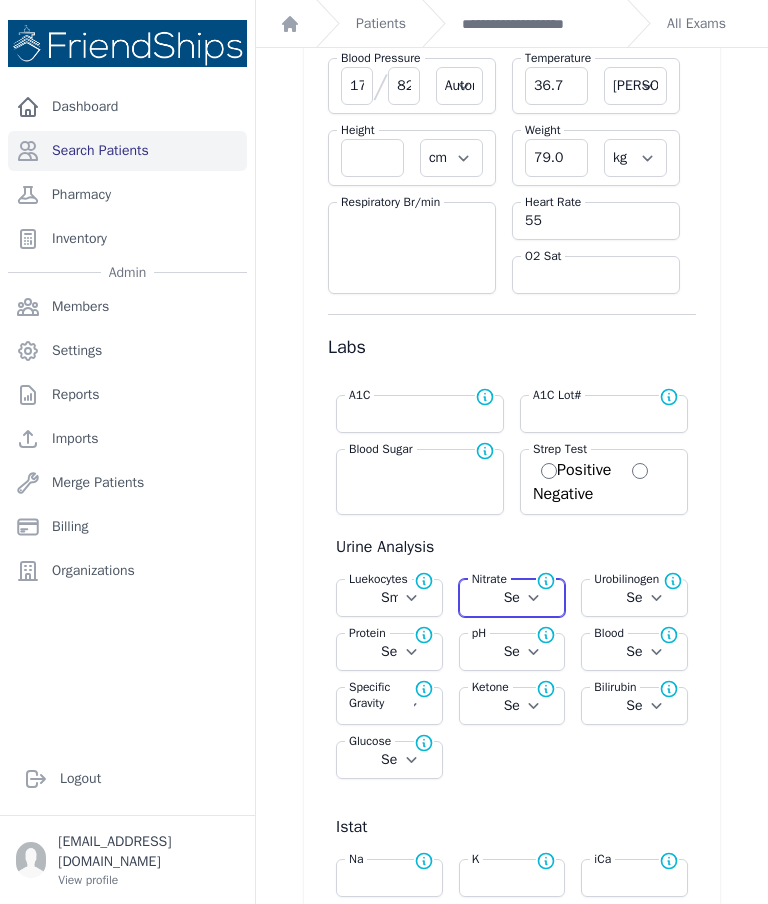 select on "Negative" 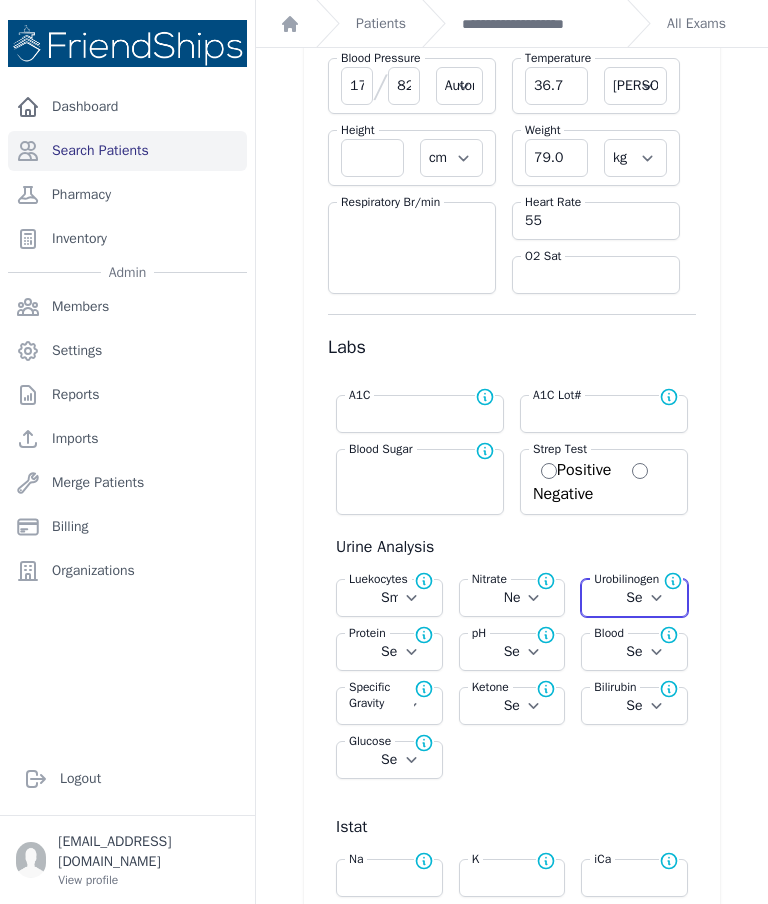 click on "Select Normal + ++ +++" at bounding box center [634, 598] 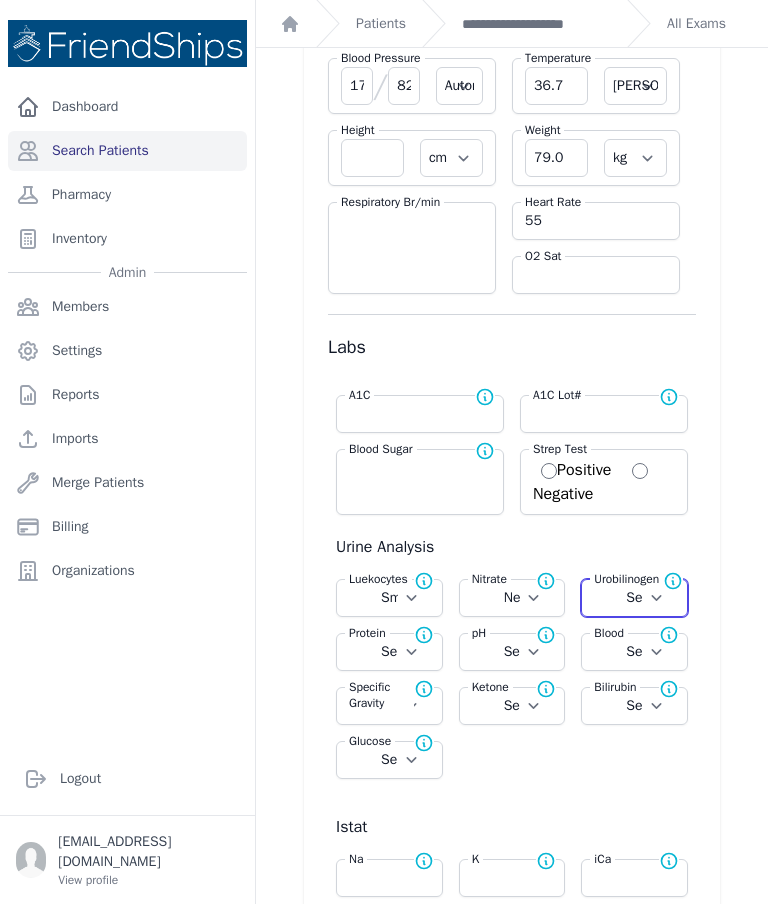 click on "Select Normal + ++ +++" at bounding box center (634, 598) 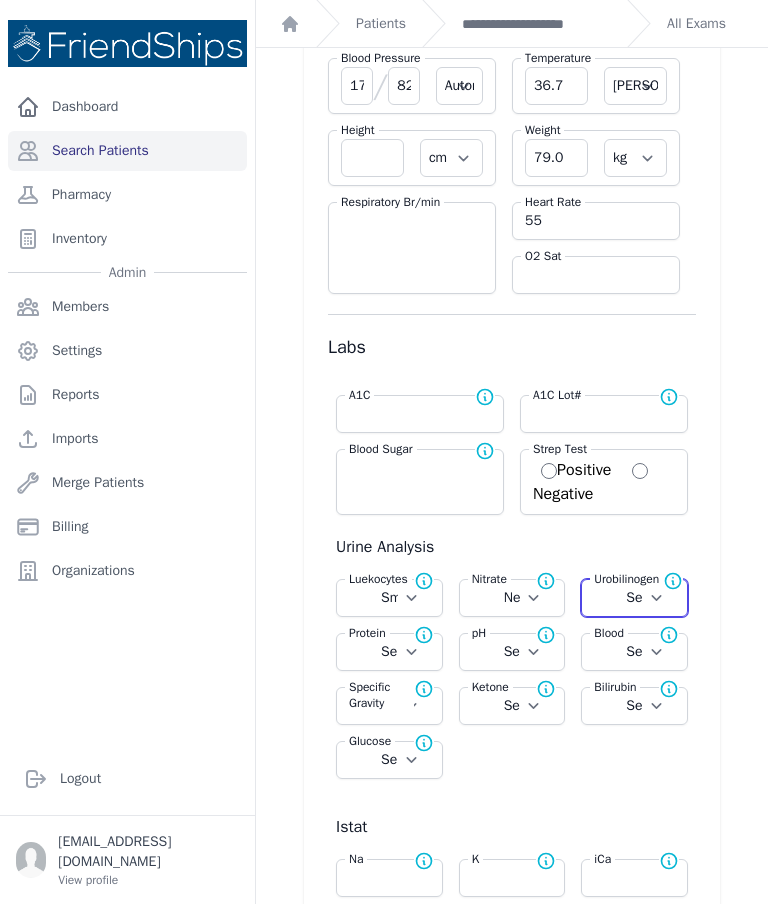 select on "Normal" 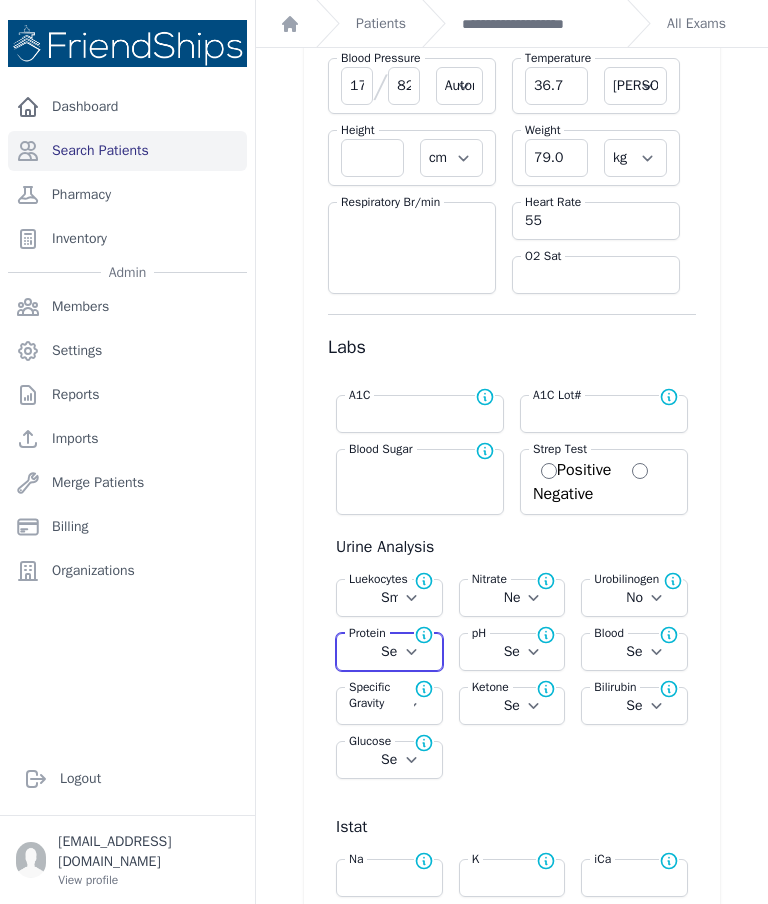 click on "Select Normal + ++ +++ ++++" at bounding box center (389, 652) 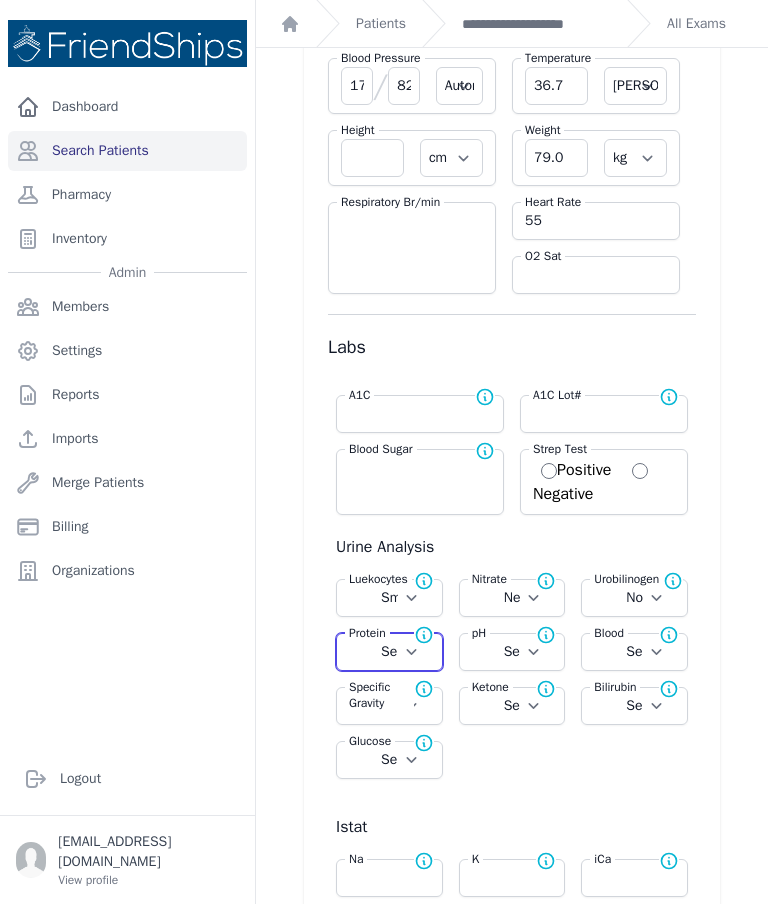 select on "Automatic" 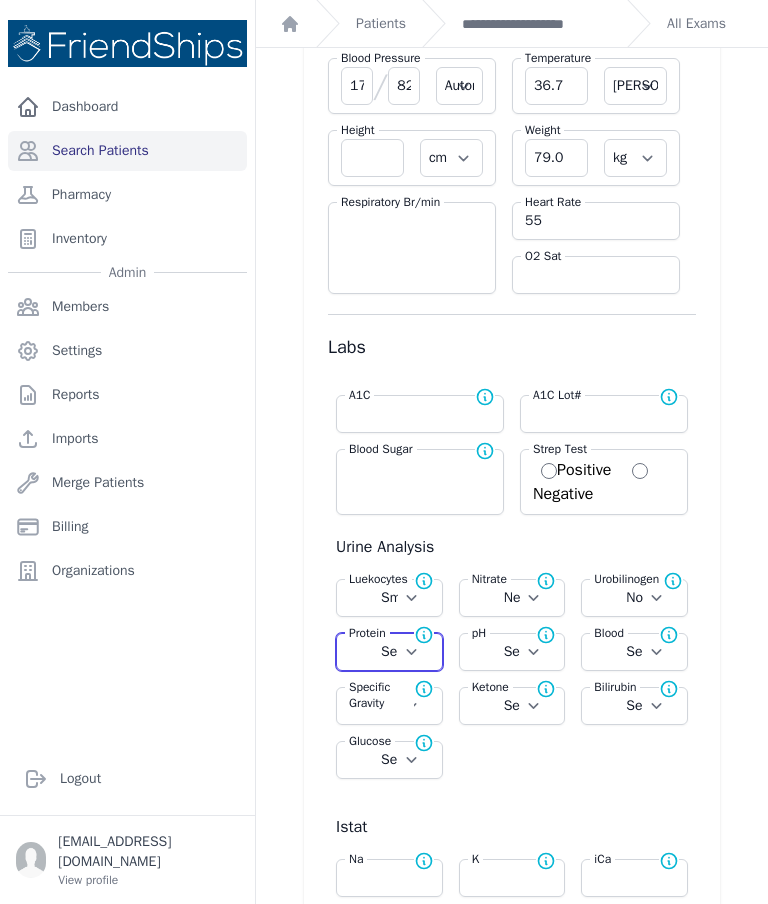 select on "C" 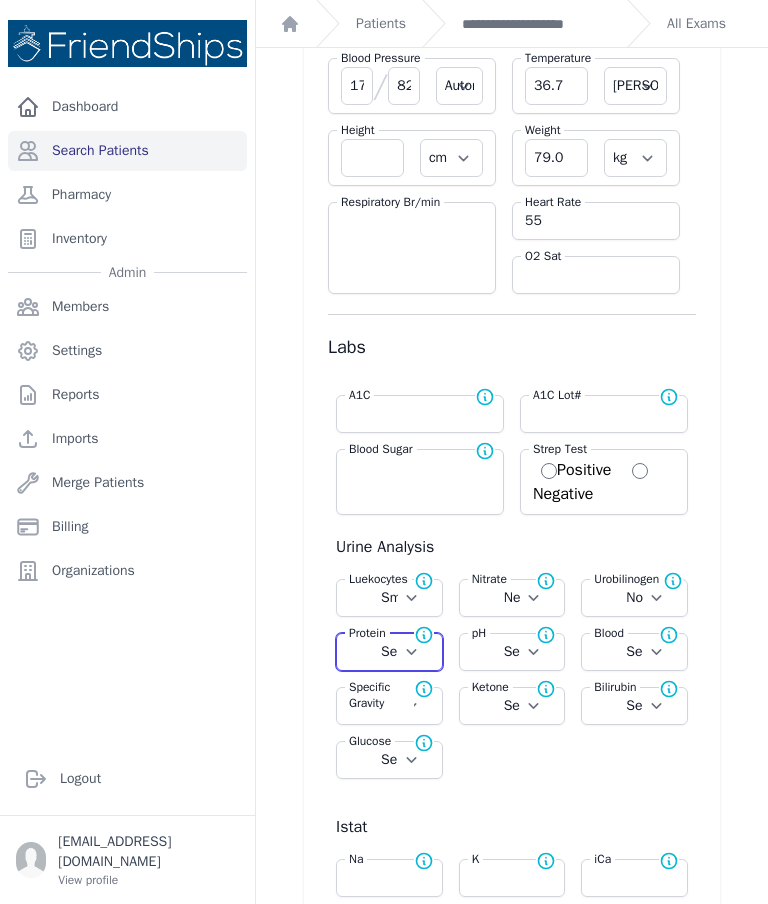 select on "Normal" 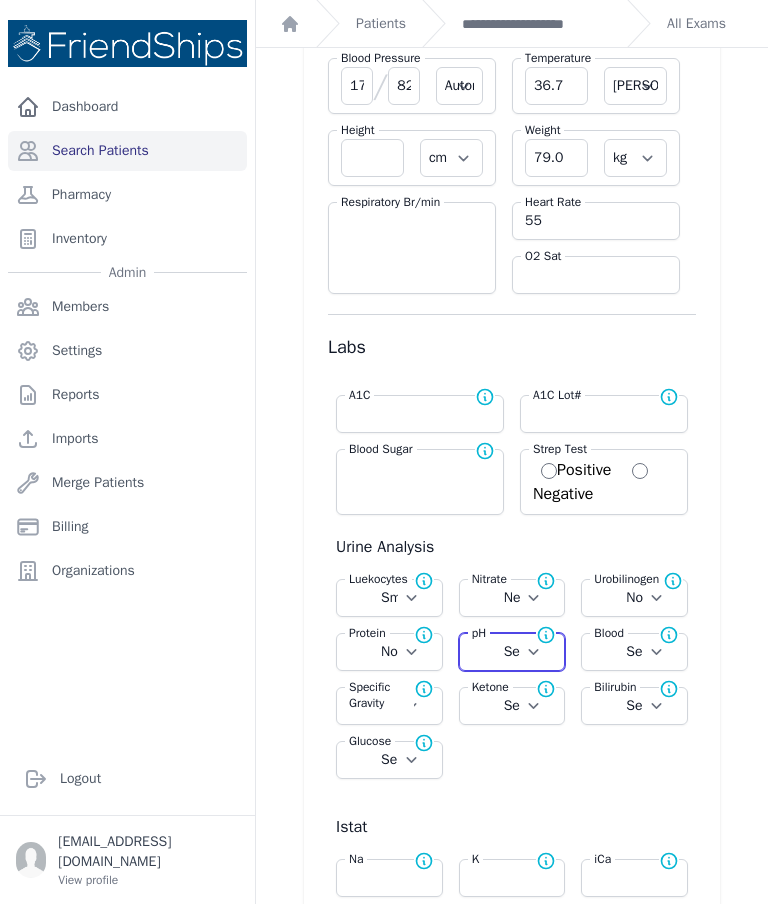 click on "Select 5.0 6.0 6.5 7.0 8.0 8.5" at bounding box center [512, 652] 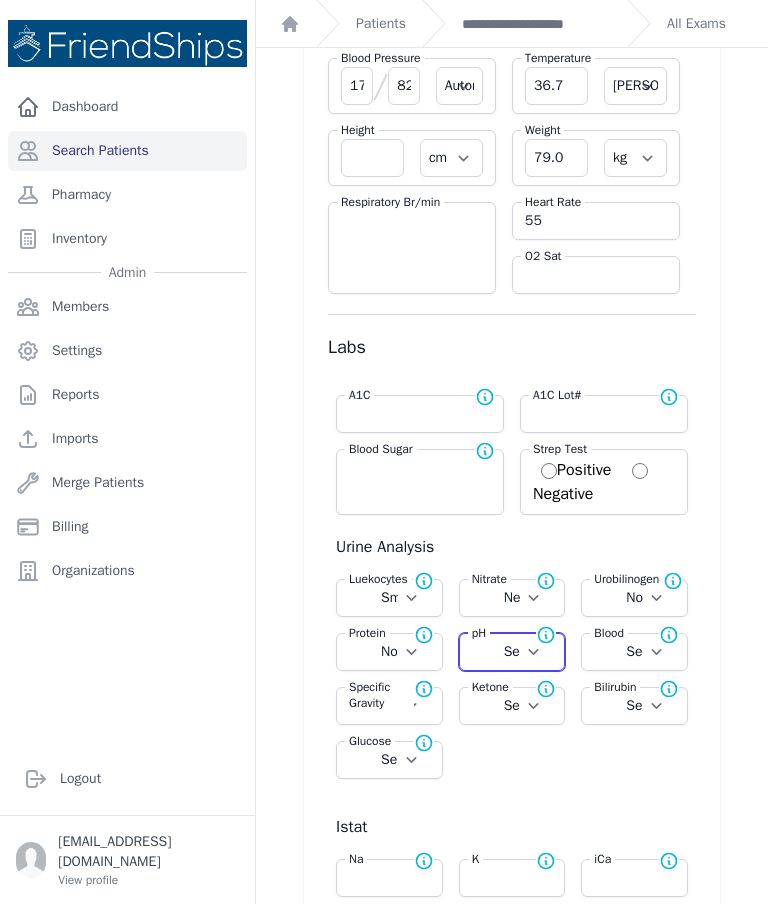 select on "Automatic" 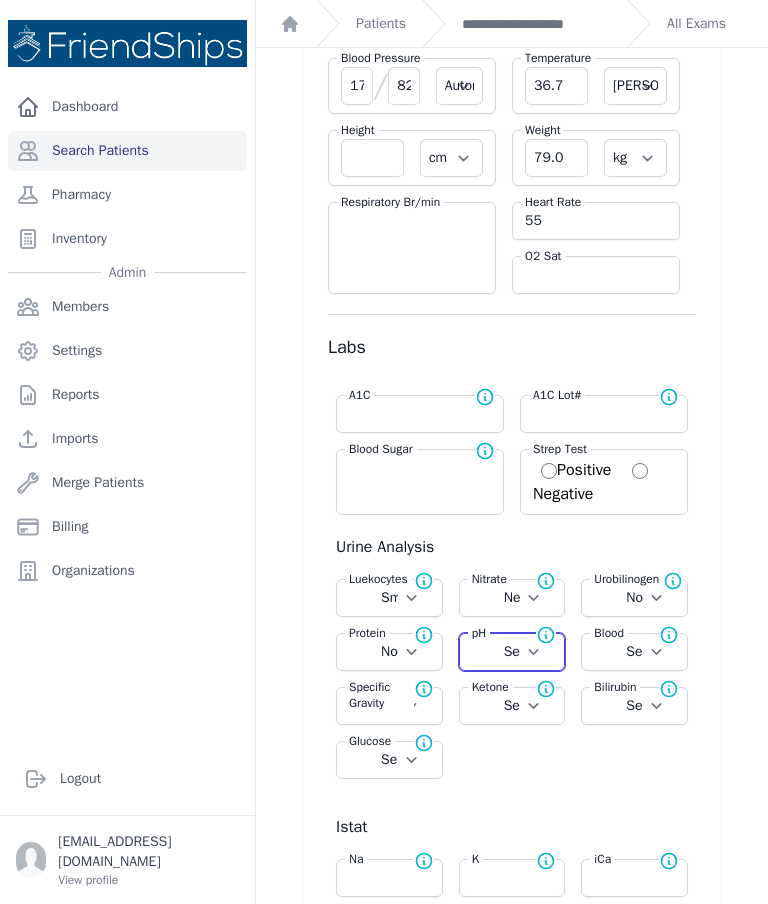 select on "C" 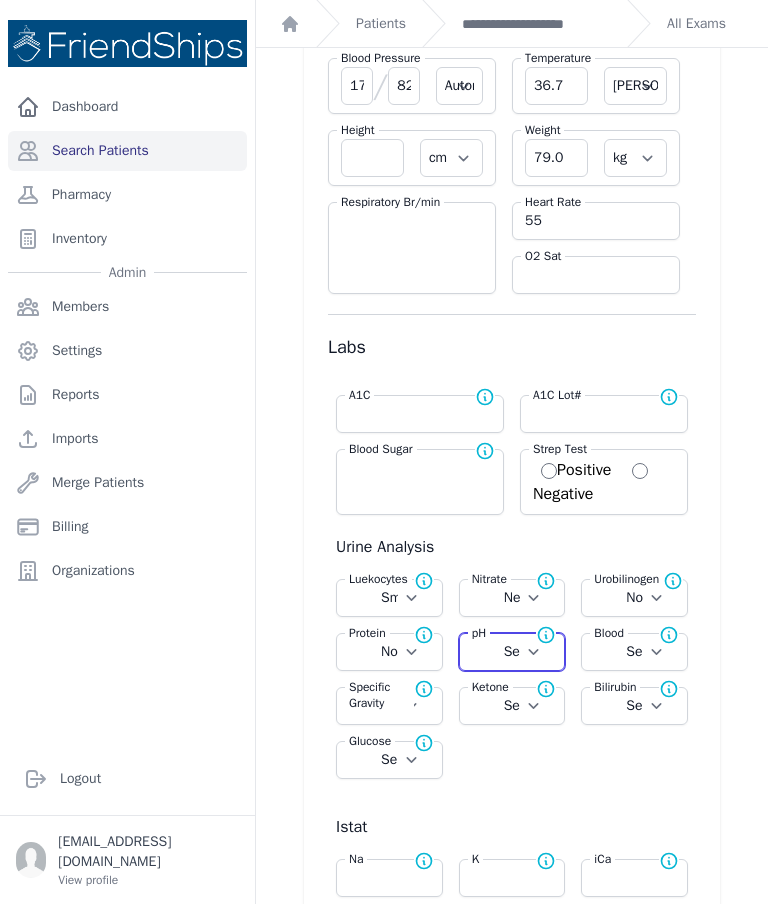 select on "6.0" 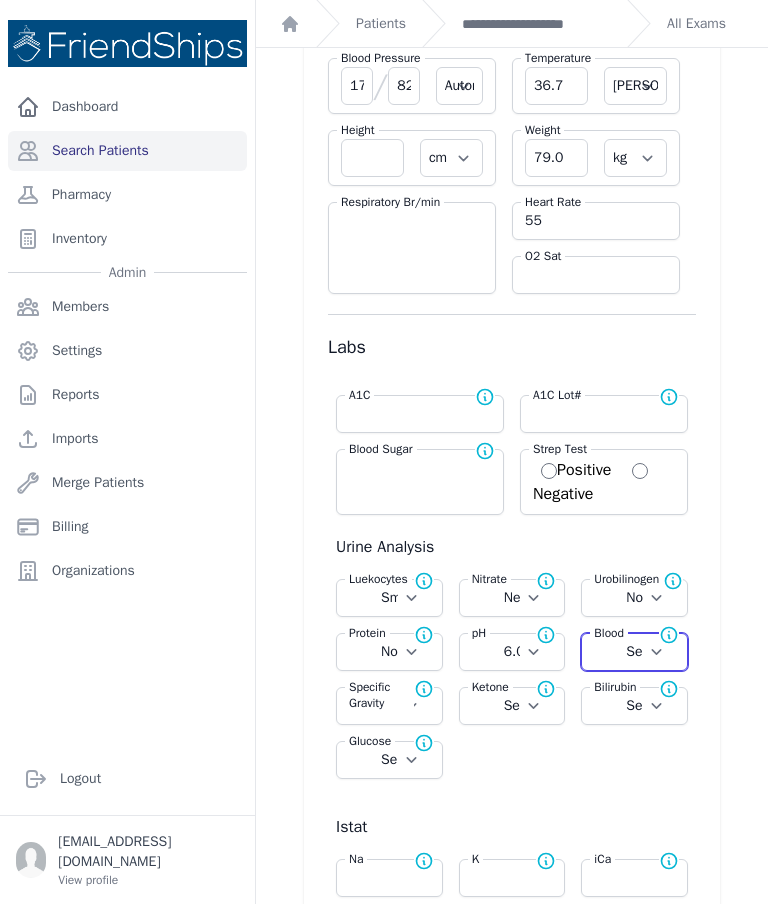 click on "Select Negative Trace Hemolyzed Trace Small Moderate Large" at bounding box center [634, 652] 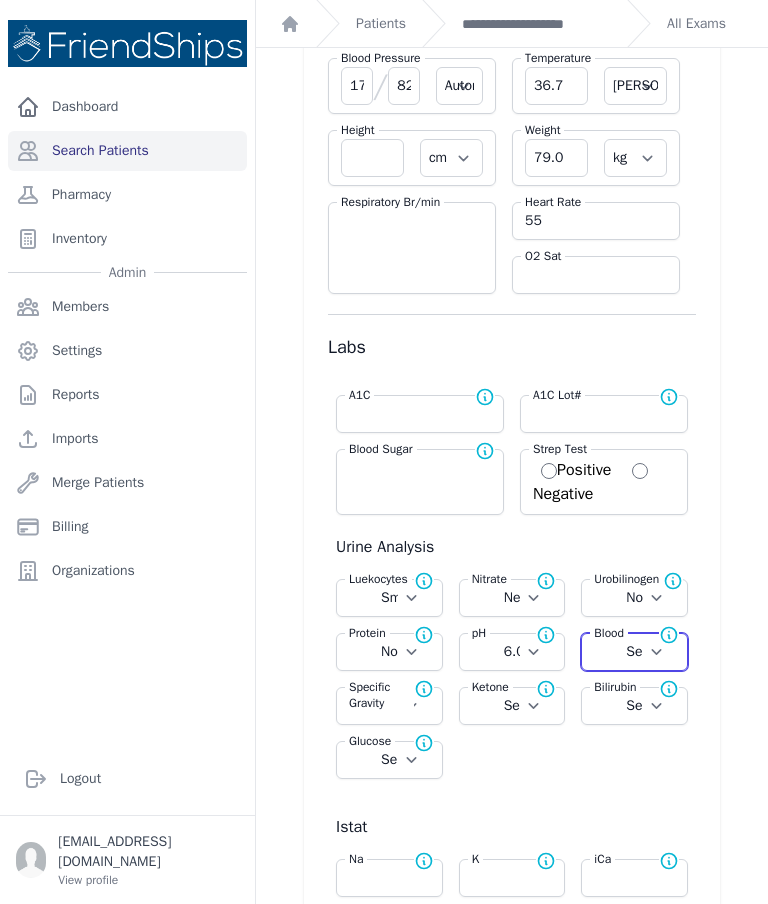 select on "Automatic" 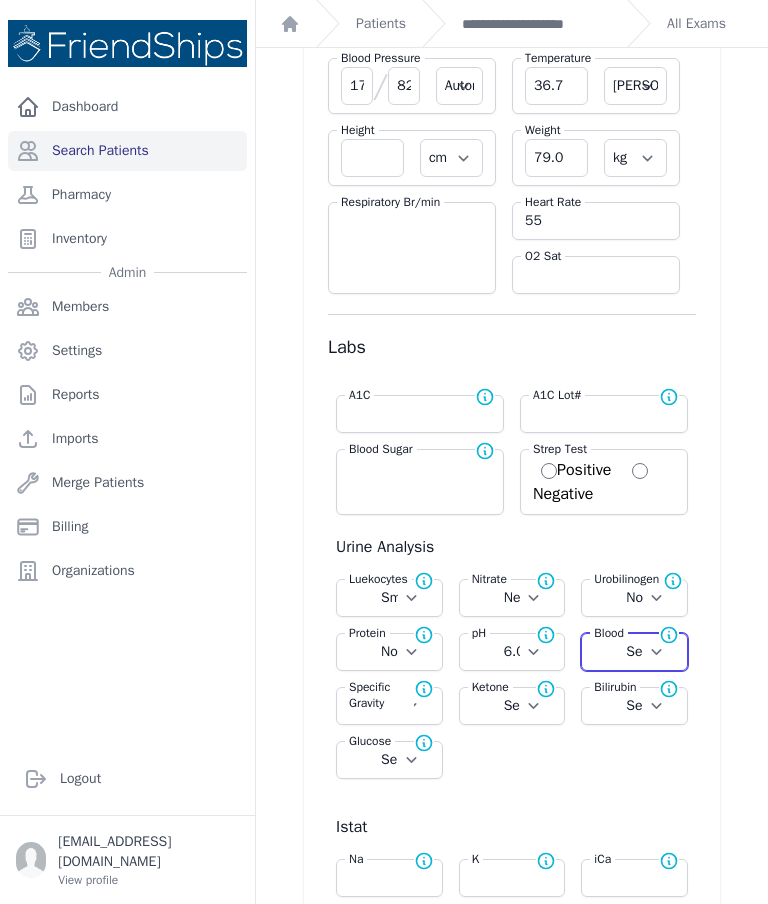 select on "C" 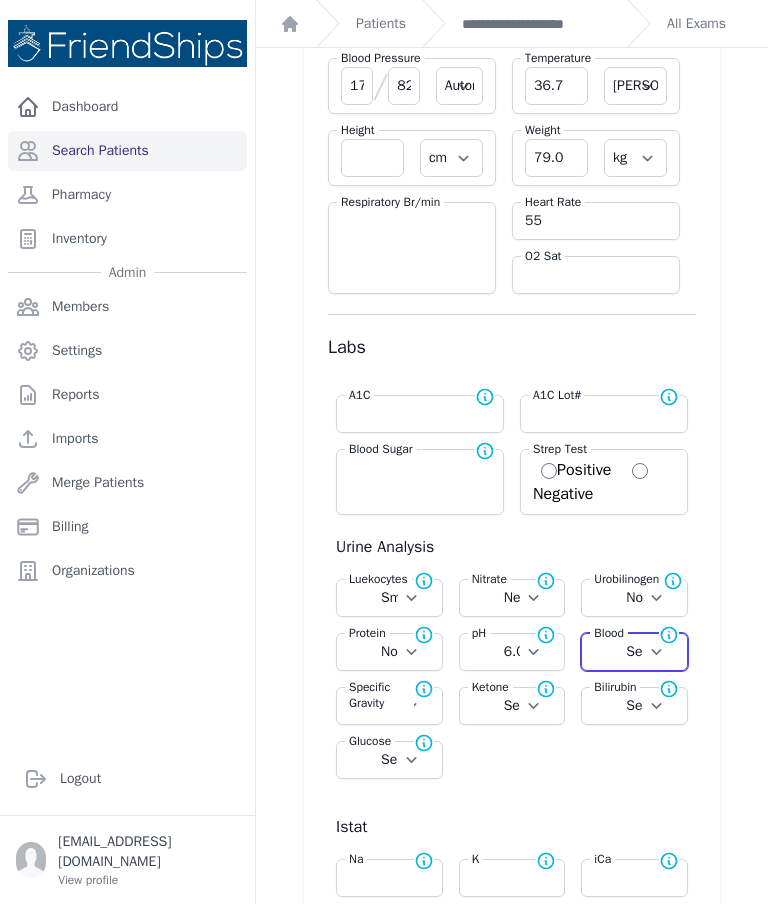 select on "Trace" 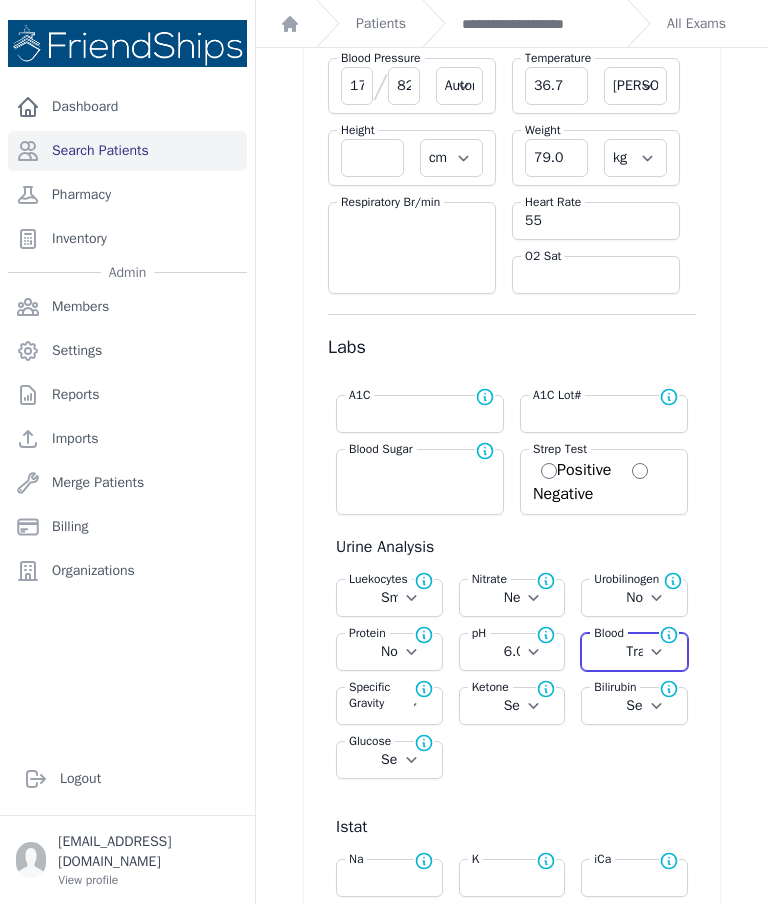 select on "Automatic" 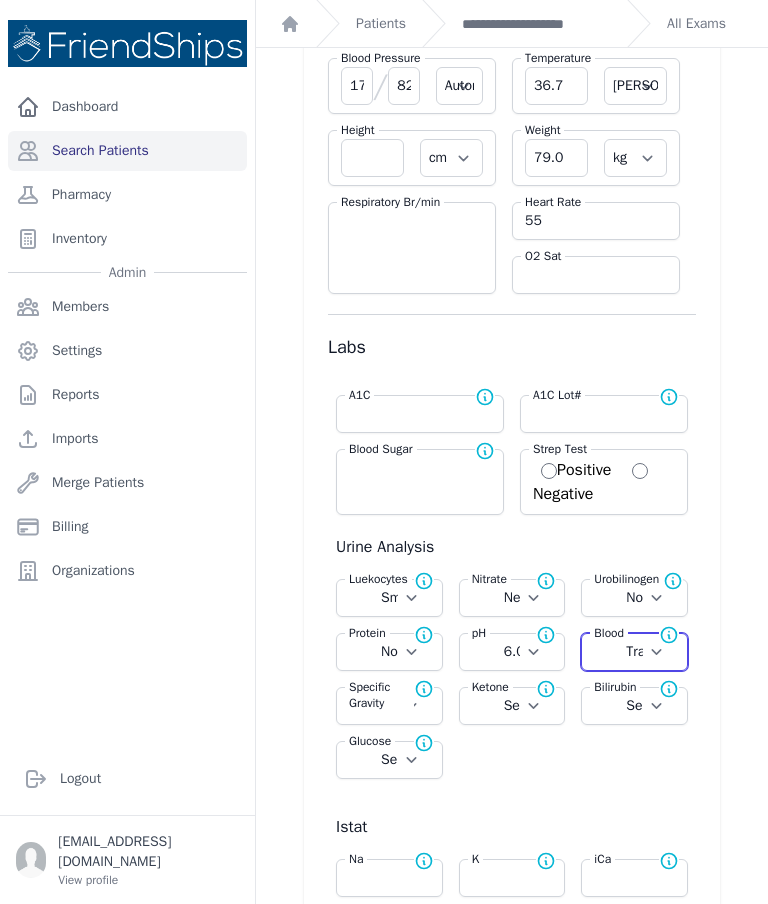 select on "C" 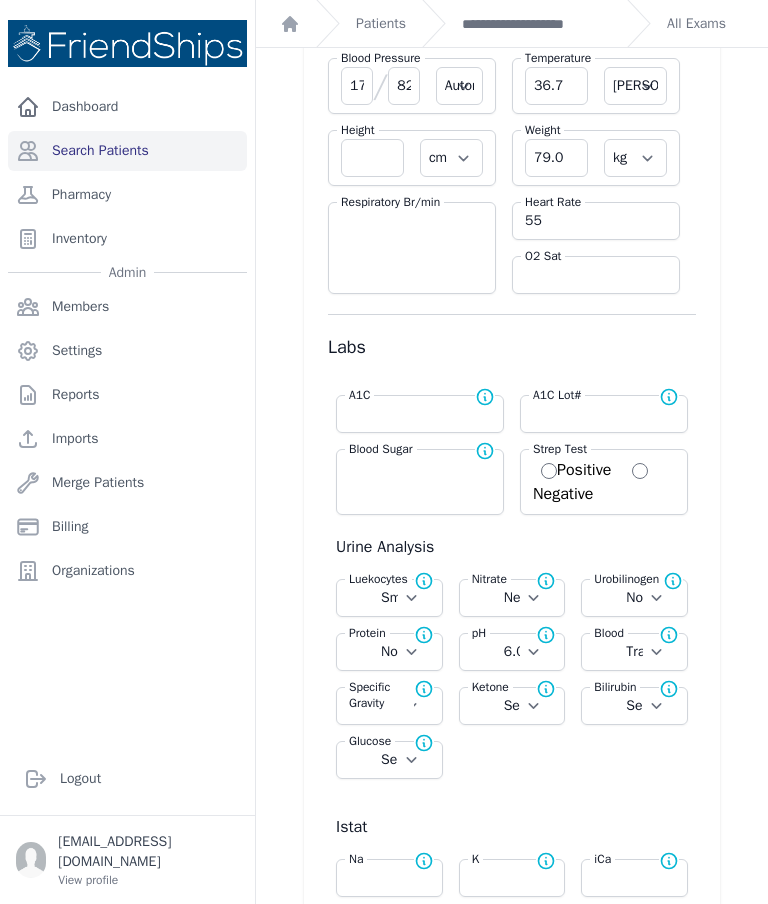 click on "Normal range for Specific Gravity is 1.002 - 1.028" at bounding box center (432, 695) 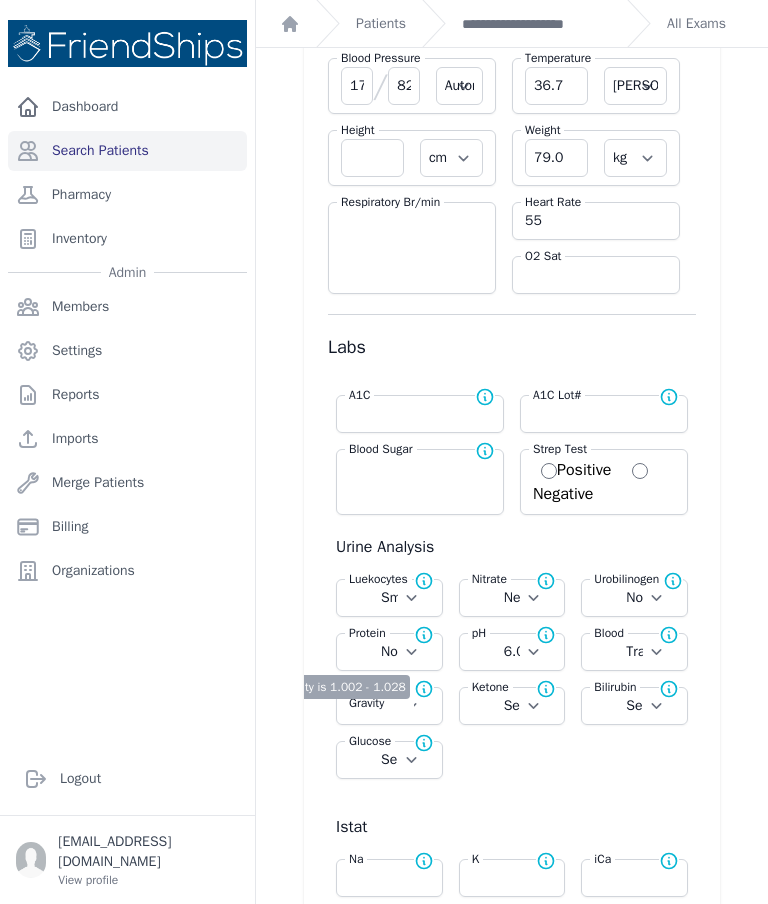 click on "Specific Gravity" at bounding box center [379, 695] 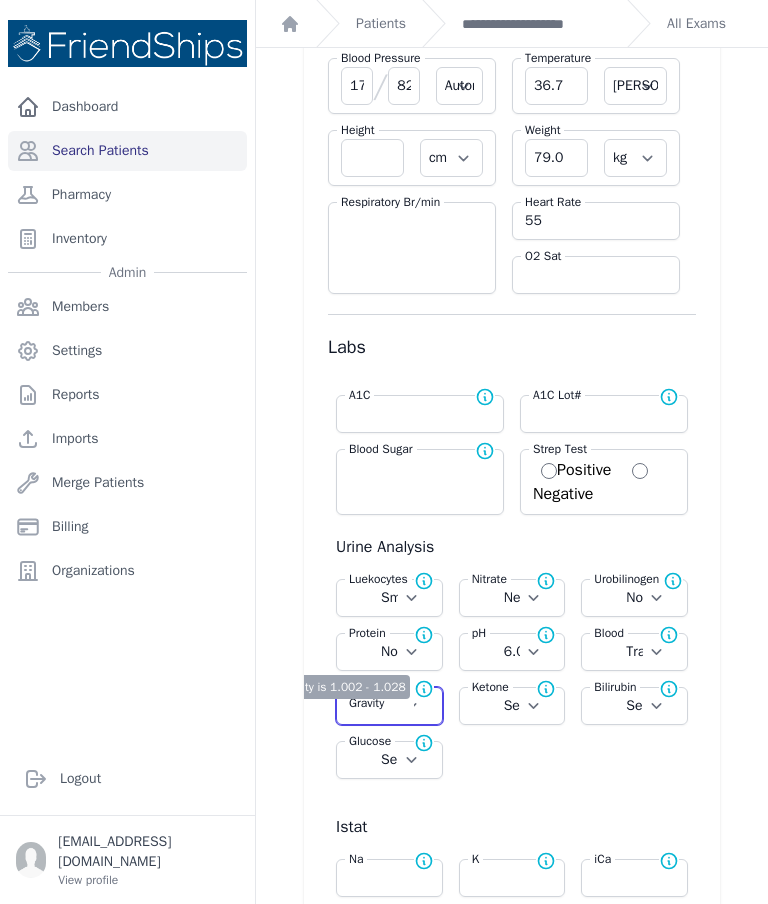 click on "Select 1.000 1.005 1.010 1.015 1.020 1.025 1.030" at bounding box center [389, 706] 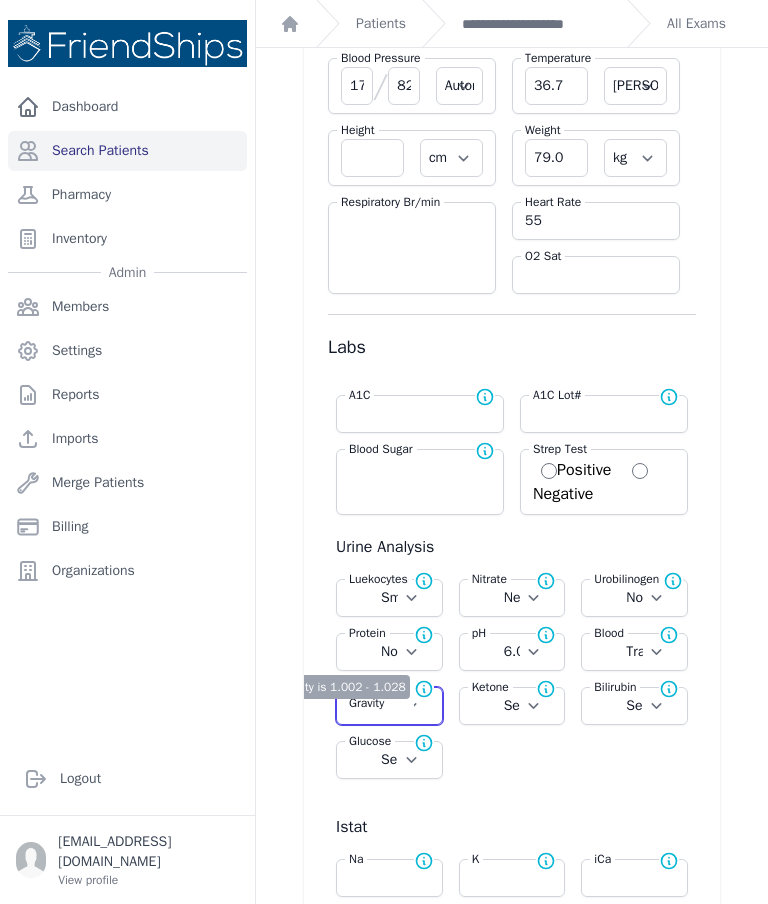 select on "1.005" 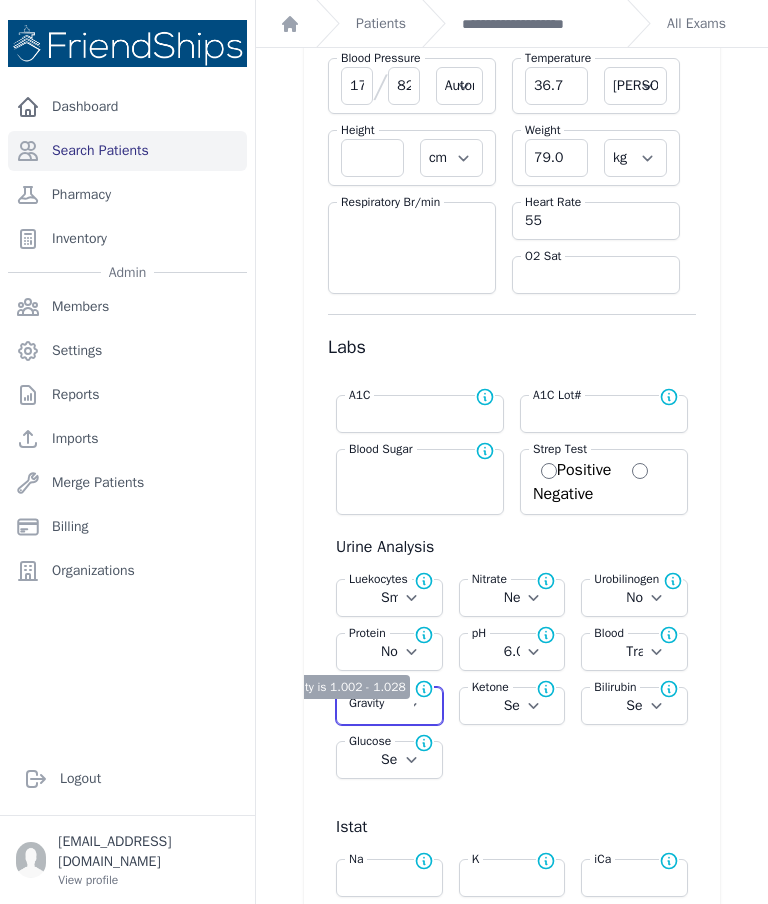 select on "C" 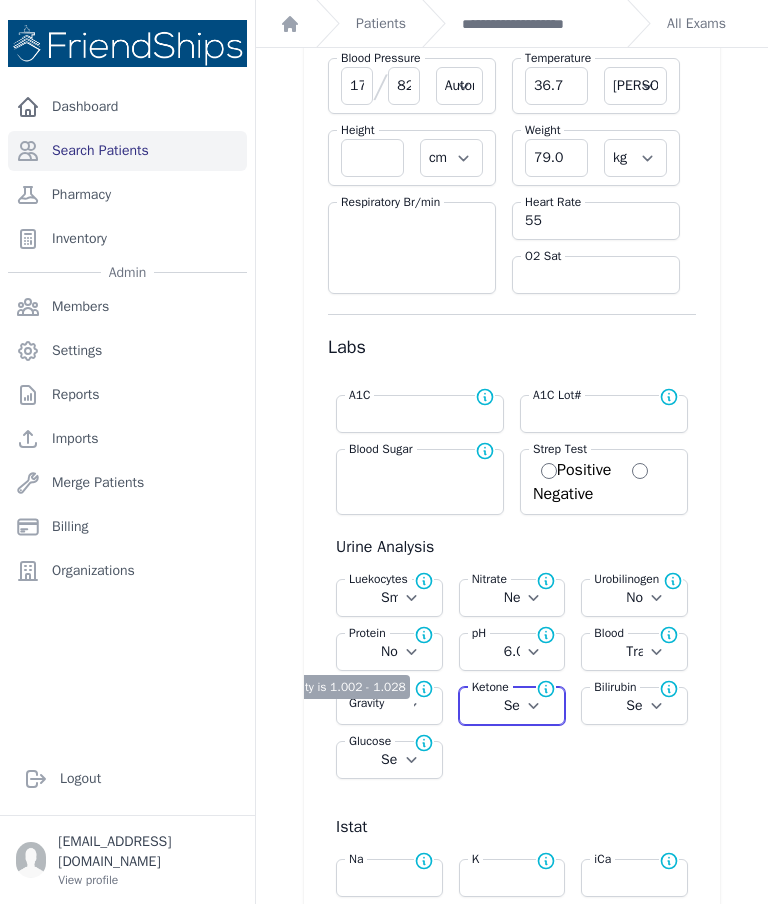 click on "Select Negative Trace Small Moderate Large" at bounding box center [512, 706] 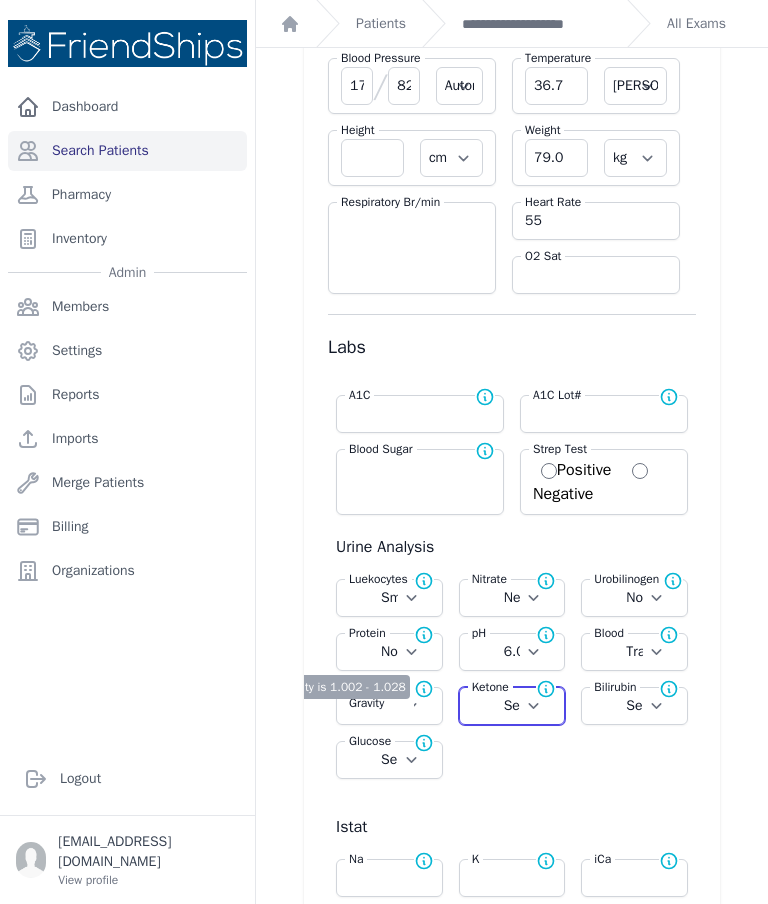 select on "Negative" 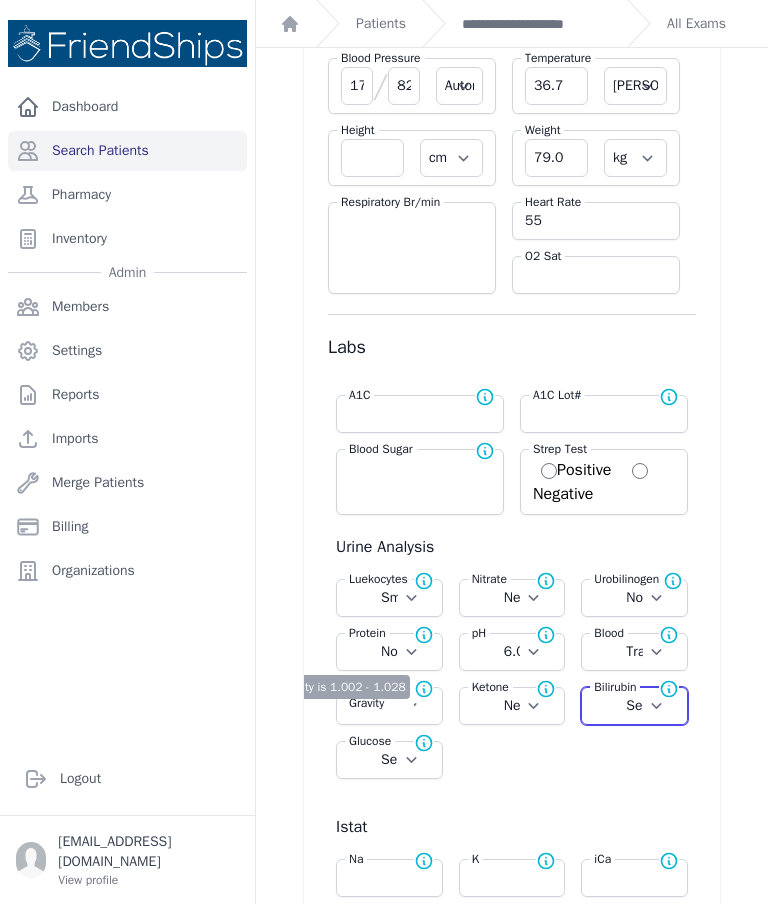 click on "Select Negative Small Moderate Large" at bounding box center [634, 706] 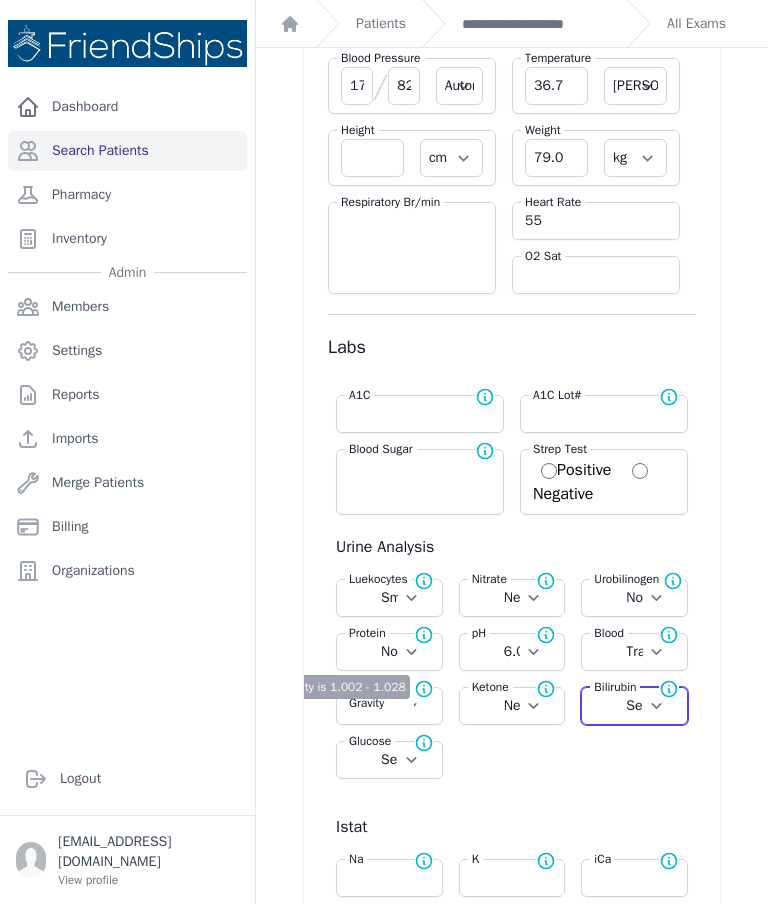 select on "Automatic" 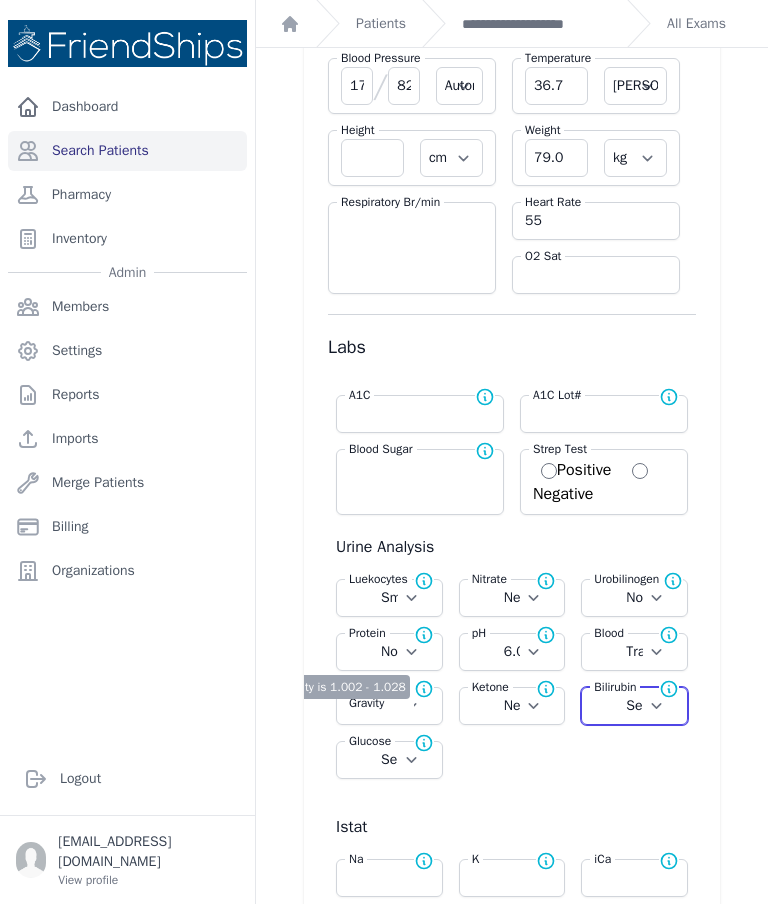 select on "C" 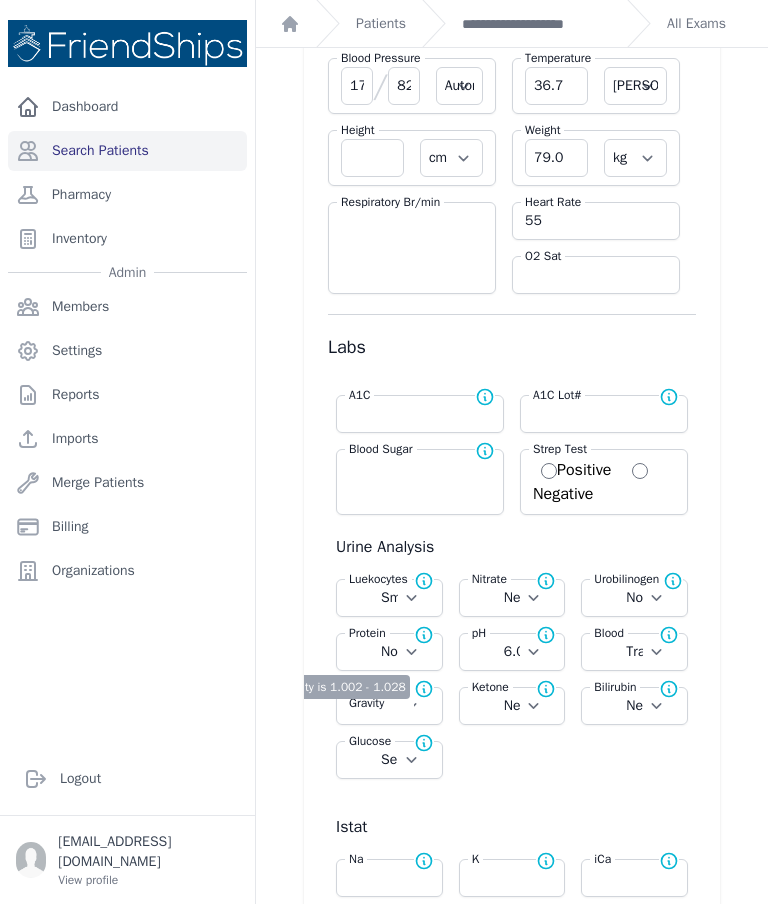click on "Select Negative Trace + ++ +++ ++++" at bounding box center (389, 760) 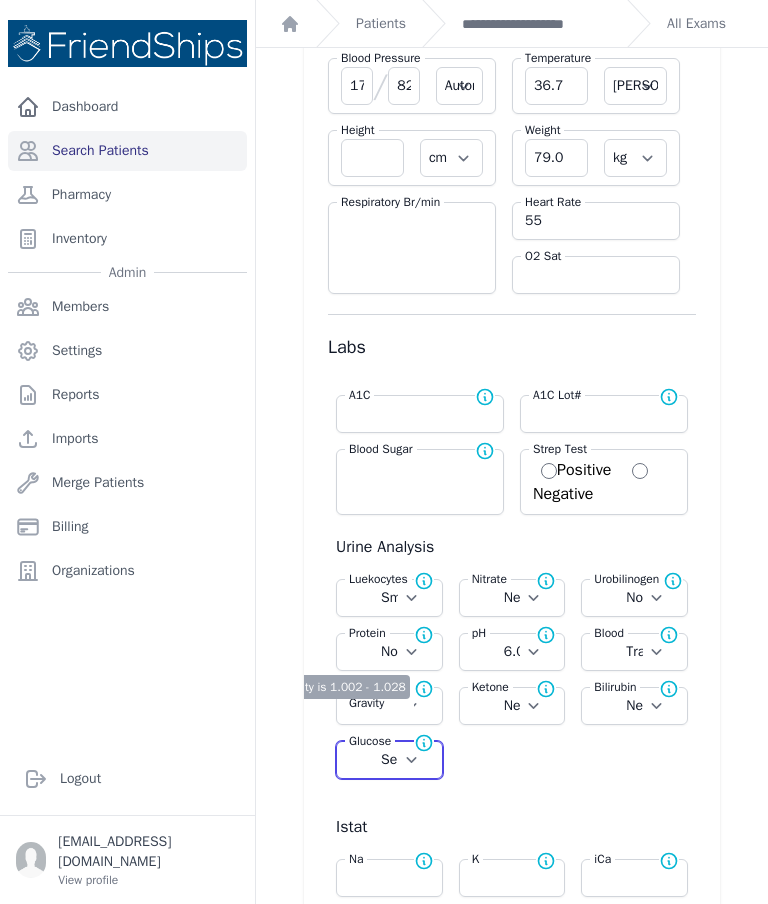 select on "Automatic" 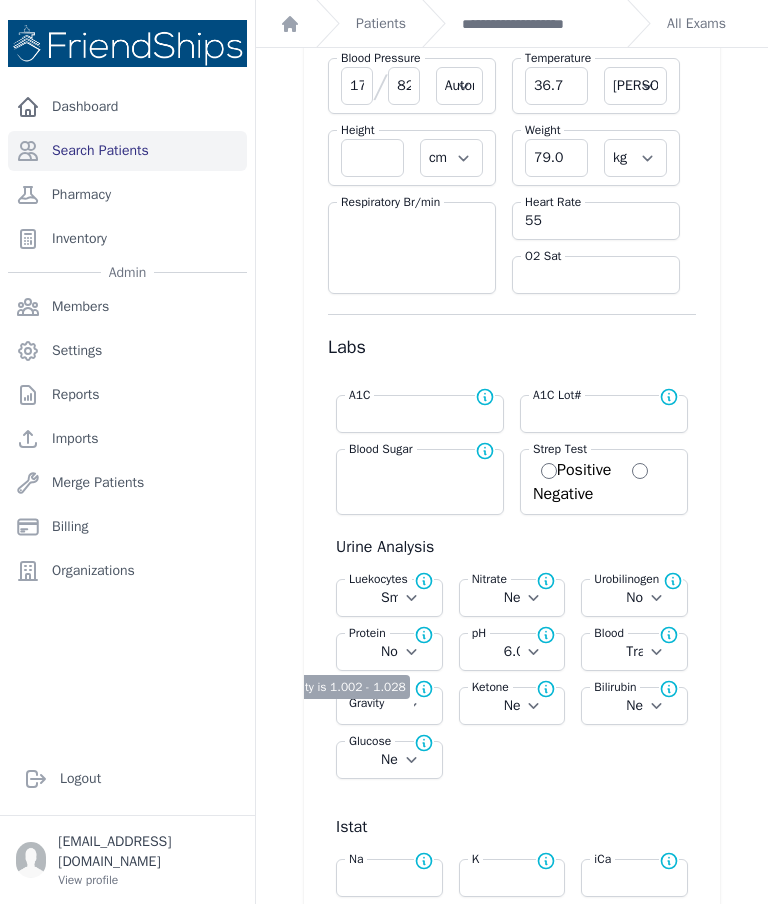click on "Vitals 2025-Jul-17 8:58 AM
Blood Pressure
179
/
82
Automatic Manual
Temperature
36.7
Farenheit Celcius
Height
cm in
Weight
79.0
kg lb
Respiratory Br/min
Heart Rate
55
O2 Sat
Labs" at bounding box center (512, 2578) 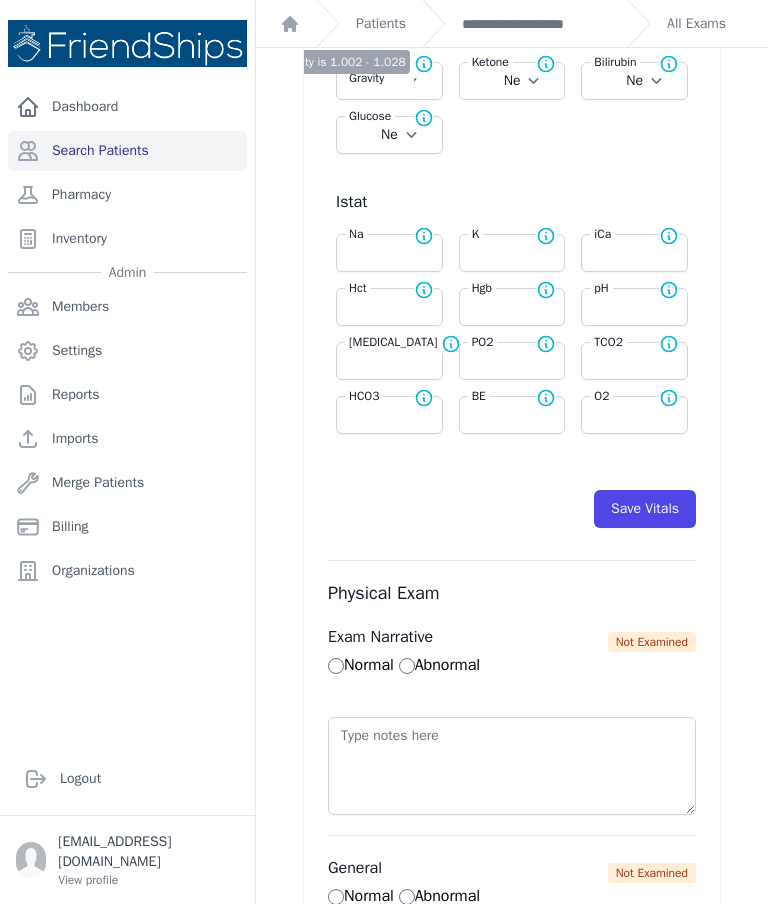 scroll, scrollTop: 759, scrollLeft: 0, axis: vertical 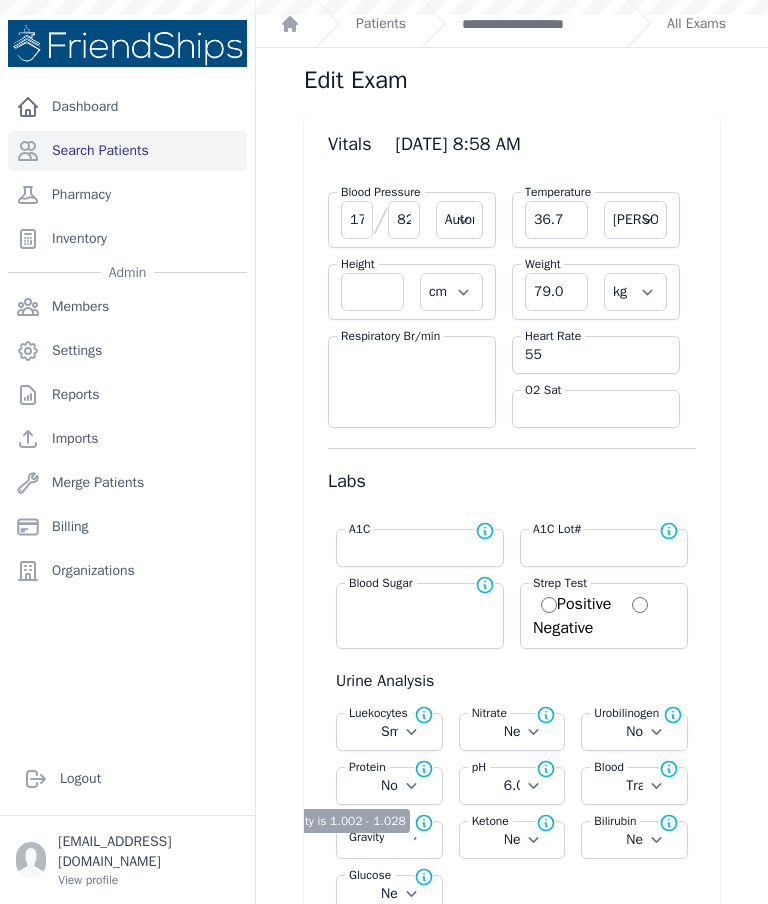 click on "Patients" at bounding box center (381, 24) 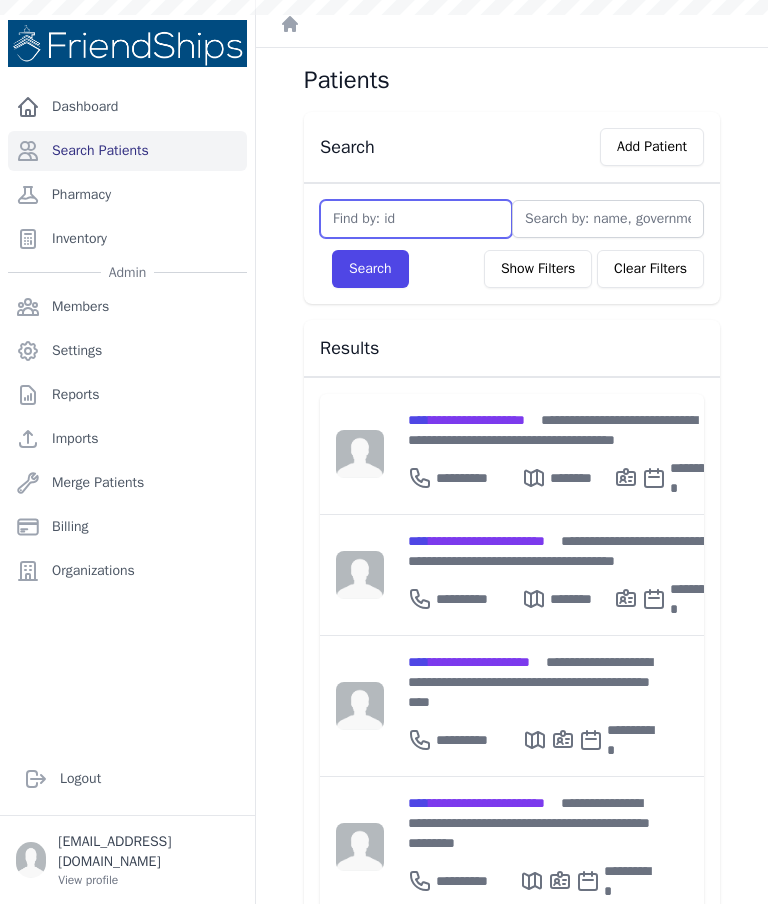 click at bounding box center [416, 219] 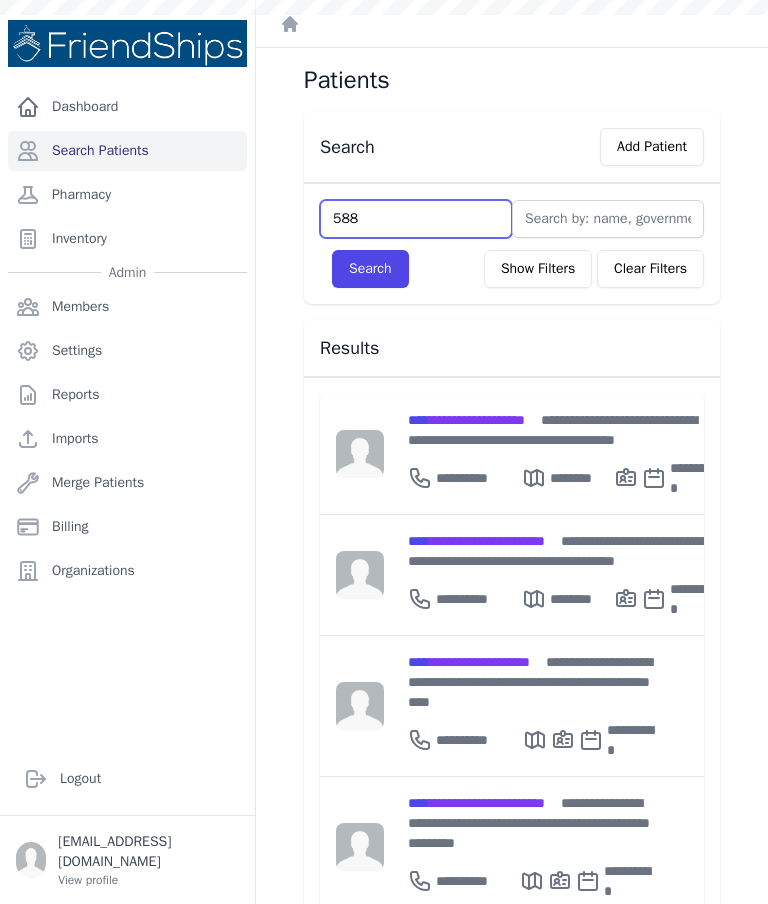 type on "588" 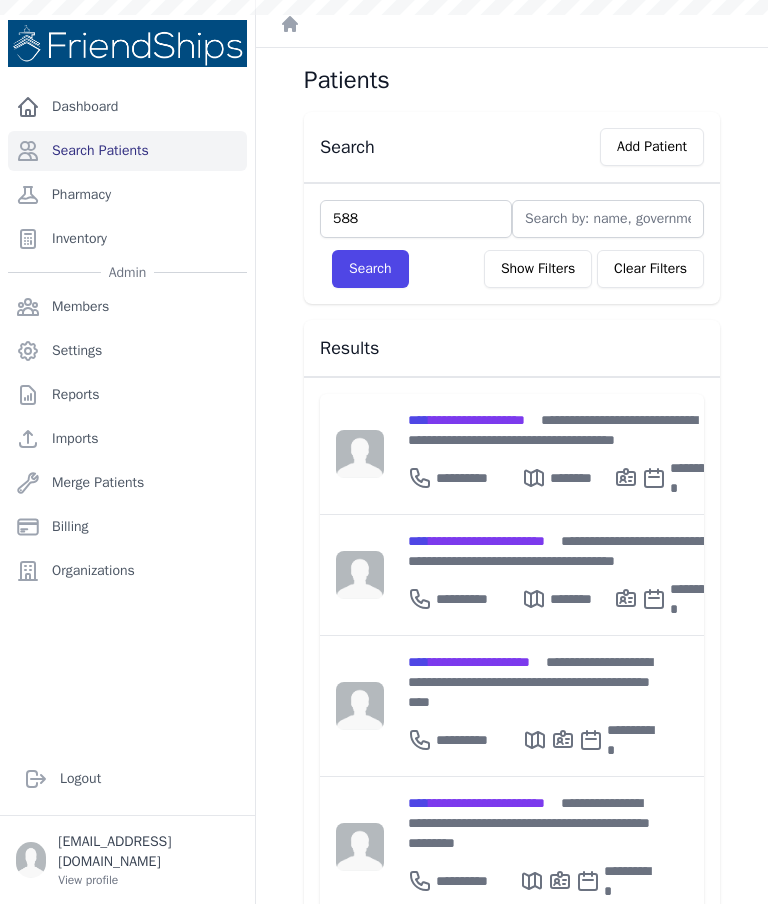 click on "Search" at bounding box center [370, 269] 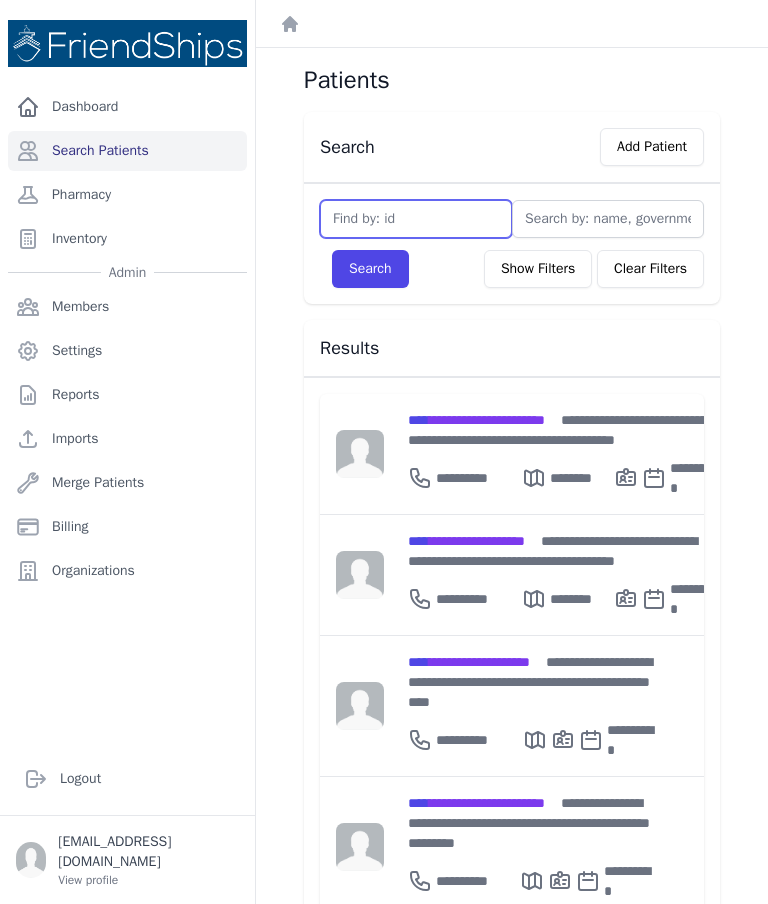 click at bounding box center (416, 219) 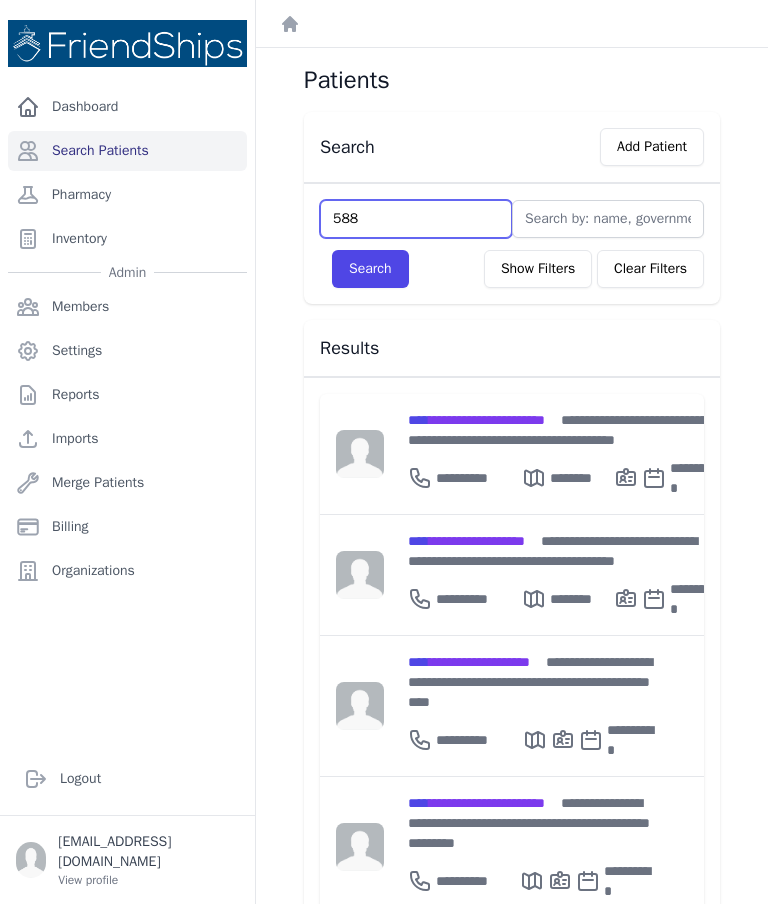 type on "588" 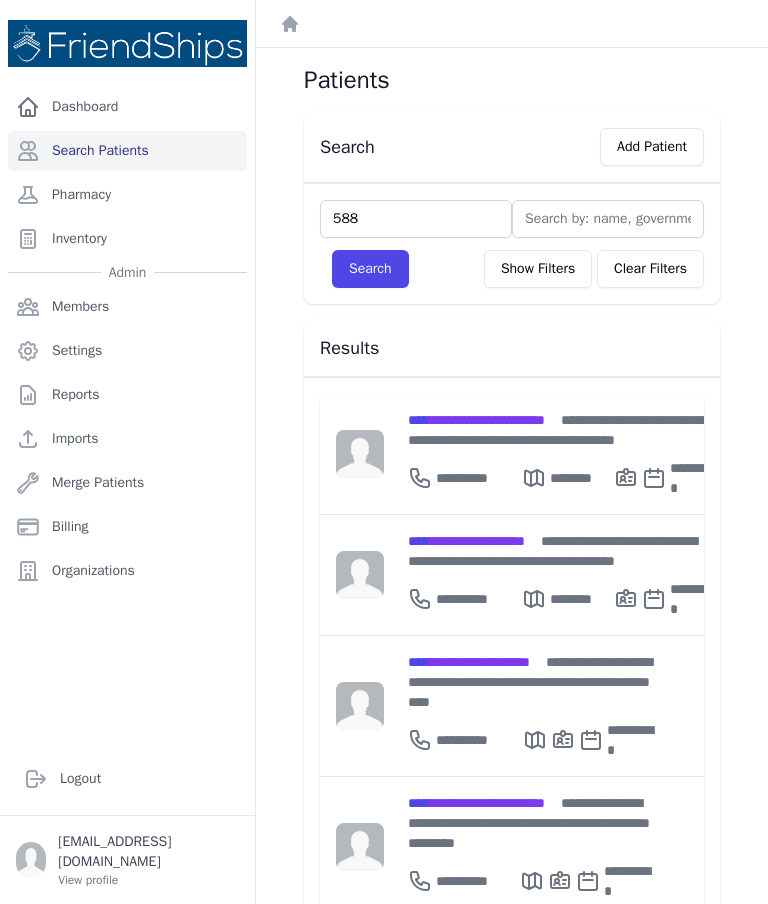 click on "Search" at bounding box center (370, 269) 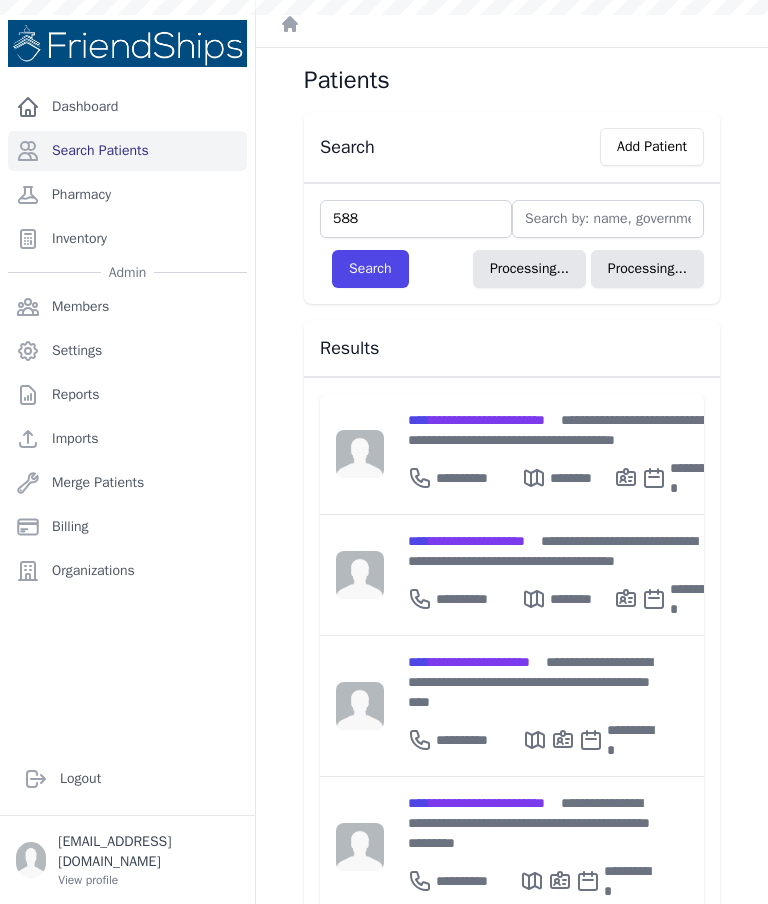 type 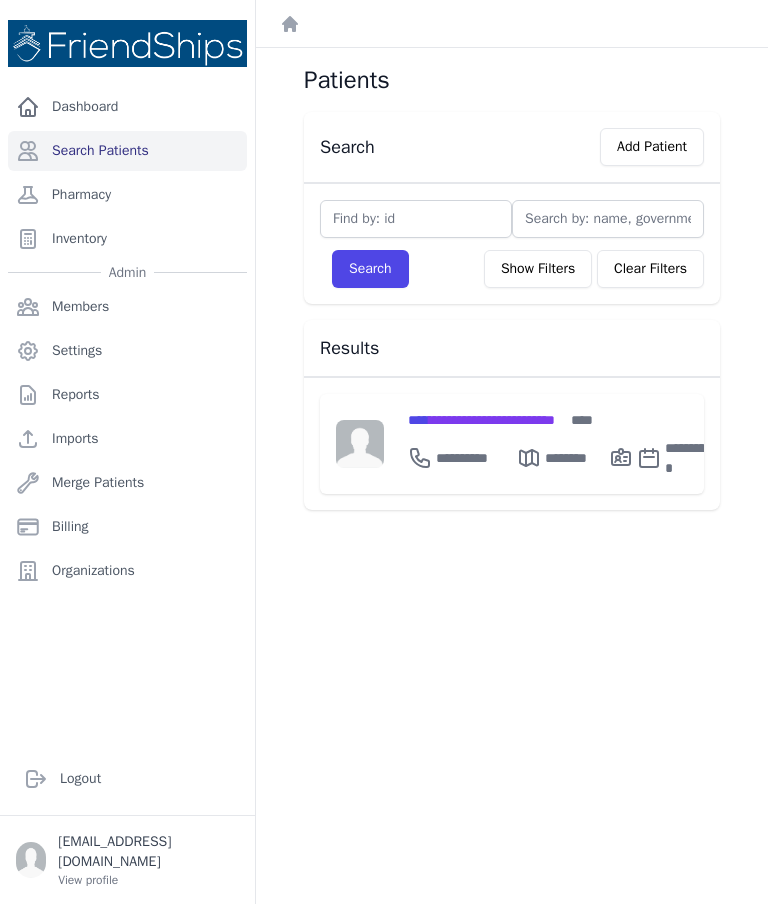 click on "**********" at bounding box center (560, 444) 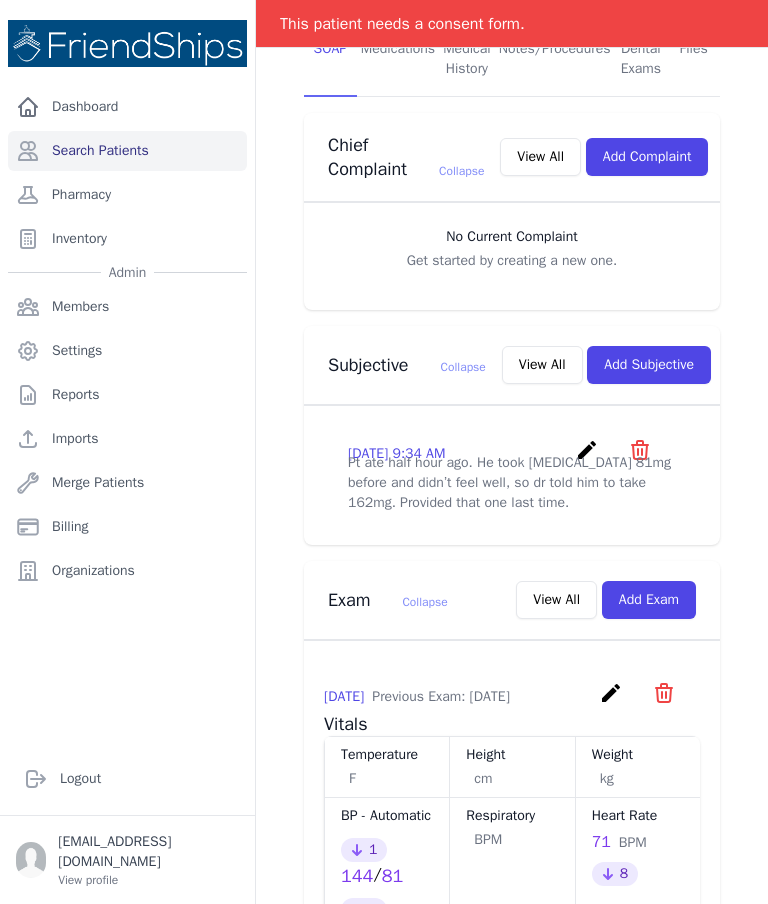 scroll, scrollTop: 487, scrollLeft: 0, axis: vertical 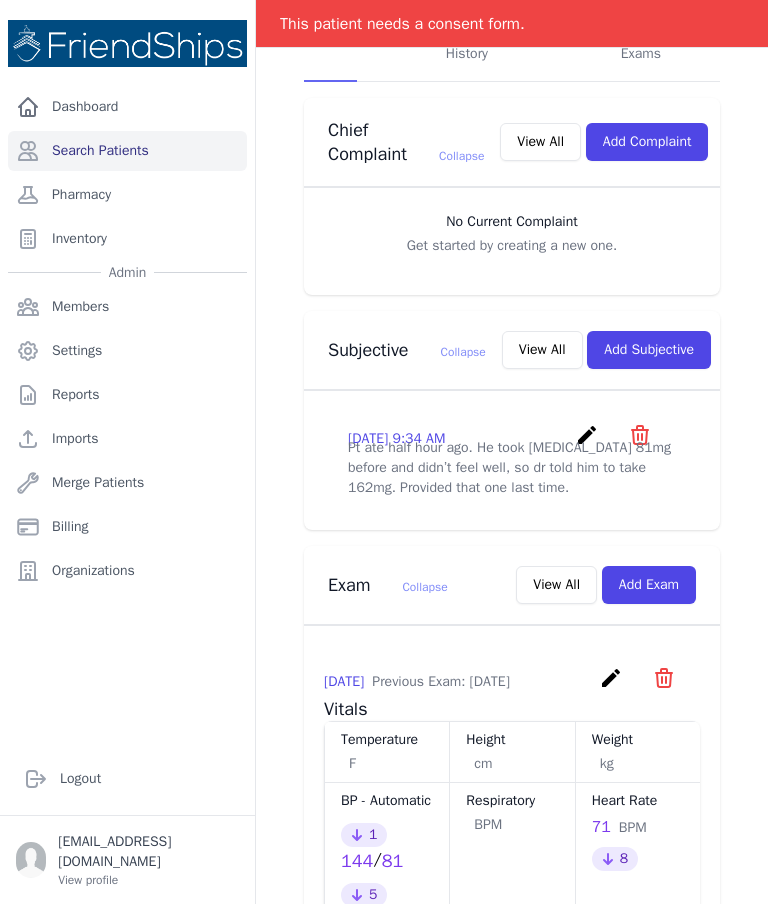 click on "Add Exam" at bounding box center [649, 585] 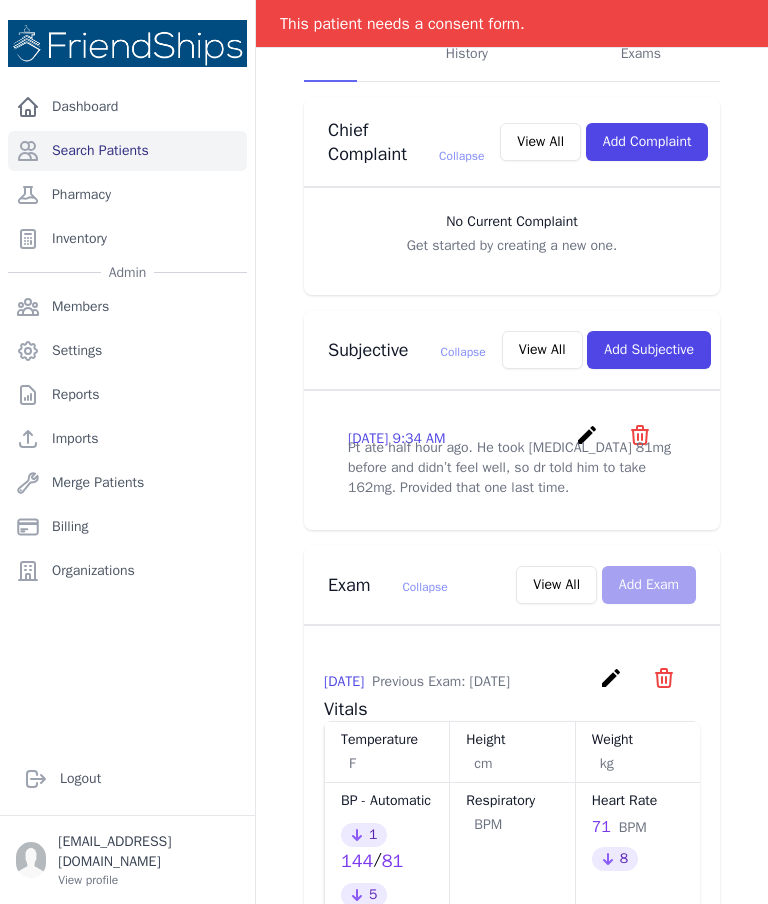 scroll, scrollTop: 0, scrollLeft: 0, axis: both 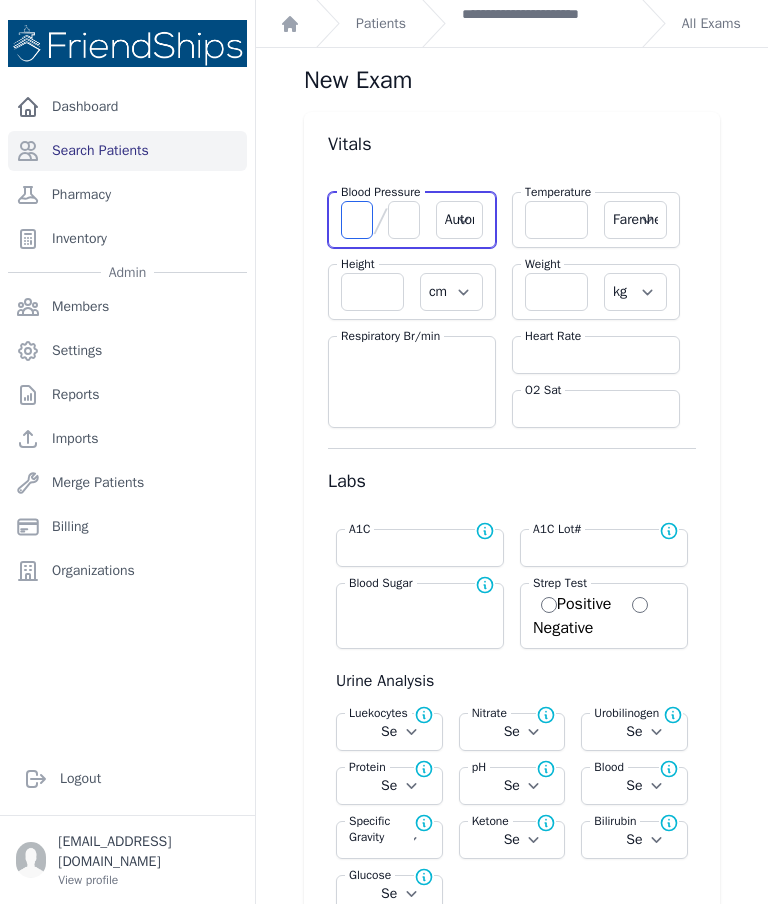 click at bounding box center [357, 220] 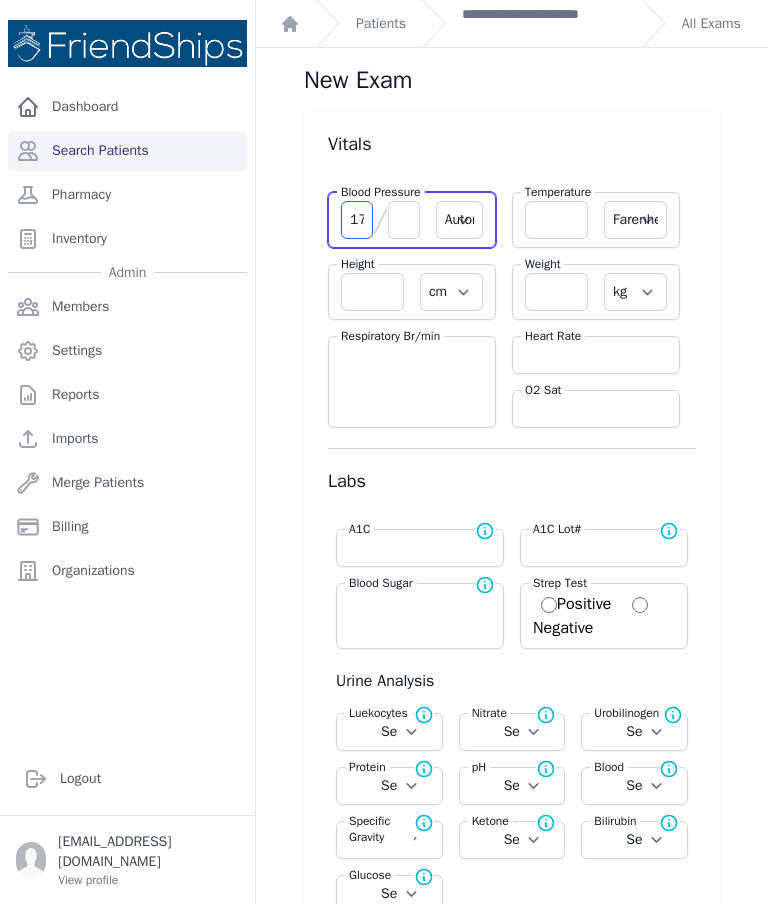 type on "176" 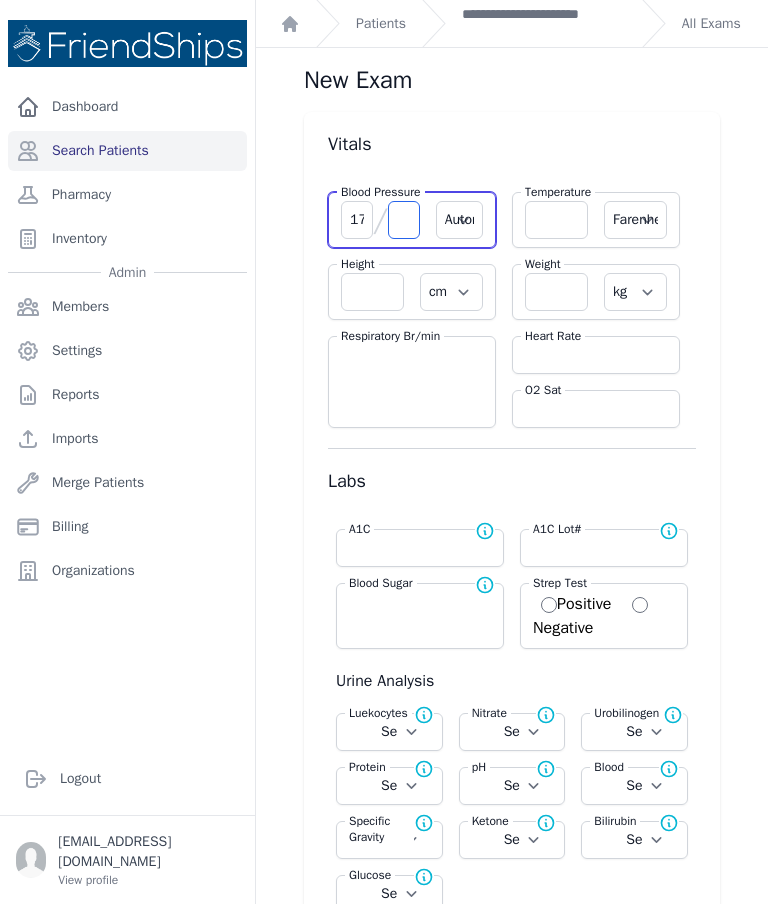 click at bounding box center [404, 220] 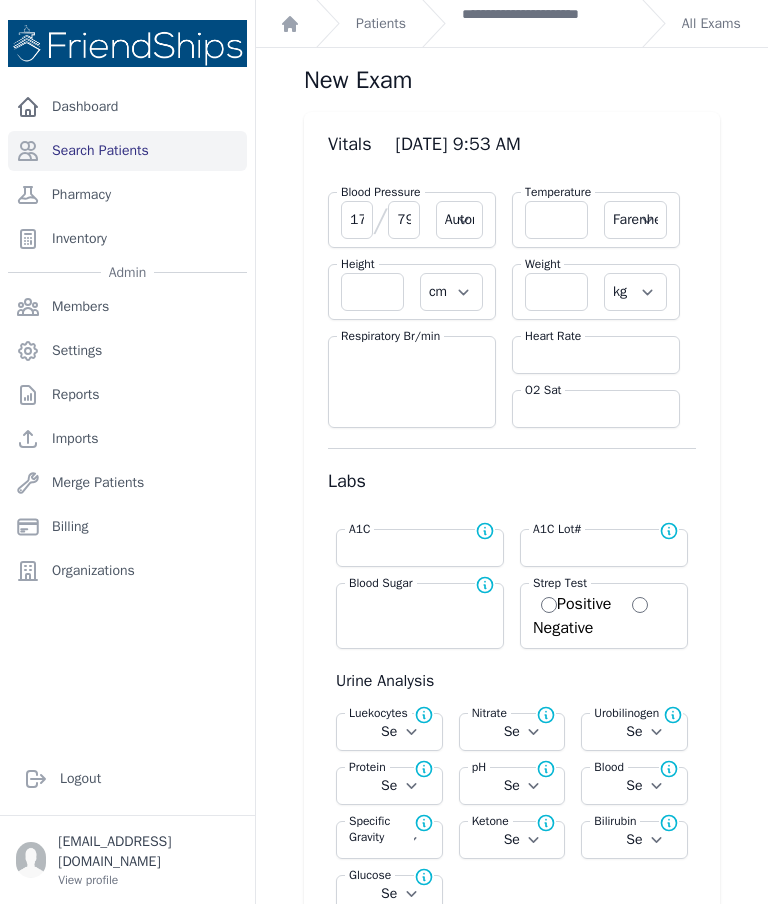 type on "79" 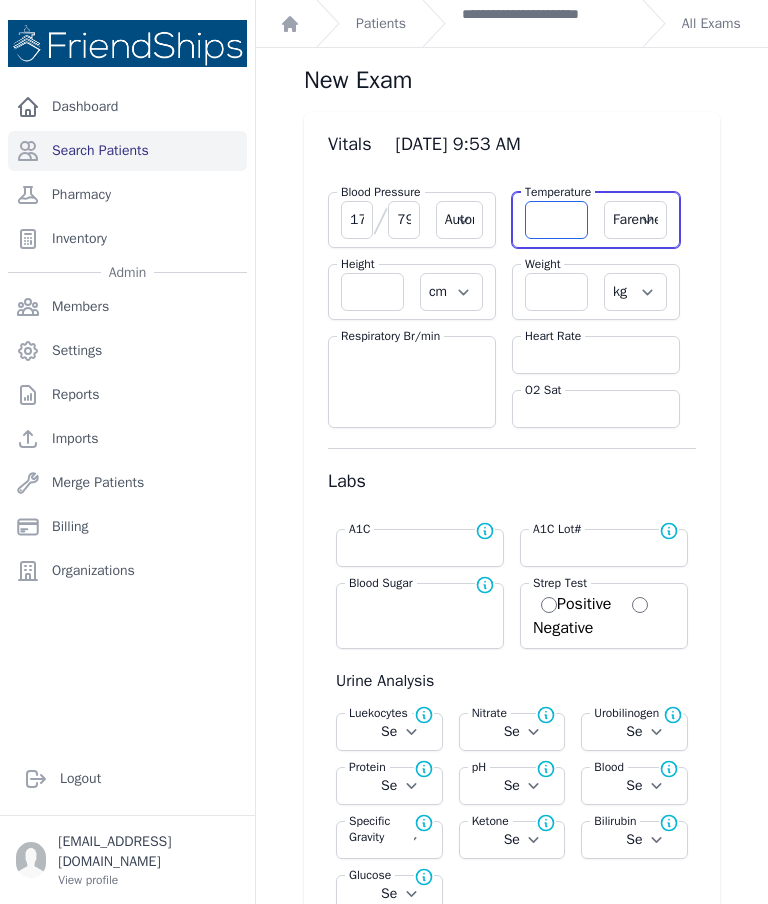select on "Automatic" 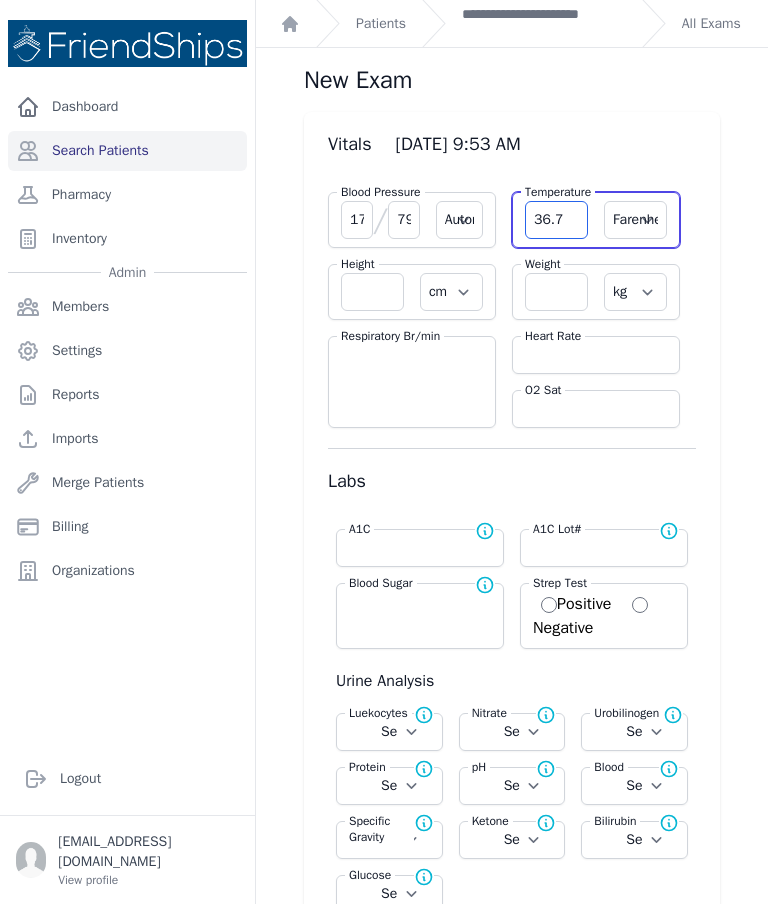 type on "36.7" 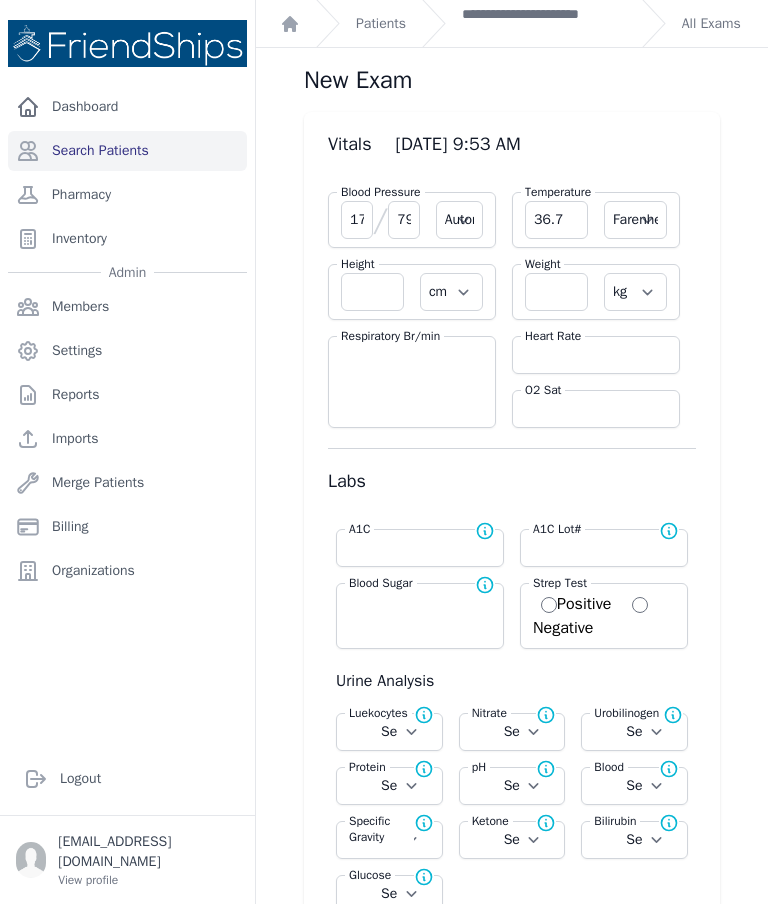 click on "Farenheit Celcius" at bounding box center [635, 220] 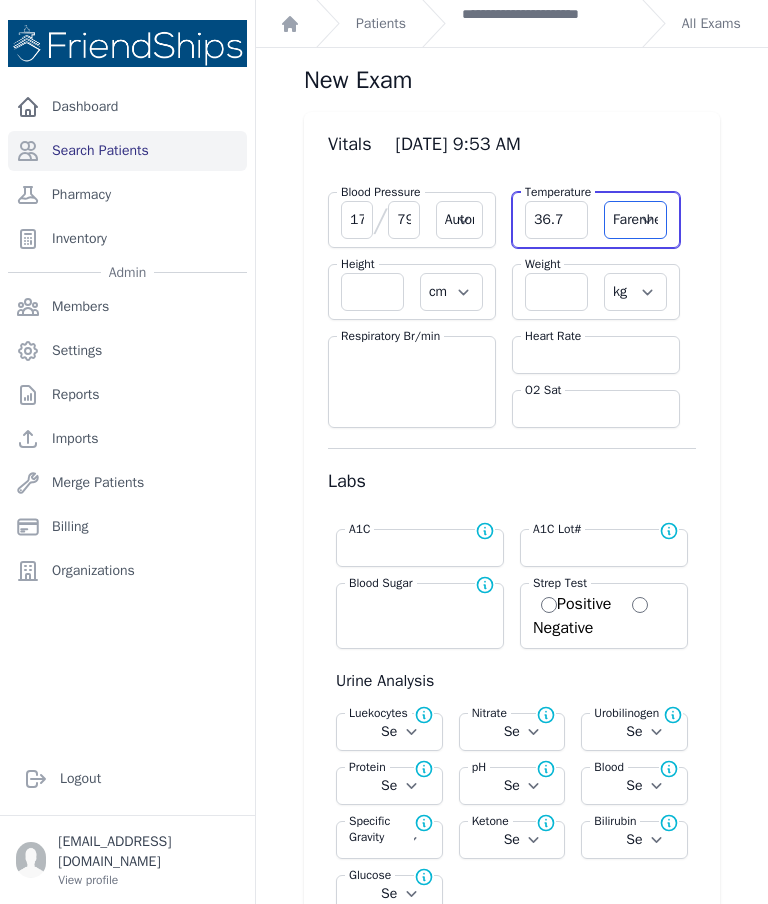 select on "C" 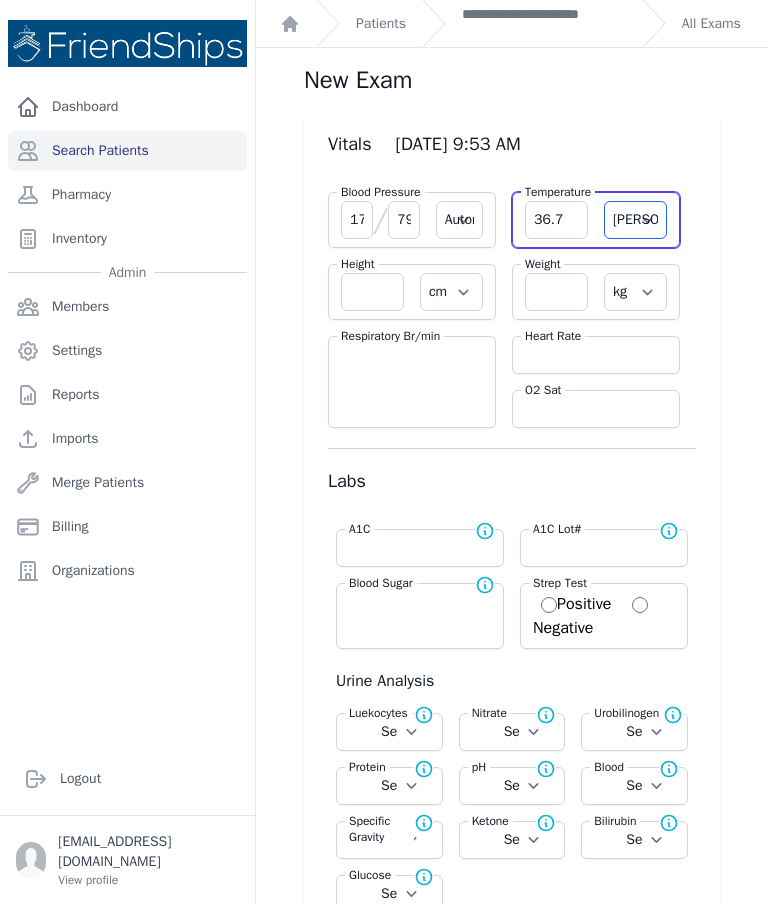 select on "Automatic" 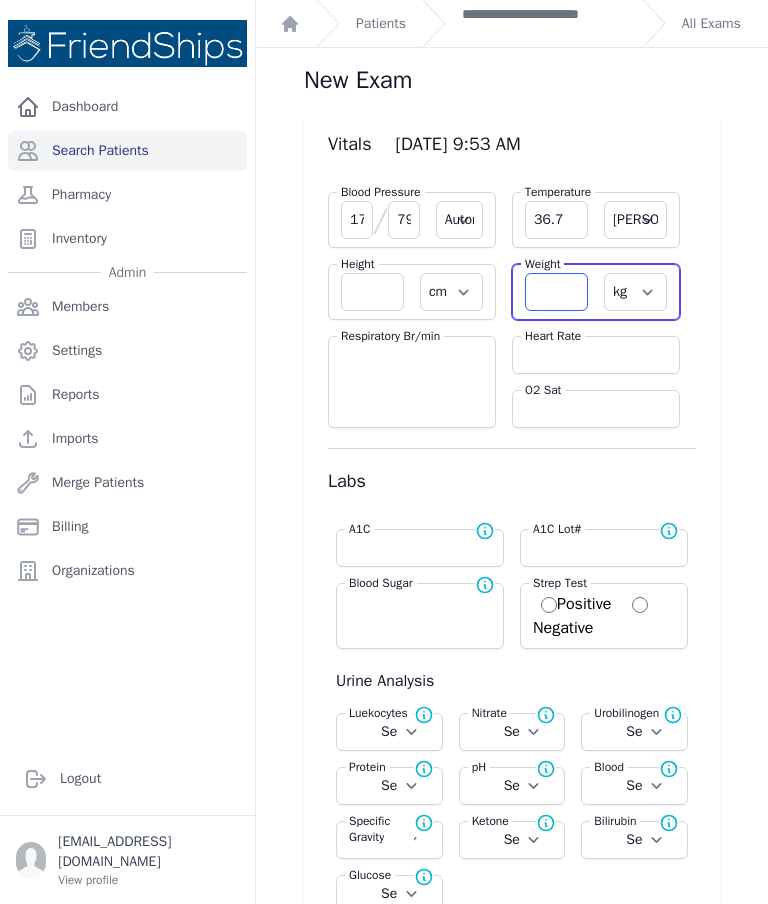 click at bounding box center [556, 292] 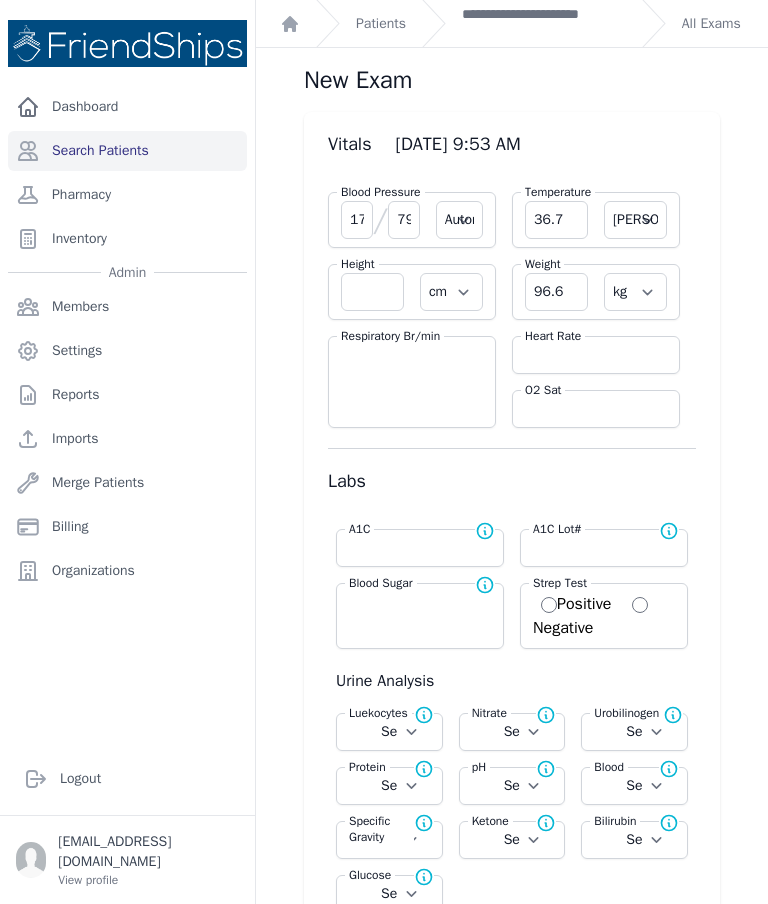 click at bounding box center (596, 355) 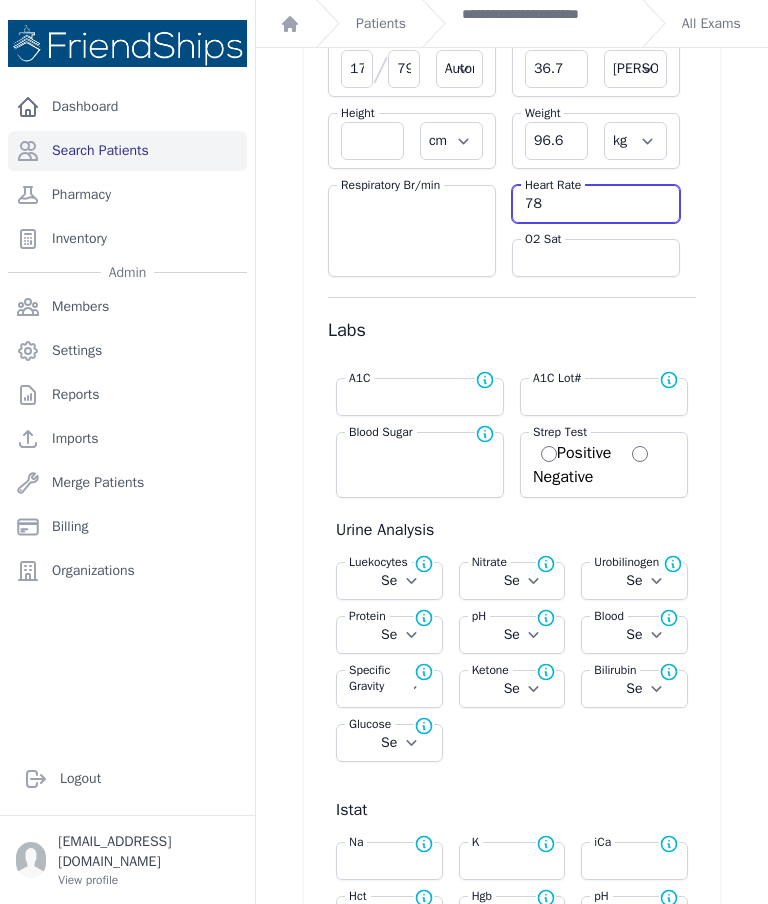 scroll, scrollTop: 177, scrollLeft: 0, axis: vertical 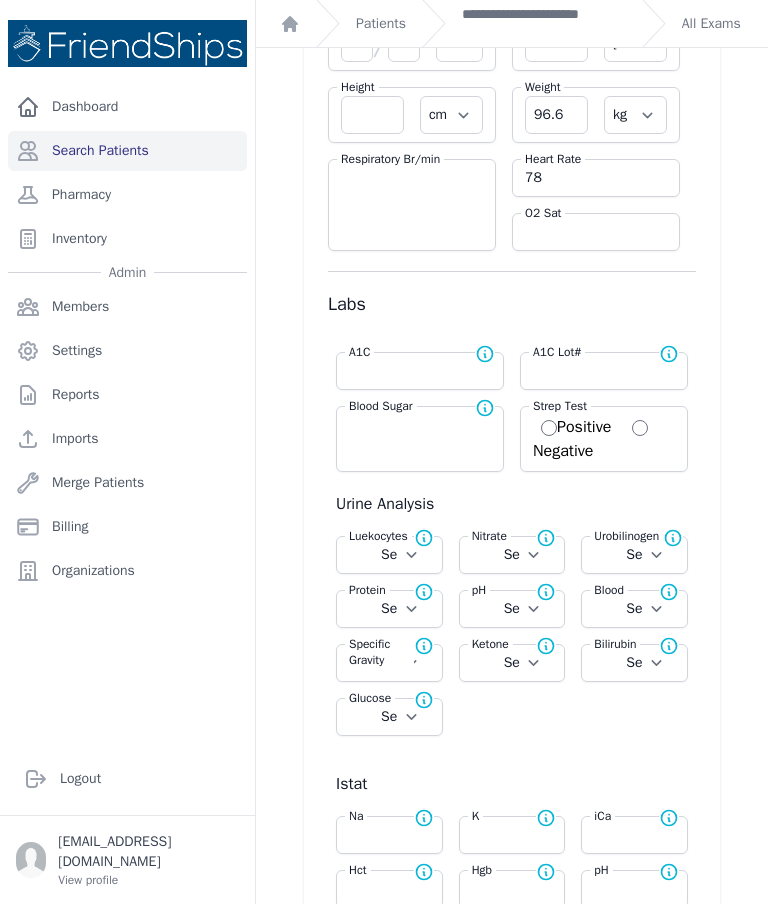 click on "Blood Sugar
Normal range for Blood Sugar is 100 - 126" at bounding box center [420, 439] 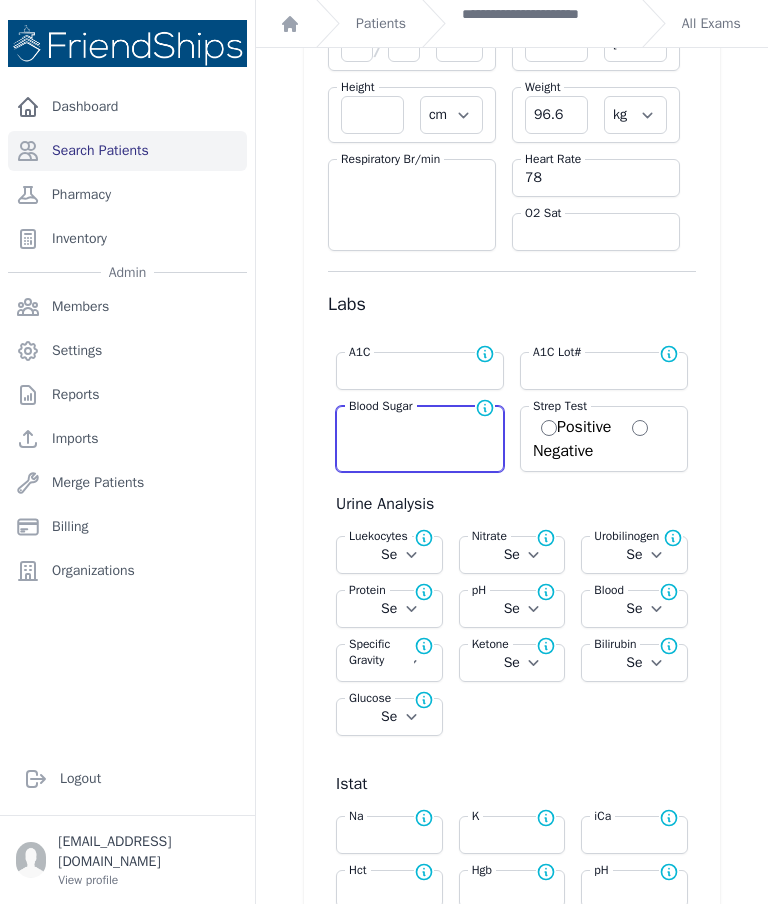 click at bounding box center [420, 425] 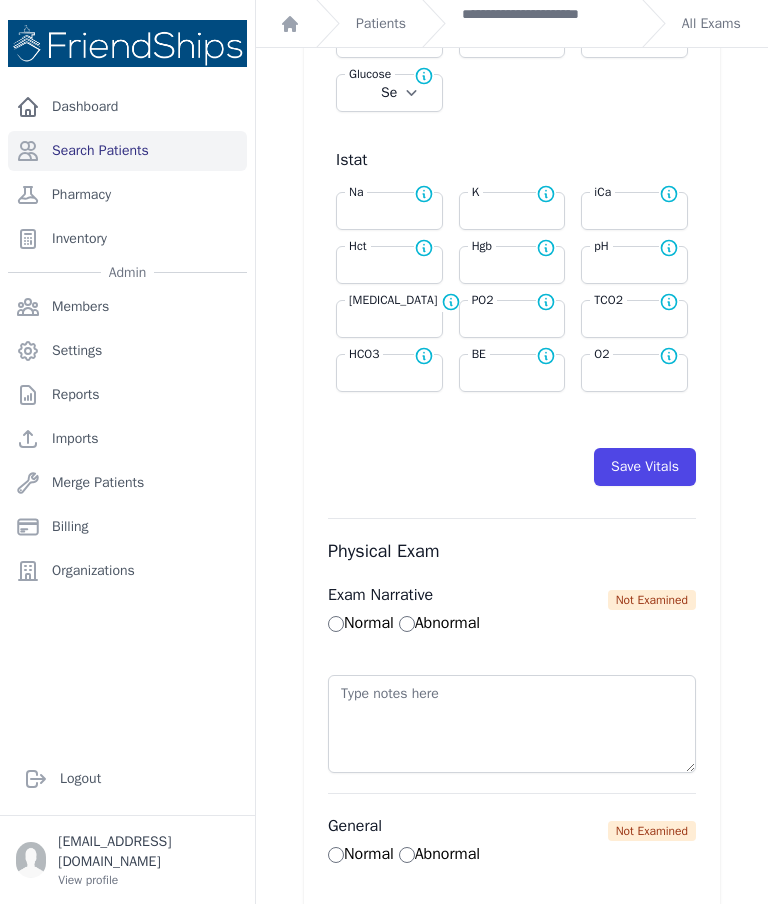 scroll, scrollTop: 825, scrollLeft: 0, axis: vertical 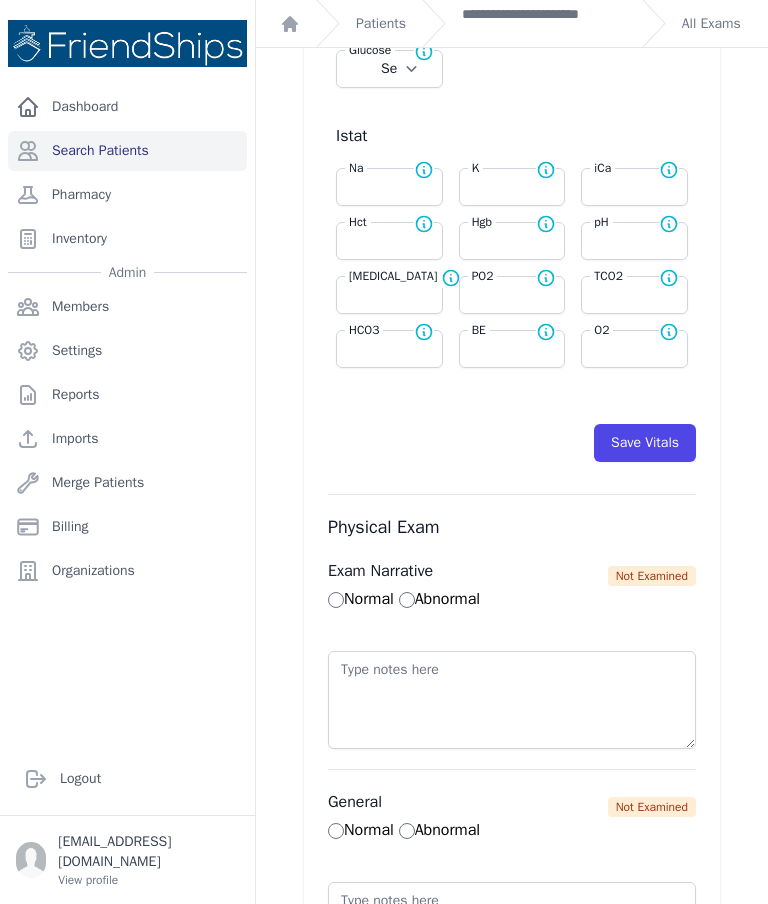 click on "Save Vitals" at bounding box center [645, 443] 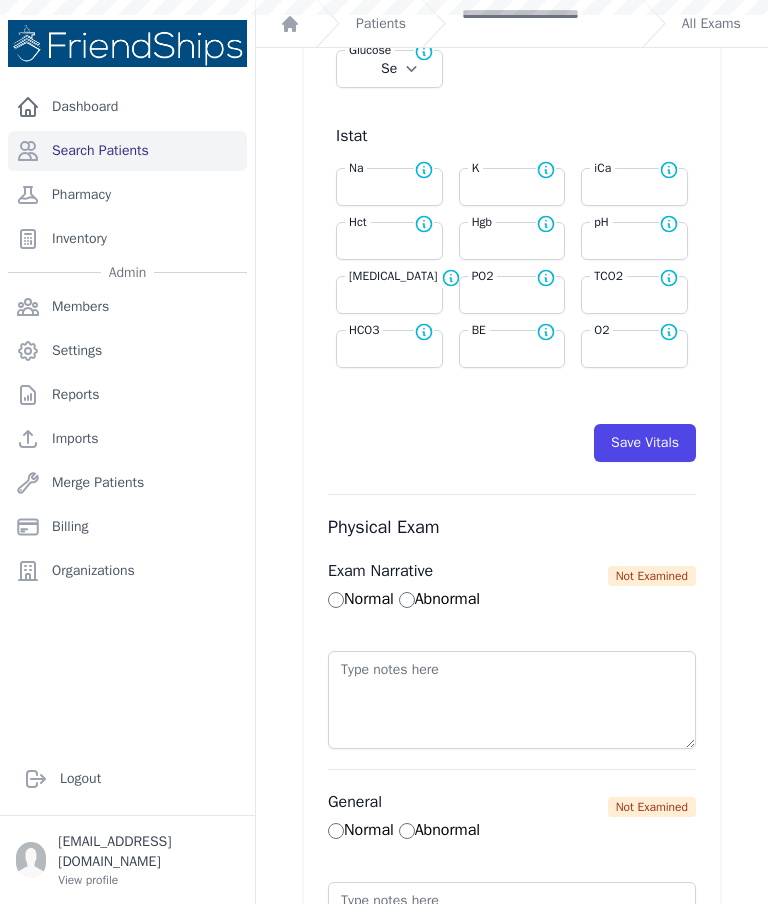 scroll, scrollTop: 0, scrollLeft: 0, axis: both 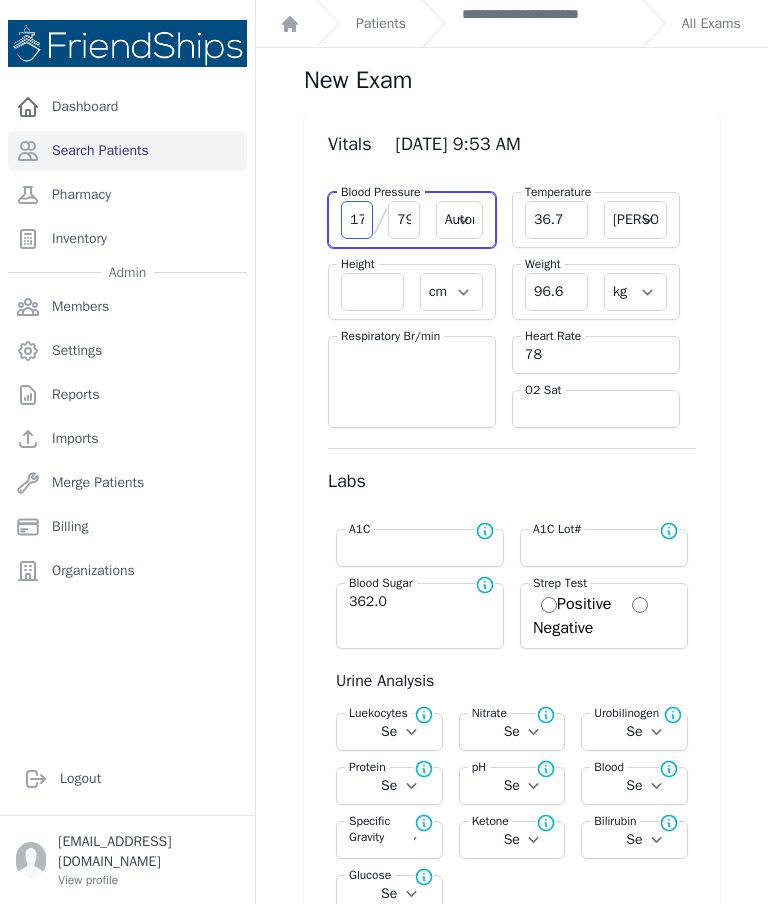 click on "176" at bounding box center [357, 220] 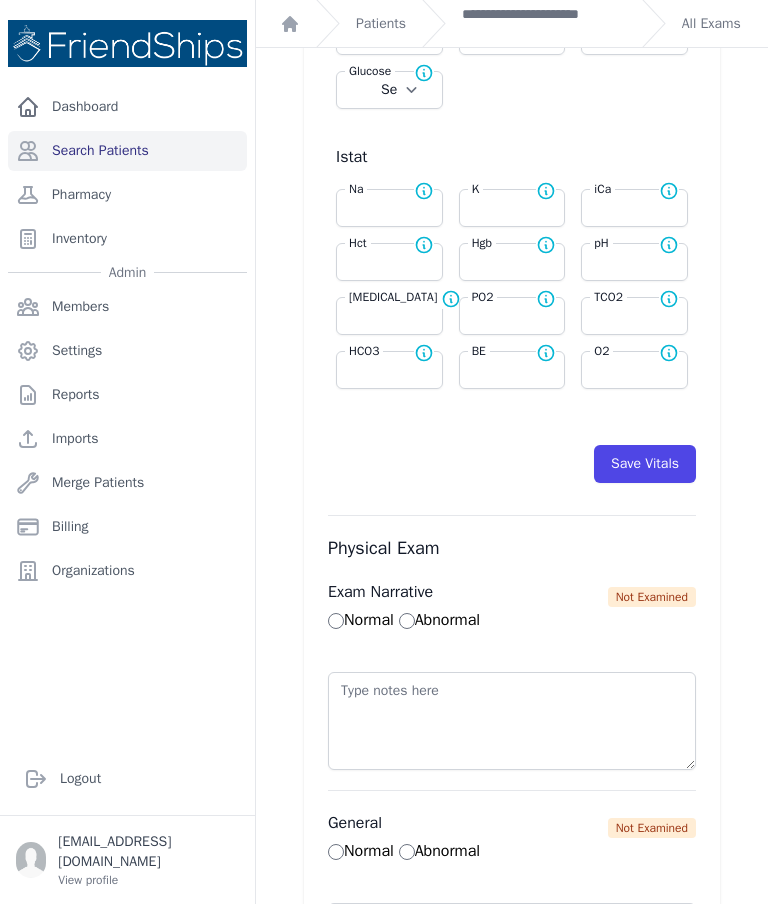 scroll, scrollTop: 821, scrollLeft: 0, axis: vertical 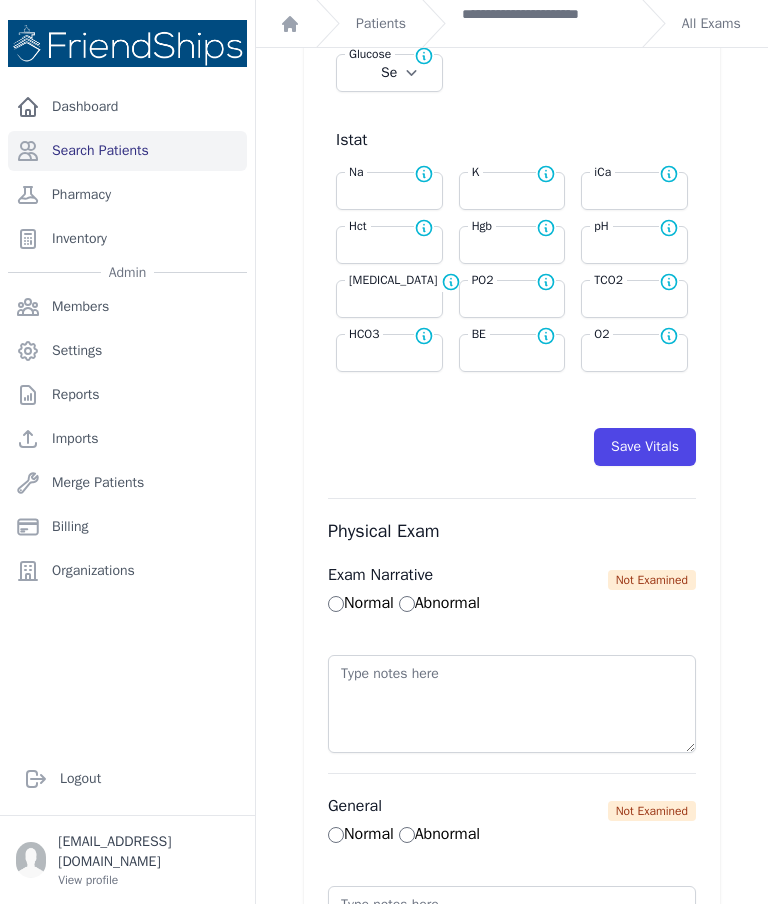 click on "Save Vitals" at bounding box center [645, 447] 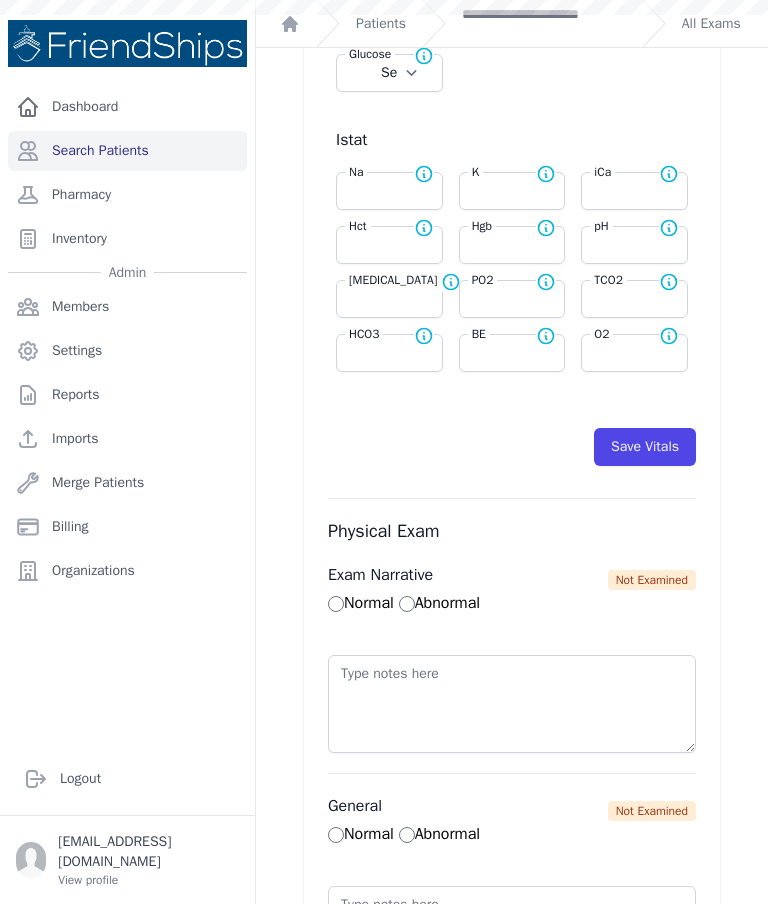 scroll, scrollTop: 0, scrollLeft: 0, axis: both 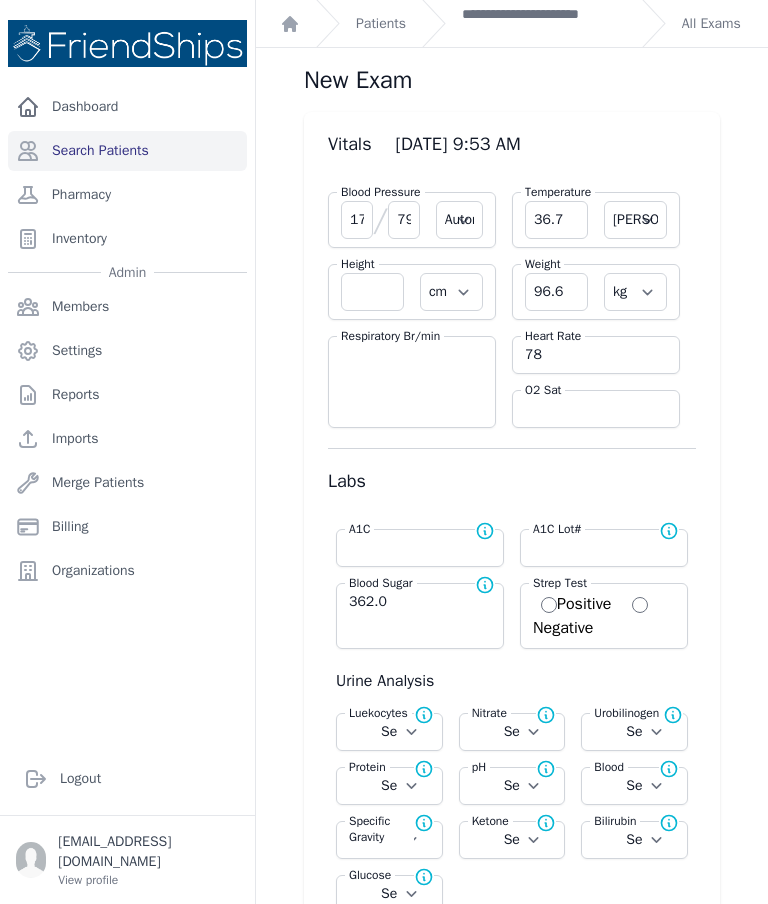 click on "**********" at bounding box center [544, 24] 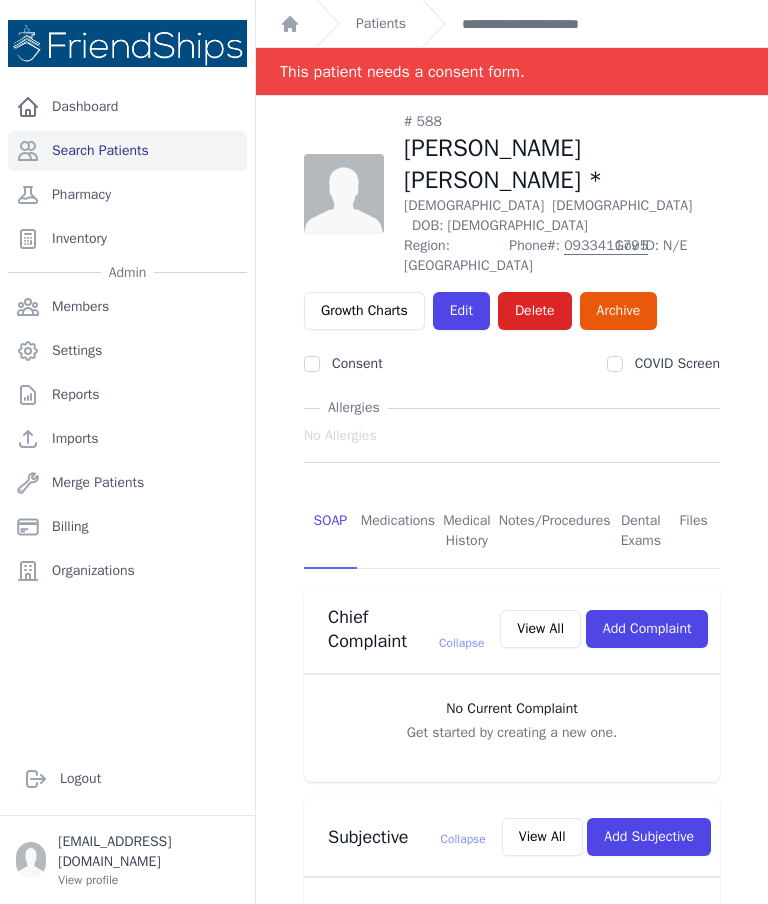 click on "Patients" at bounding box center [381, 24] 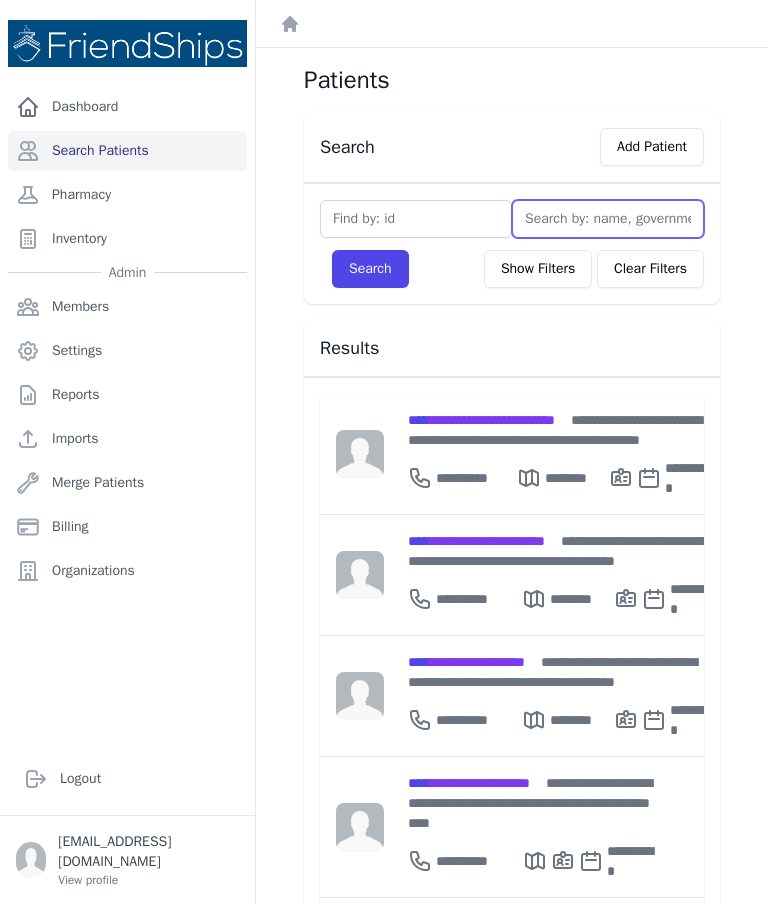 click at bounding box center (608, 219) 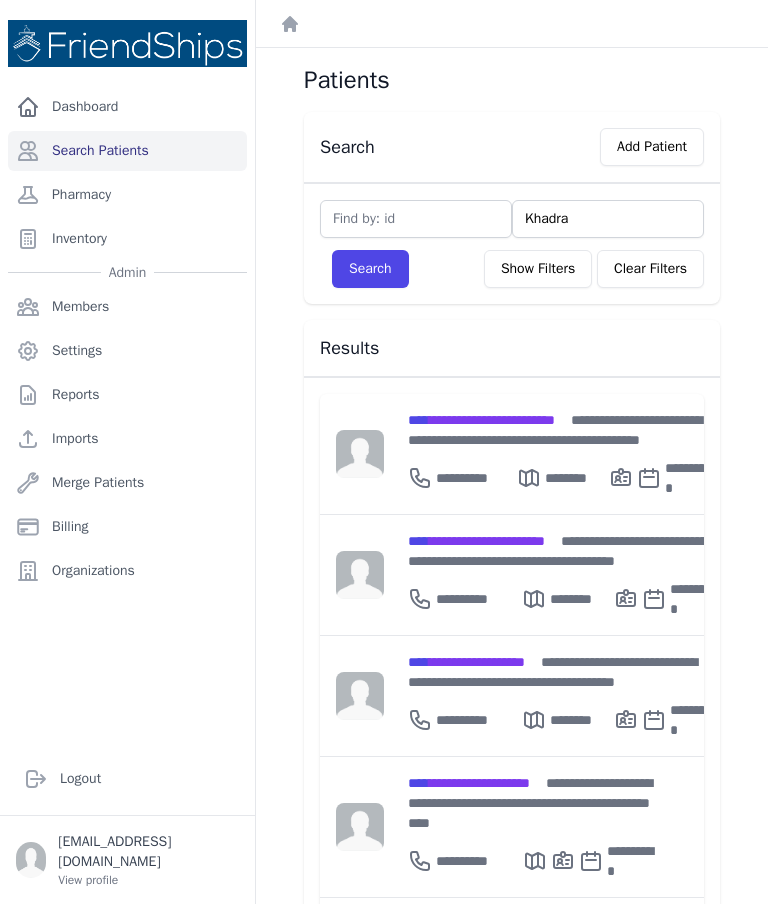 click on "Search" at bounding box center (370, 269) 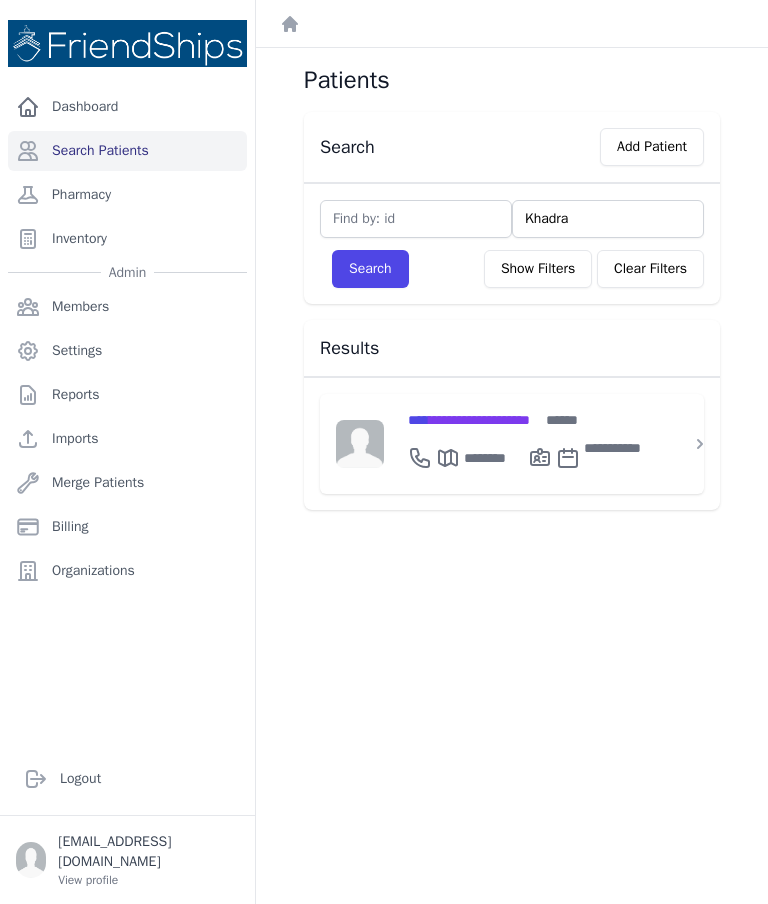 click on "**********" at bounding box center [469, 420] 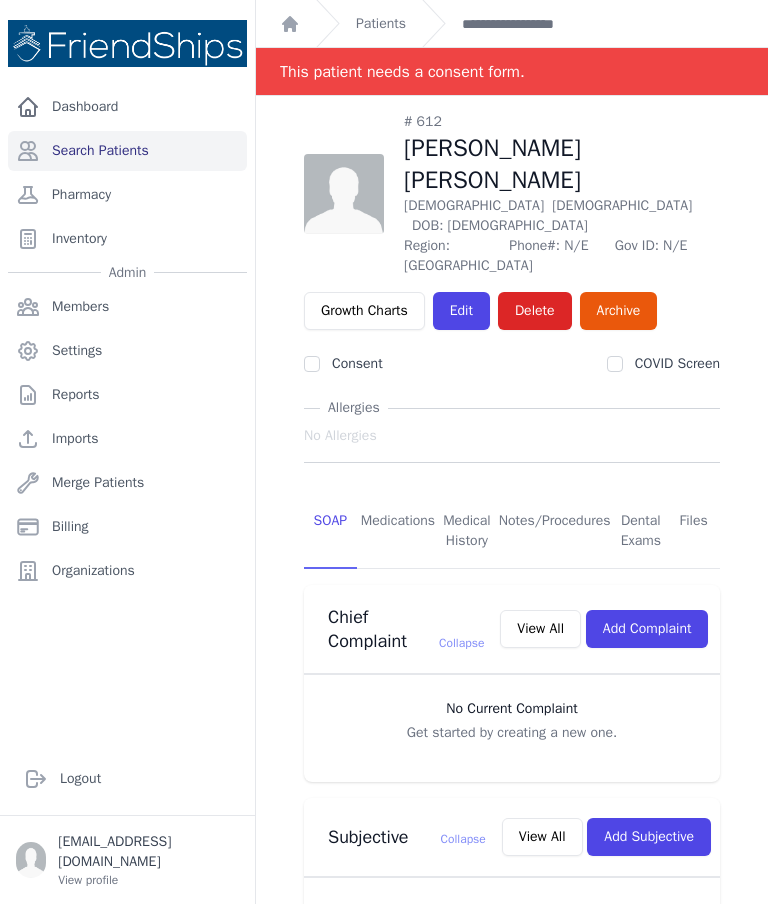 click on "Patients" at bounding box center (381, 24) 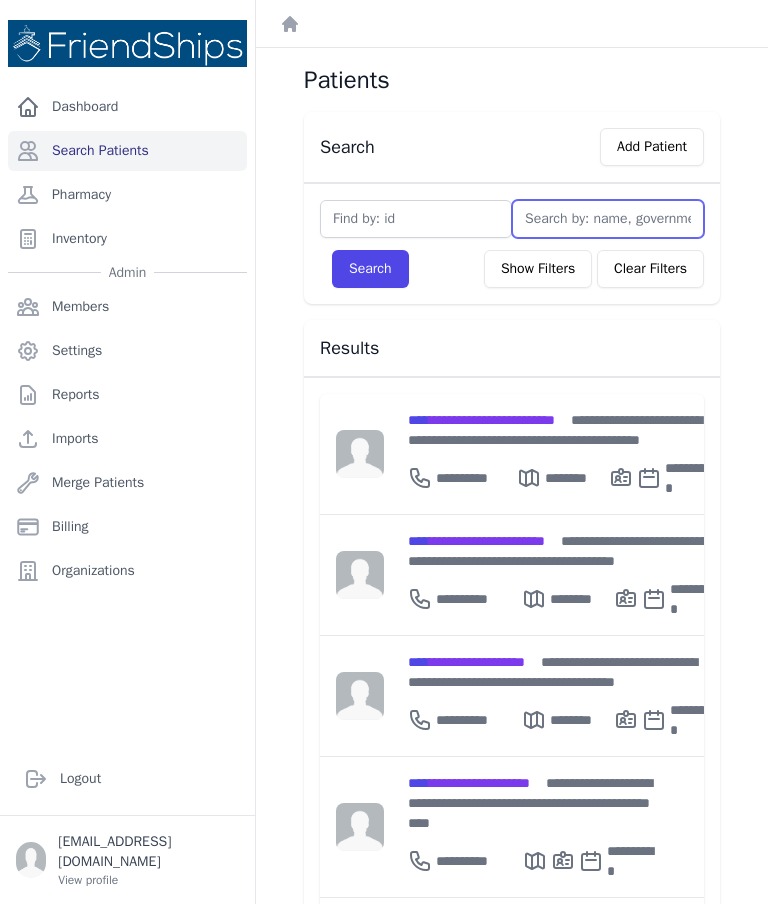 click at bounding box center [608, 219] 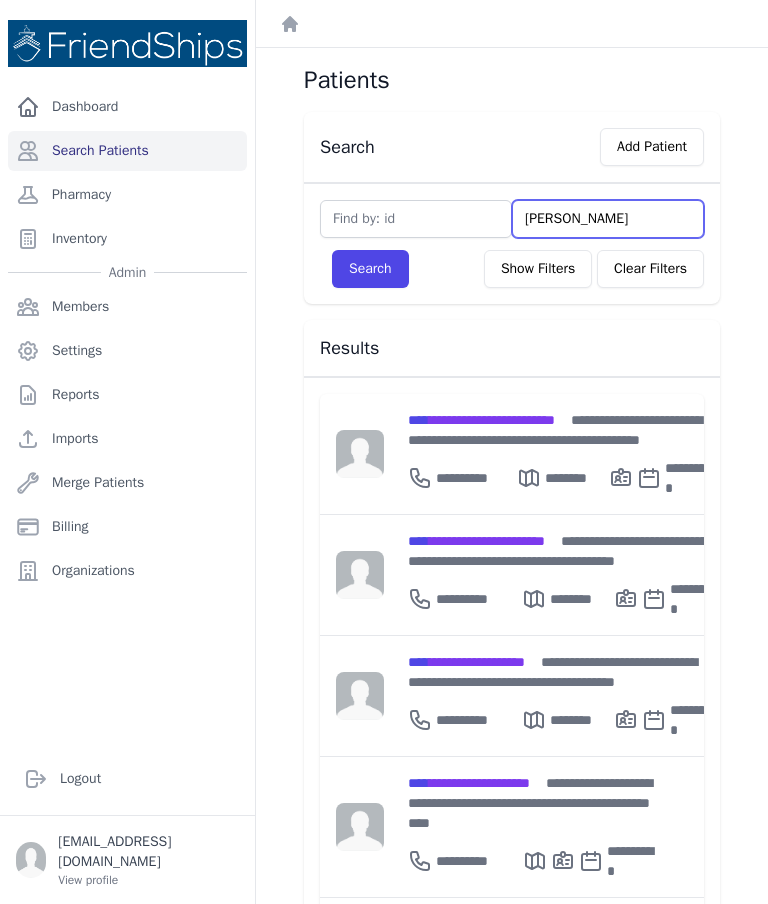 click on "Search" at bounding box center (370, 269) 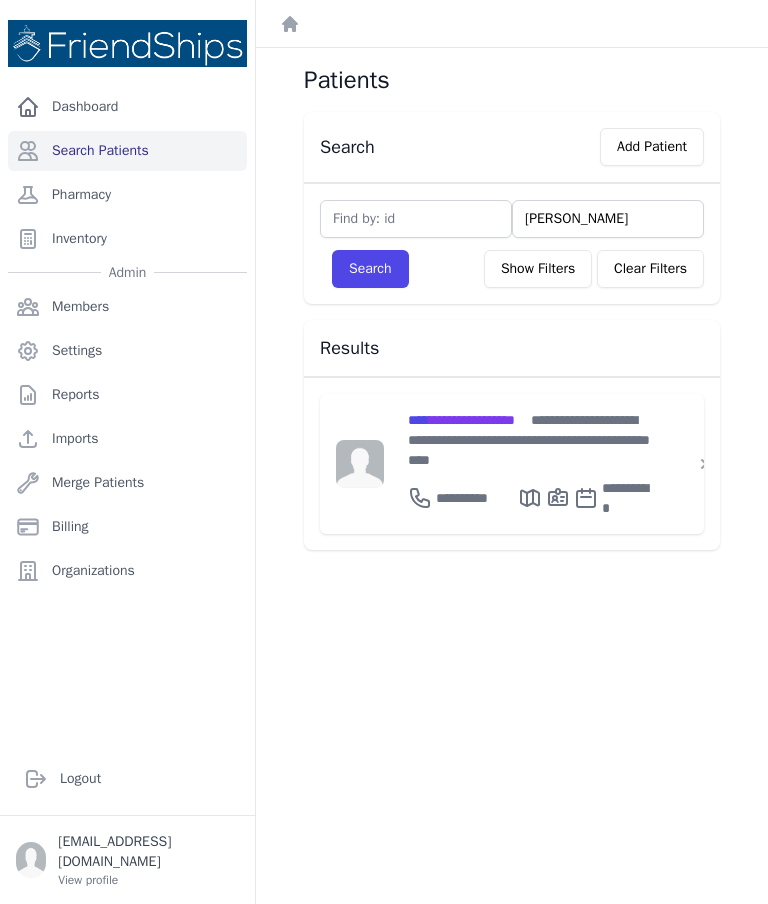 click on "**********" at bounding box center [529, 440] 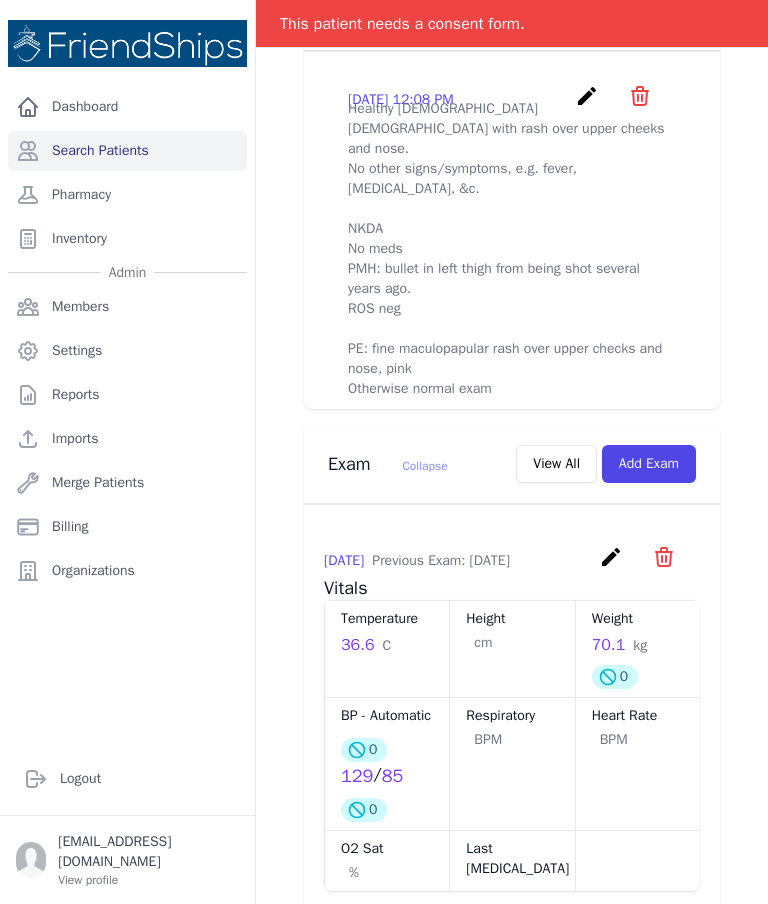 scroll, scrollTop: 799, scrollLeft: 0, axis: vertical 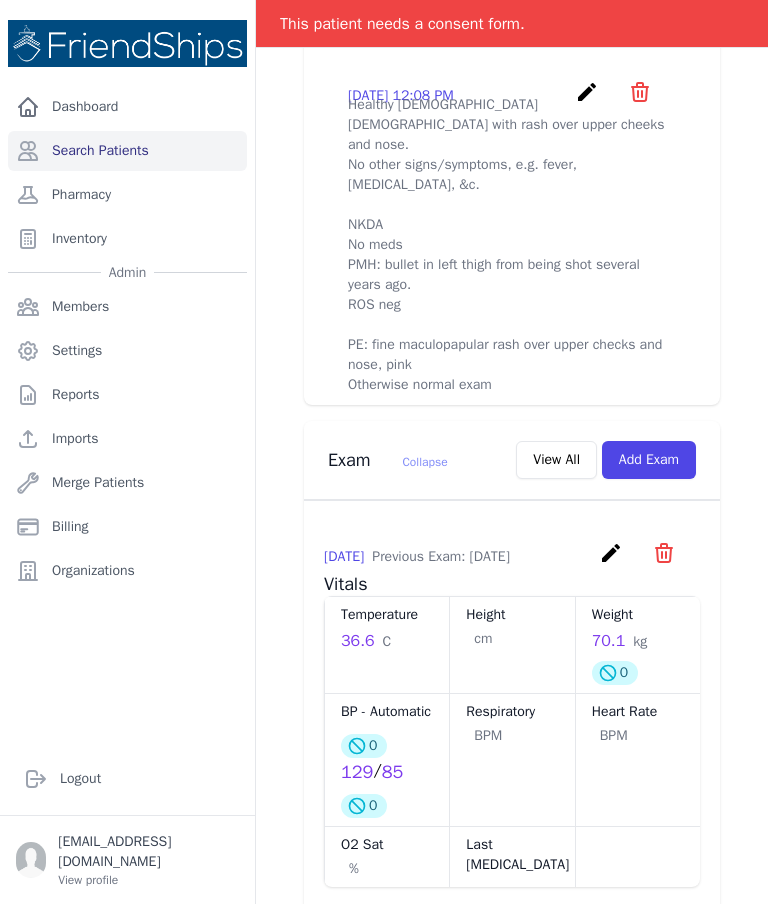 click on "Add Exam" at bounding box center [649, 460] 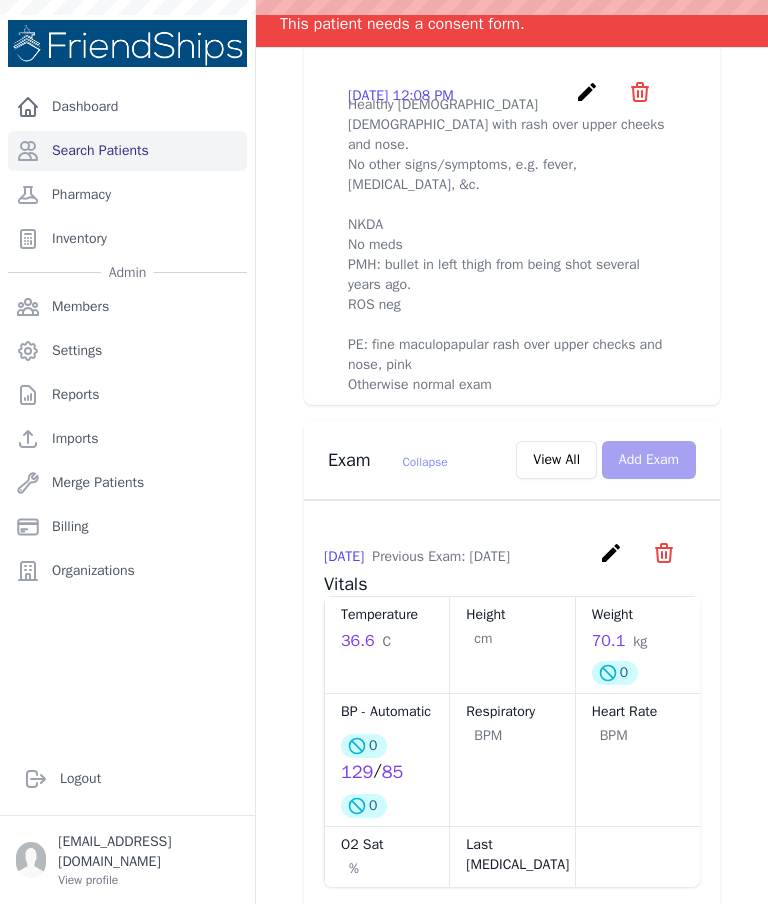 scroll, scrollTop: 0, scrollLeft: 0, axis: both 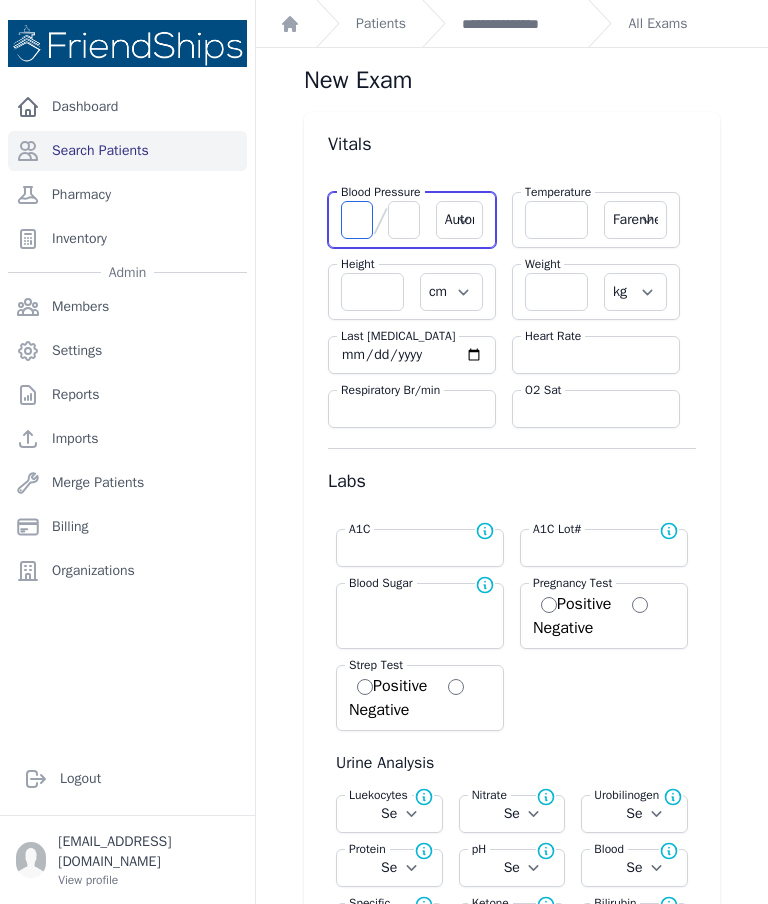 click at bounding box center [357, 220] 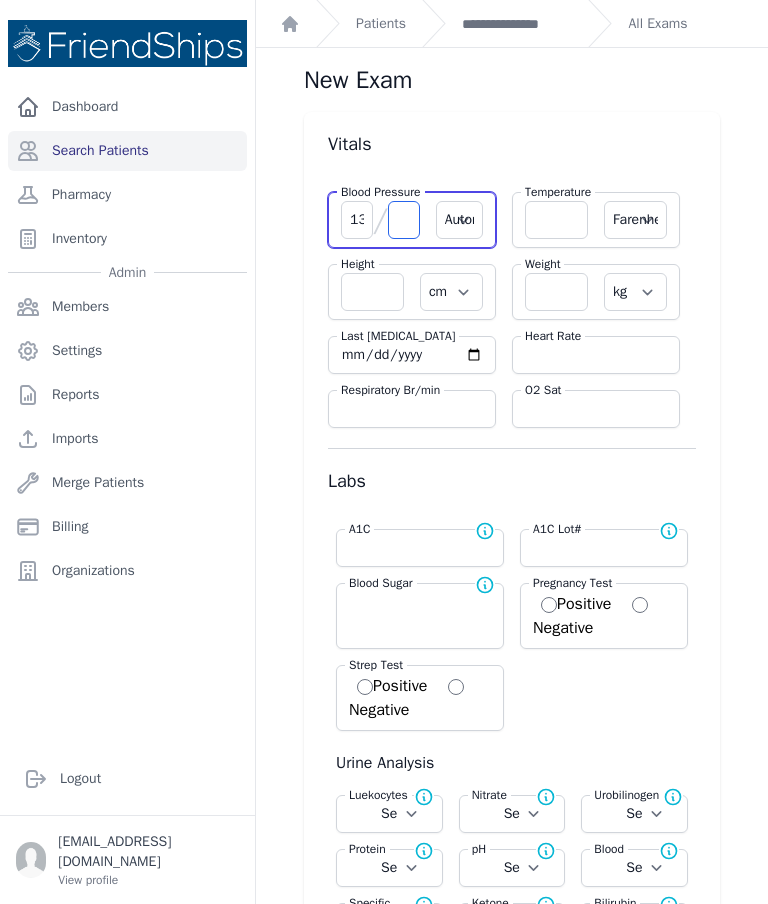 click at bounding box center [404, 220] 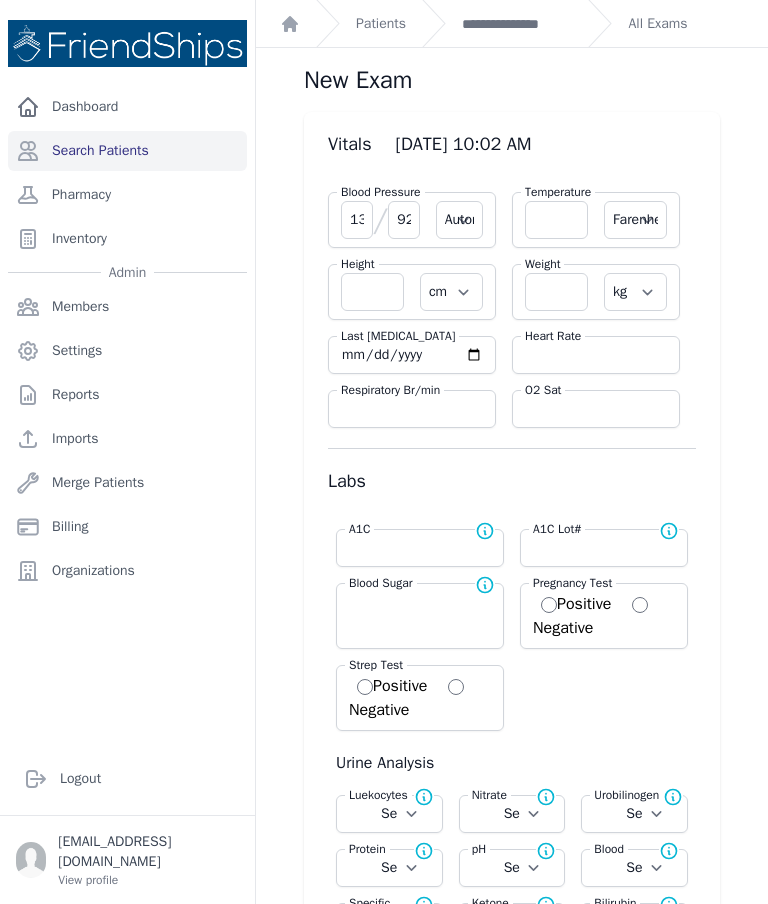 click at bounding box center [596, 355] 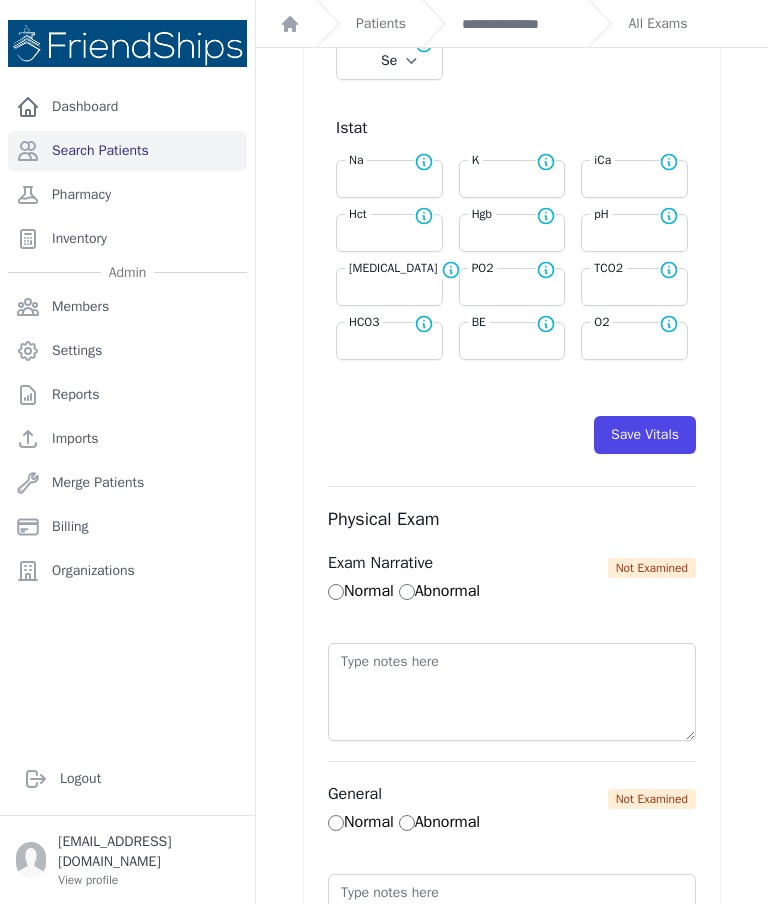 scroll, scrollTop: 915, scrollLeft: 0, axis: vertical 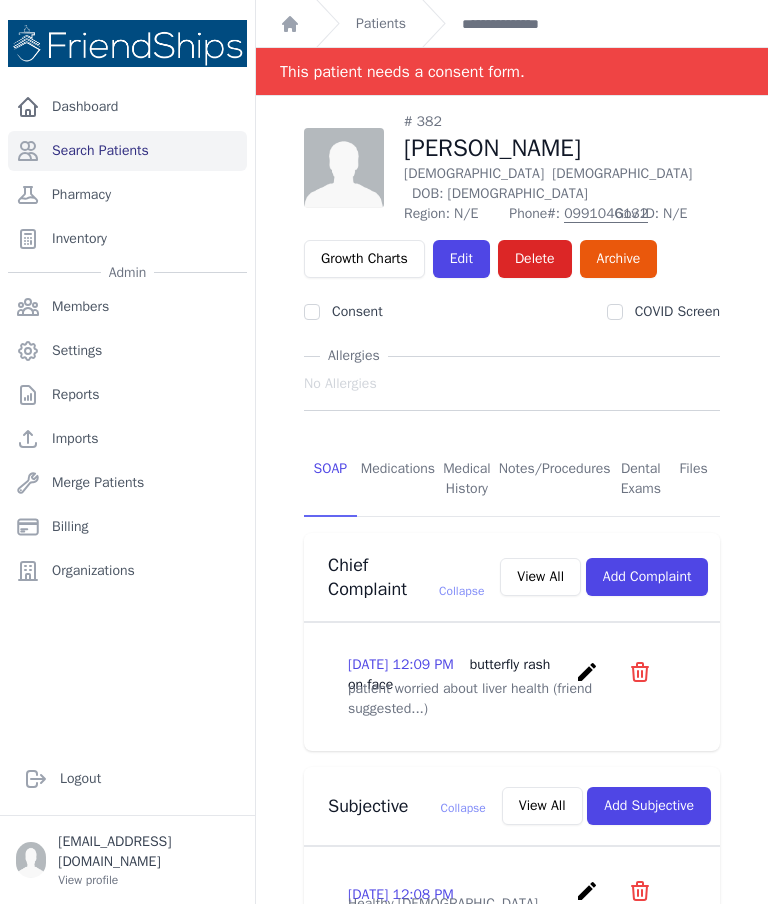 click on "Patients" at bounding box center [381, 24] 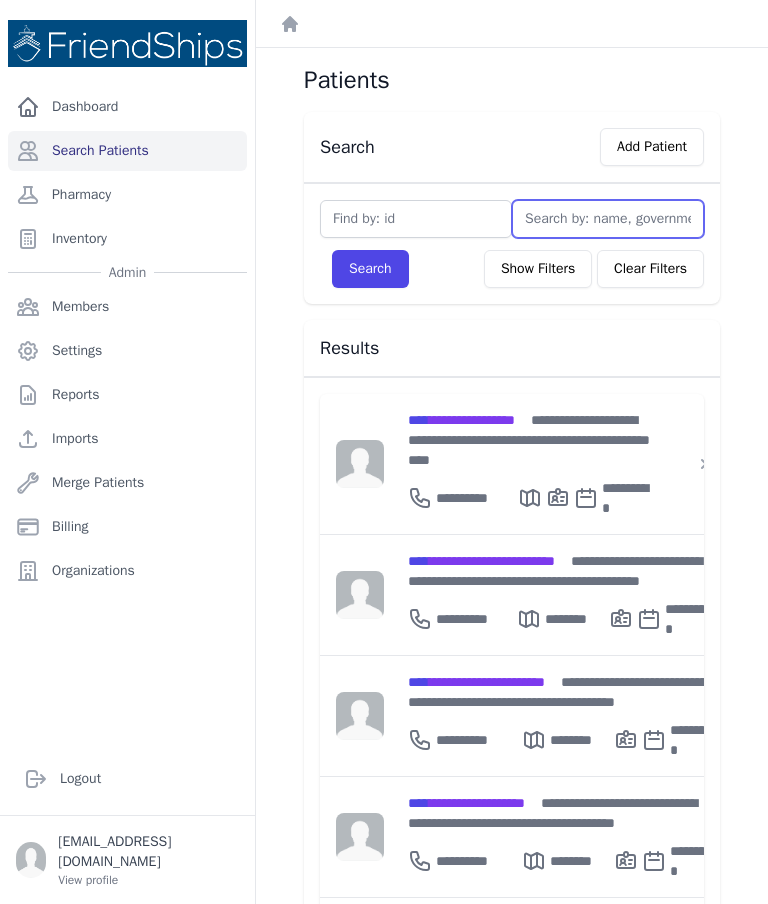 click at bounding box center [608, 219] 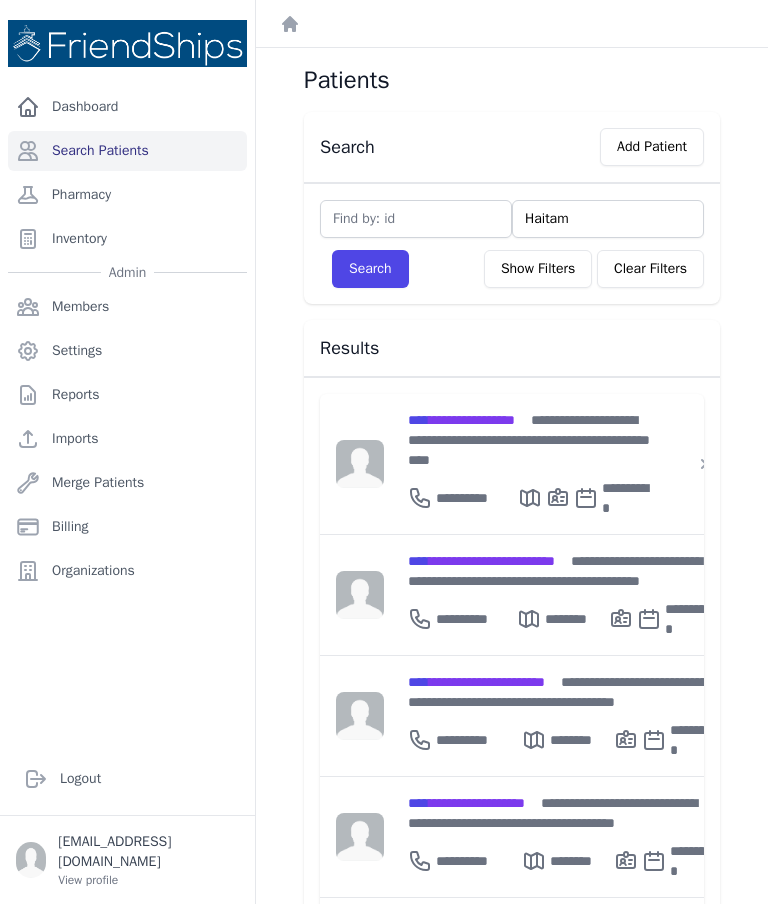 click on "Search" at bounding box center [370, 269] 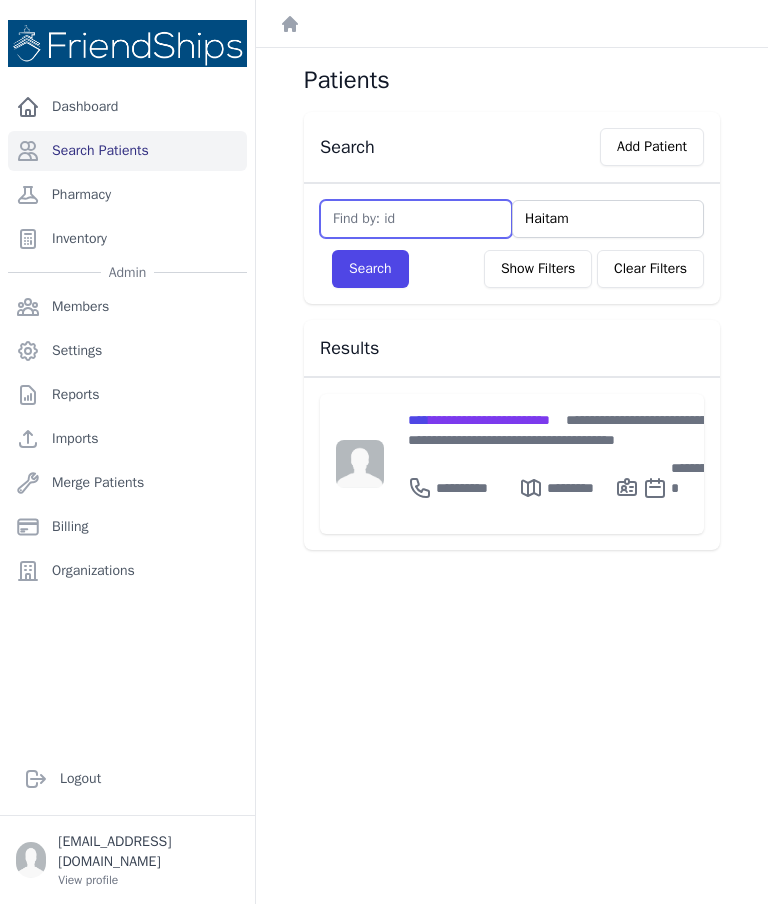 click at bounding box center [416, 219] 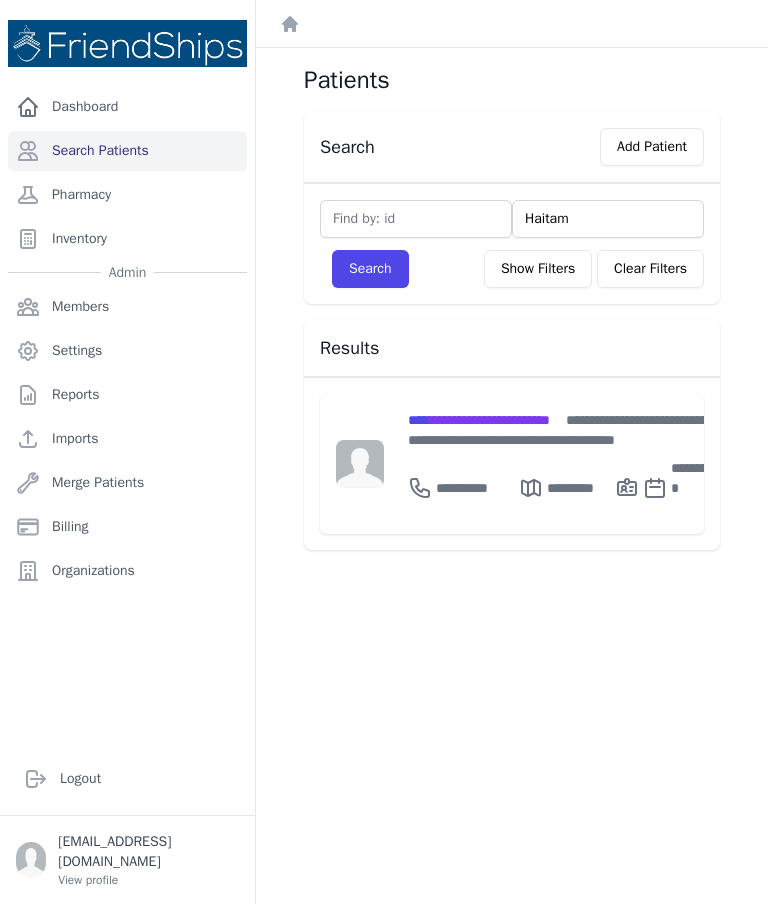 click on "Patients" at bounding box center [512, 80] 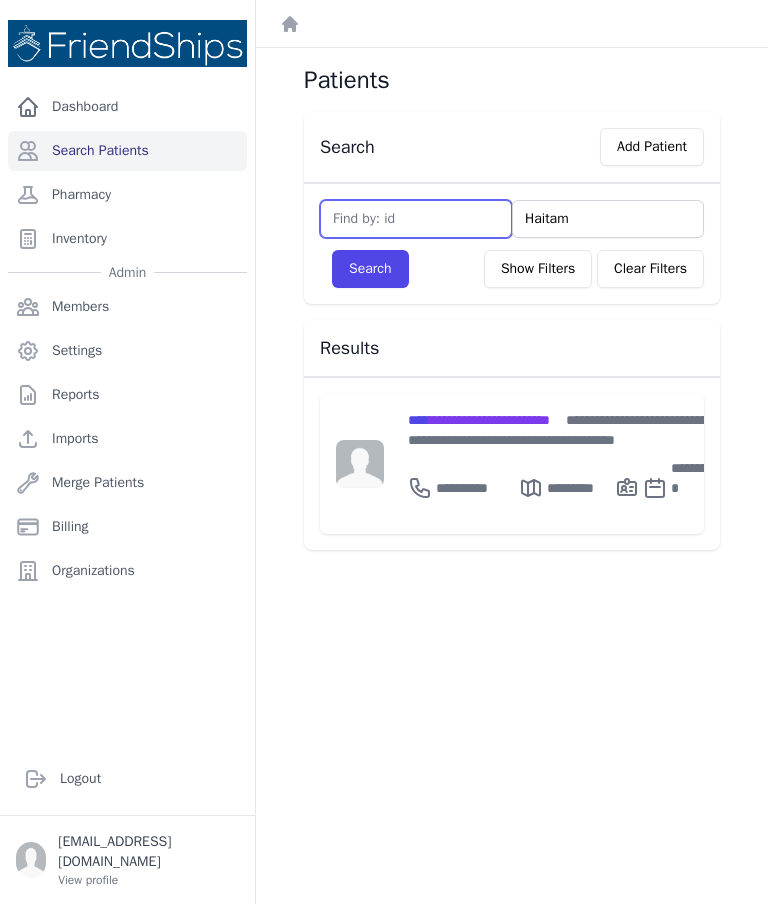 click at bounding box center (416, 219) 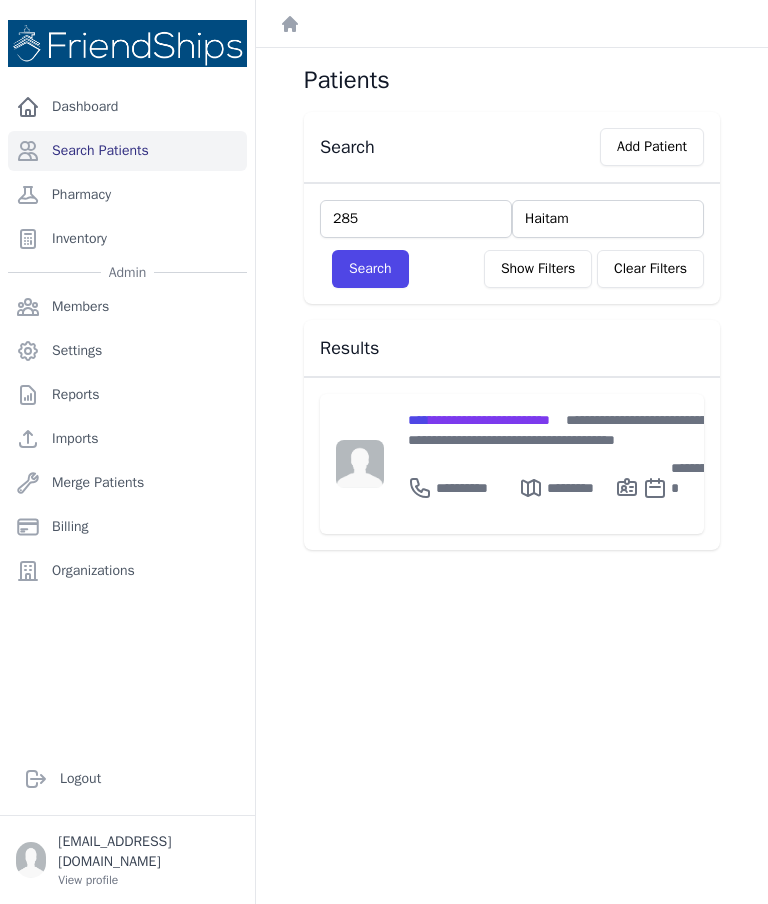 click on "Search" at bounding box center (370, 269) 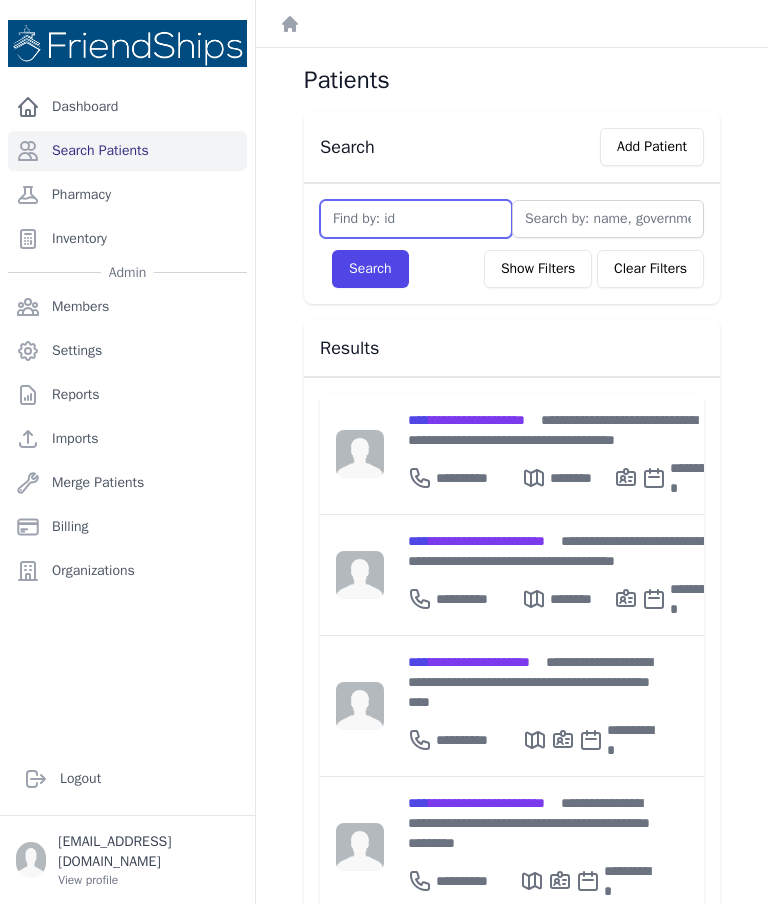 click at bounding box center [416, 219] 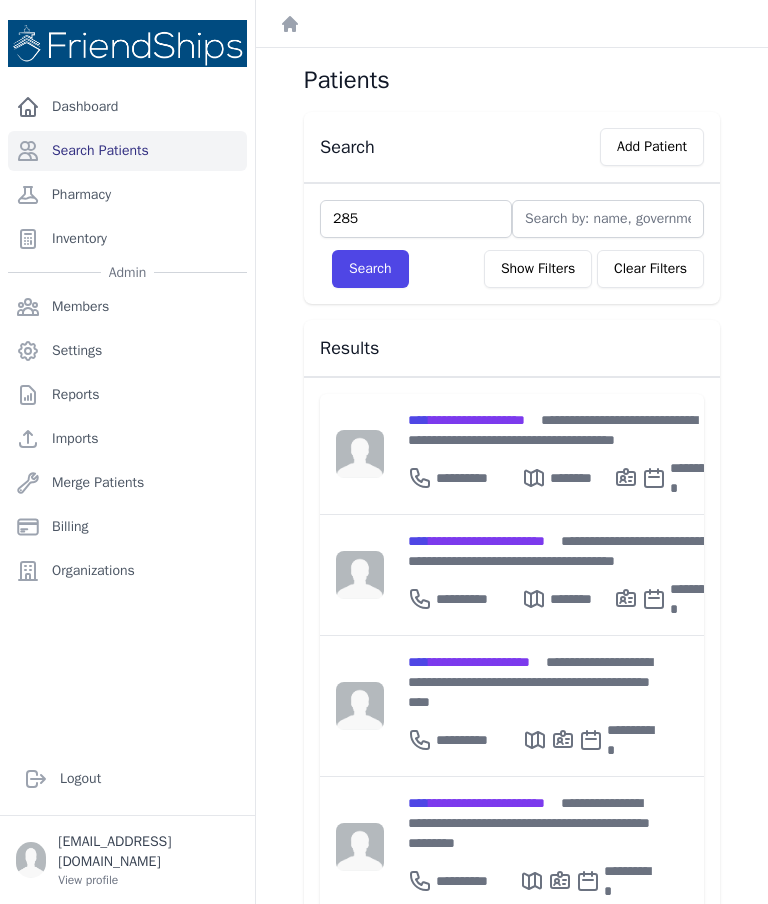 click on "Search" at bounding box center [370, 269] 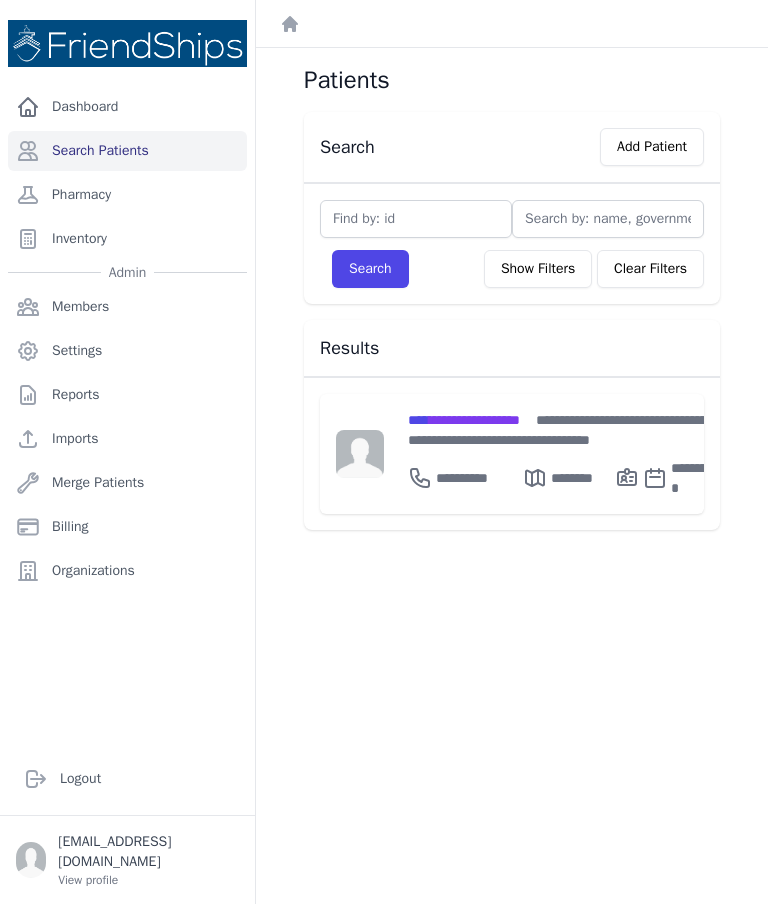 click on "**********" at bounding box center [464, 420] 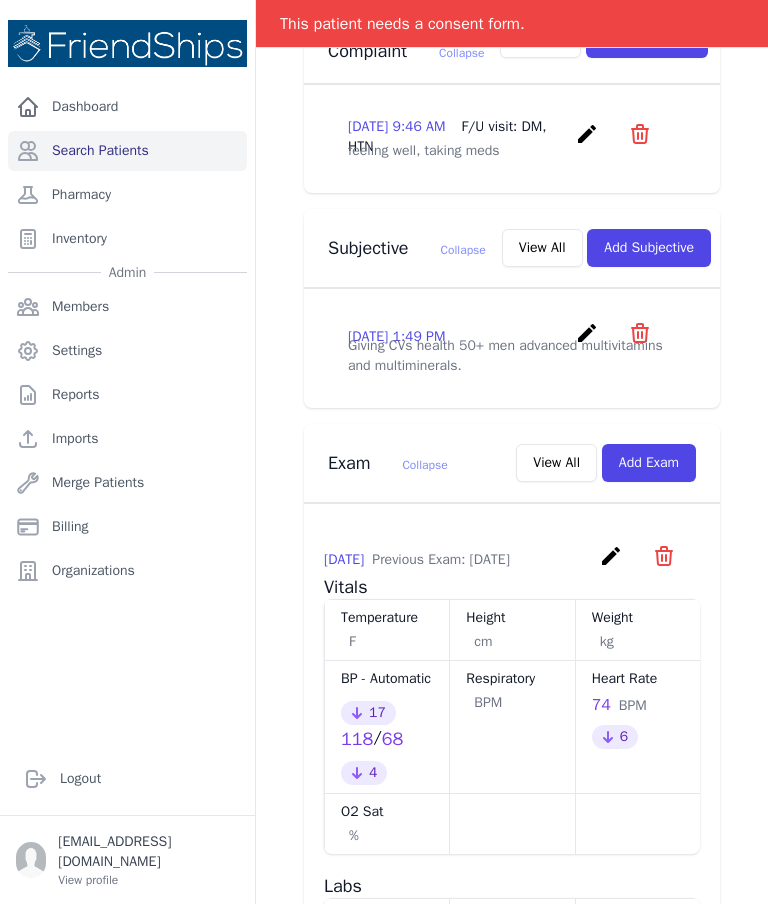 scroll, scrollTop: 556, scrollLeft: 0, axis: vertical 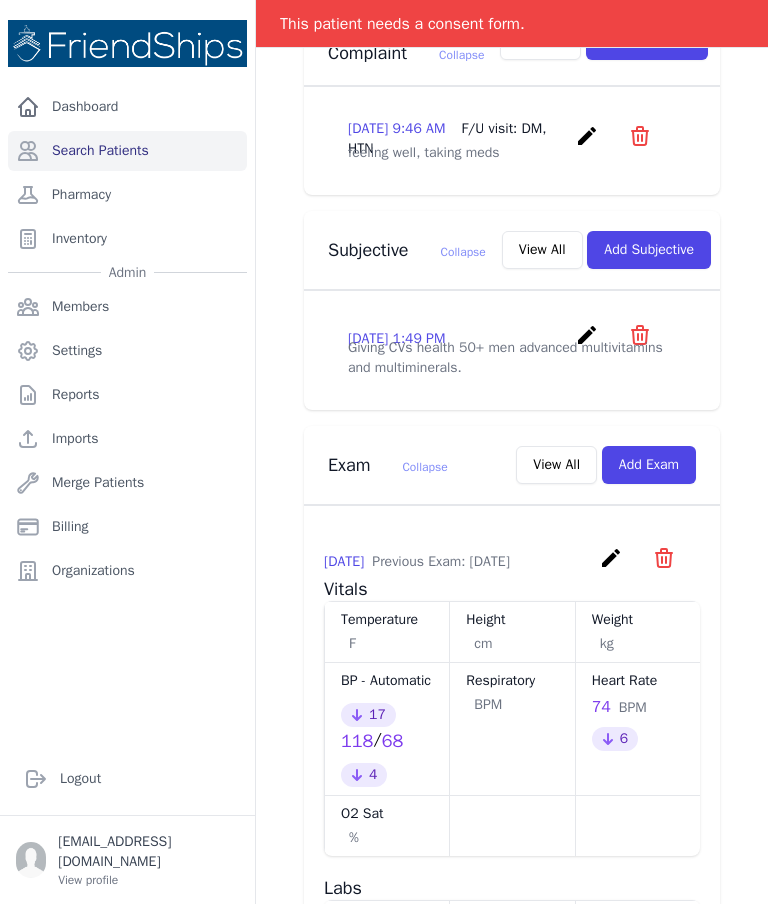 click on "Add Exam" at bounding box center (649, 465) 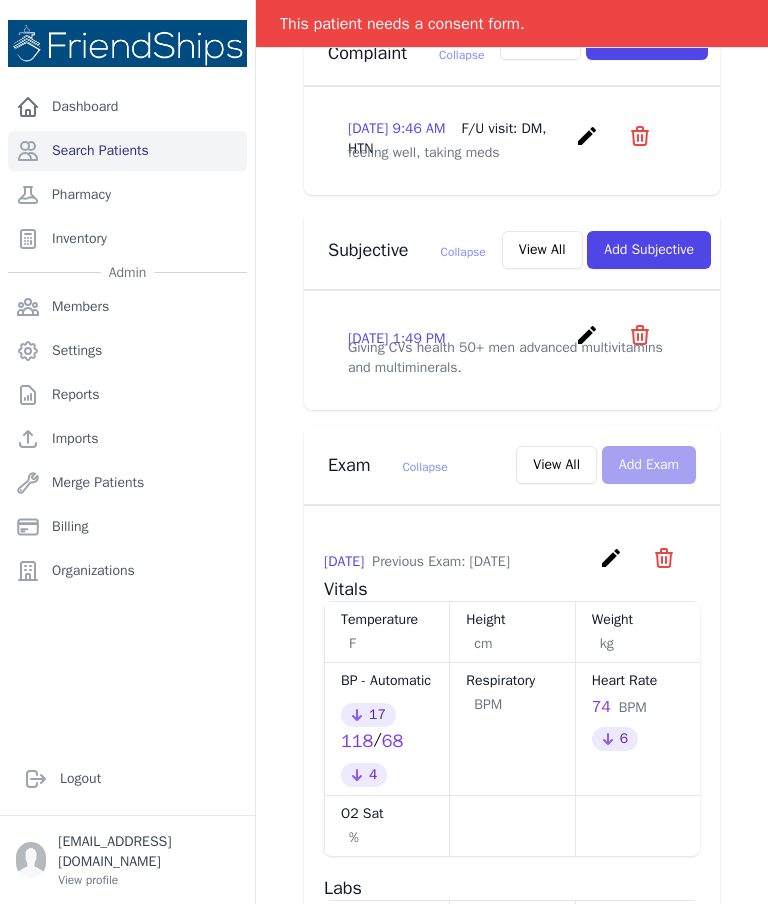 scroll, scrollTop: 0, scrollLeft: 0, axis: both 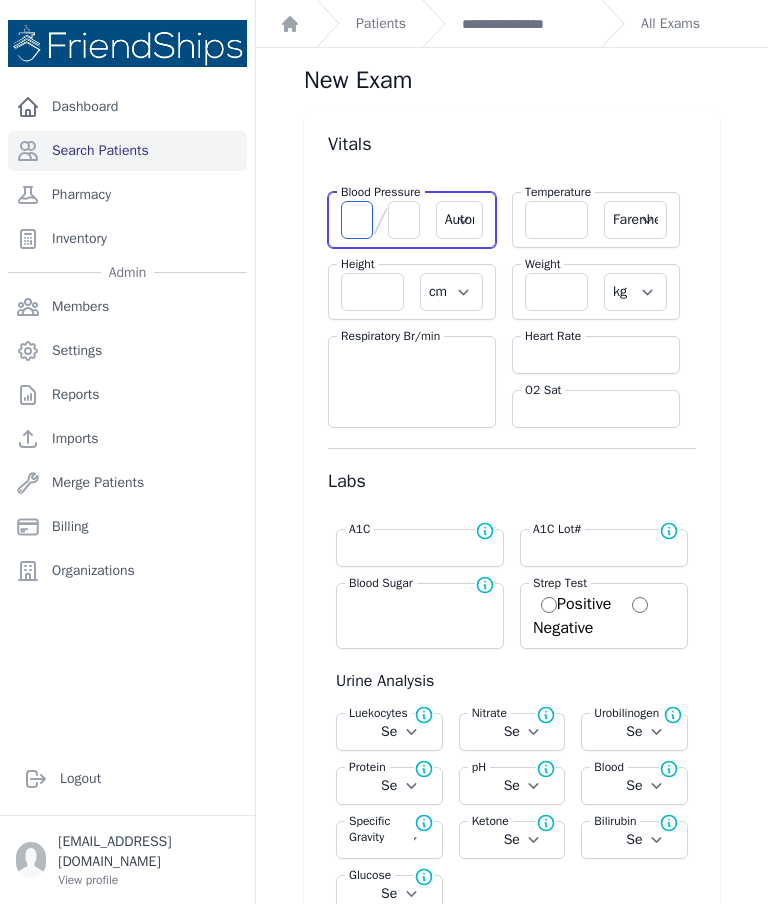 click at bounding box center [357, 220] 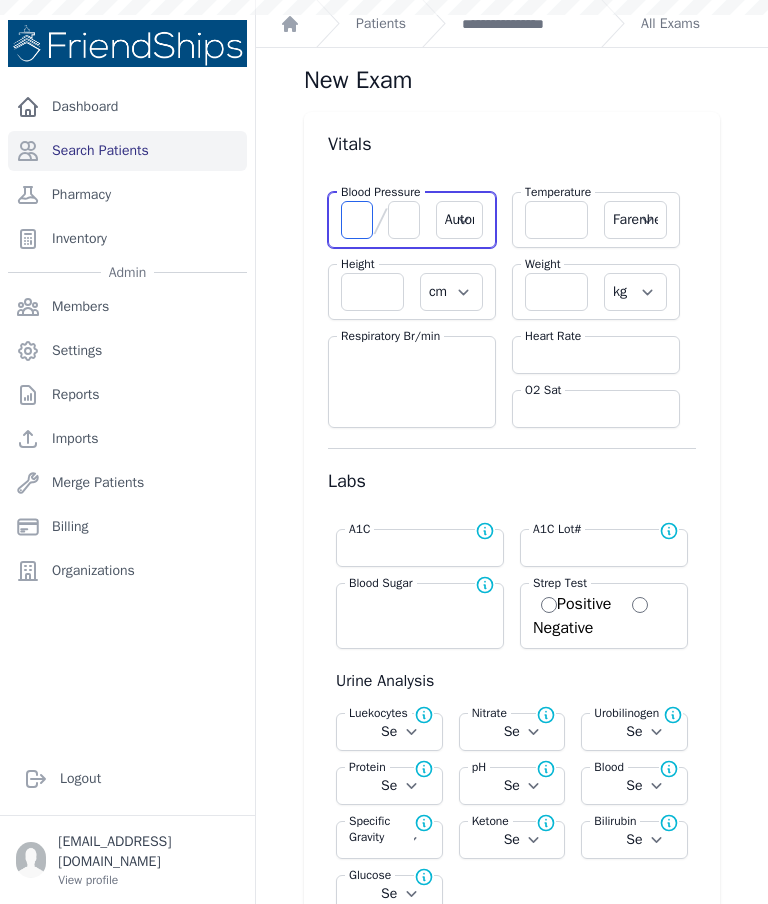 click at bounding box center [357, 220] 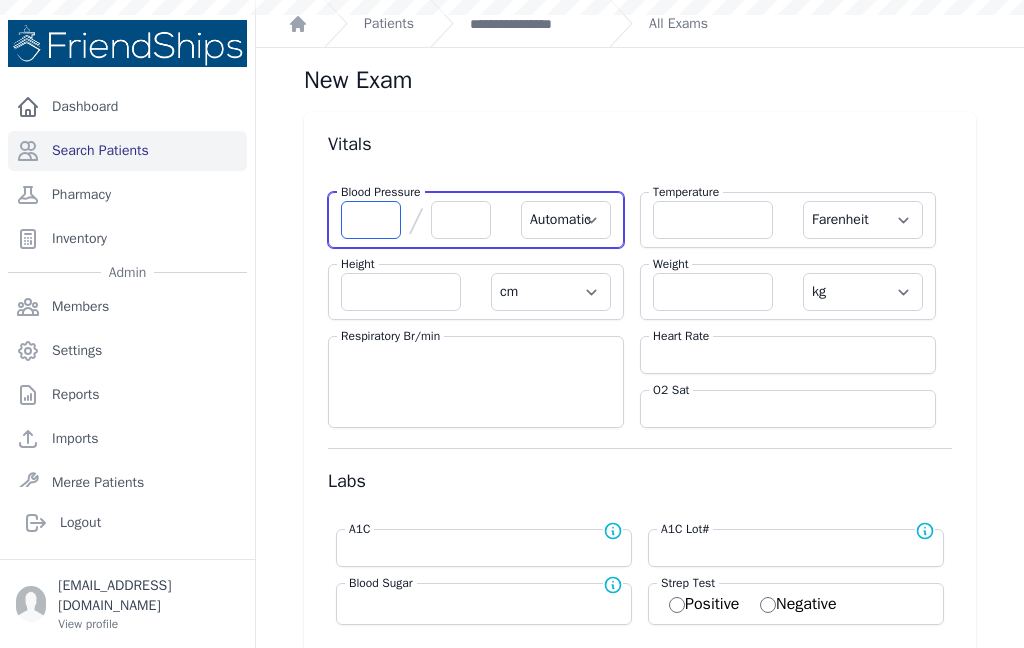 click at bounding box center (371, 220) 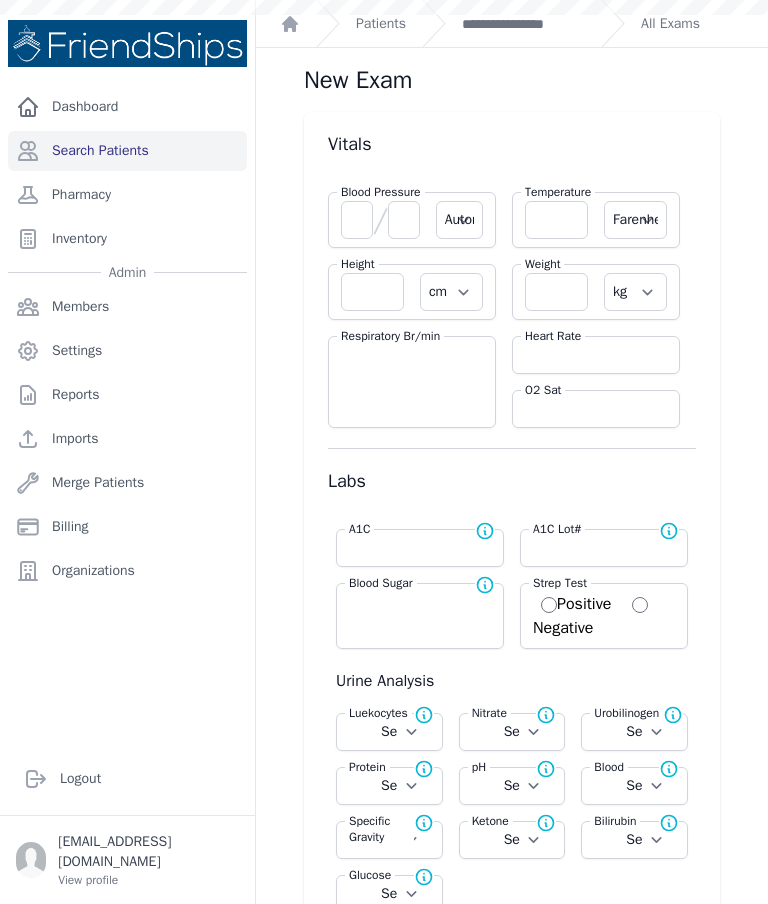 click on "**********" at bounding box center (523, 24) 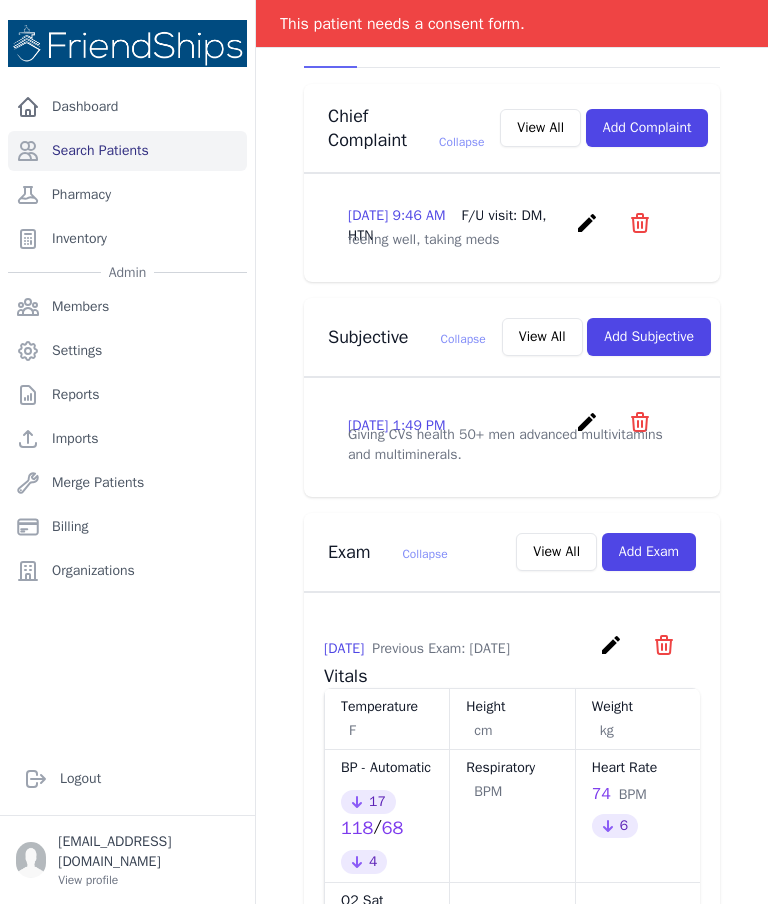 scroll, scrollTop: 500, scrollLeft: 0, axis: vertical 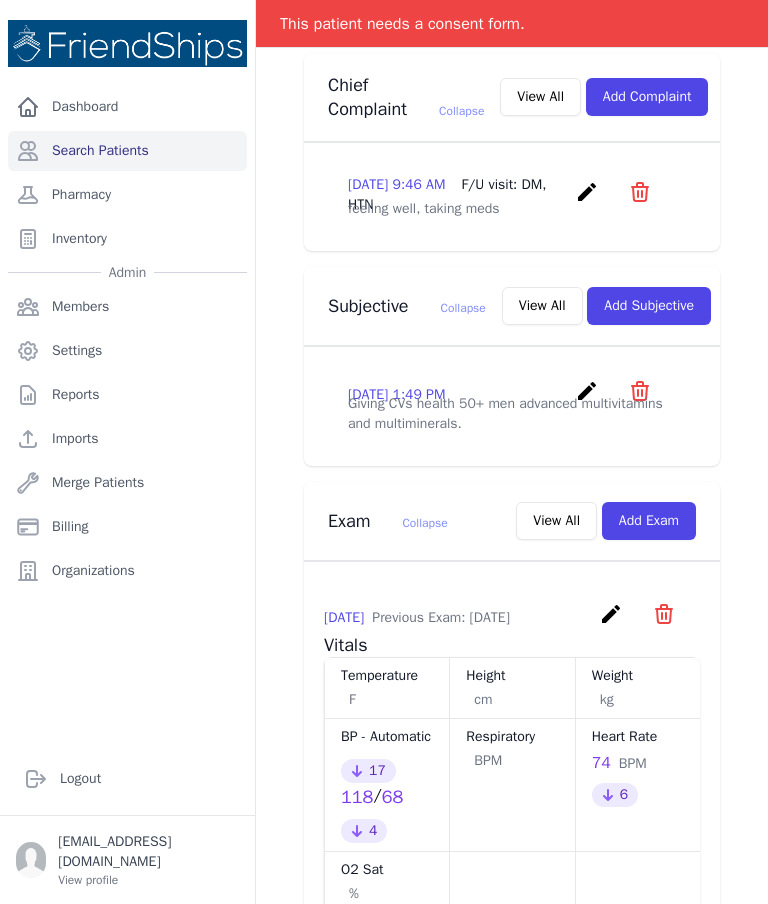 click on "Add Exam" at bounding box center [649, 521] 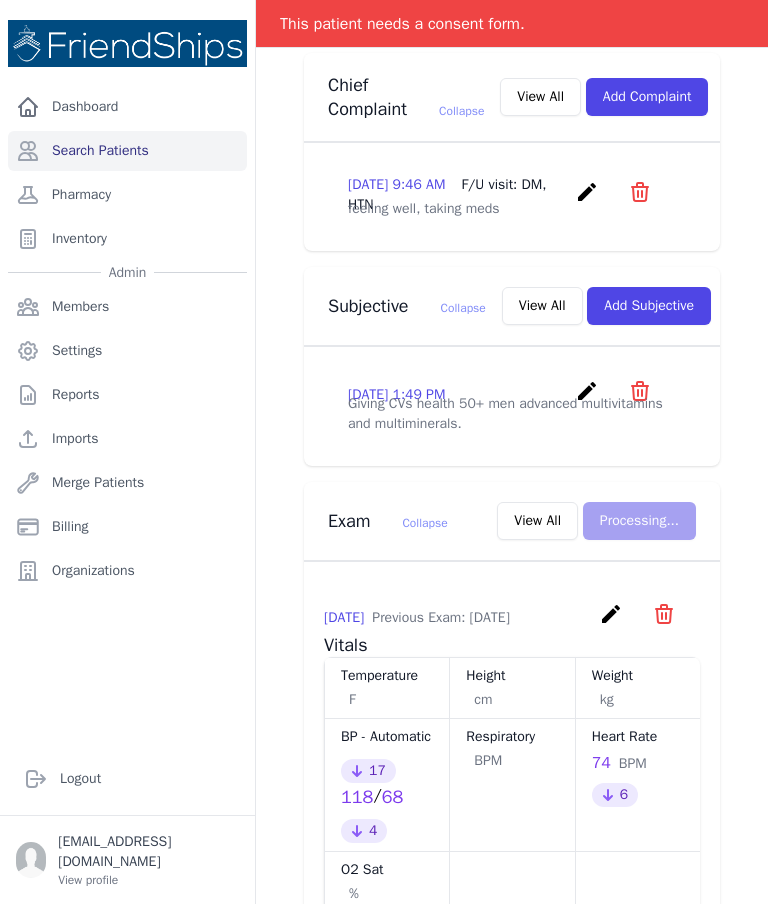 scroll, scrollTop: 0, scrollLeft: 0, axis: both 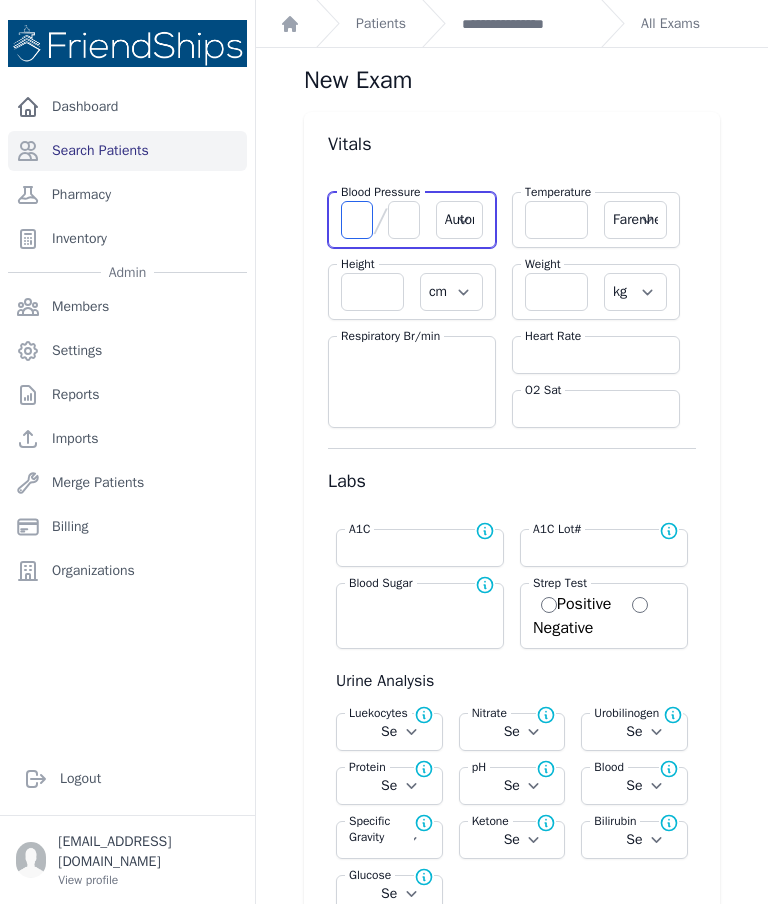 click at bounding box center (357, 220) 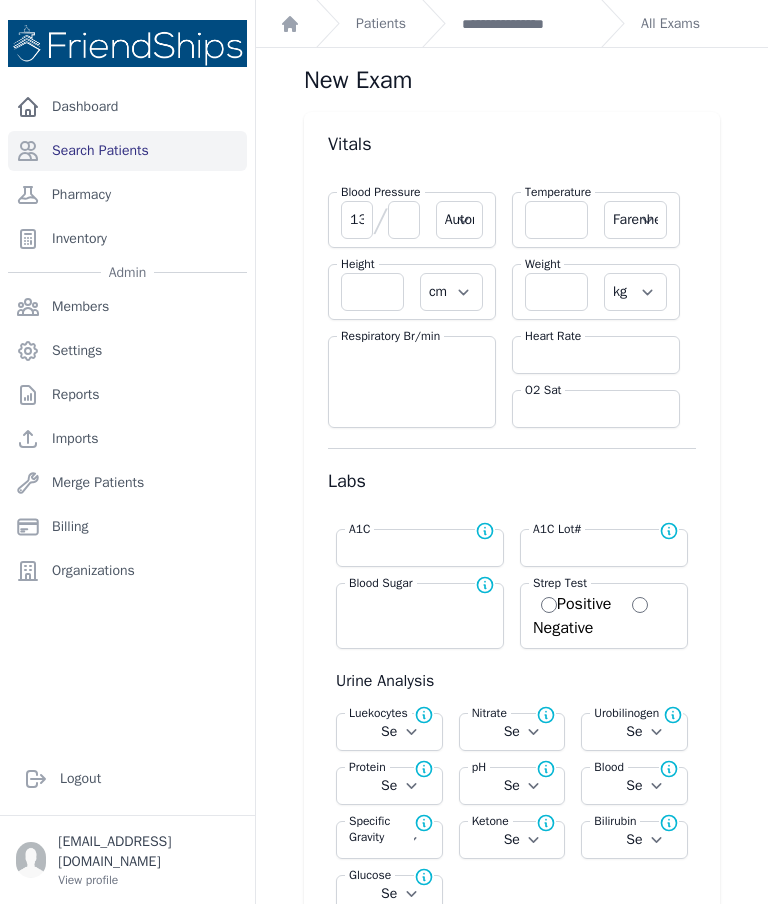 click at bounding box center (404, 220) 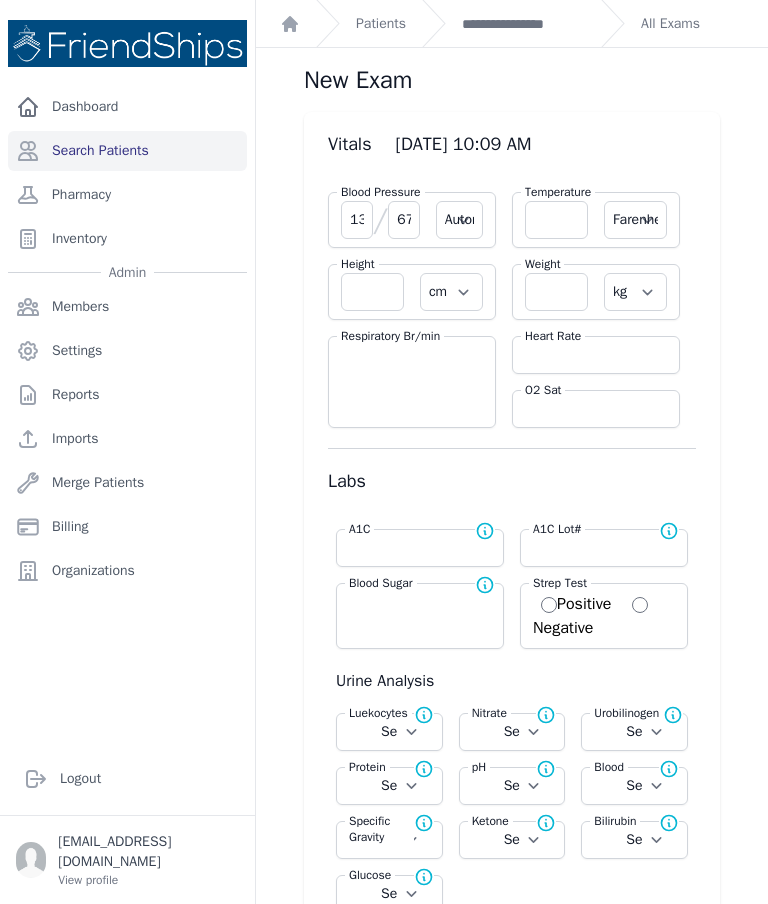 click at bounding box center [556, 220] 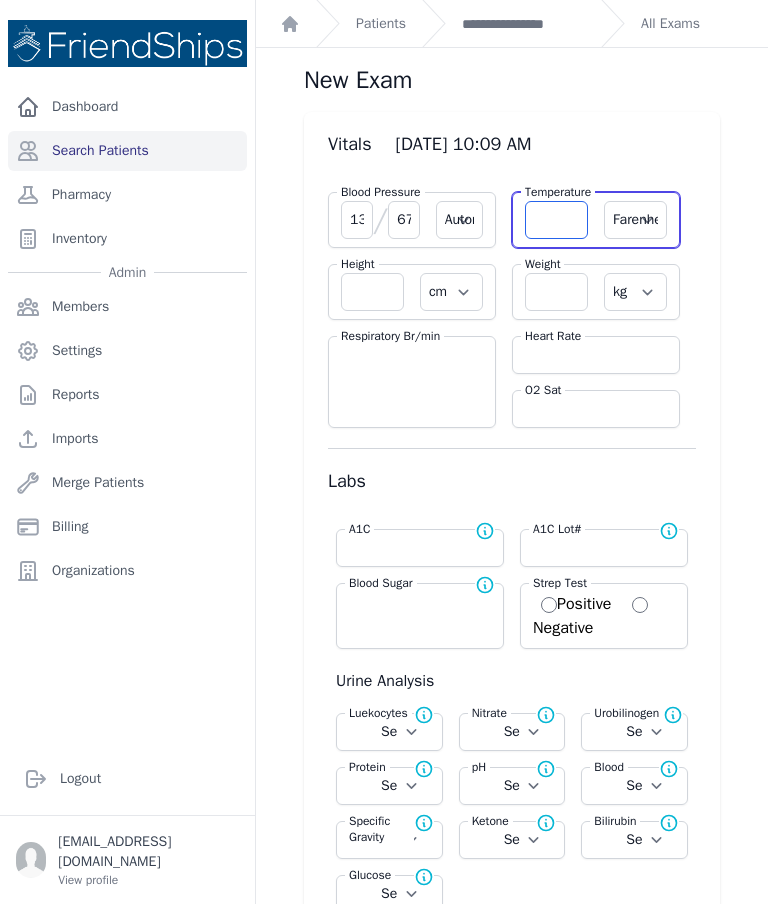 scroll, scrollTop: 0, scrollLeft: 0, axis: both 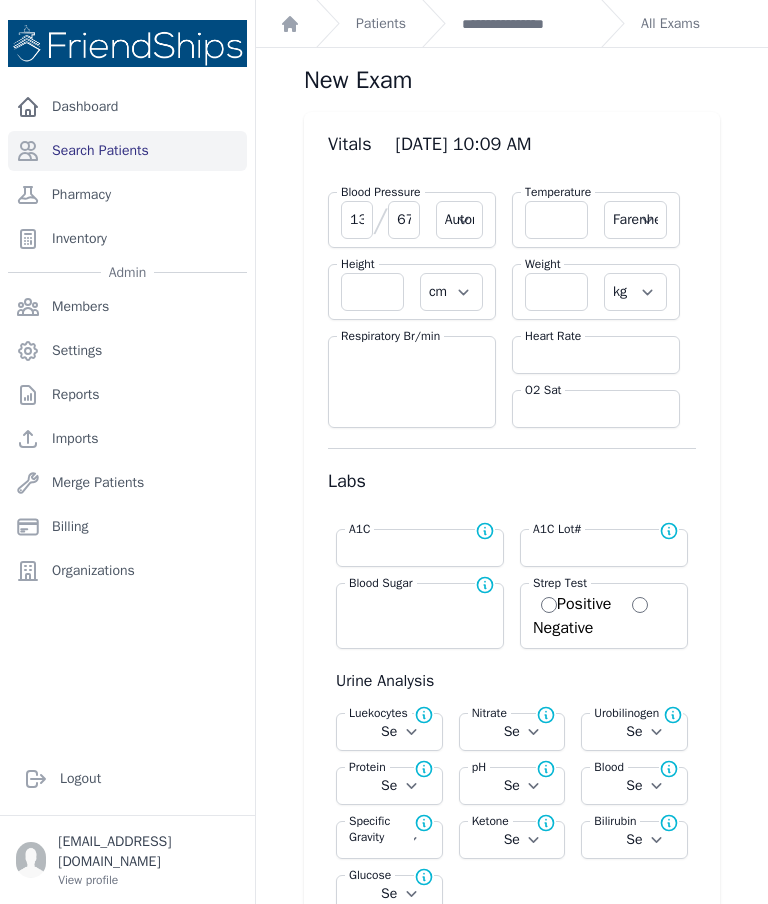 click at bounding box center (556, 292) 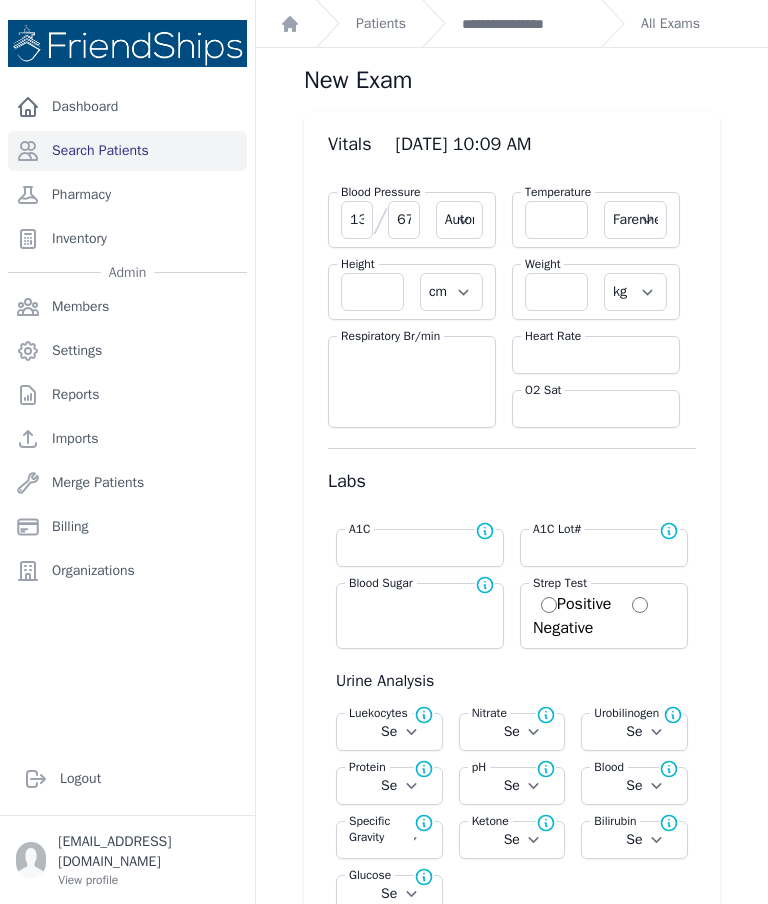 click at bounding box center [596, 355] 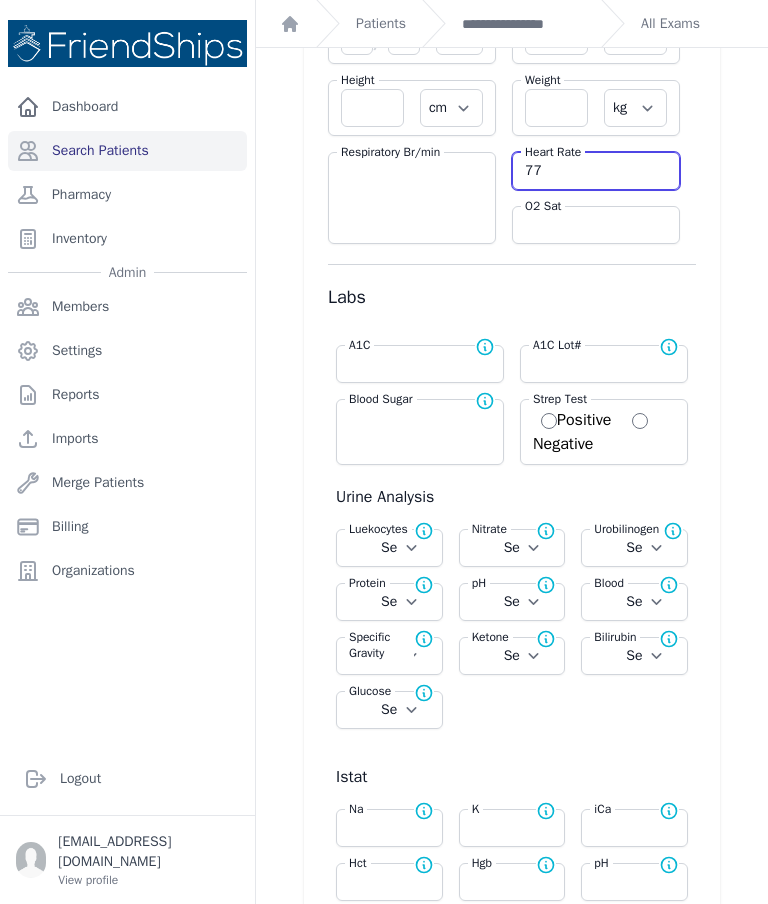 scroll, scrollTop: 188, scrollLeft: 0, axis: vertical 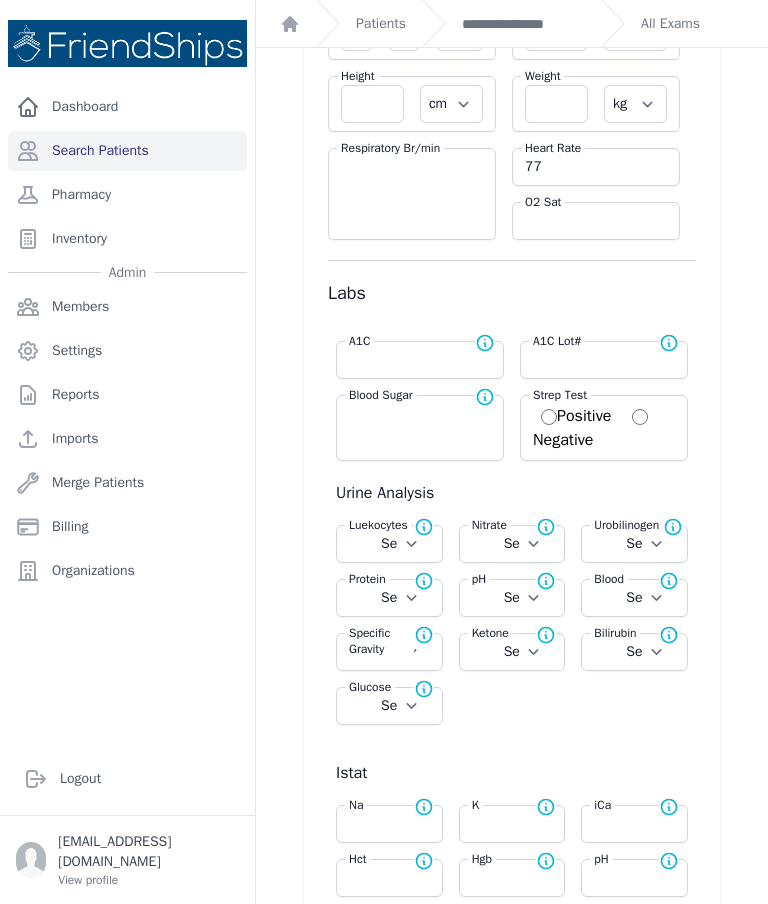 click at bounding box center [420, 414] 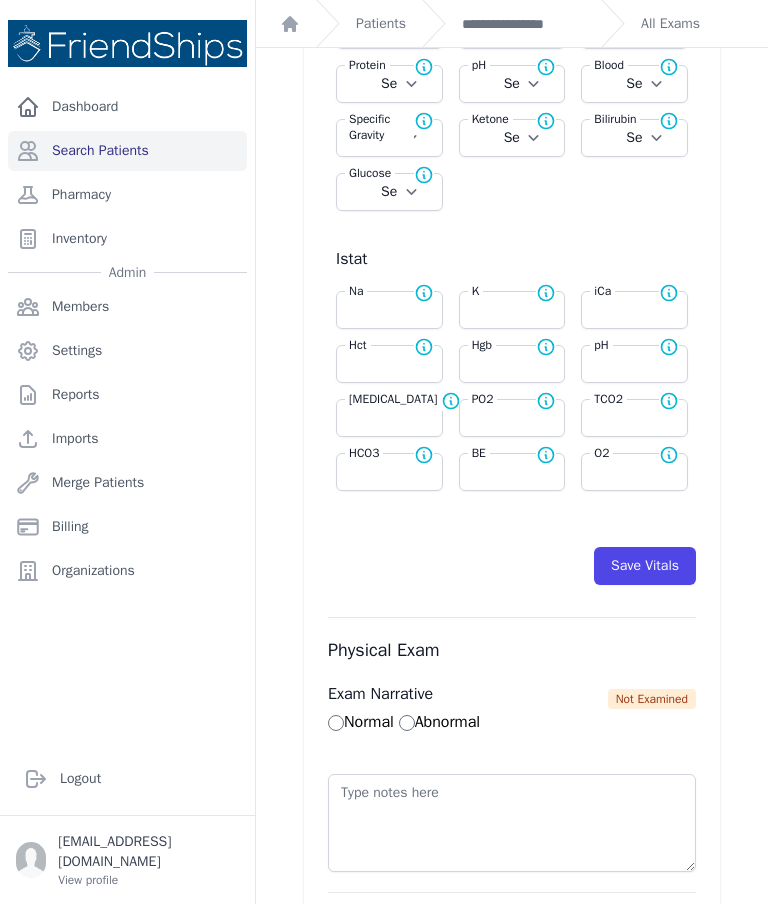scroll, scrollTop: 819, scrollLeft: 0, axis: vertical 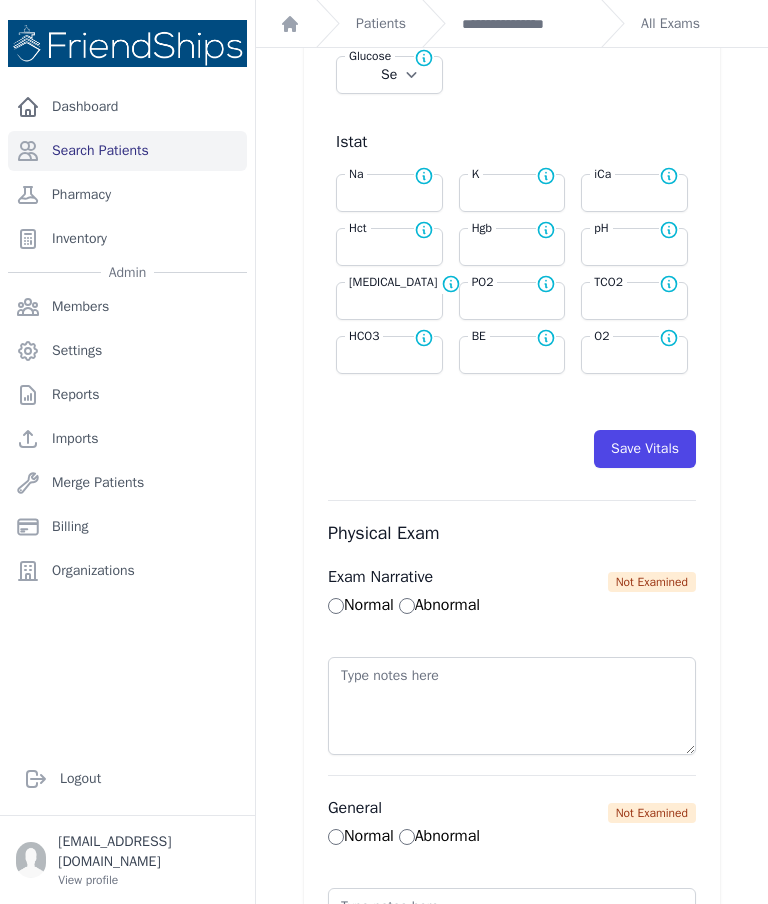 click on "Save Vitals" at bounding box center (645, 449) 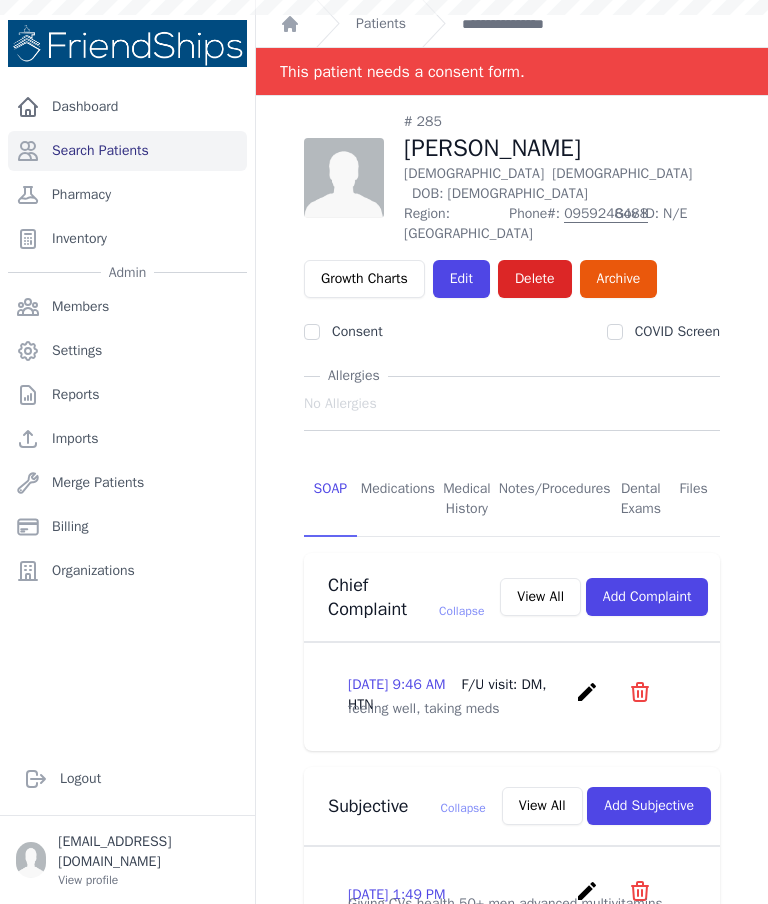 click on "Patients" at bounding box center [381, 24] 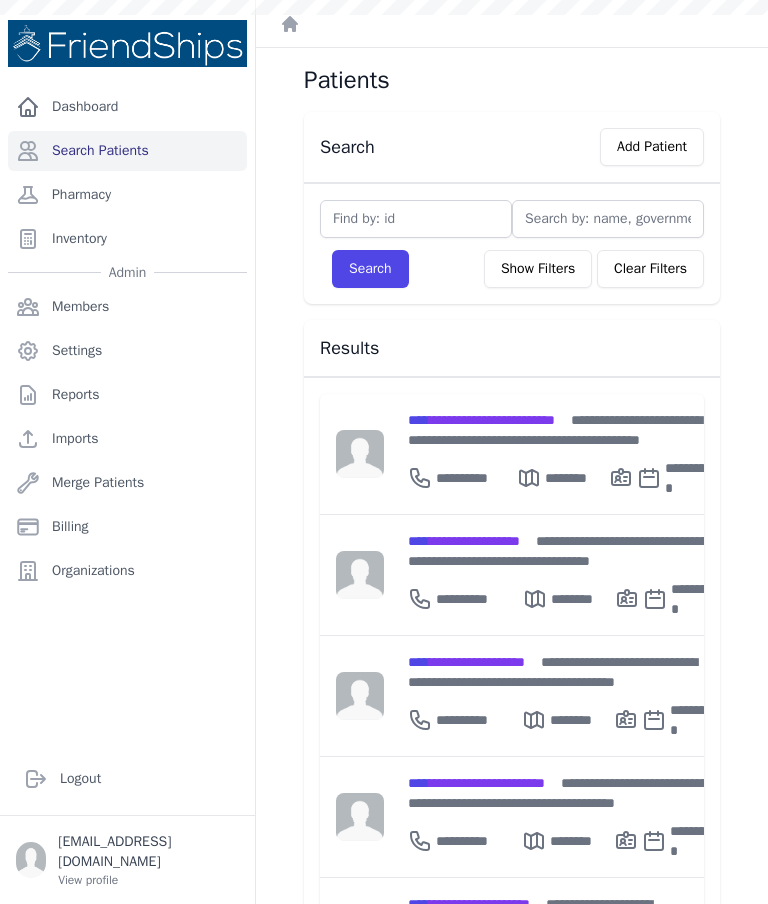 scroll, scrollTop: 0, scrollLeft: 0, axis: both 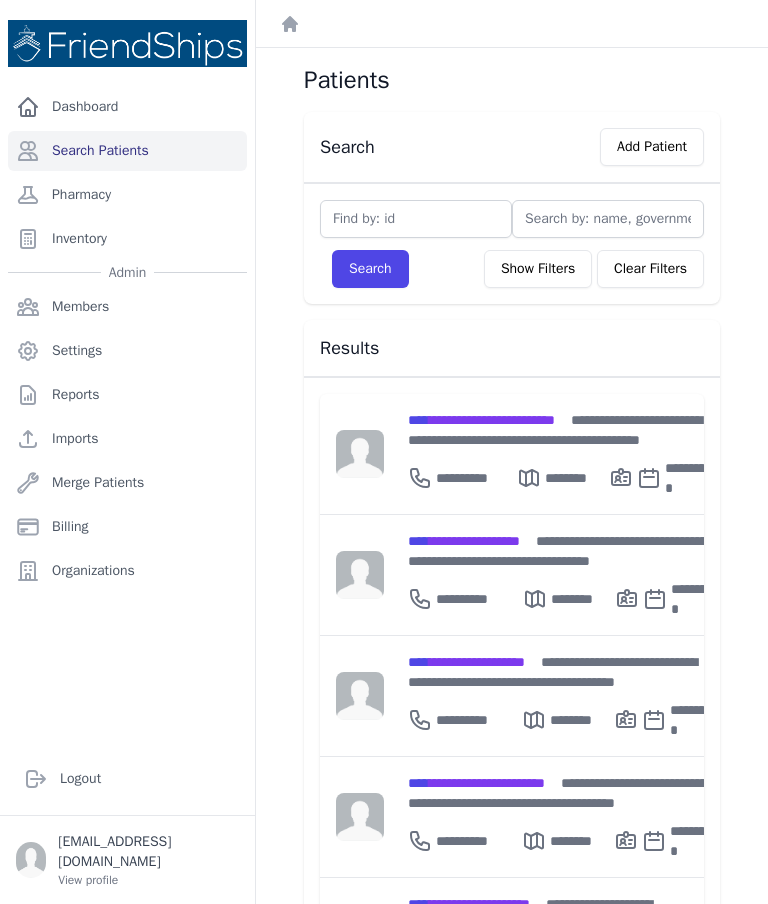 click on "Add Patient" at bounding box center [652, 147] 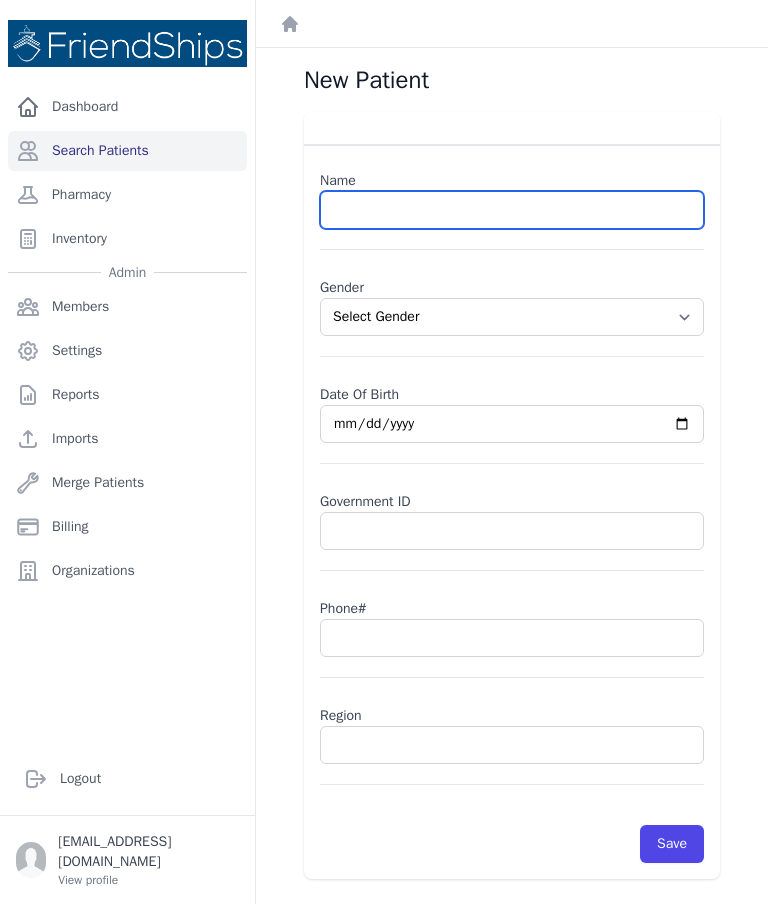 click at bounding box center (512, 210) 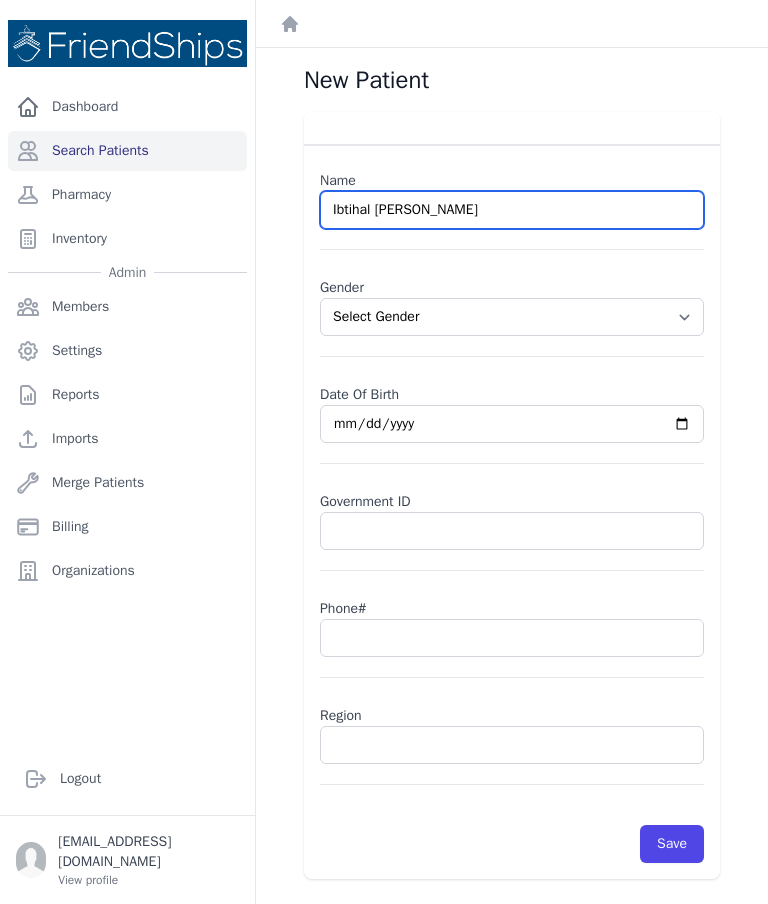 type on "Ibtihal [PERSON_NAME]" 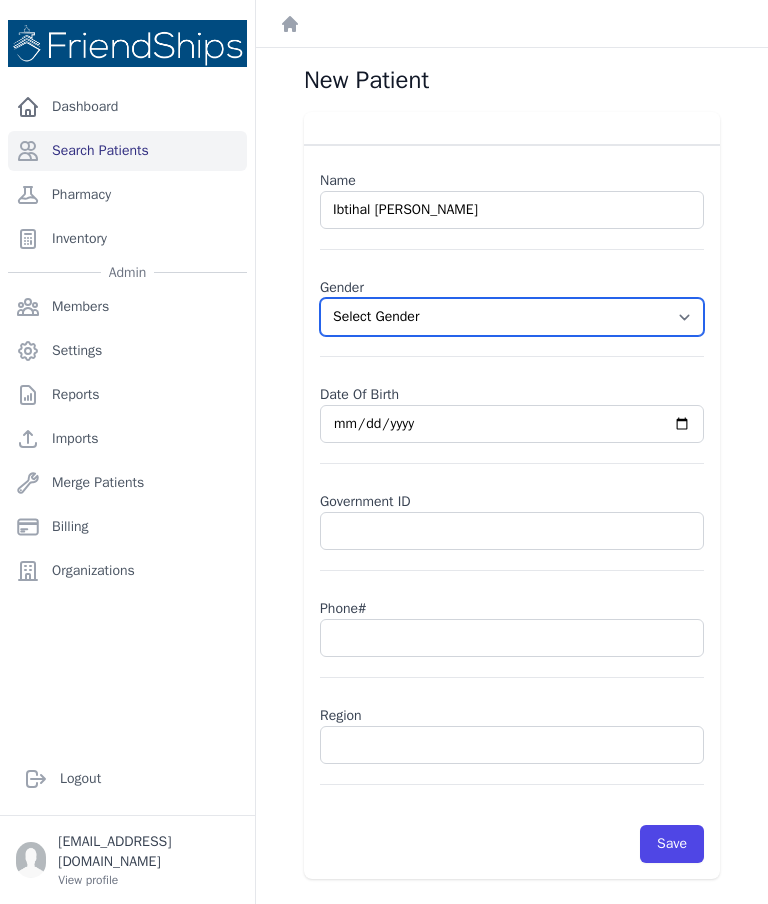 click on "Select Gender [DEMOGRAPHIC_DATA] [DEMOGRAPHIC_DATA]" at bounding box center [512, 317] 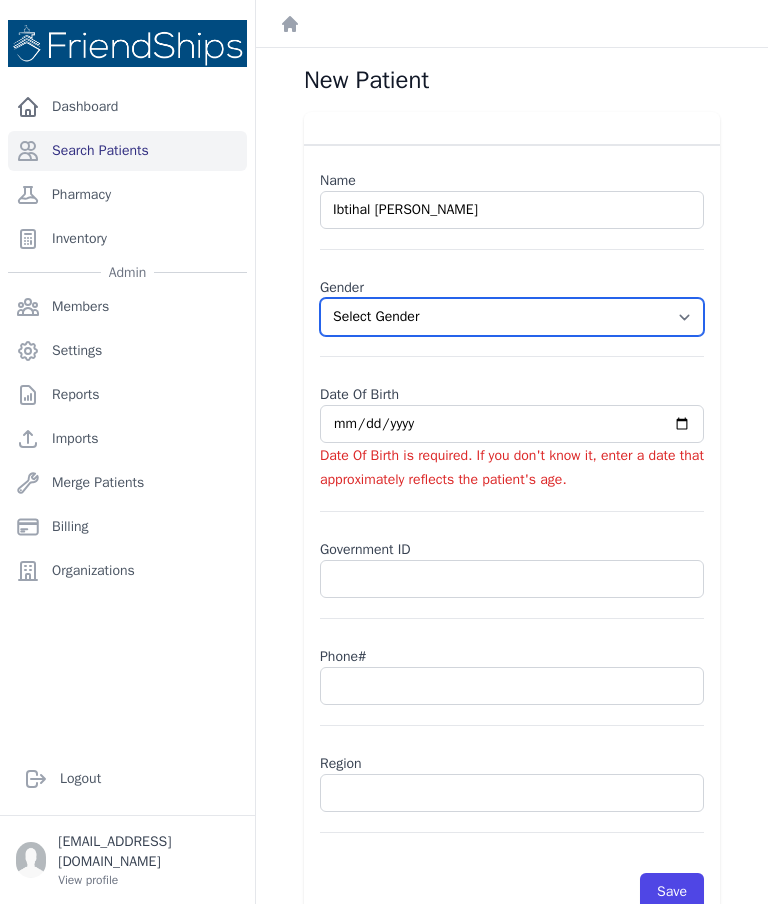 click on "Select Gender [DEMOGRAPHIC_DATA] [DEMOGRAPHIC_DATA]" at bounding box center [512, 317] 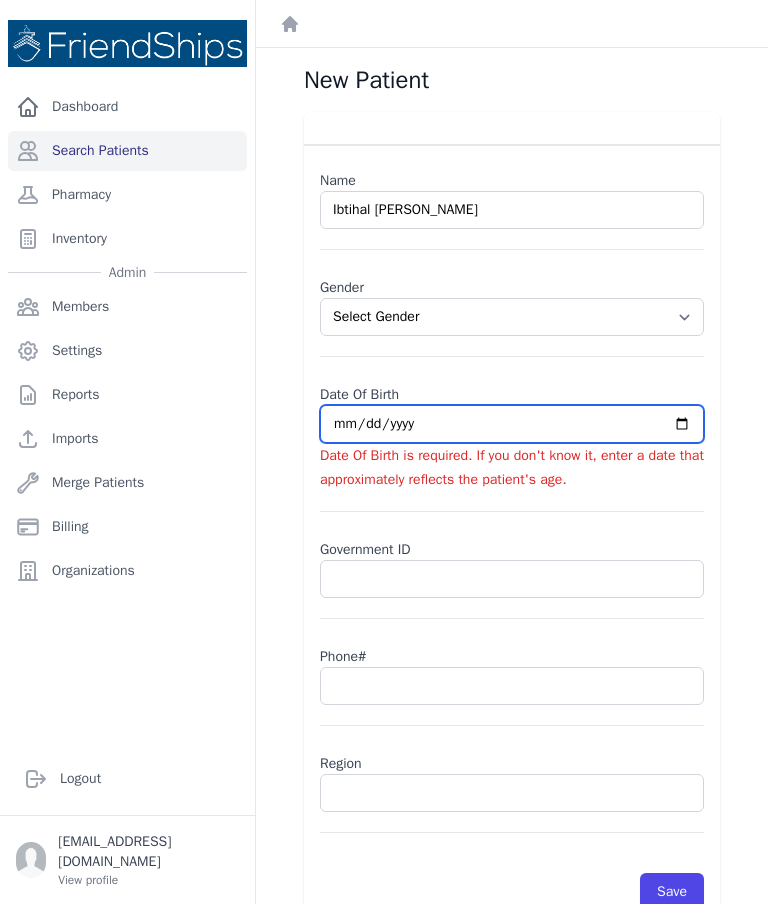 click at bounding box center [512, 424] 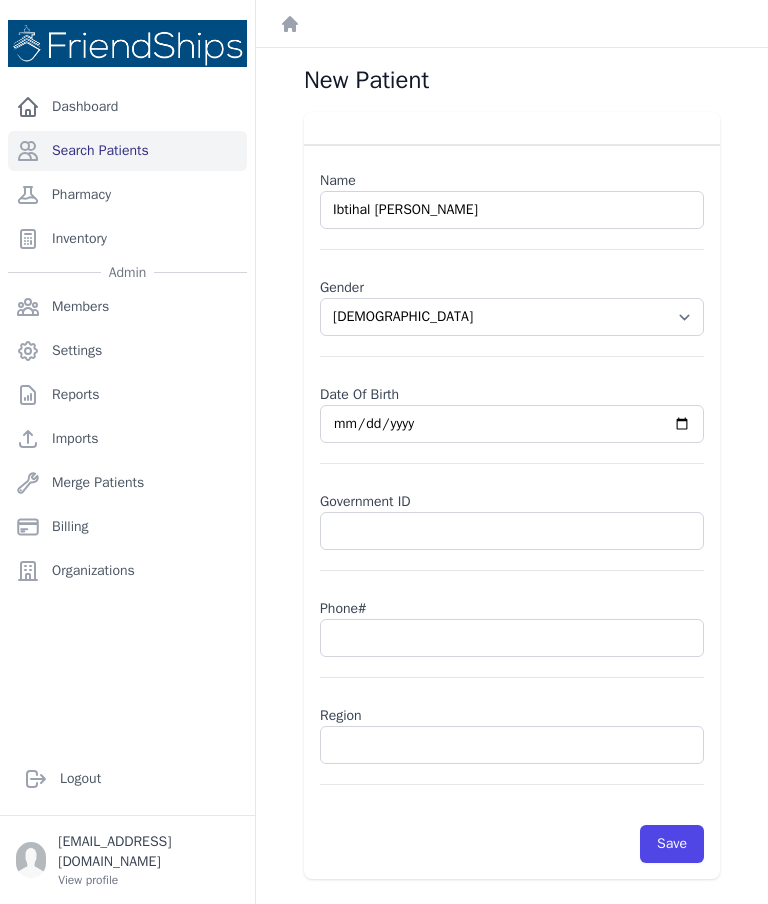 click on "Dashboard" at bounding box center [512, 23] 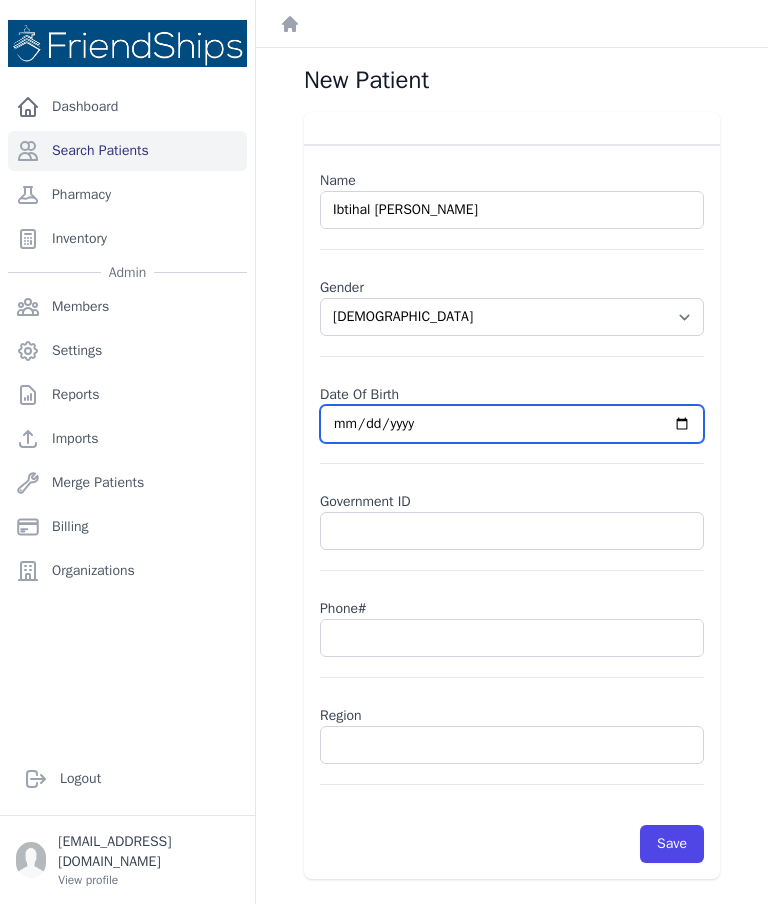 click on "[DATE]" at bounding box center [512, 424] 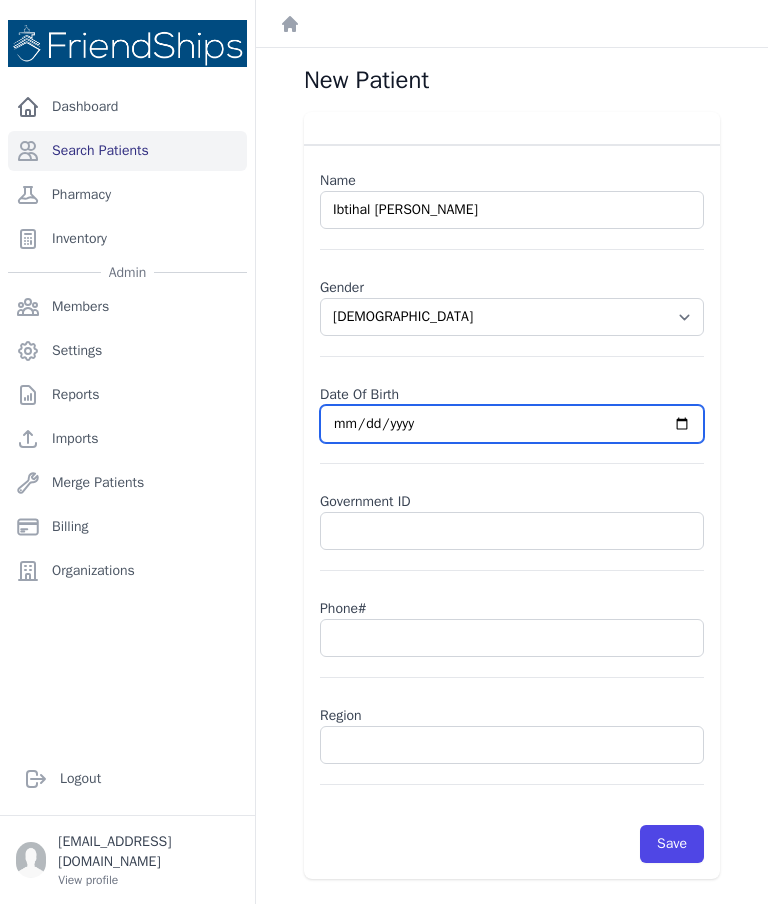 type on "1967-07-17" 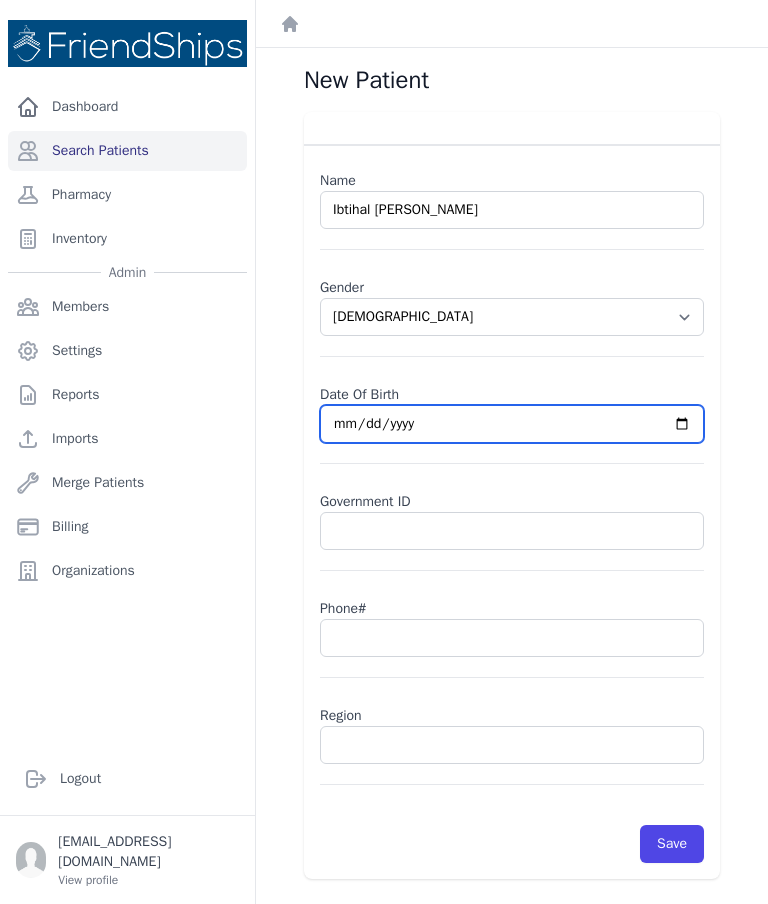 select on "female" 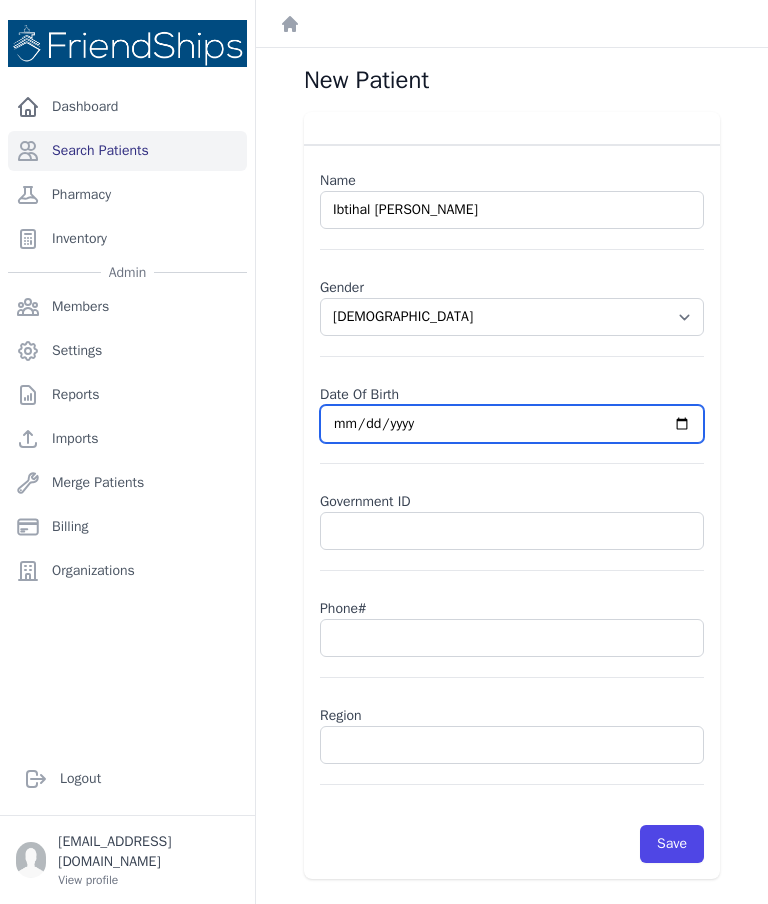 type on "1967-01-17" 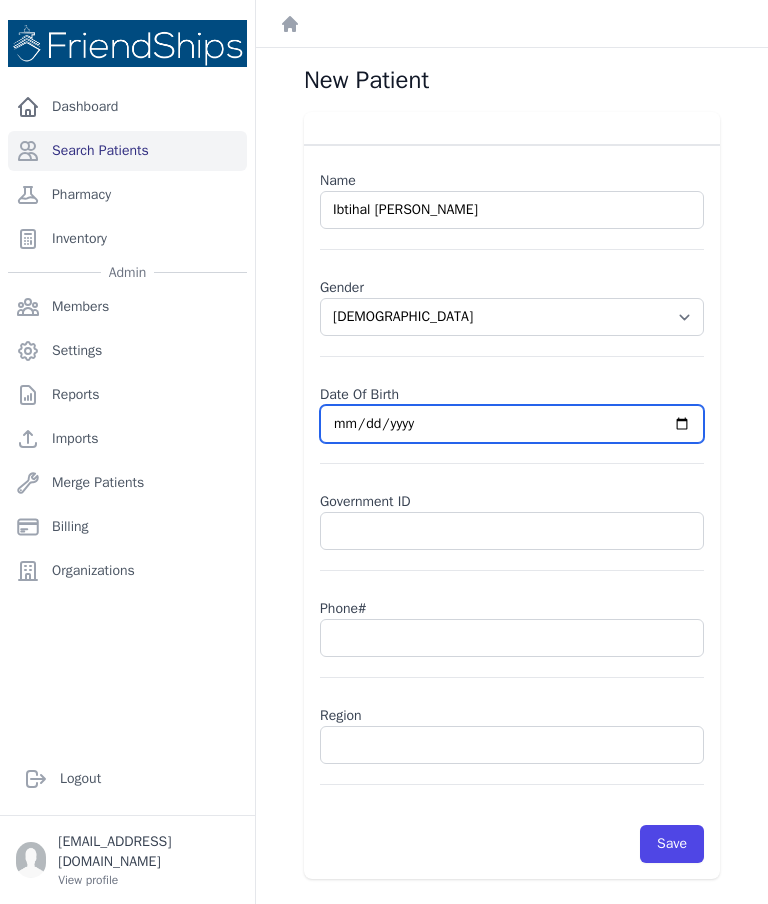 select on "female" 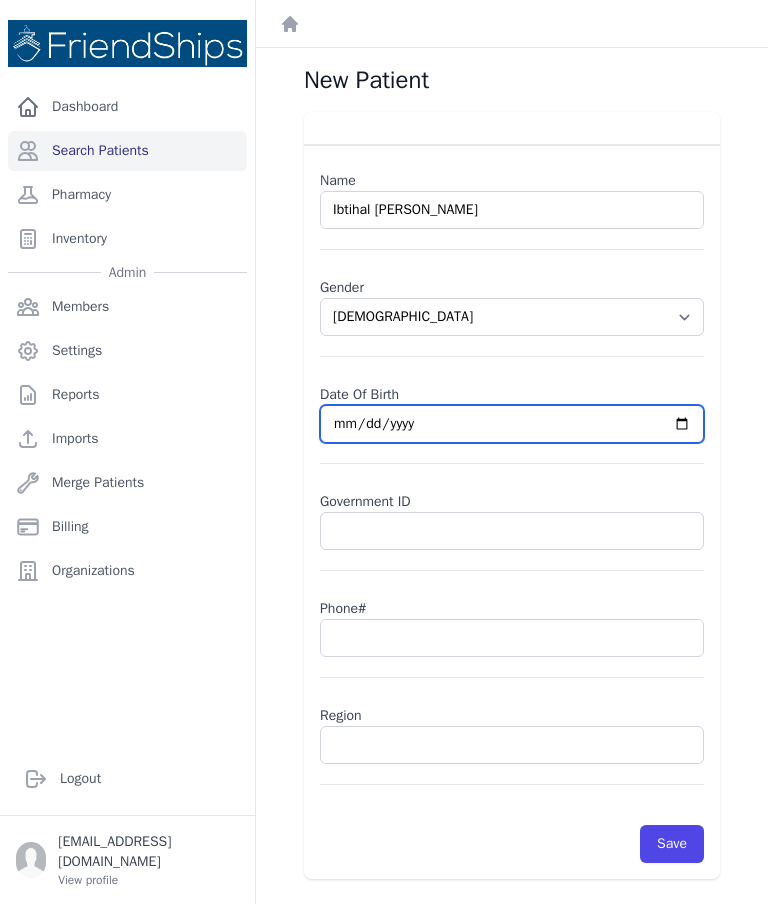 type on "1967-01-01" 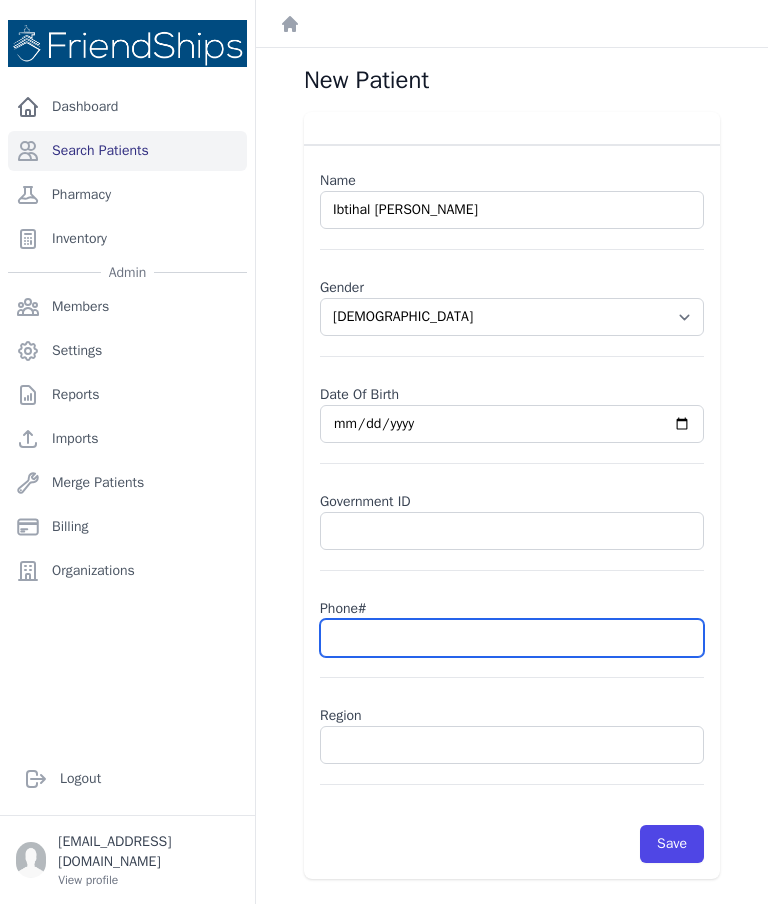 click at bounding box center [512, 638] 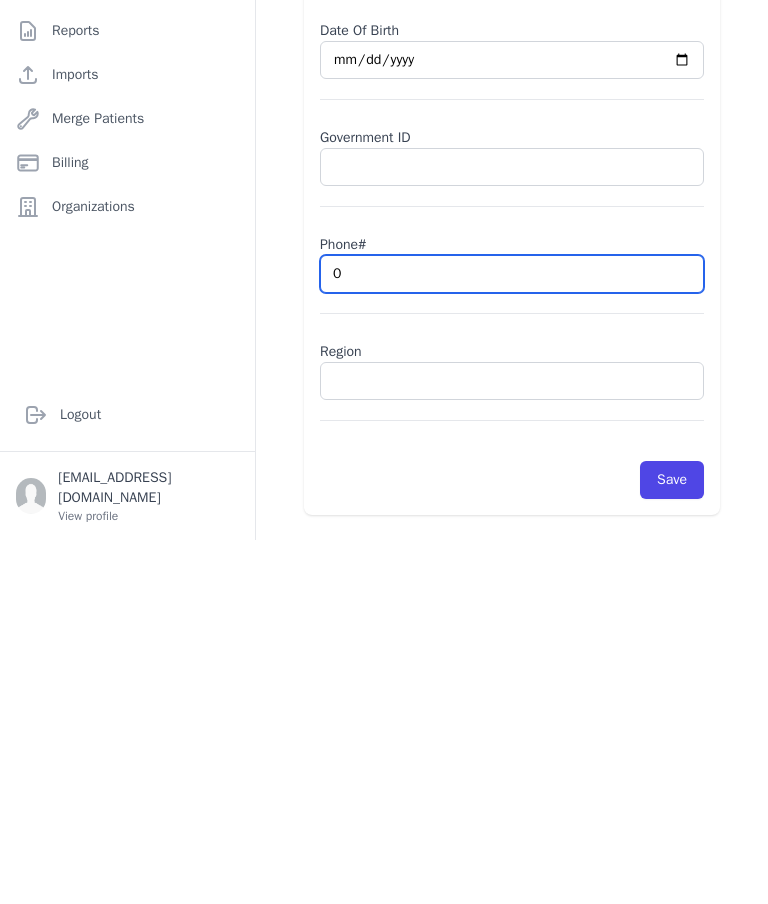 type on "09" 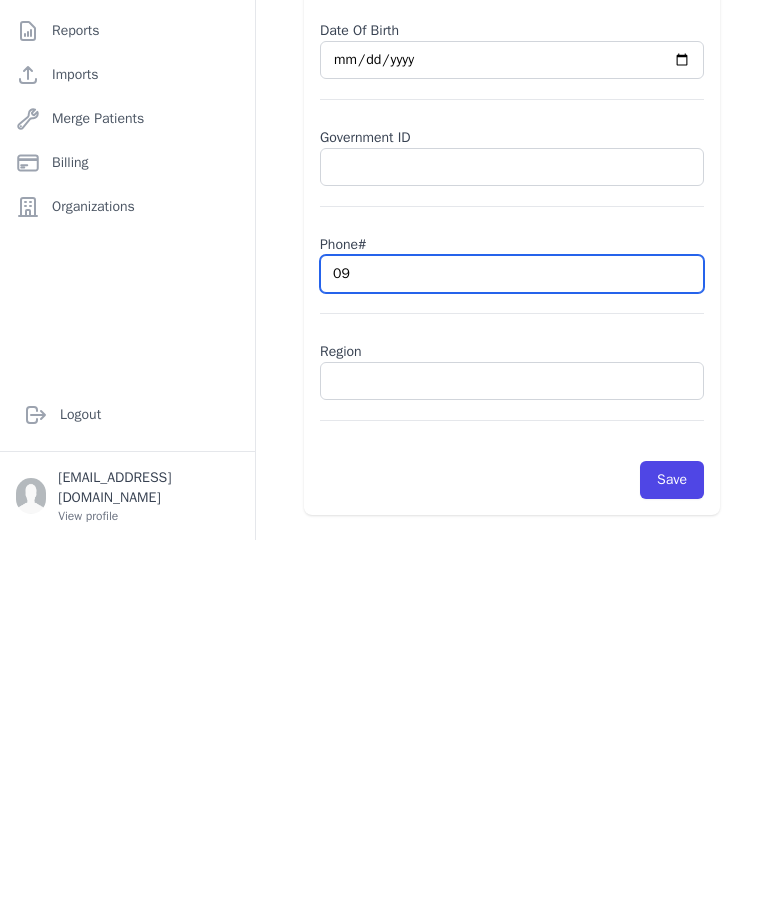 select on "female" 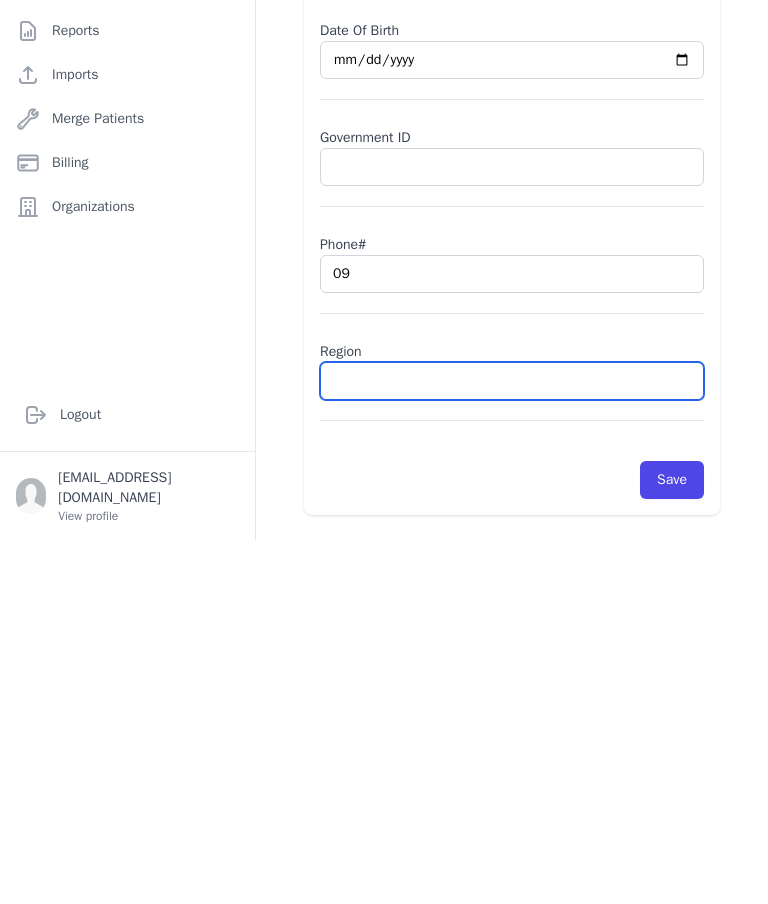click at bounding box center (512, 745) 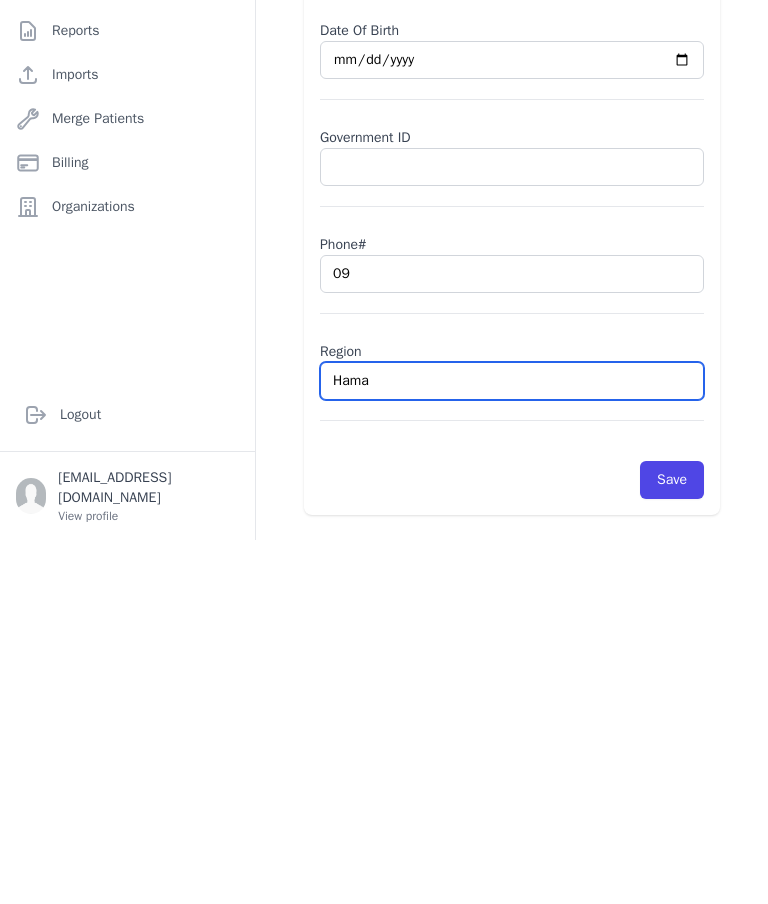 type on "Hamad" 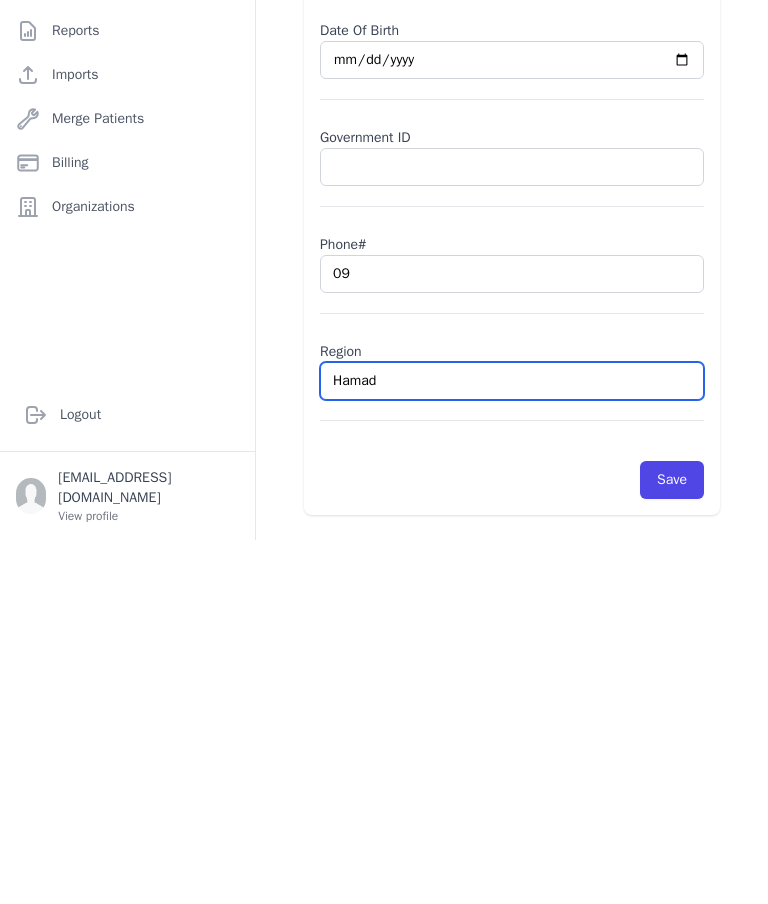 select on "female" 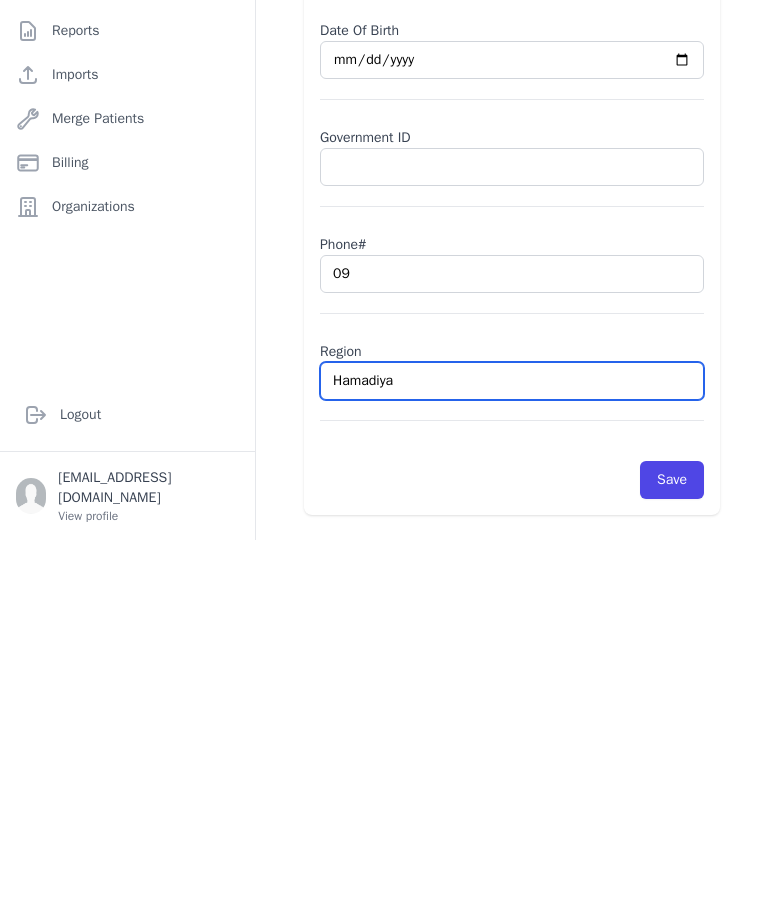 select on "female" 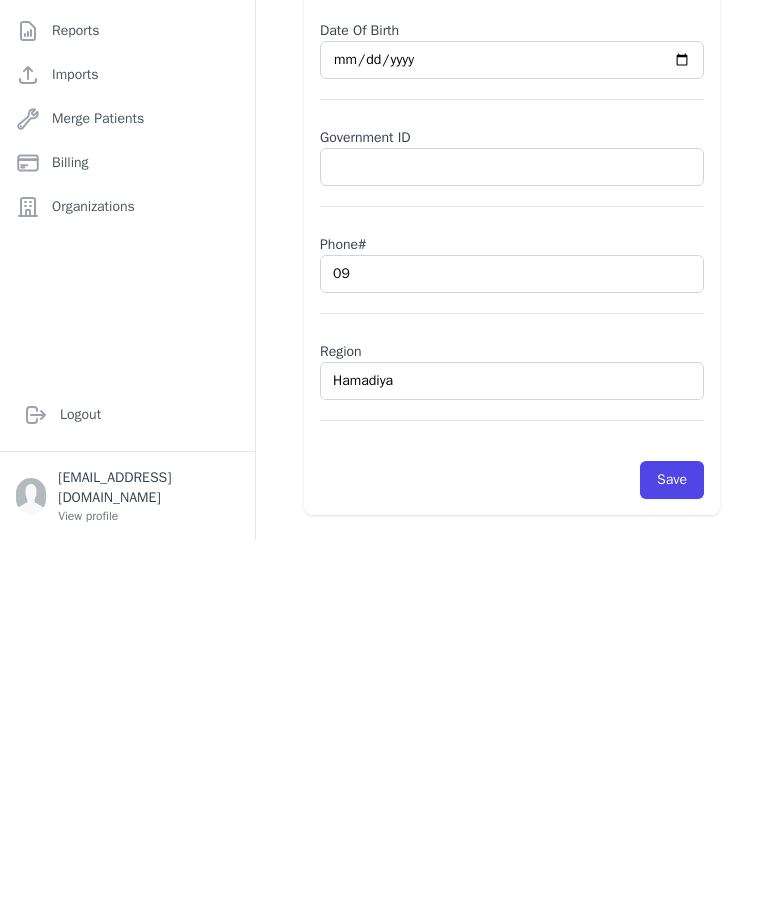 click on "09" at bounding box center [512, 638] 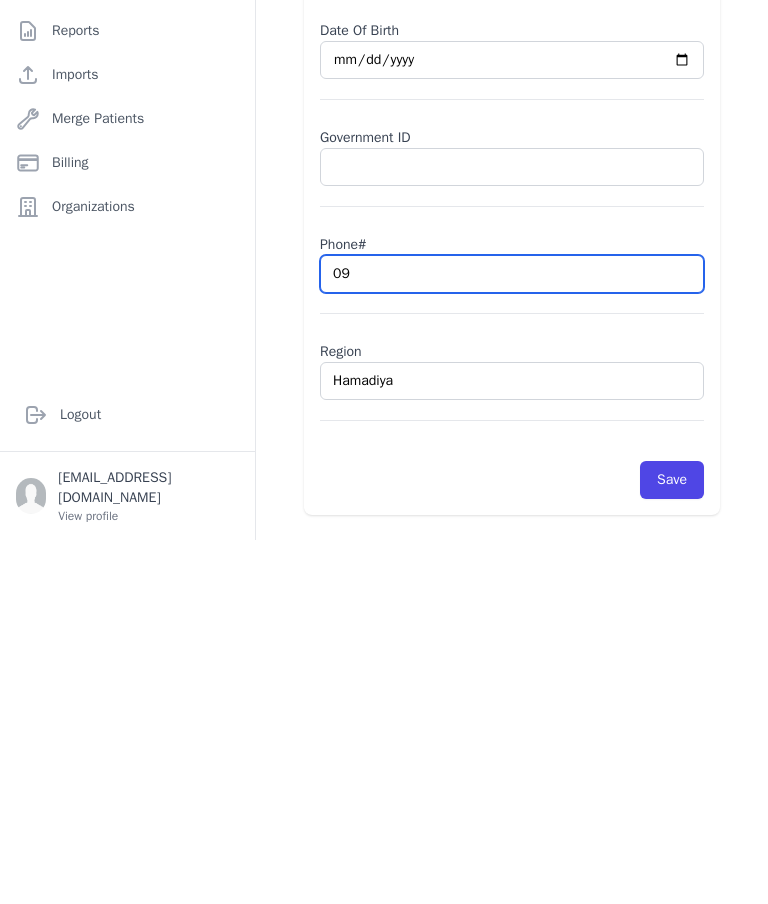 select on "female" 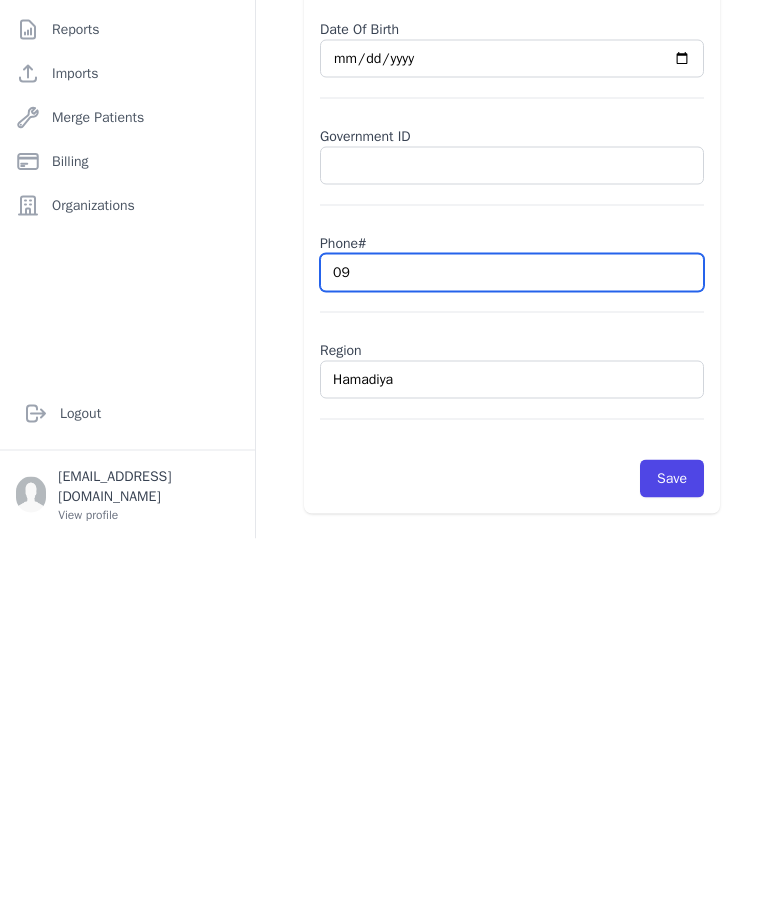 scroll, scrollTop: 0, scrollLeft: 0, axis: both 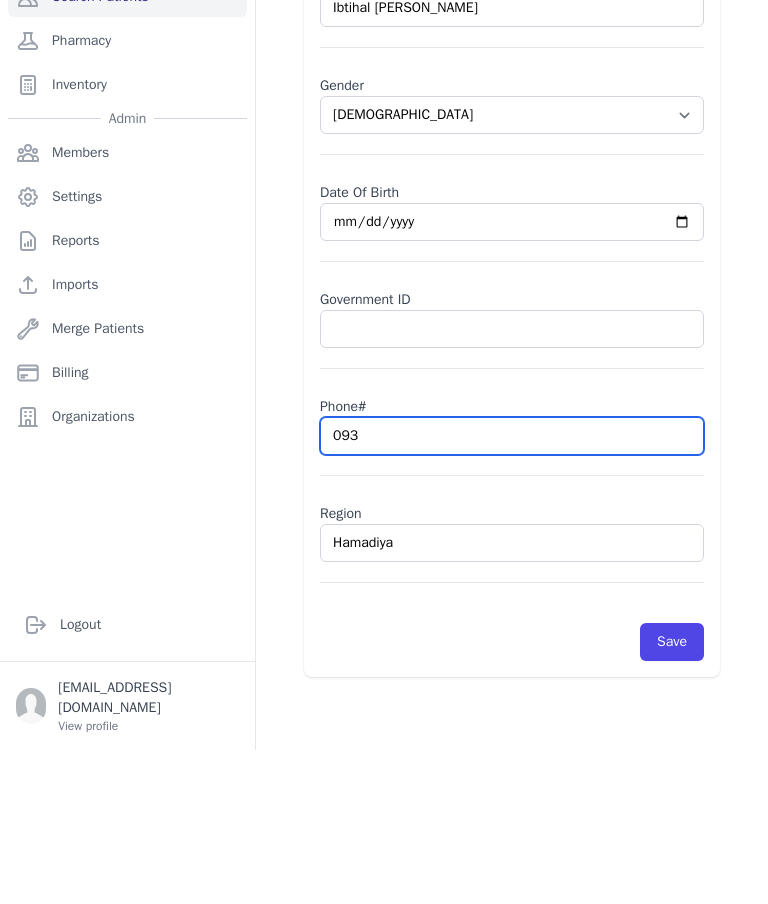 type on "0930" 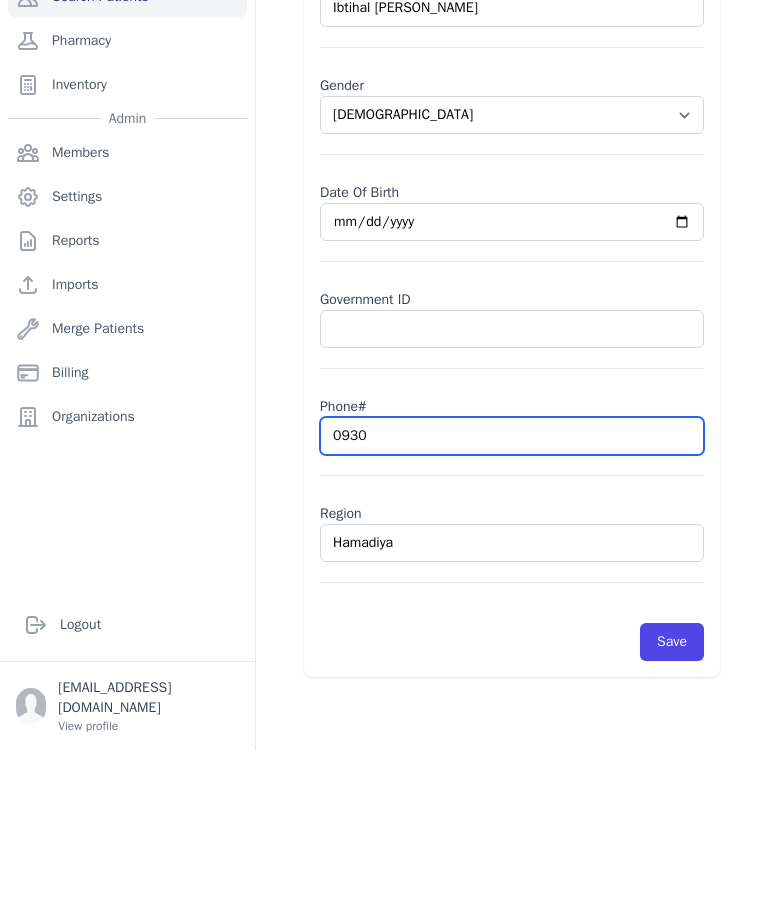 select on "female" 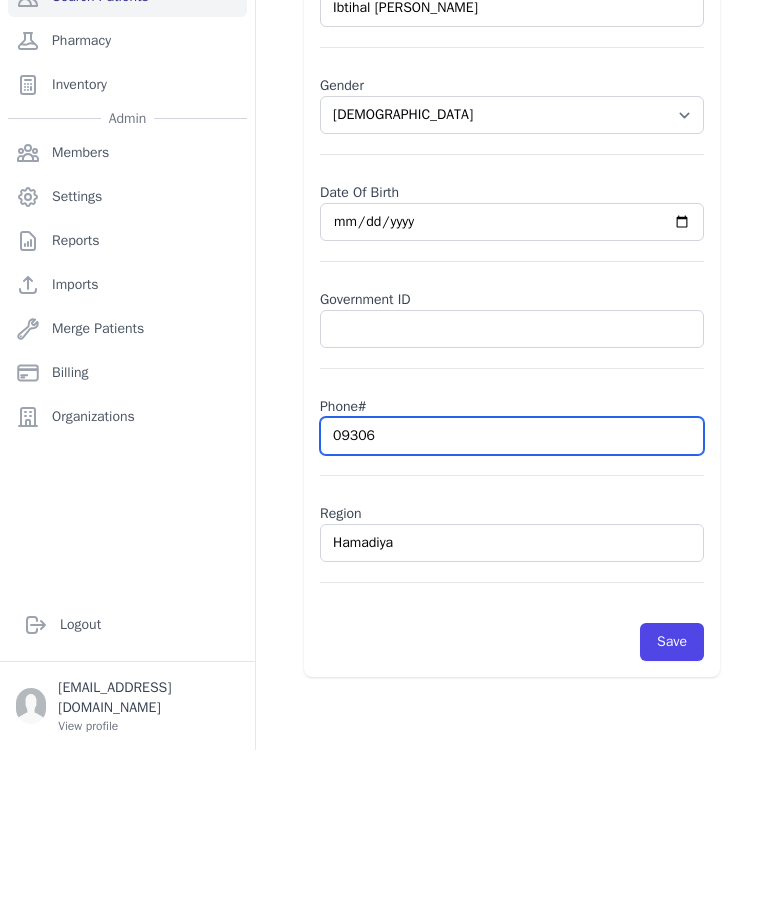 type on "093062" 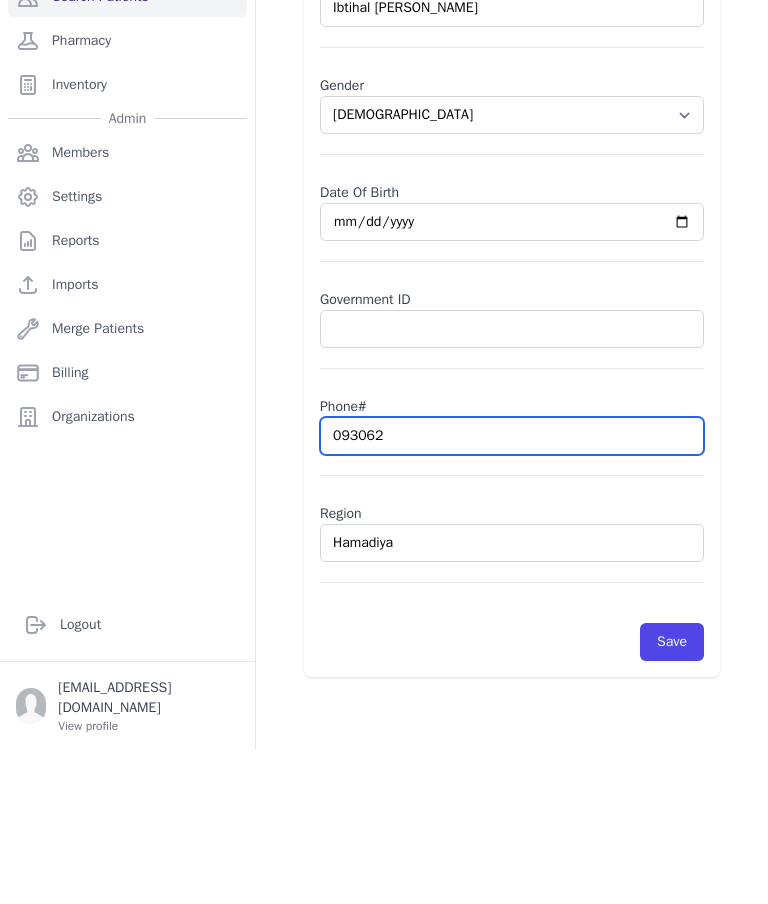 select on "female" 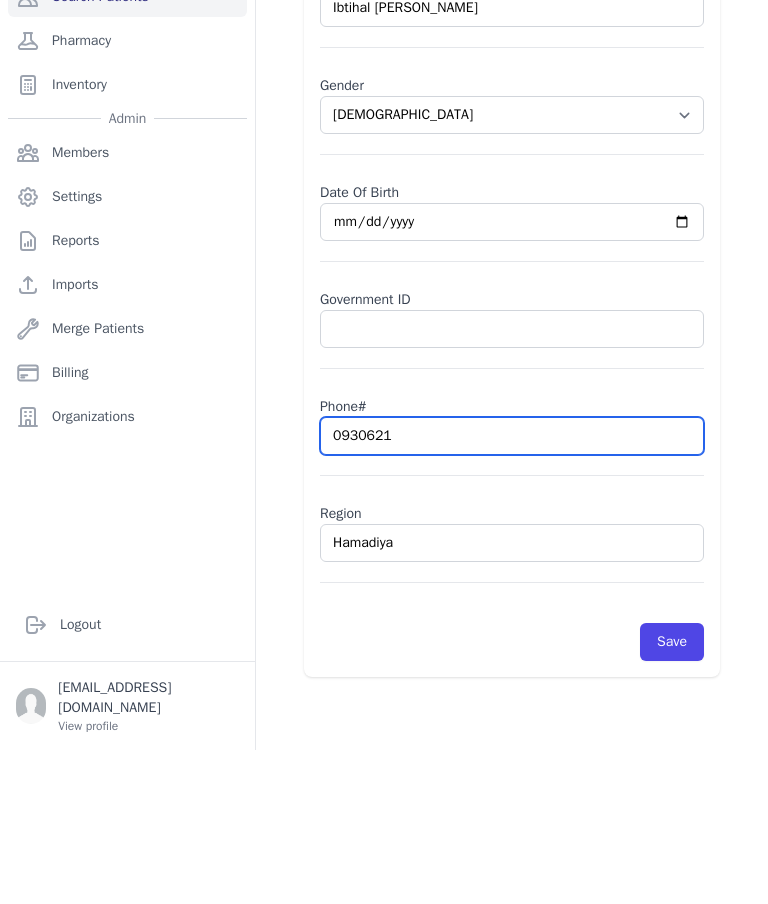 type on "09306219" 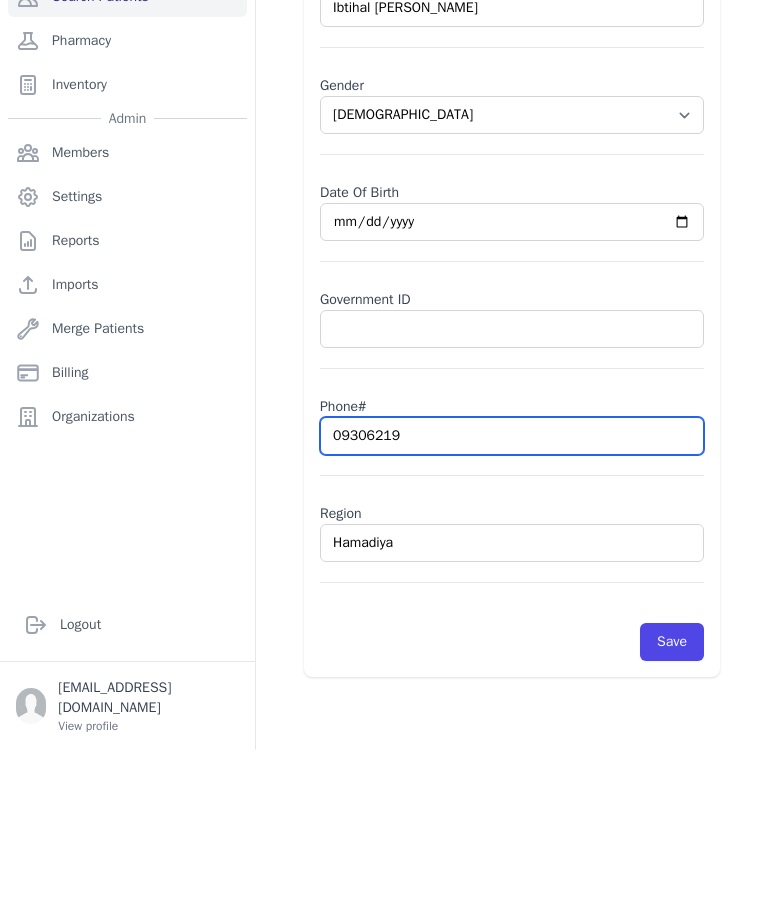 select on "female" 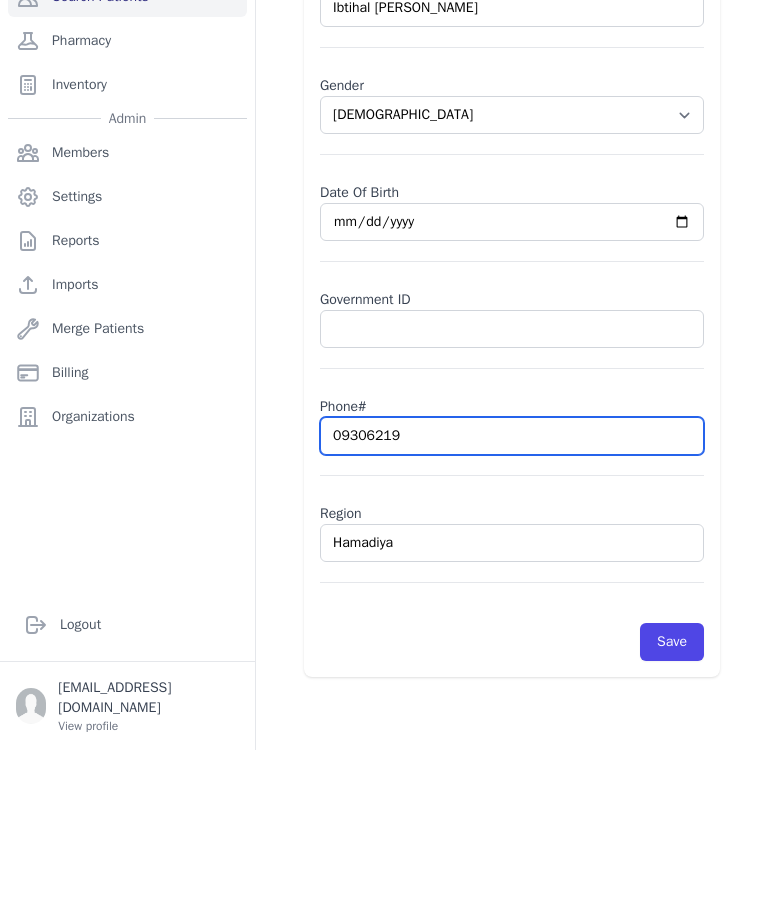 type on "093062196" 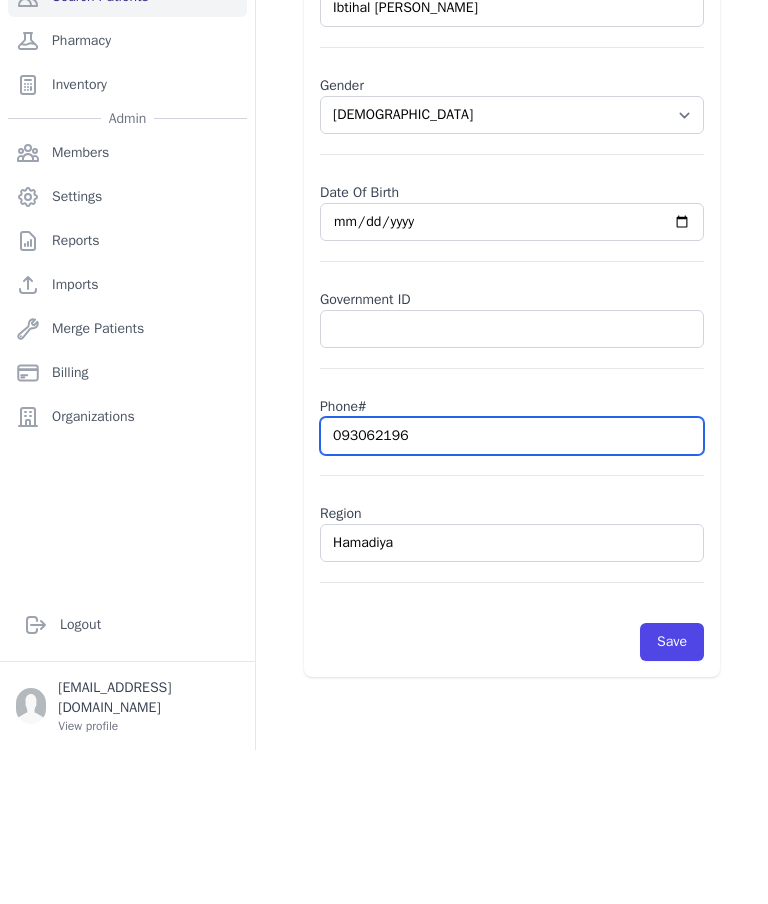 select on "female" 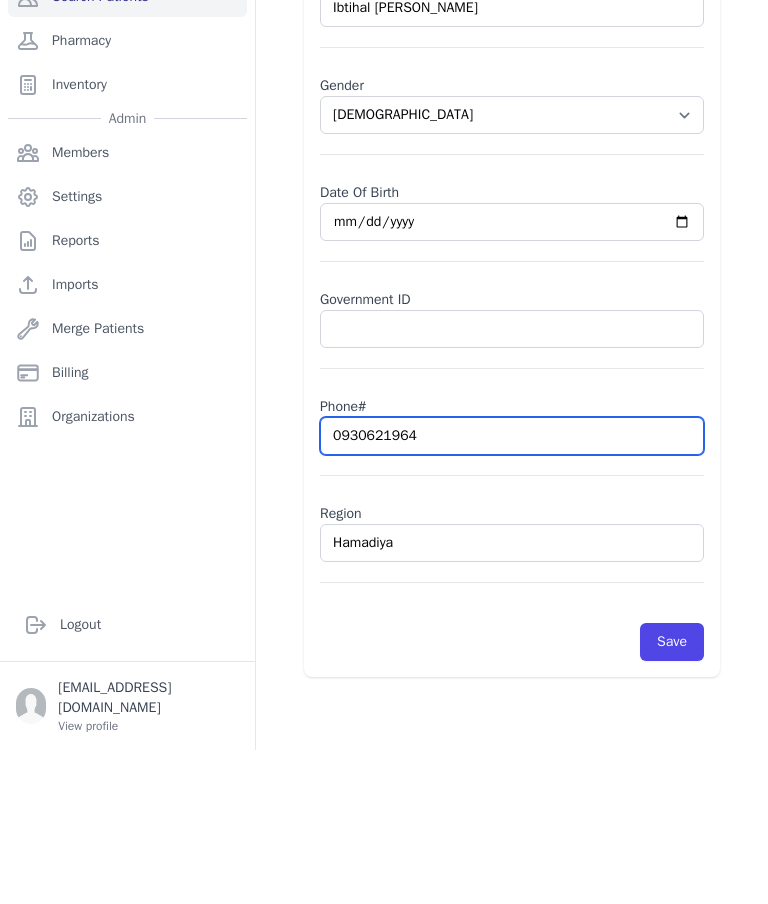select on "female" 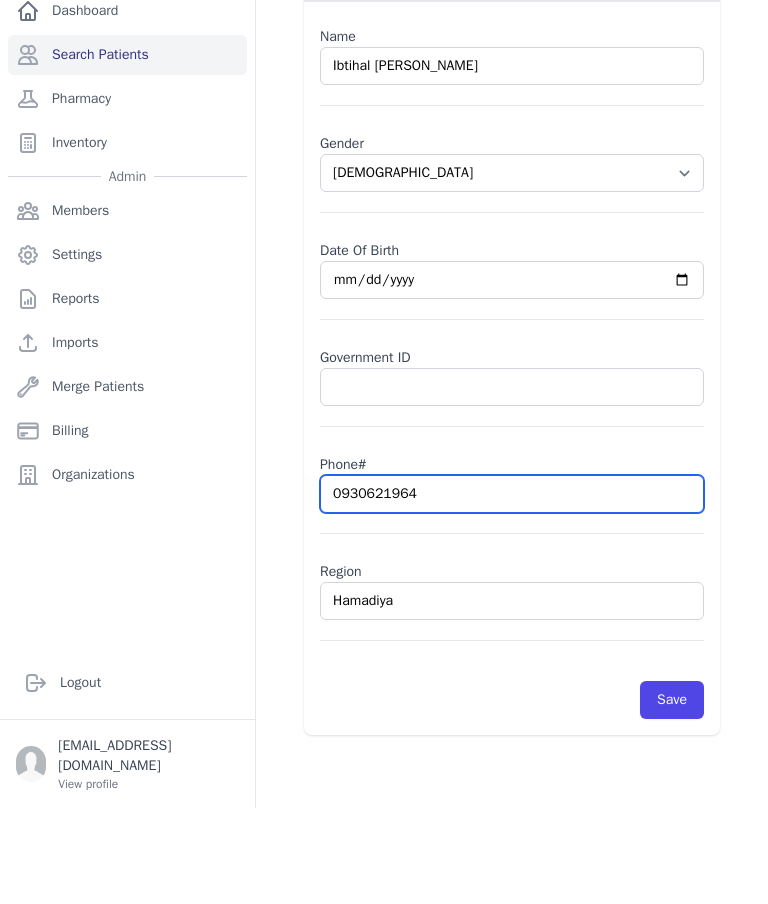 scroll, scrollTop: 80, scrollLeft: 0, axis: vertical 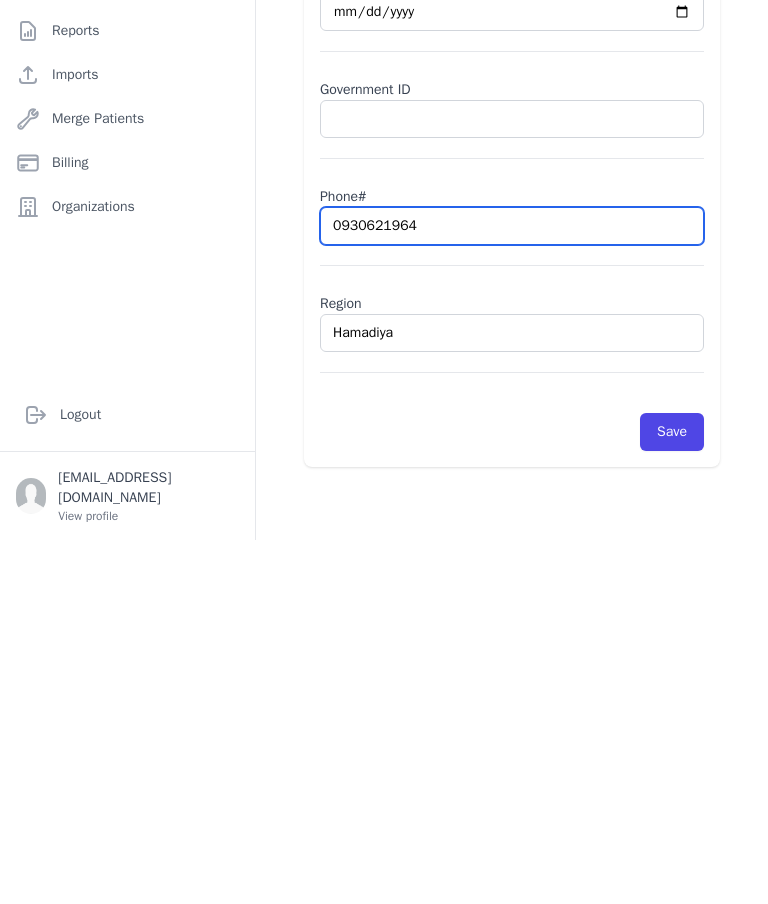 type on "0930621964" 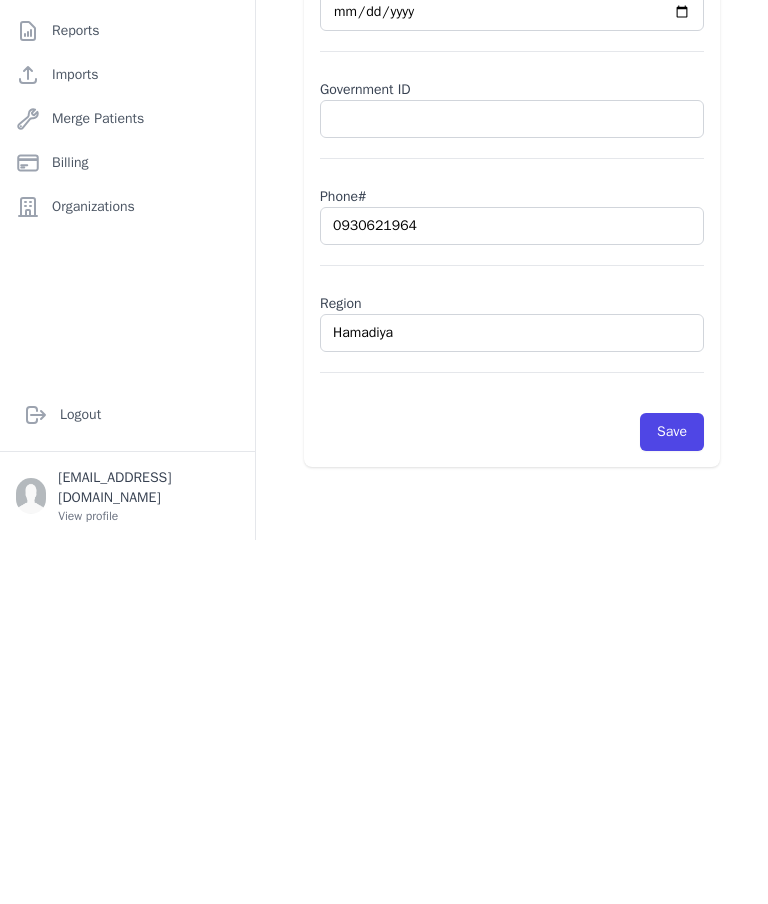 click on "Save" at bounding box center [672, 796] 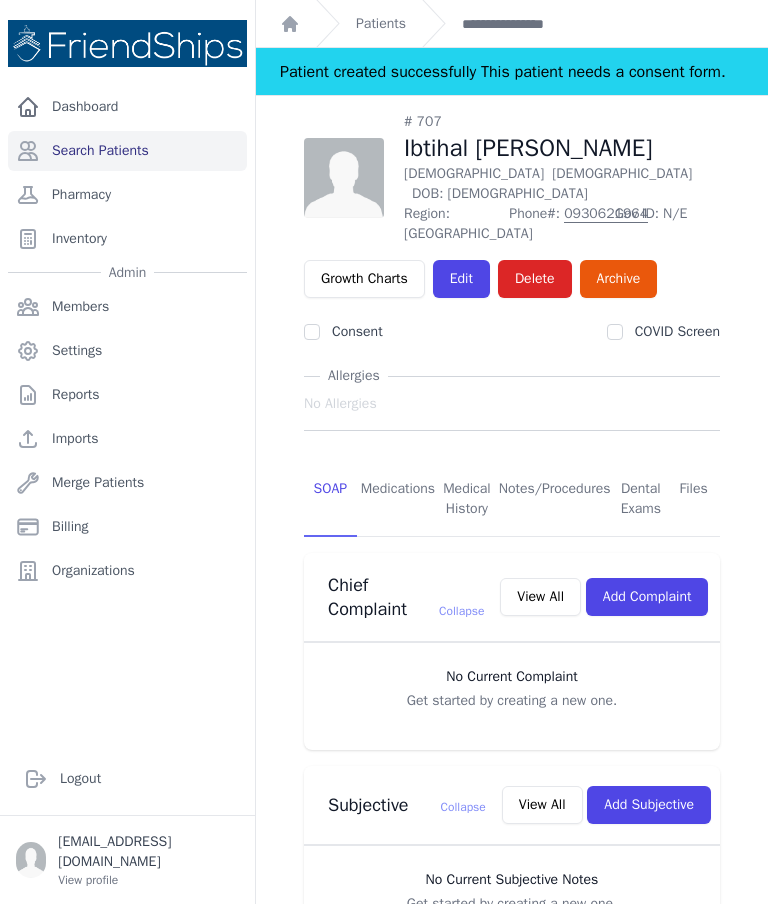 scroll, scrollTop: 0, scrollLeft: 0, axis: both 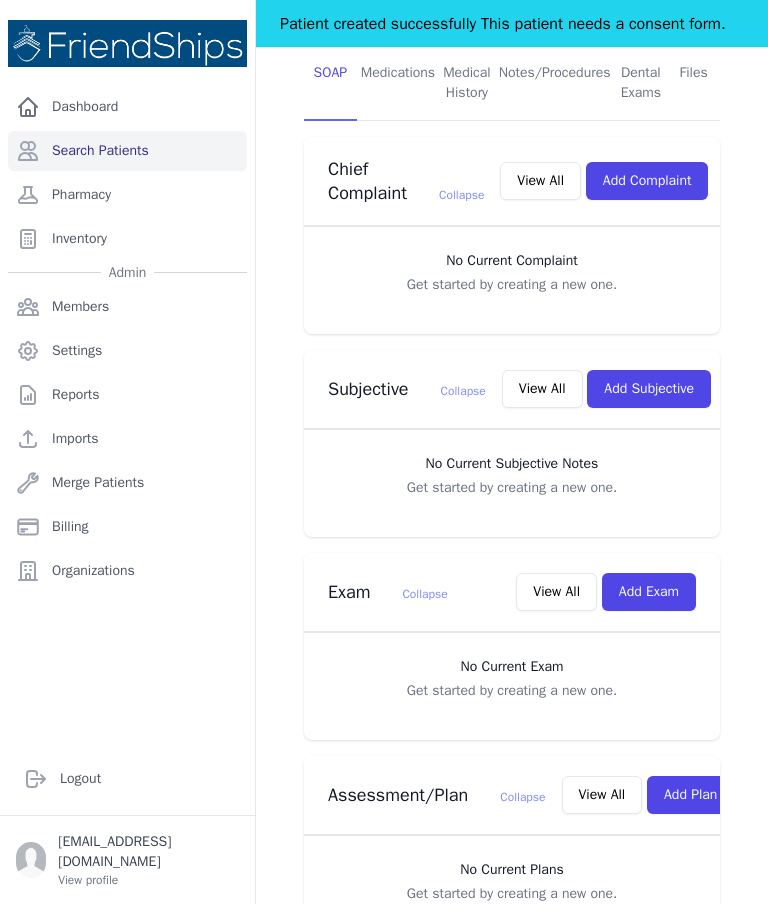 click on "Add Exam" at bounding box center (649, 592) 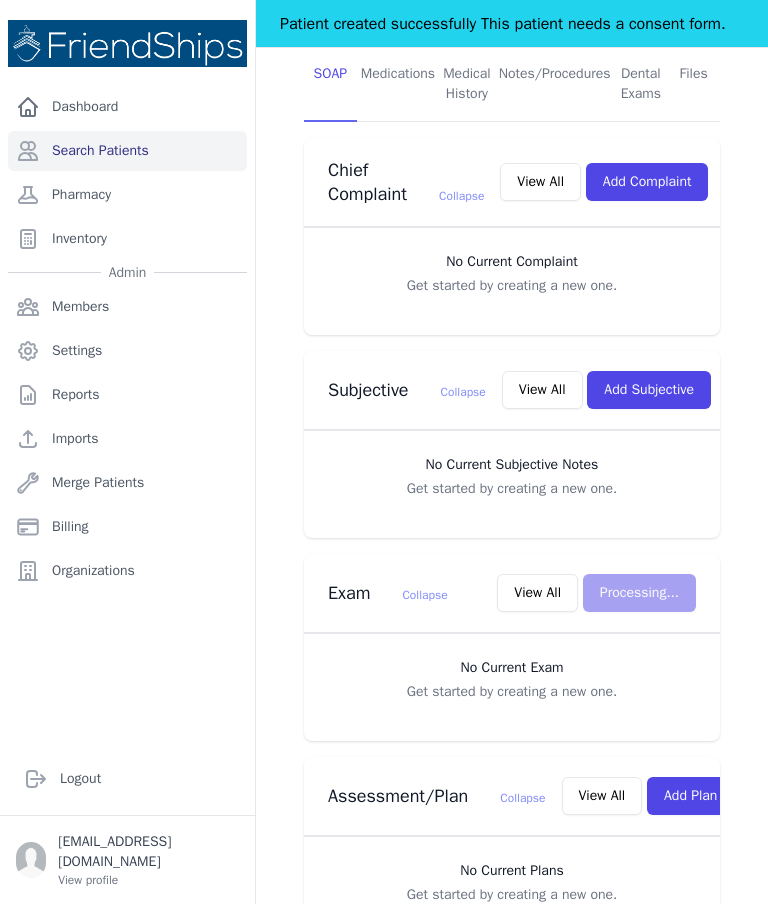 scroll, scrollTop: 0, scrollLeft: 0, axis: both 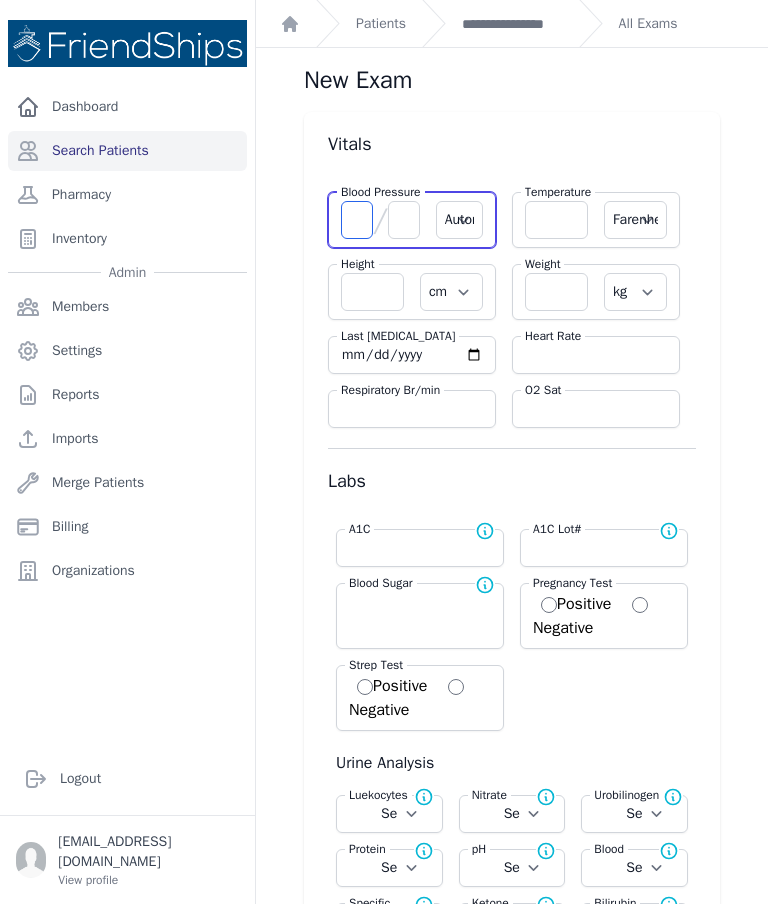 click at bounding box center [357, 220] 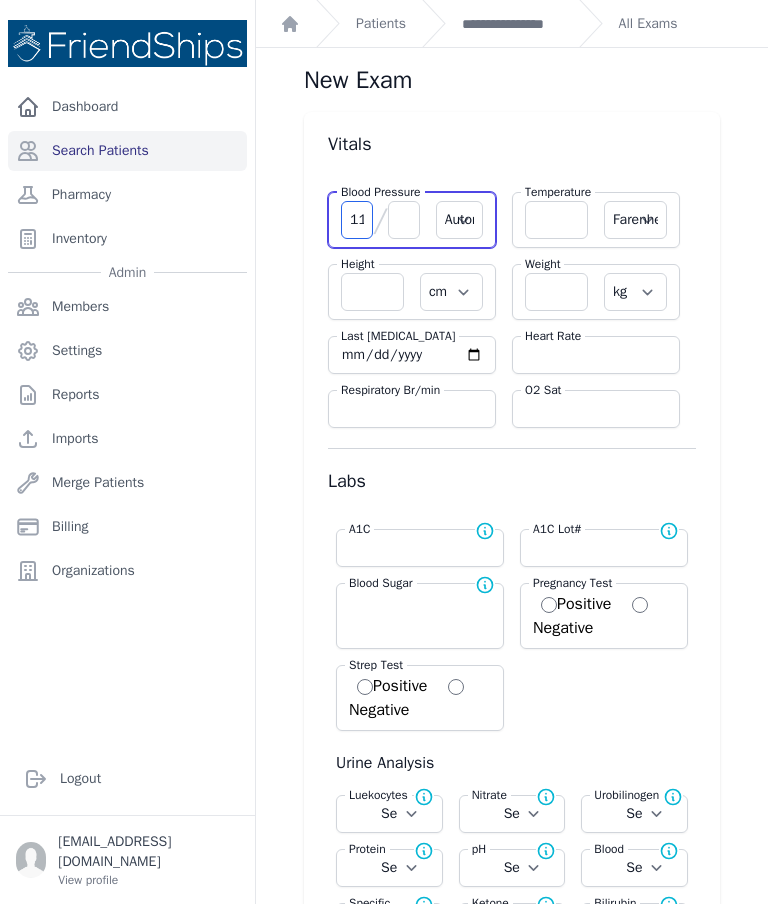 type on "115" 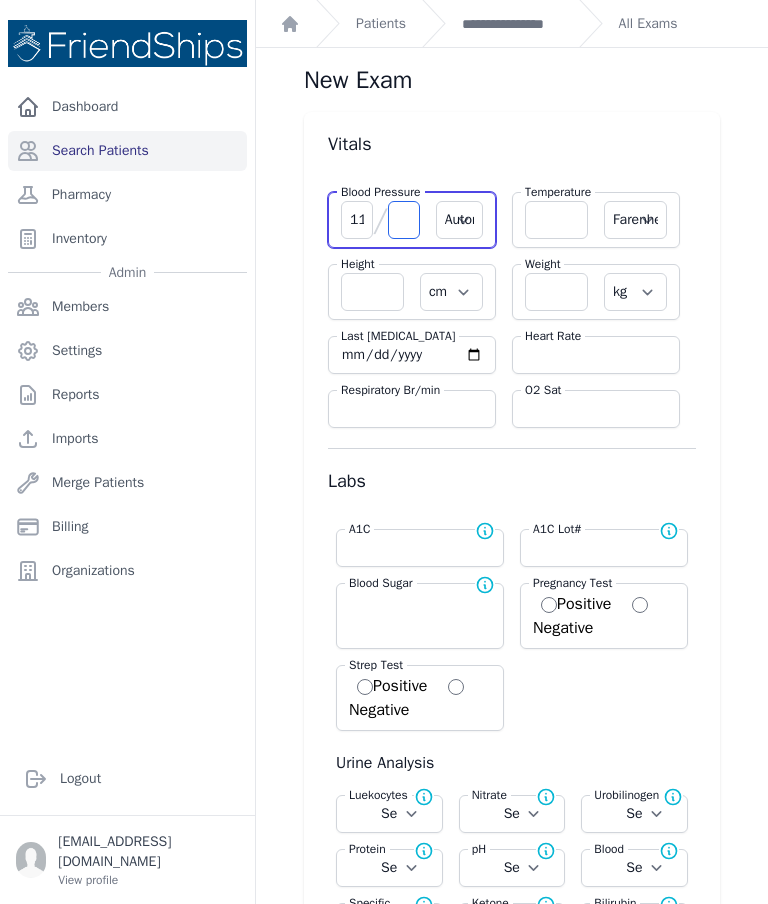 click at bounding box center (404, 220) 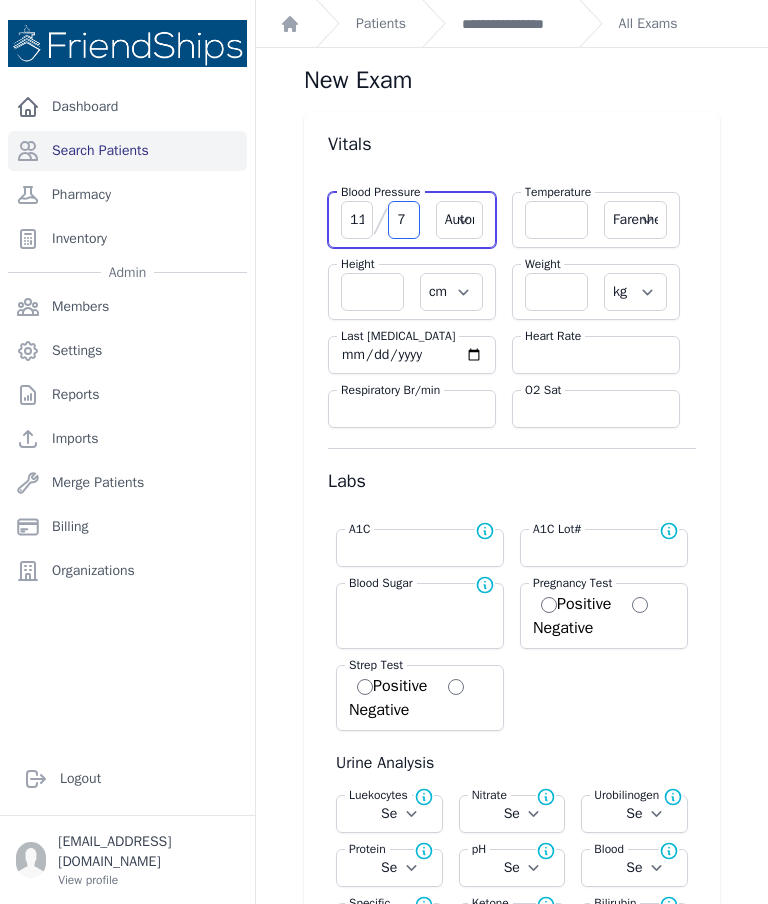 select on "Automatic" 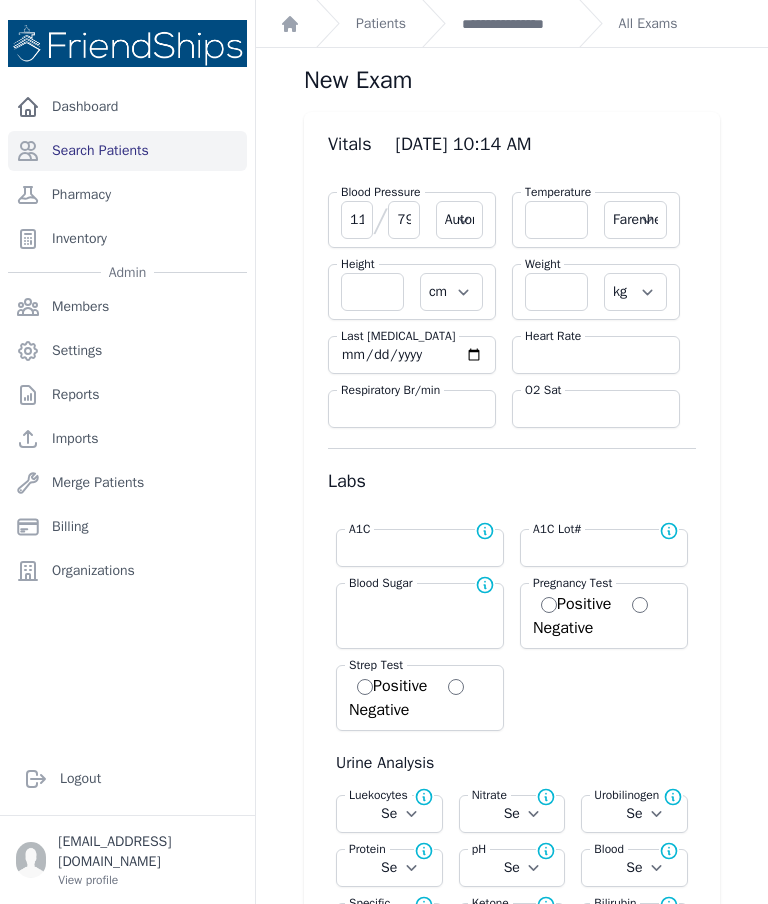 type on "79" 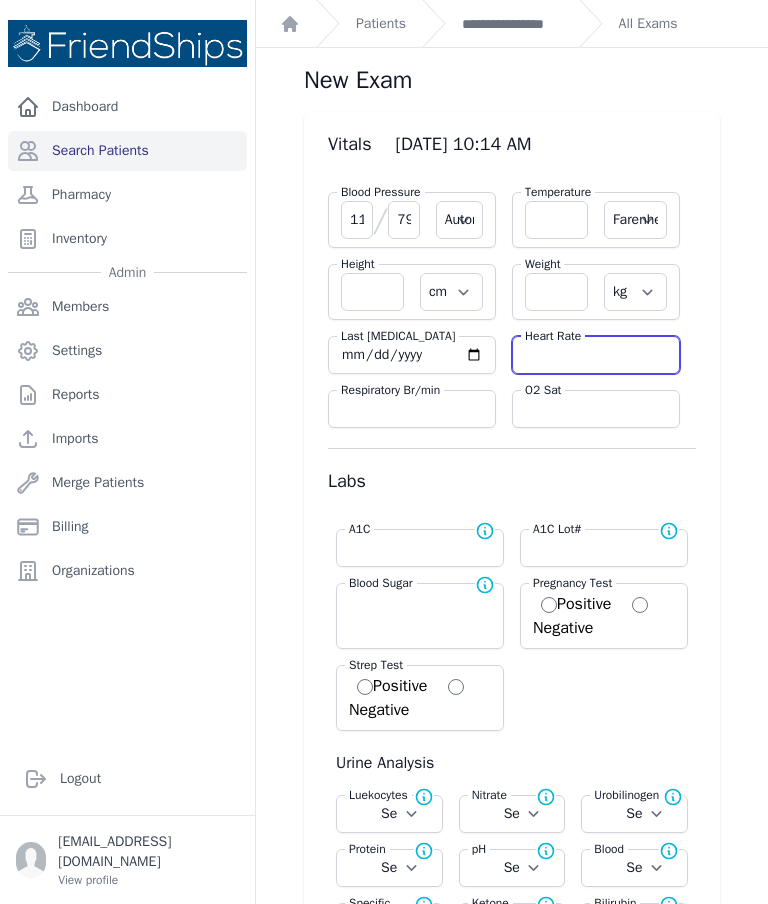 select on "Automatic" 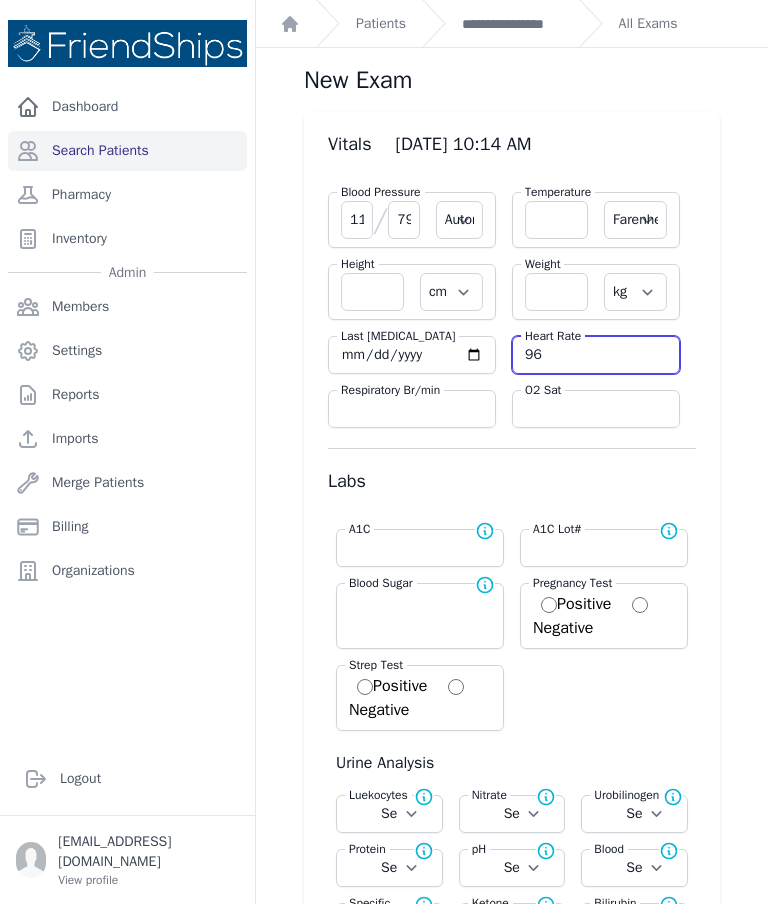 type on "96" 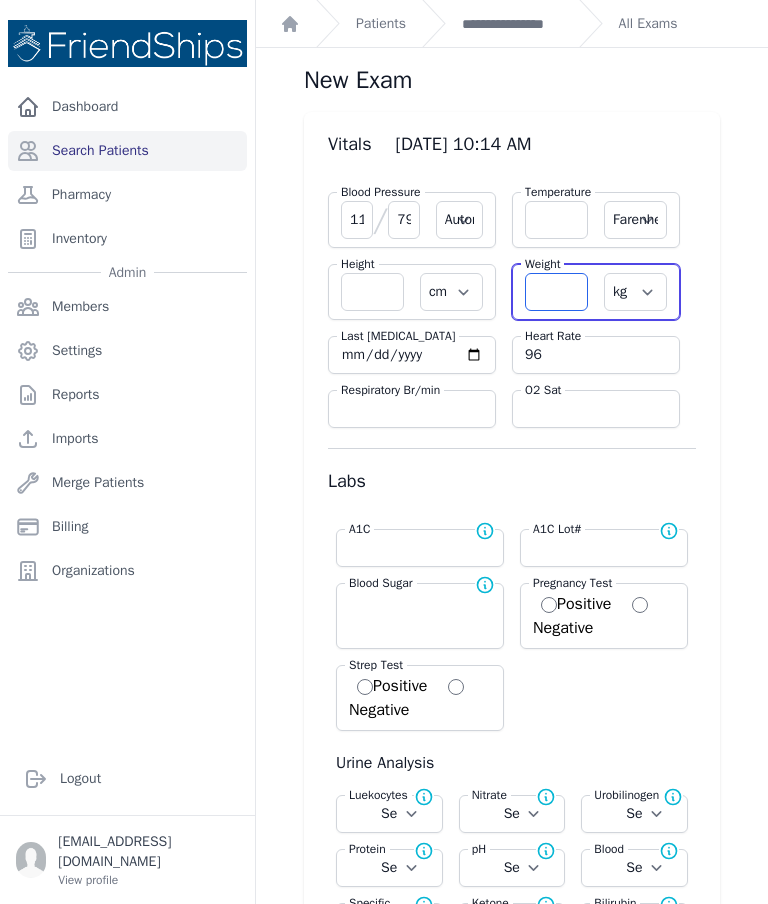 click at bounding box center [556, 292] 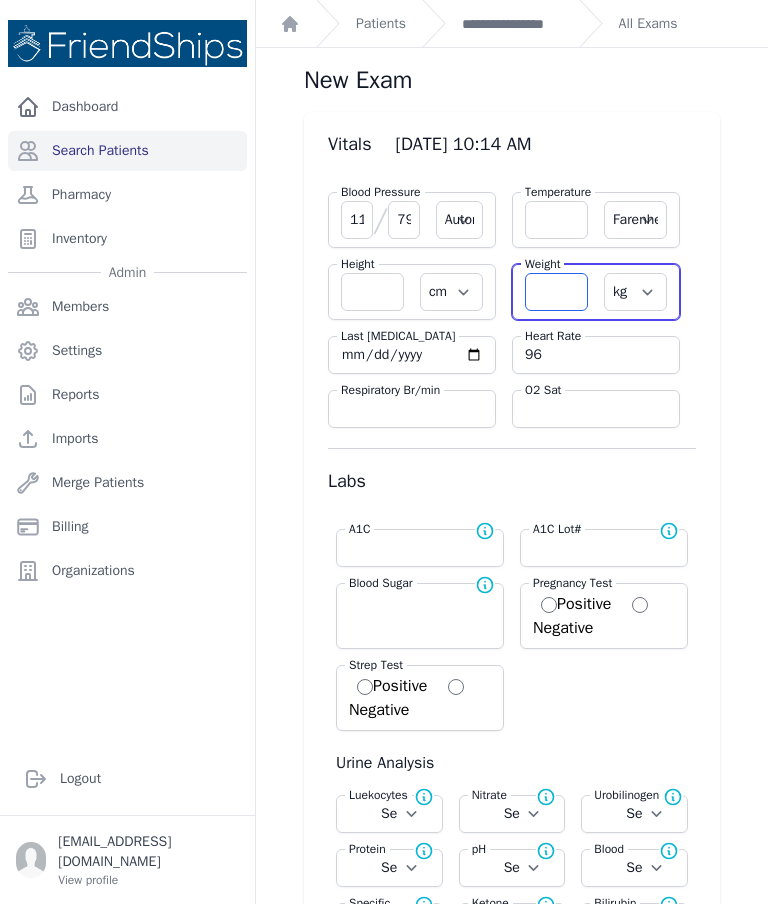 type on "7" 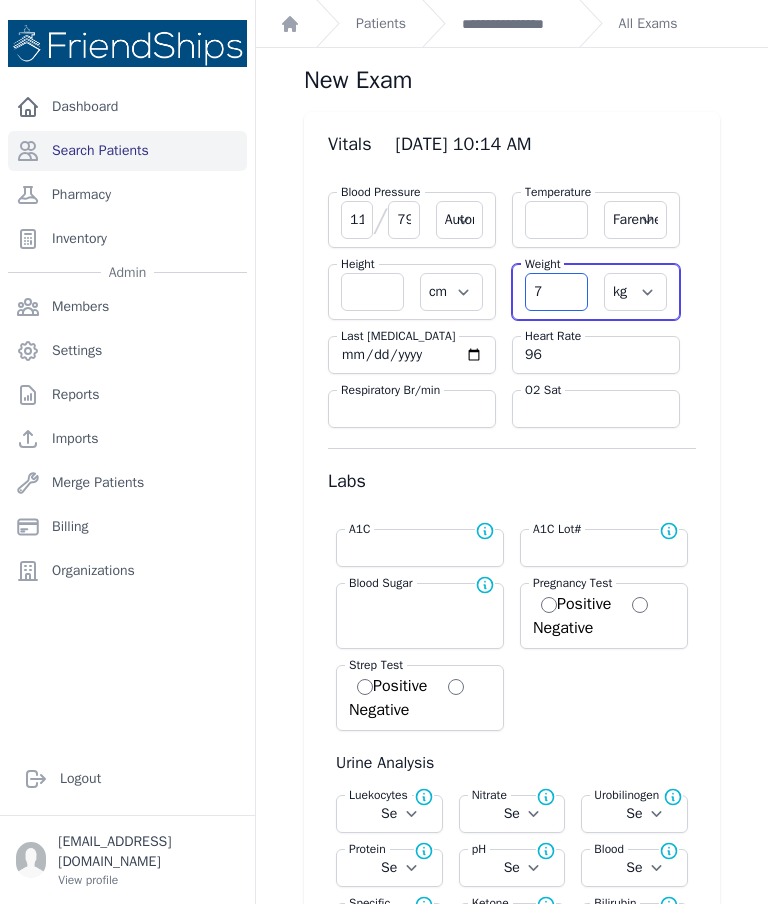 select on "Automatic" 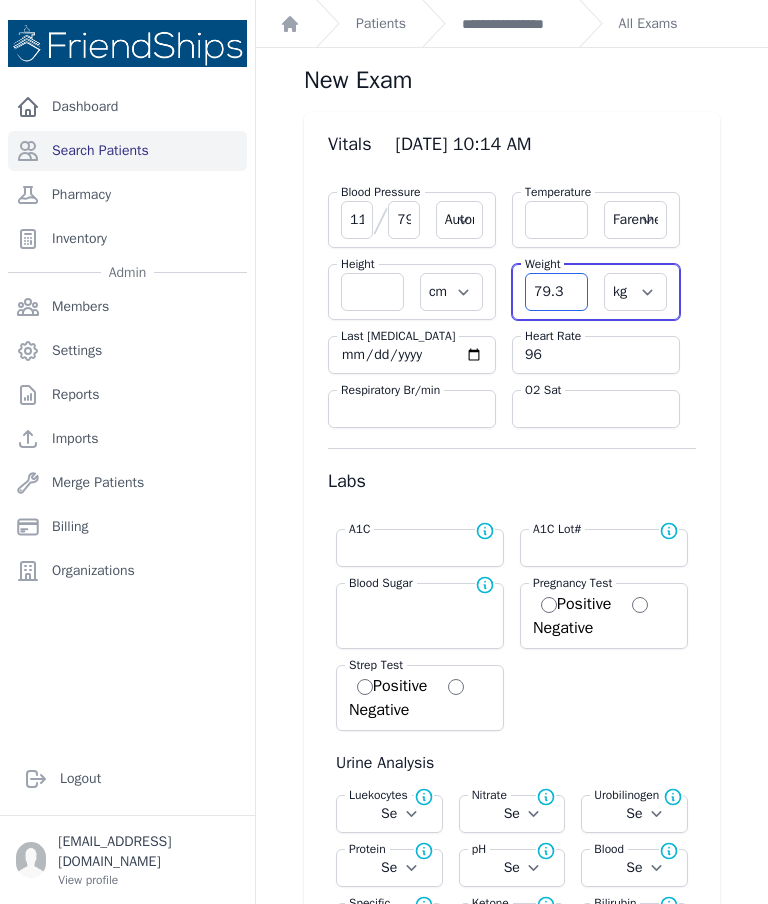 type on "79.3" 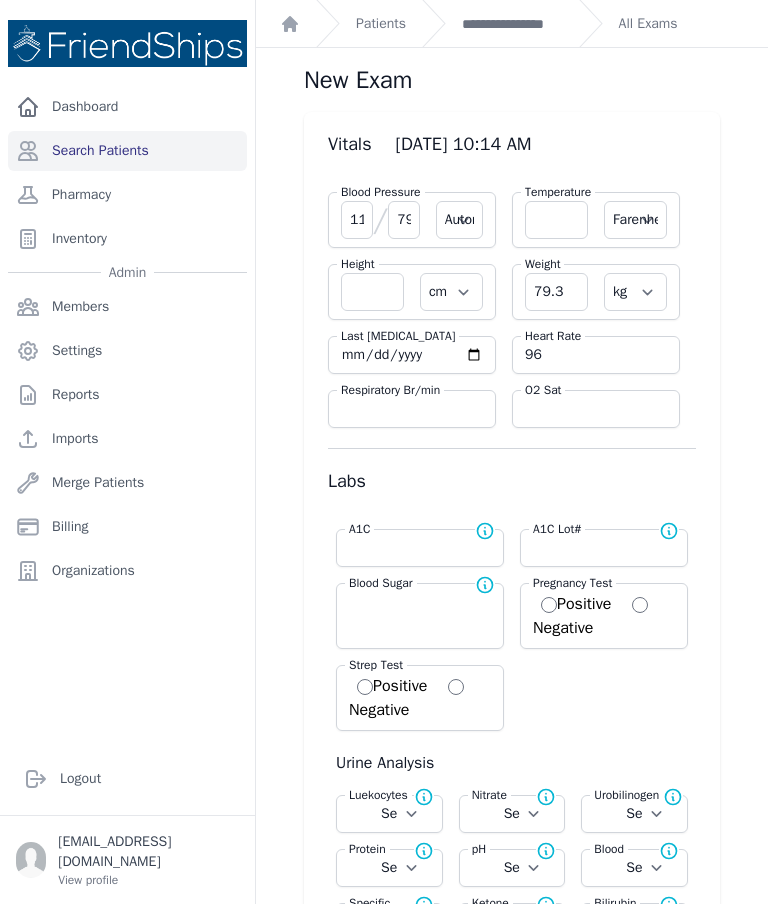 click at bounding box center [556, 220] 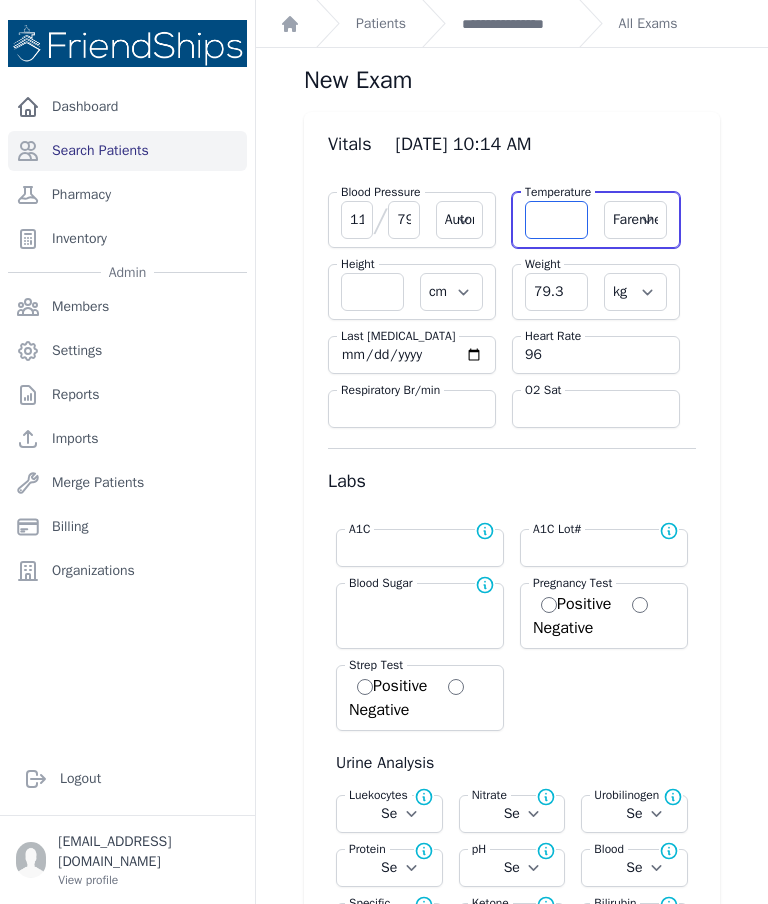 select on "Automatic" 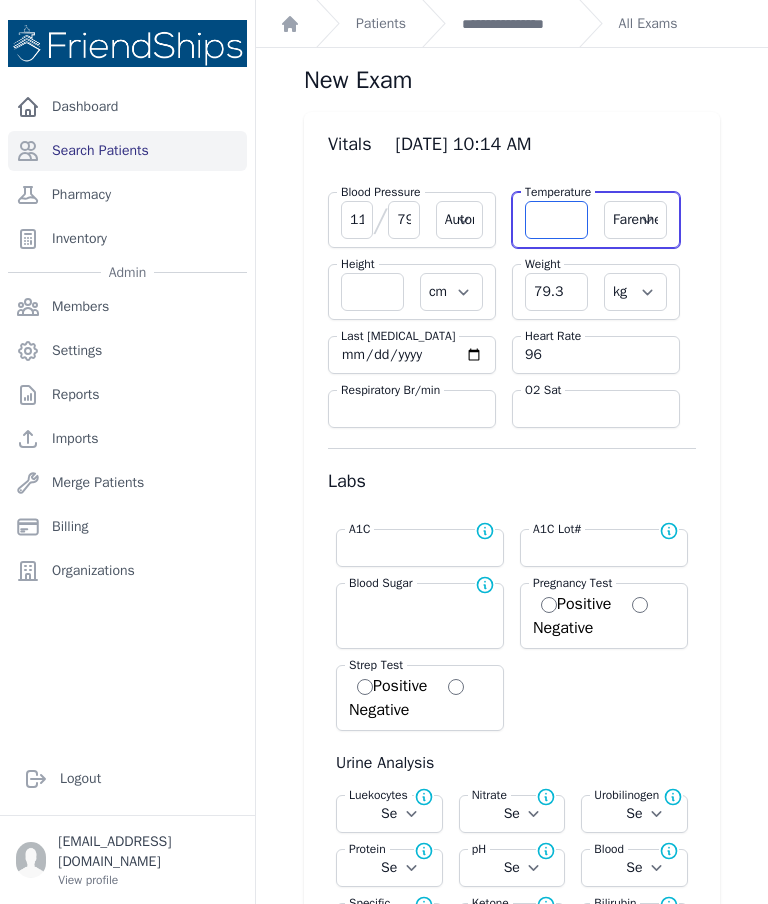 select on "F" 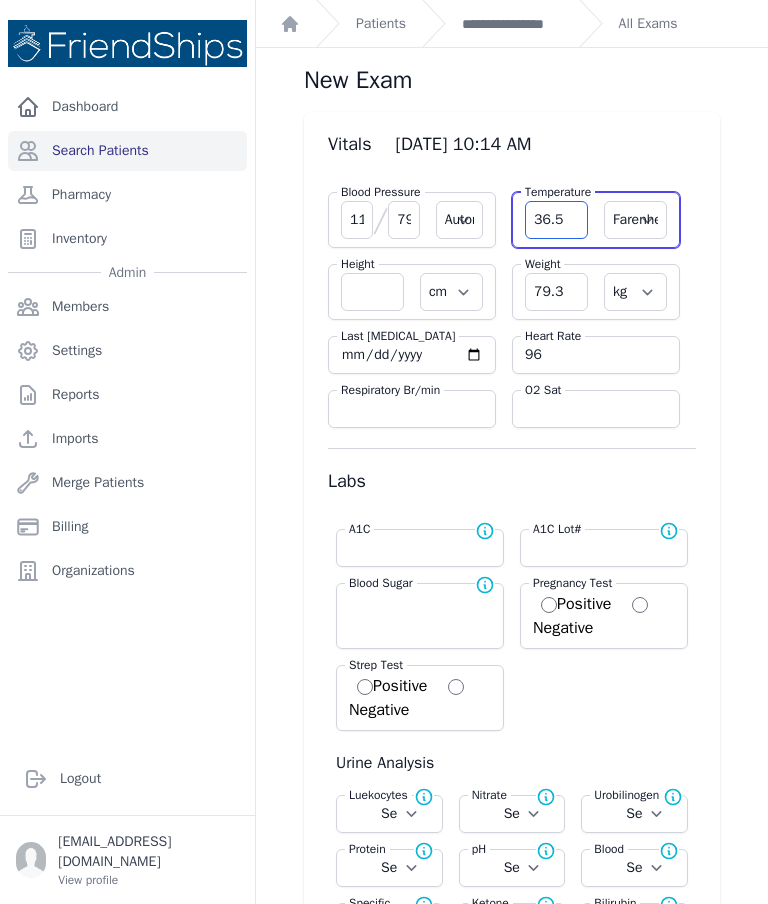 type on "36.5" 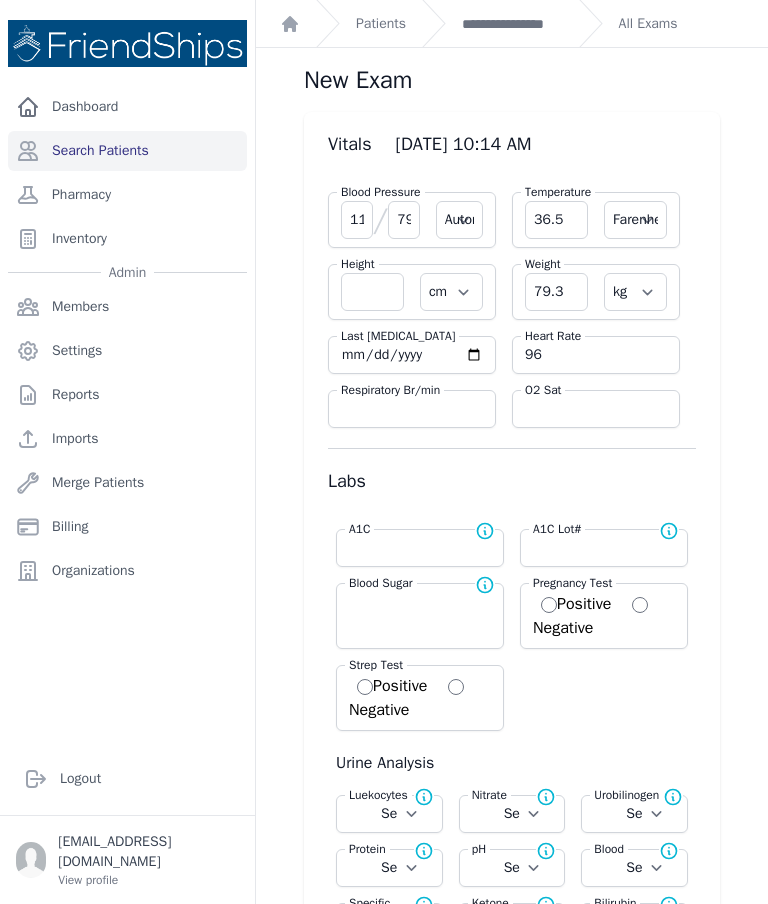 click on "Farenheit Celcius" at bounding box center [635, 220] 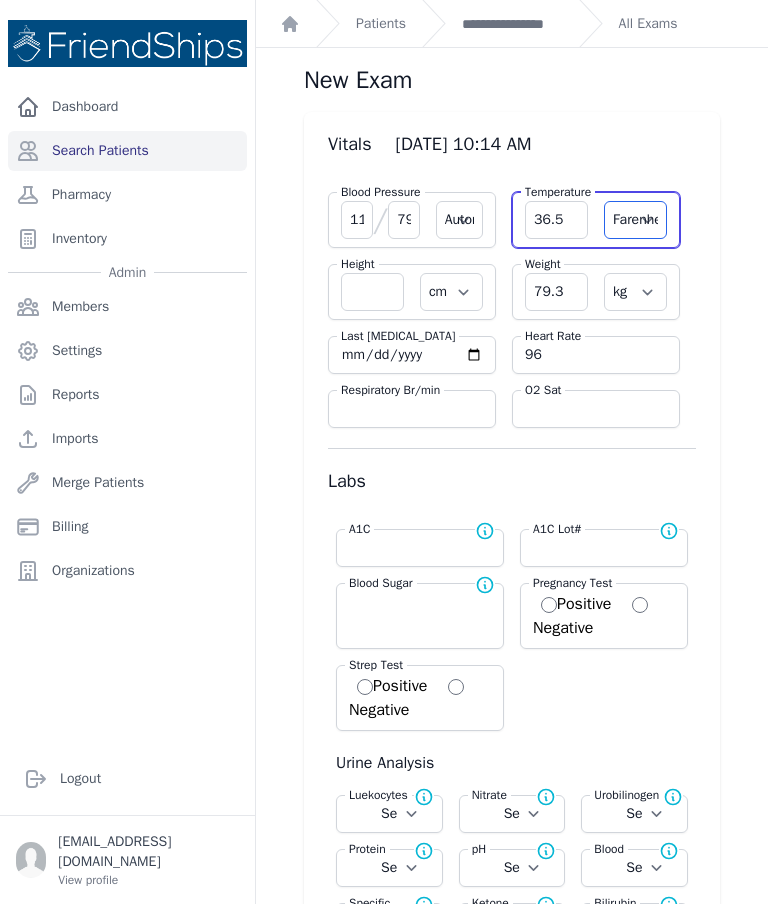 select on "C" 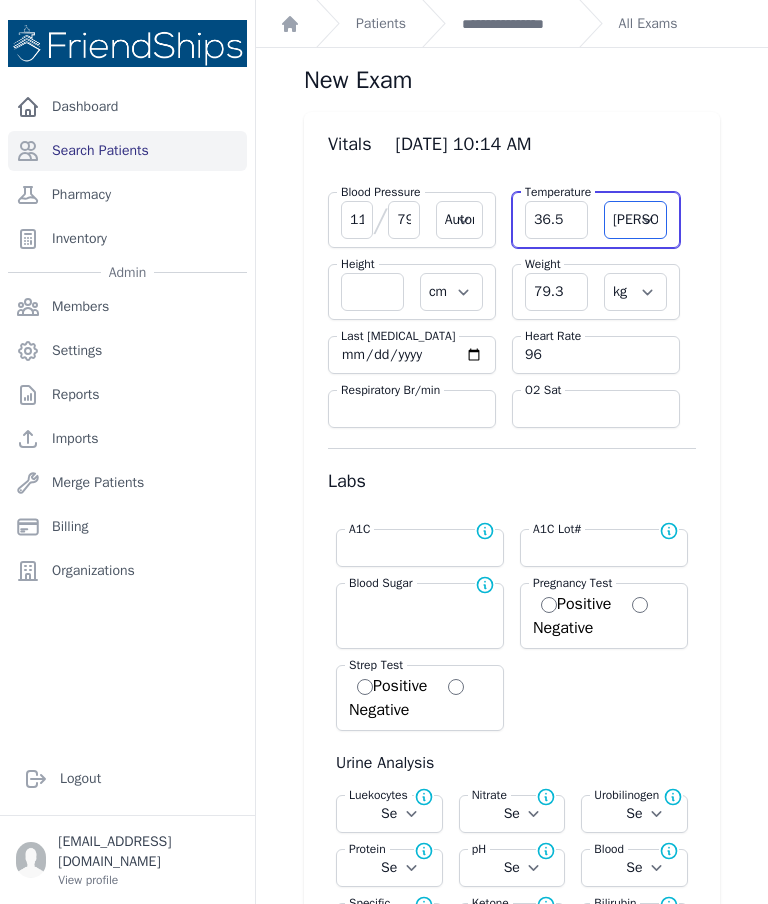 select on "Automatic" 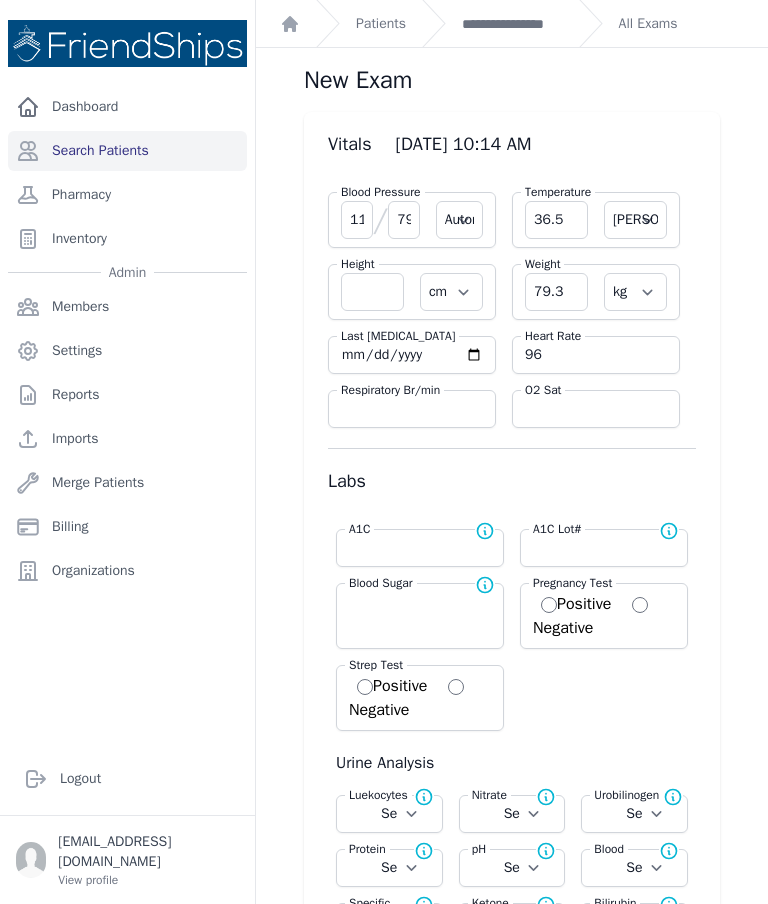click on "Vitals 2025-Jul-17 10:14 AM
Blood Pressure
115
/
79
Automatic Manual
Temperature
36.5
Farenheit Celcius
Height
cm in
Weight
79.3
kg lb
Last Menstrual Cycle
Respiratory Br/min
Heart Rate
96" at bounding box center [512, 2753] 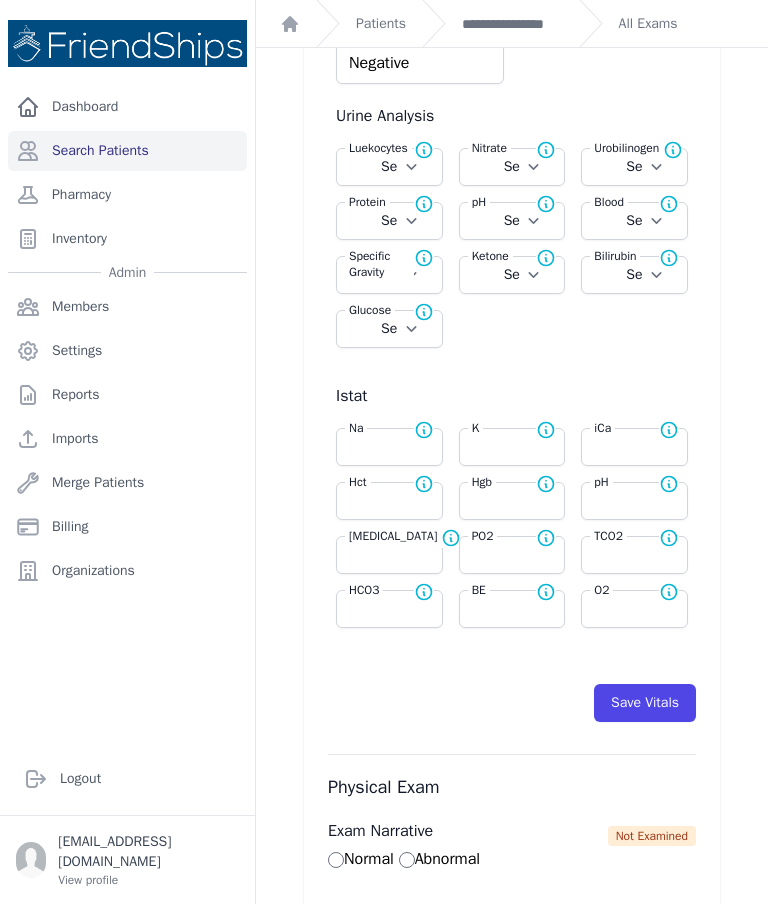 scroll, scrollTop: 647, scrollLeft: 0, axis: vertical 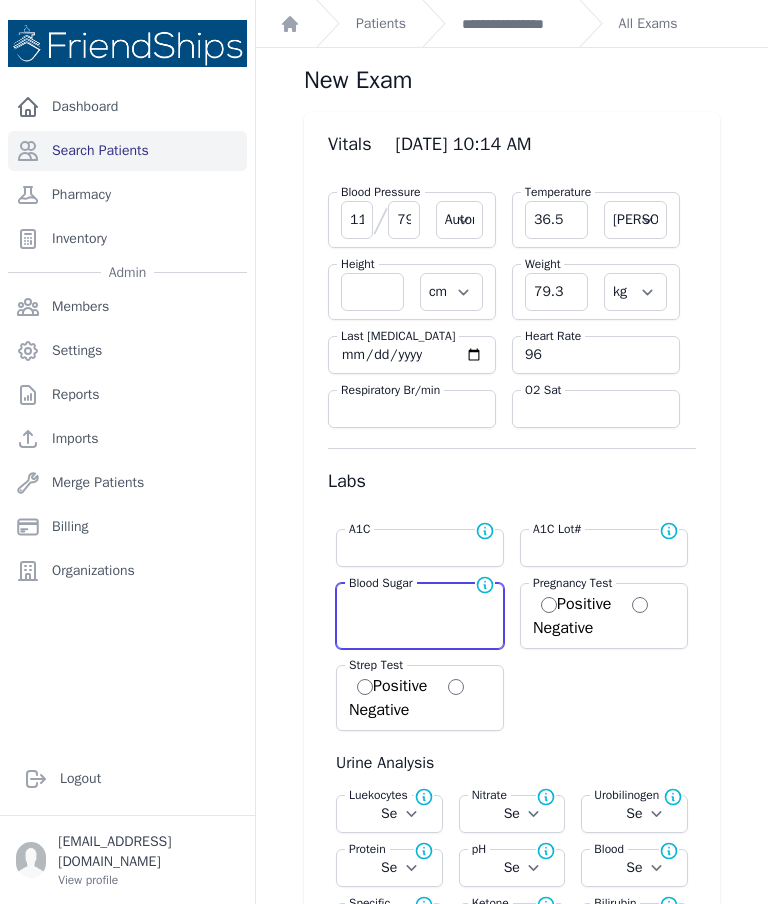 click at bounding box center [420, 602] 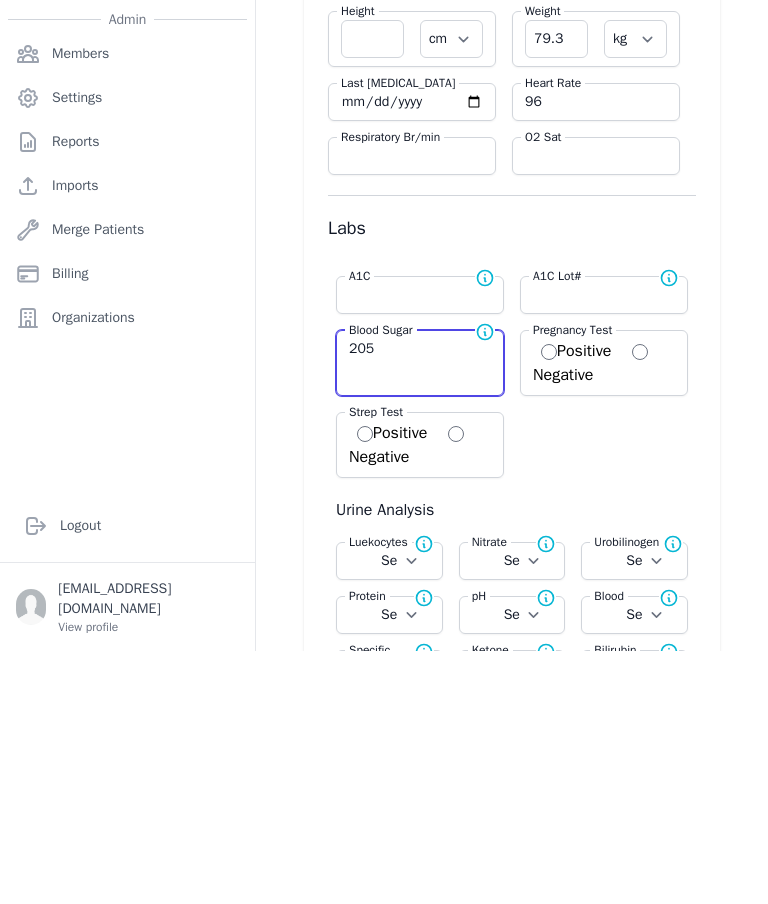 scroll, scrollTop: 0, scrollLeft: 0, axis: both 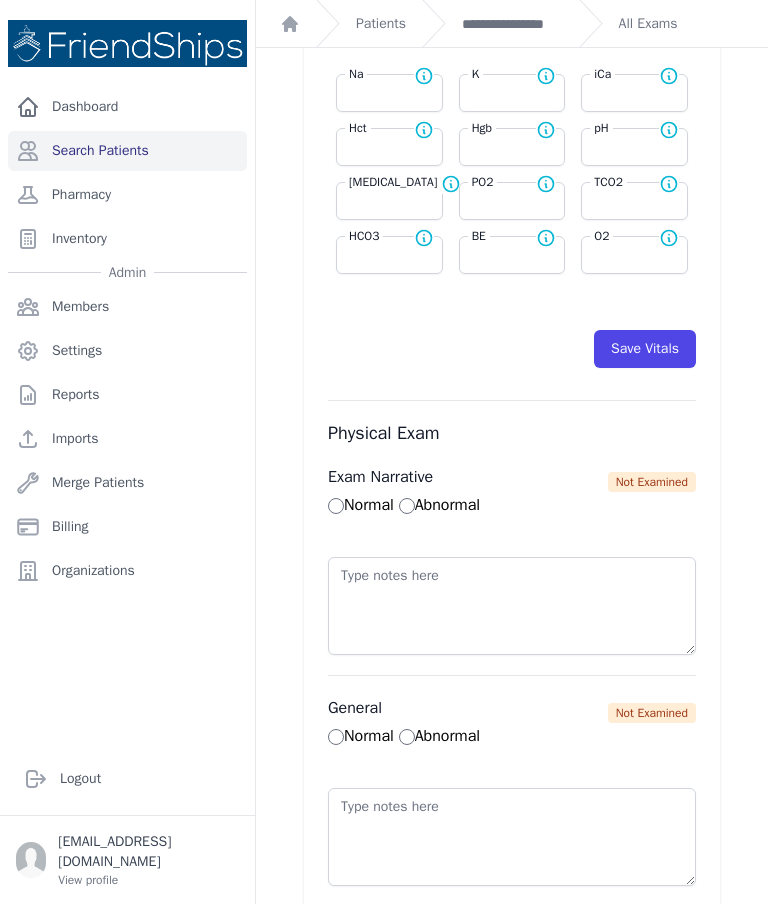 type on "205" 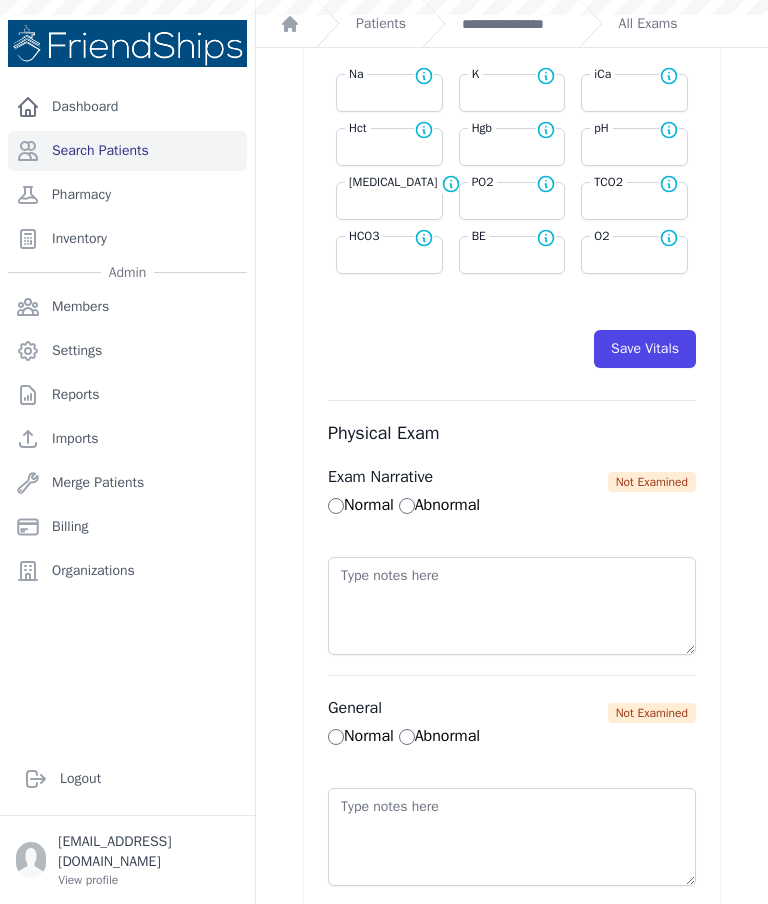select on "Automatic" 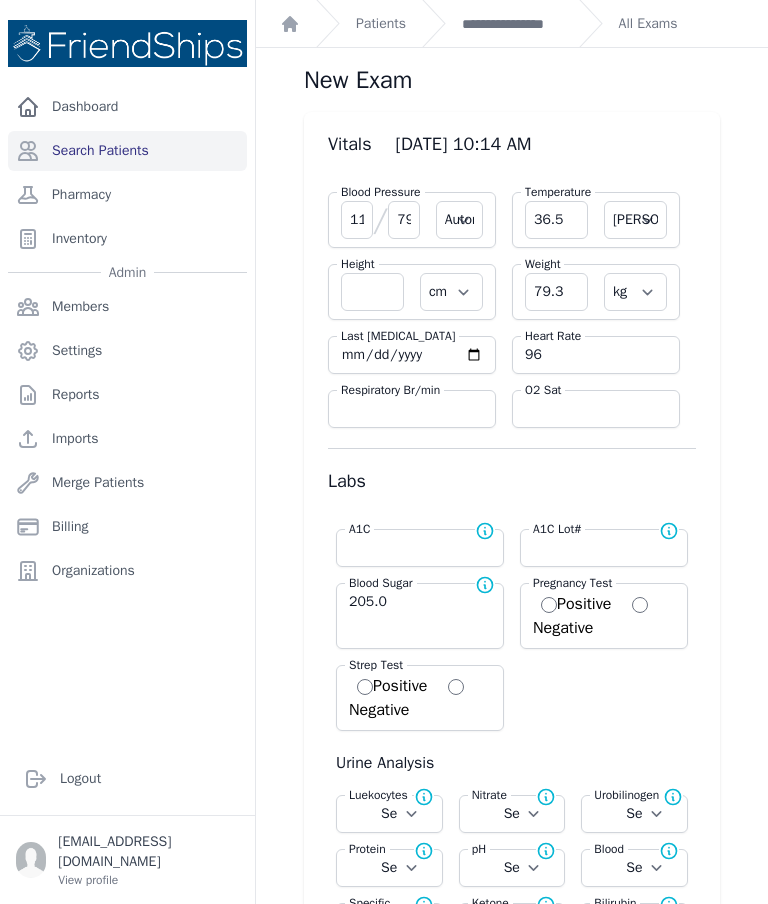 click on "**********" at bounding box center [512, 24] 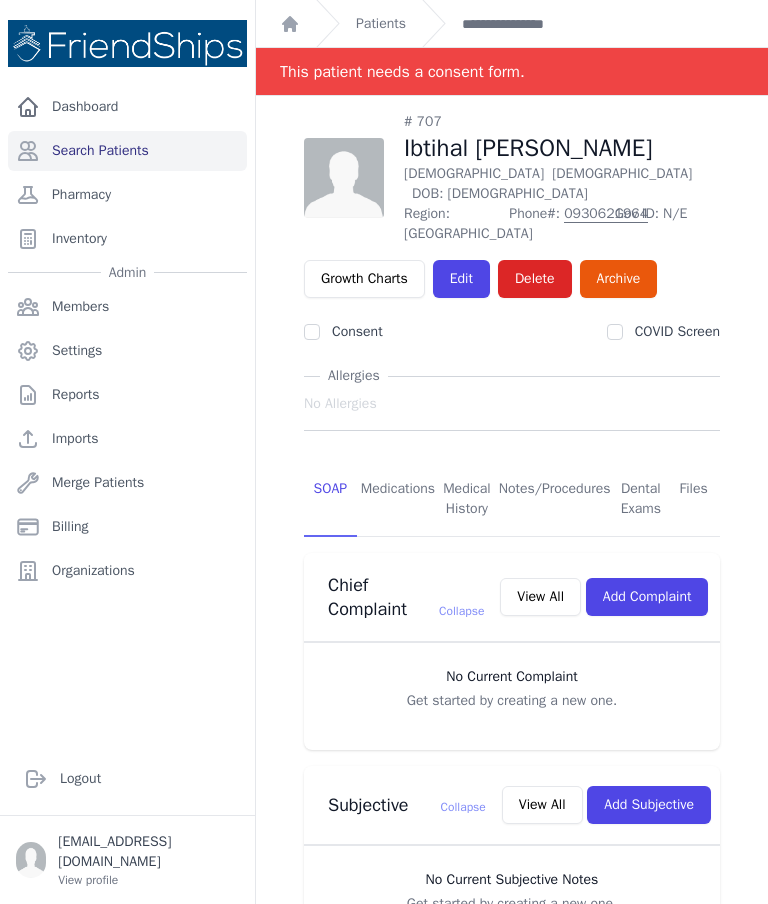 scroll, scrollTop: 0, scrollLeft: 0, axis: both 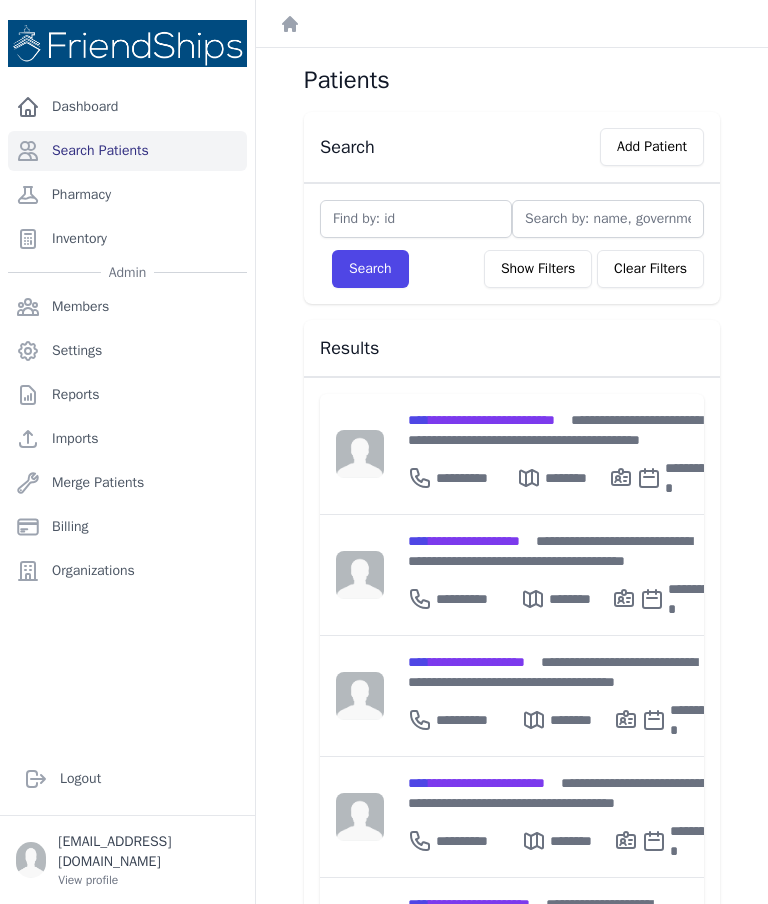 click on "**********" at bounding box center [464, 599] 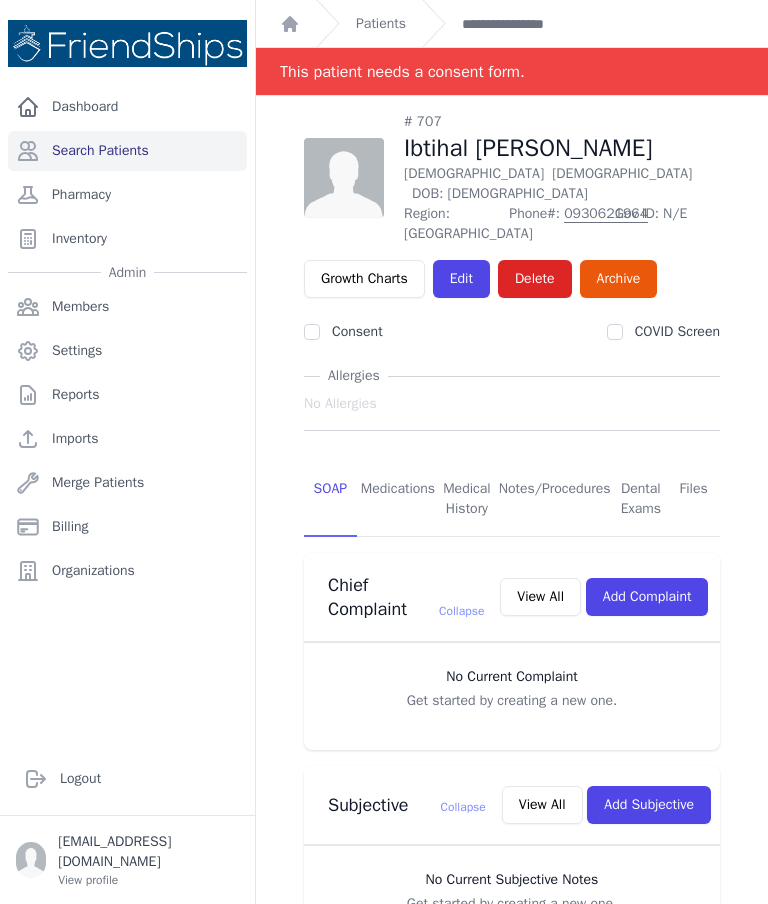scroll, scrollTop: 0, scrollLeft: 0, axis: both 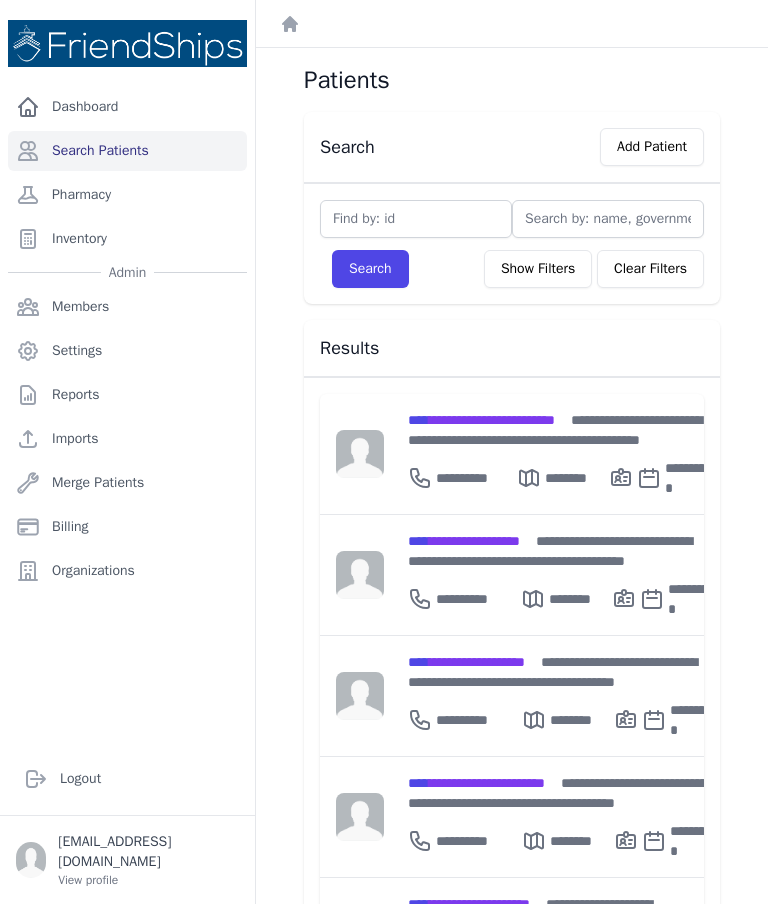 click on "Add Patient" at bounding box center [652, 147] 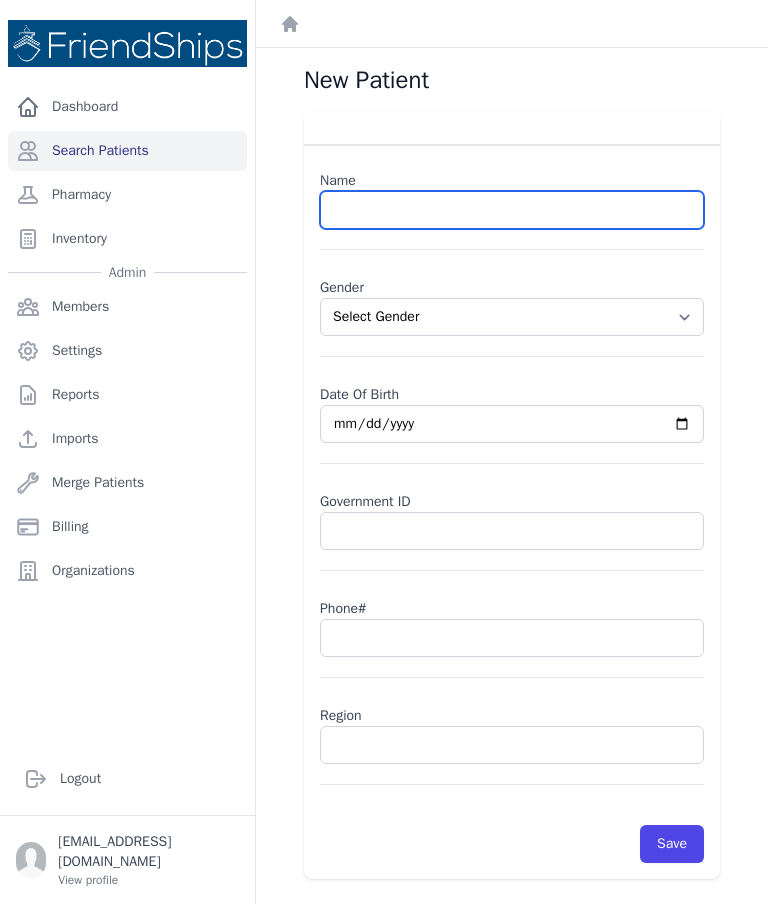 click at bounding box center [512, 210] 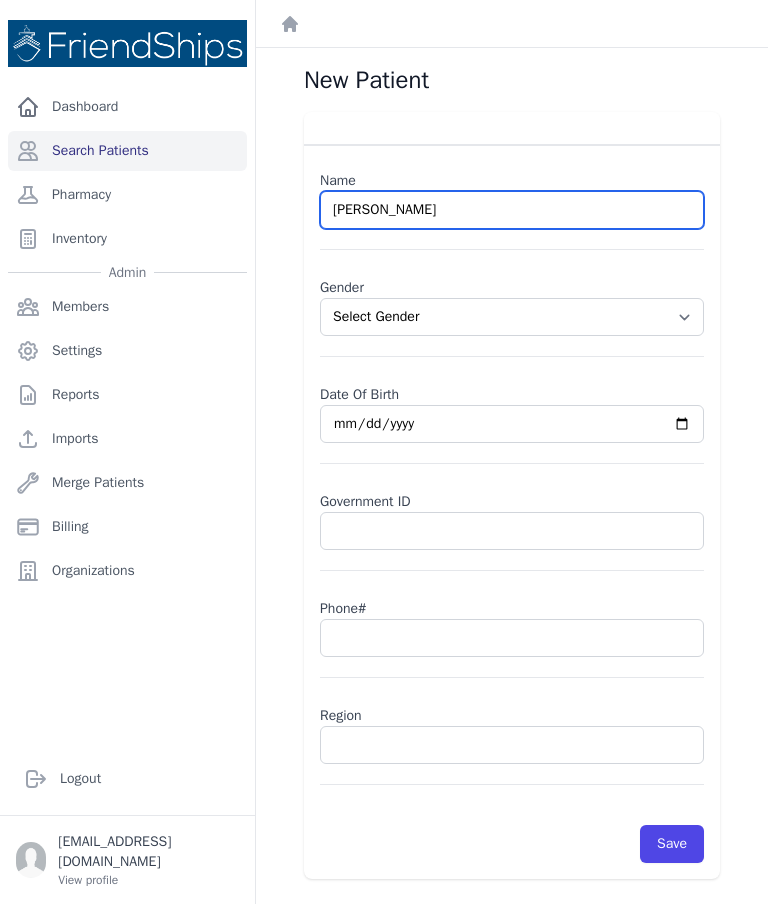 type on "Jihan Eid Ahmad" 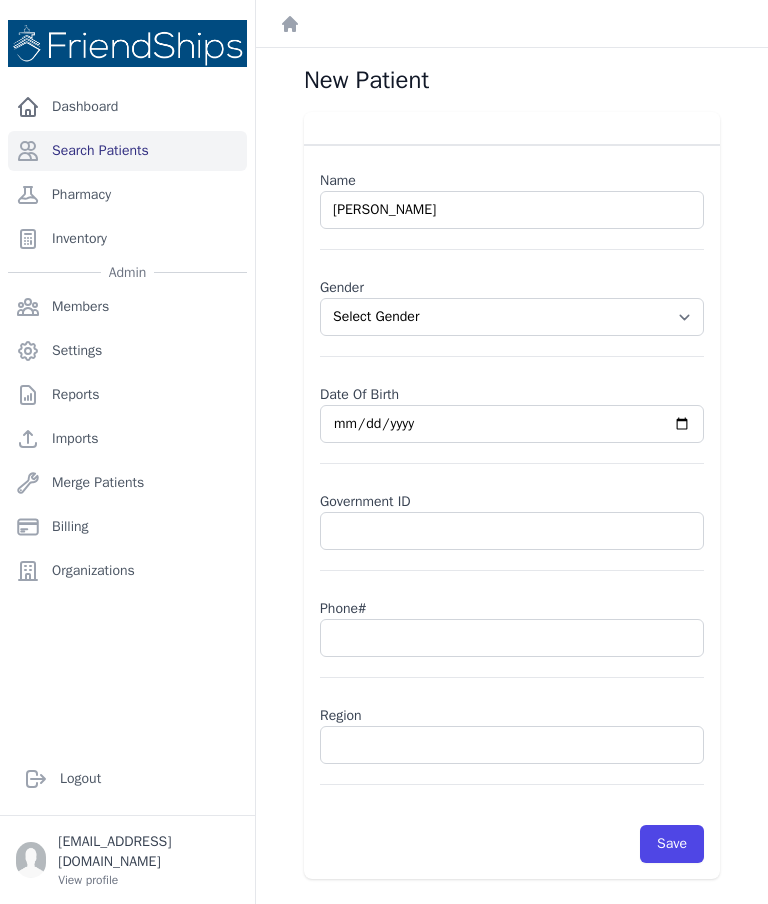 click on "Select Gender [DEMOGRAPHIC_DATA] [DEMOGRAPHIC_DATA]" at bounding box center [512, 317] 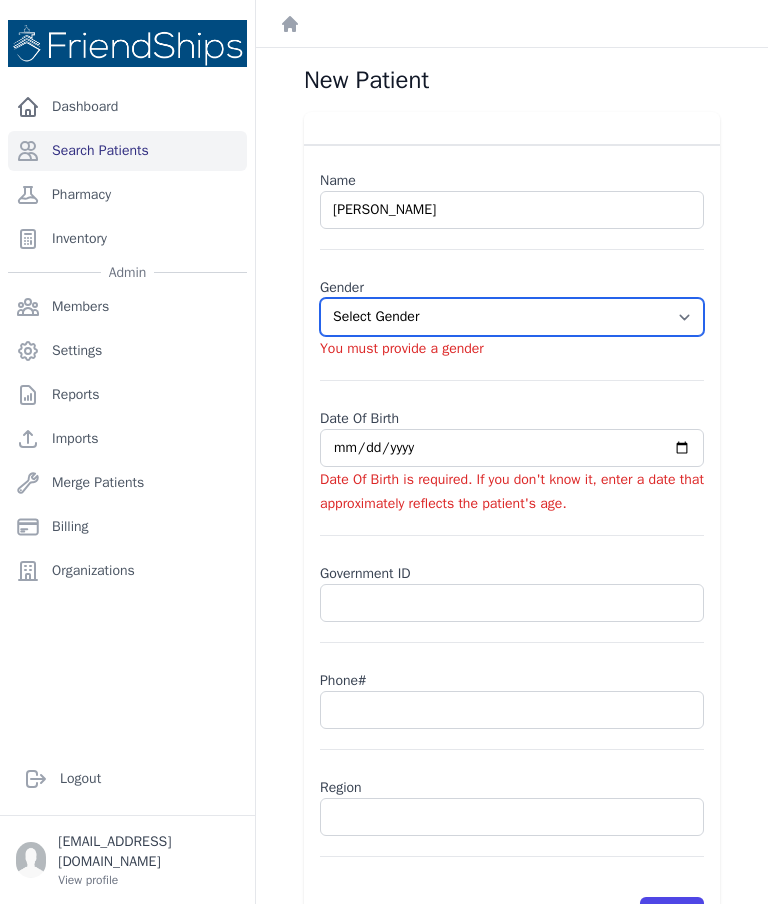 select on "[DEMOGRAPHIC_DATA]" 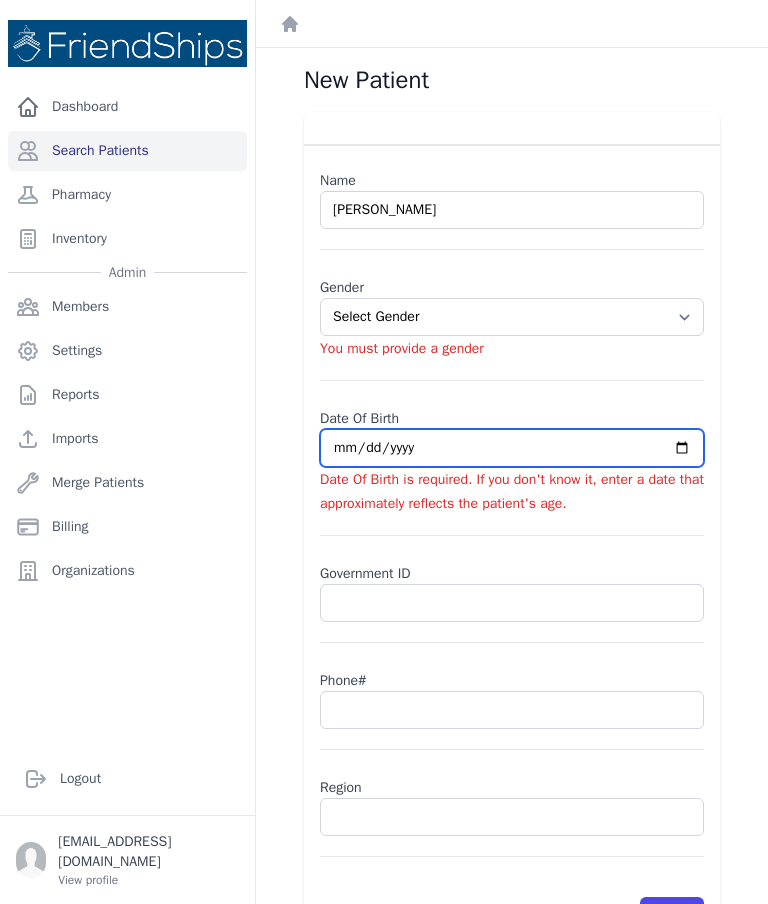 click at bounding box center [512, 448] 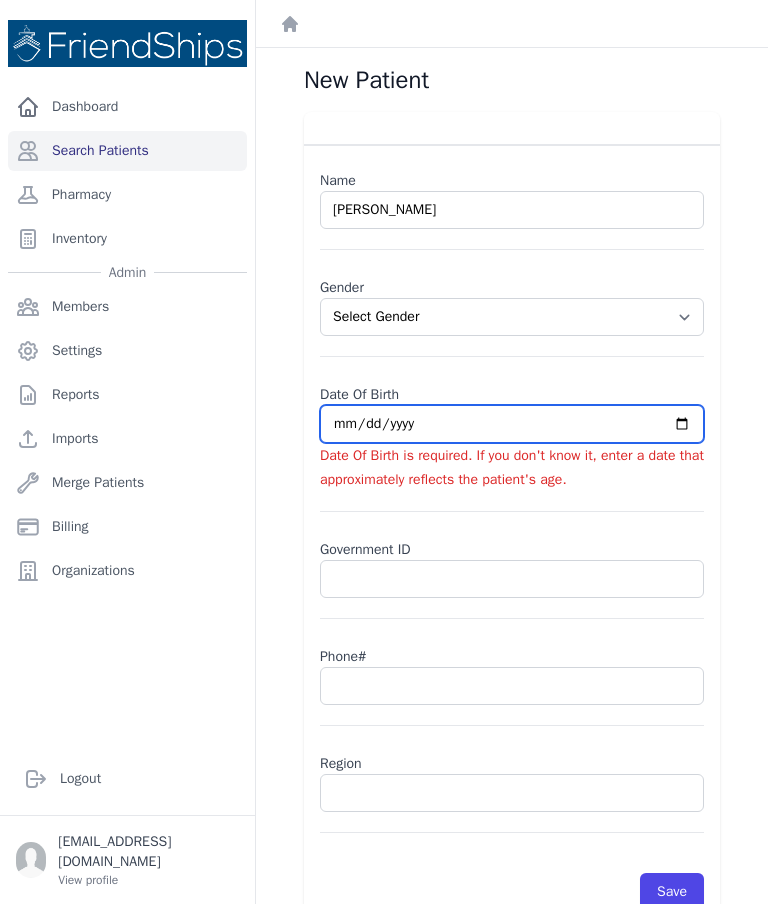 type on "[DATE]" 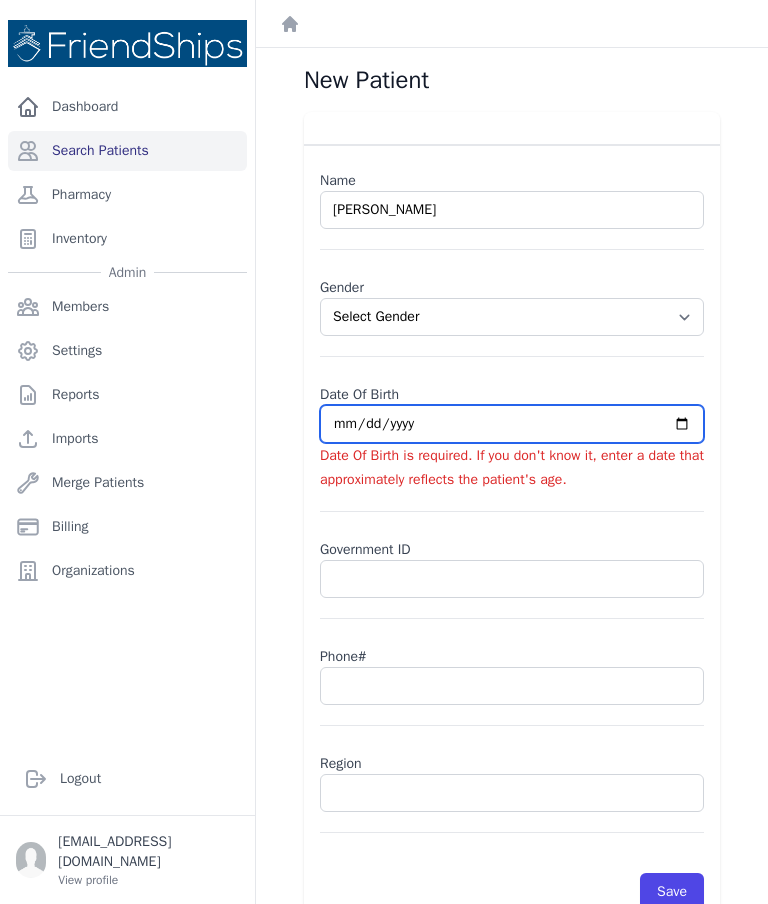 select on "[DEMOGRAPHIC_DATA]" 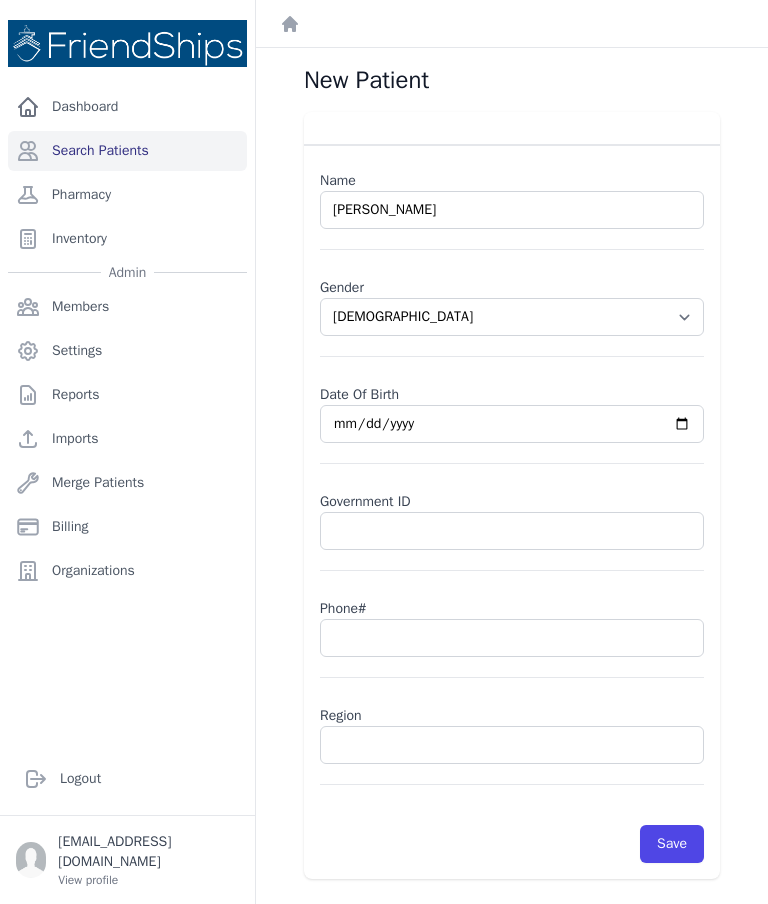 click at bounding box center (512, 531) 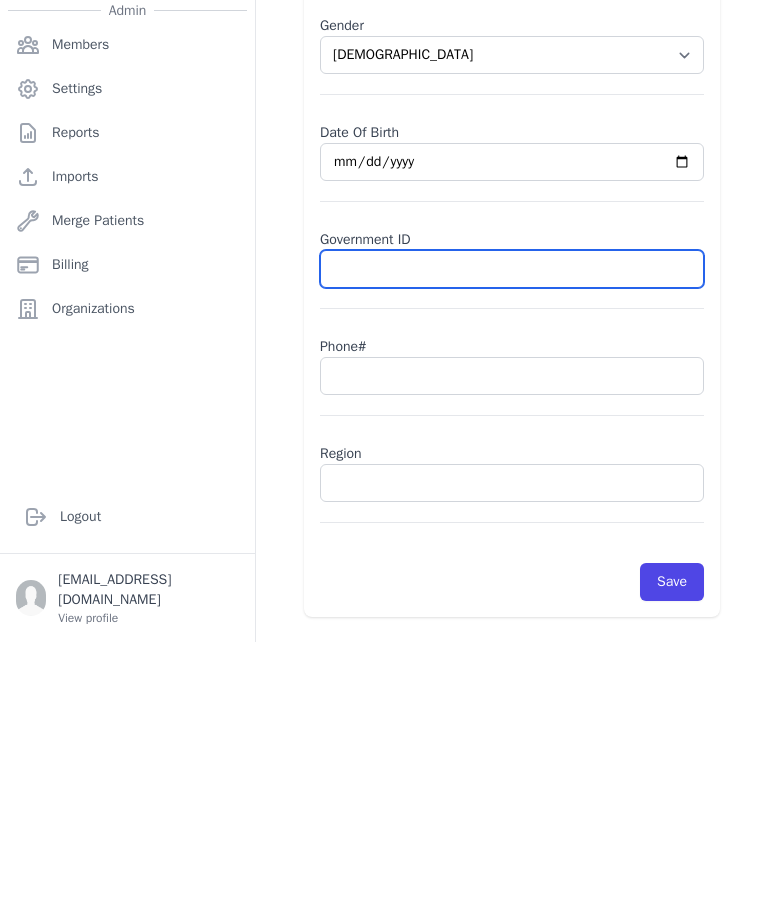 click at bounding box center (512, 531) 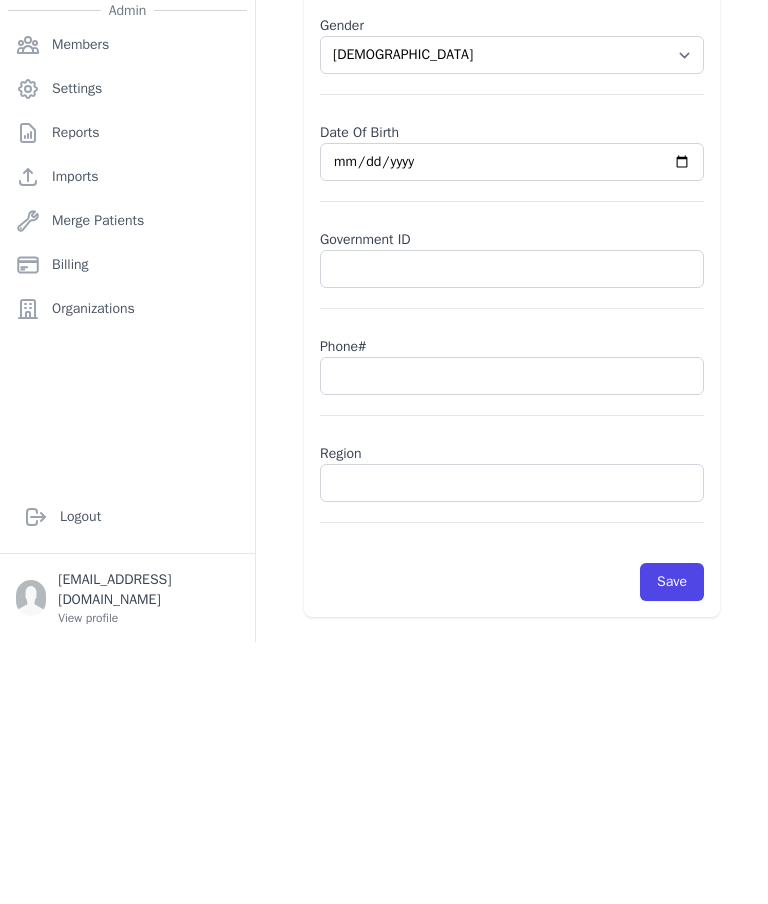 click on "[DATE]" at bounding box center [512, 424] 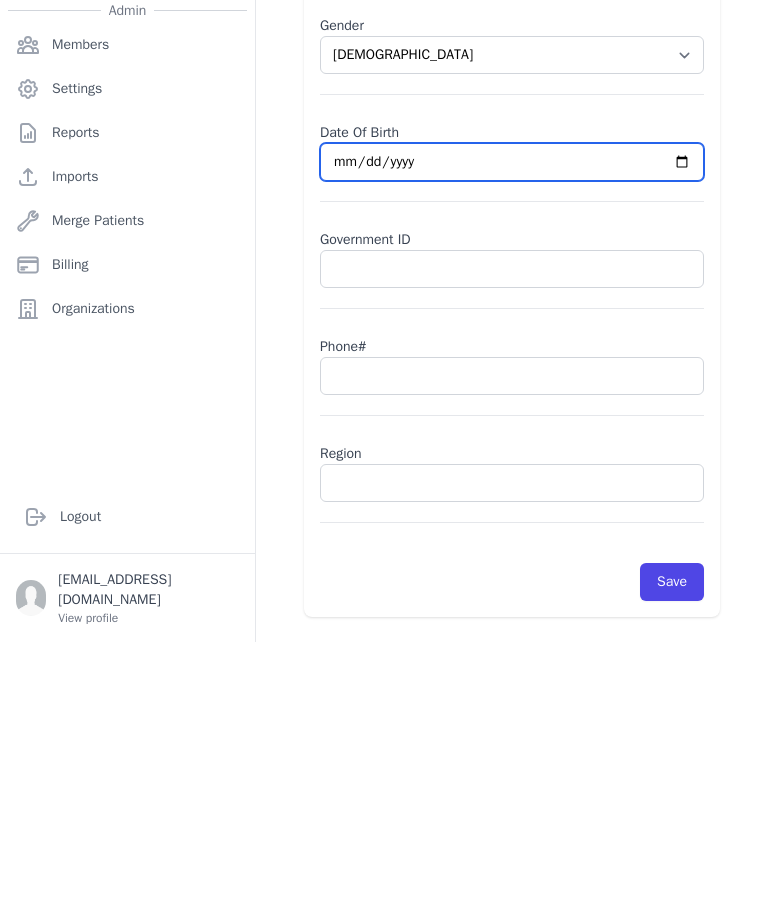 scroll, scrollTop: 80, scrollLeft: 0, axis: vertical 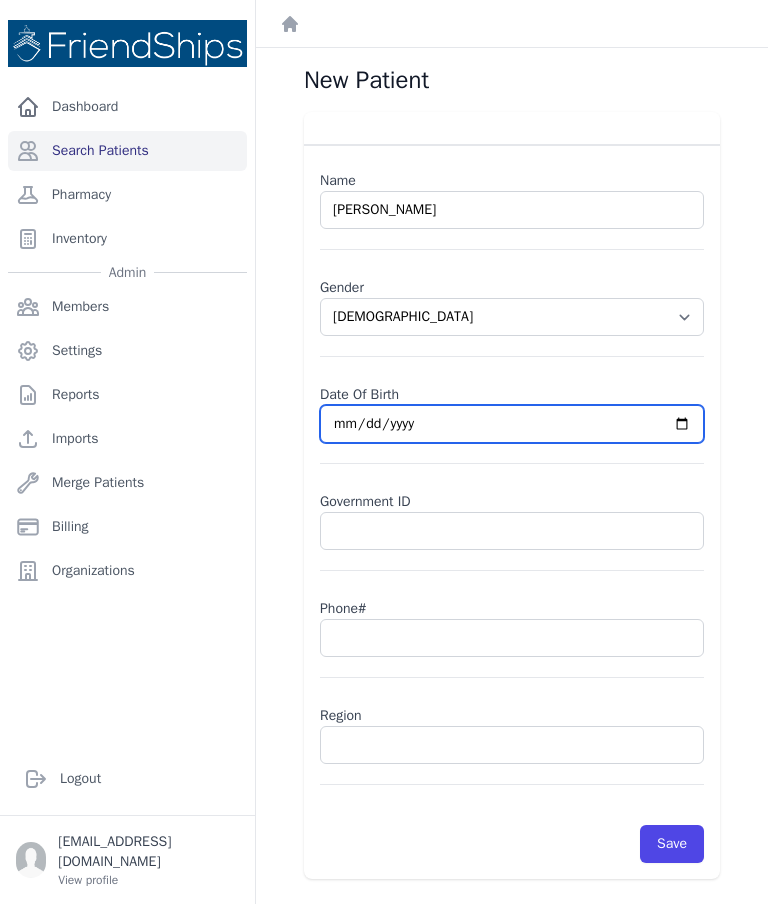 type on "1985-07-17" 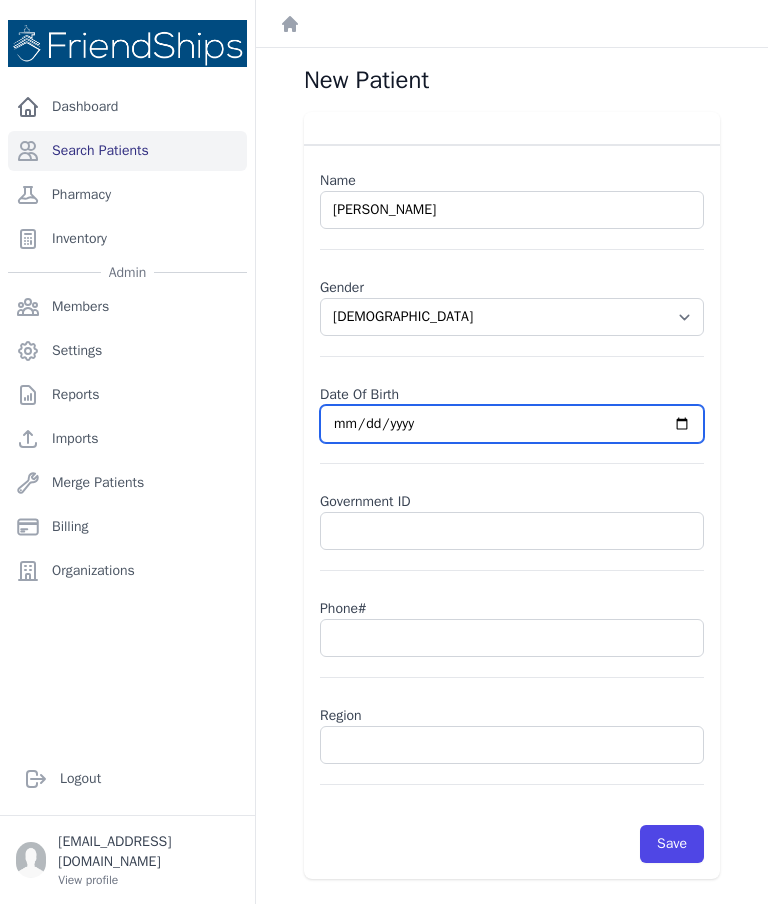 select on "[DEMOGRAPHIC_DATA]" 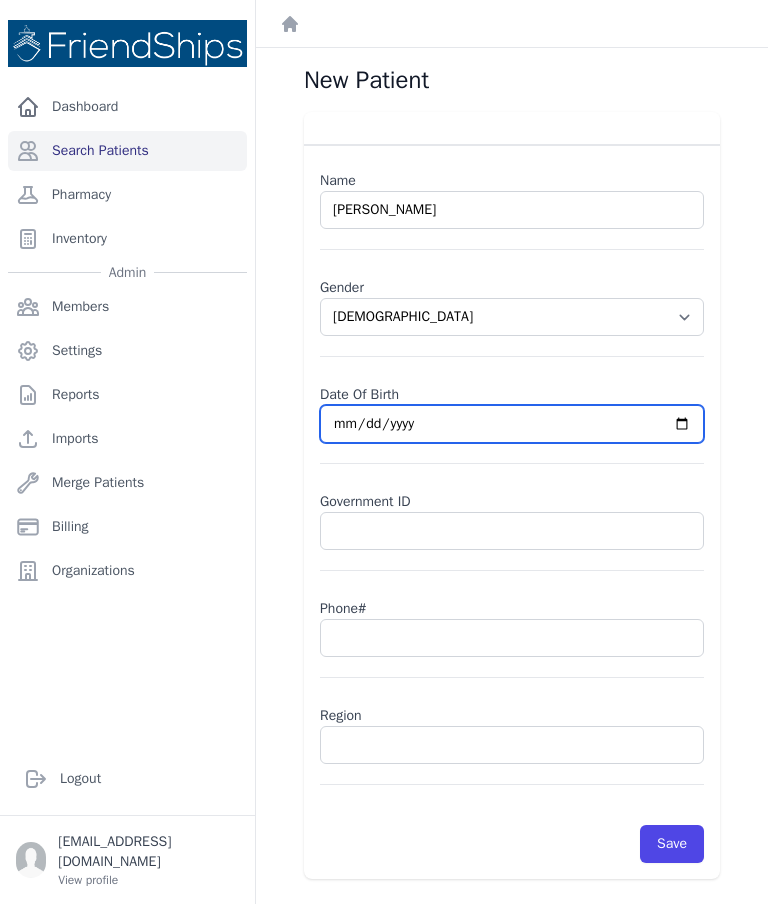 type on "1985-05-17" 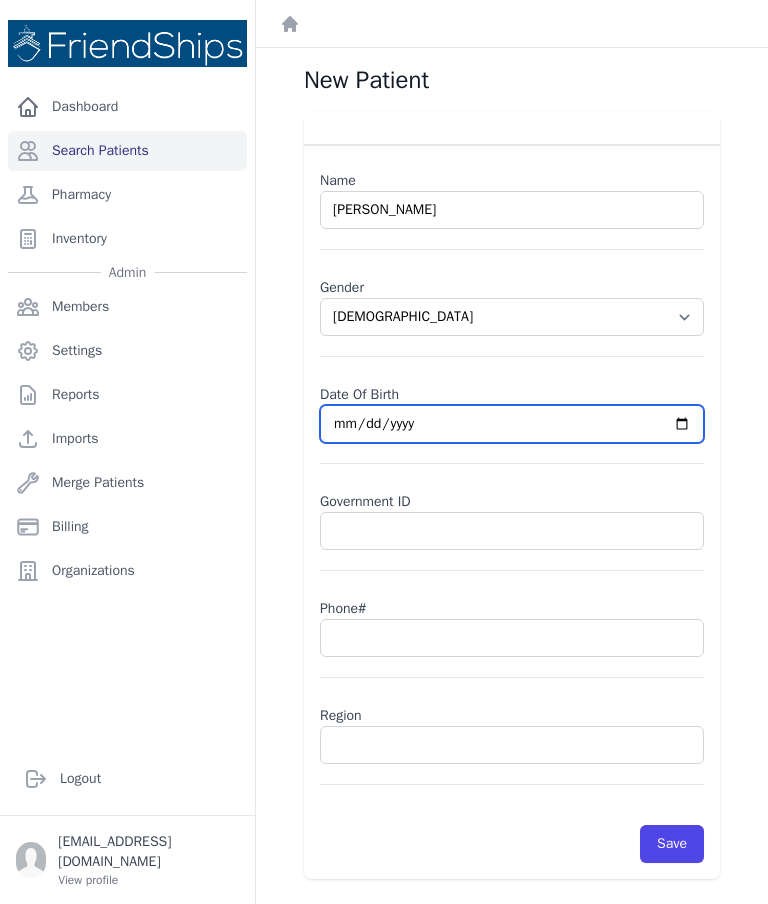 select on "[DEMOGRAPHIC_DATA]" 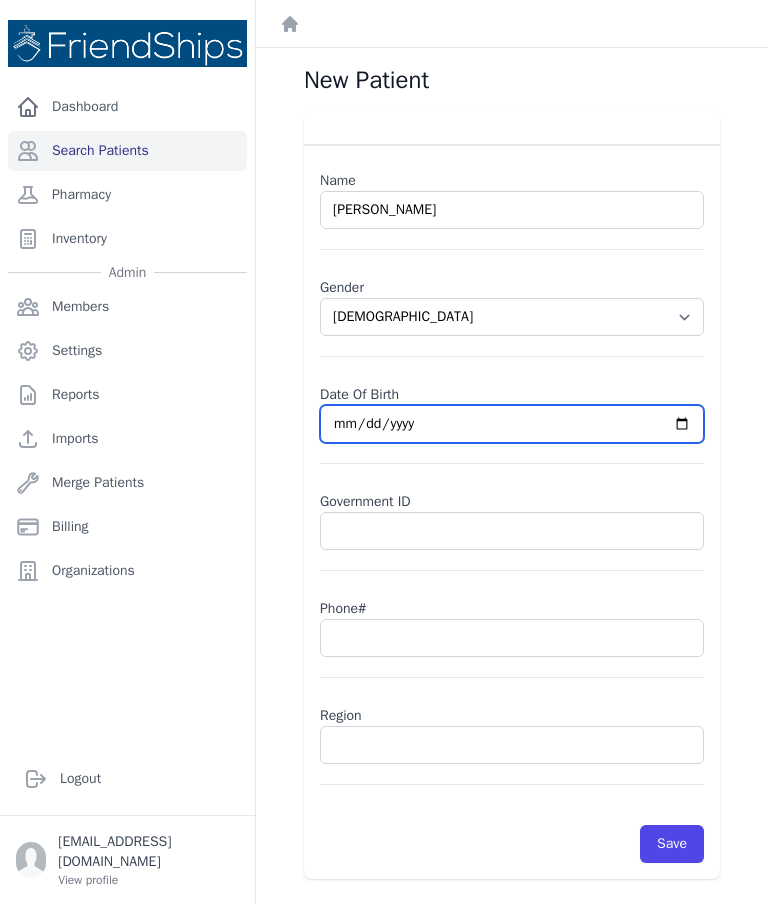 type on "1985-05-12" 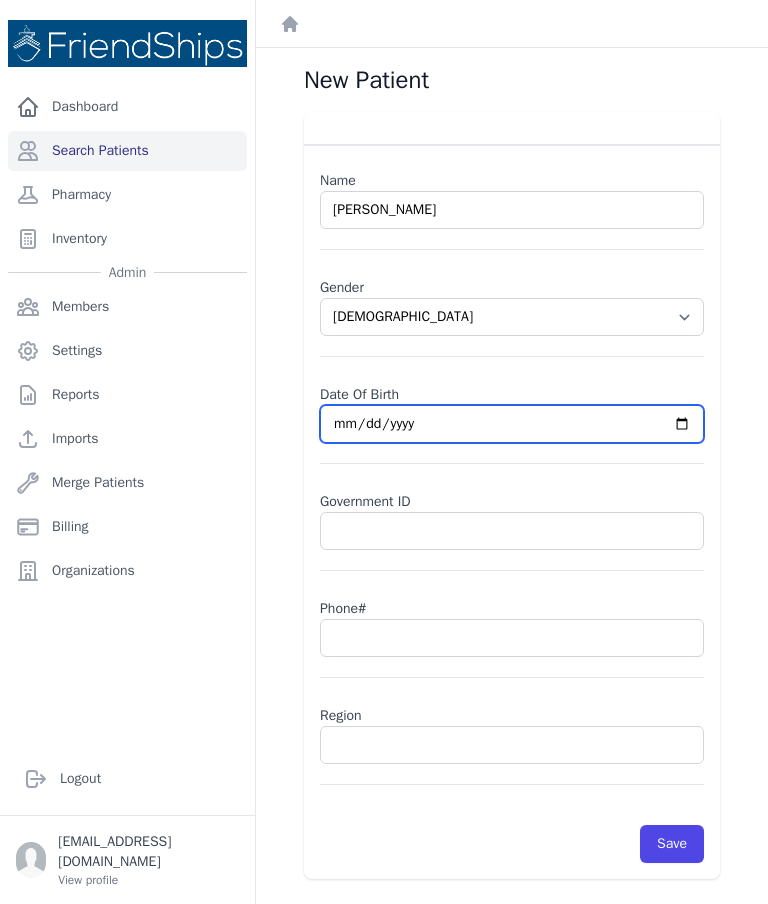 select on "[DEMOGRAPHIC_DATA]" 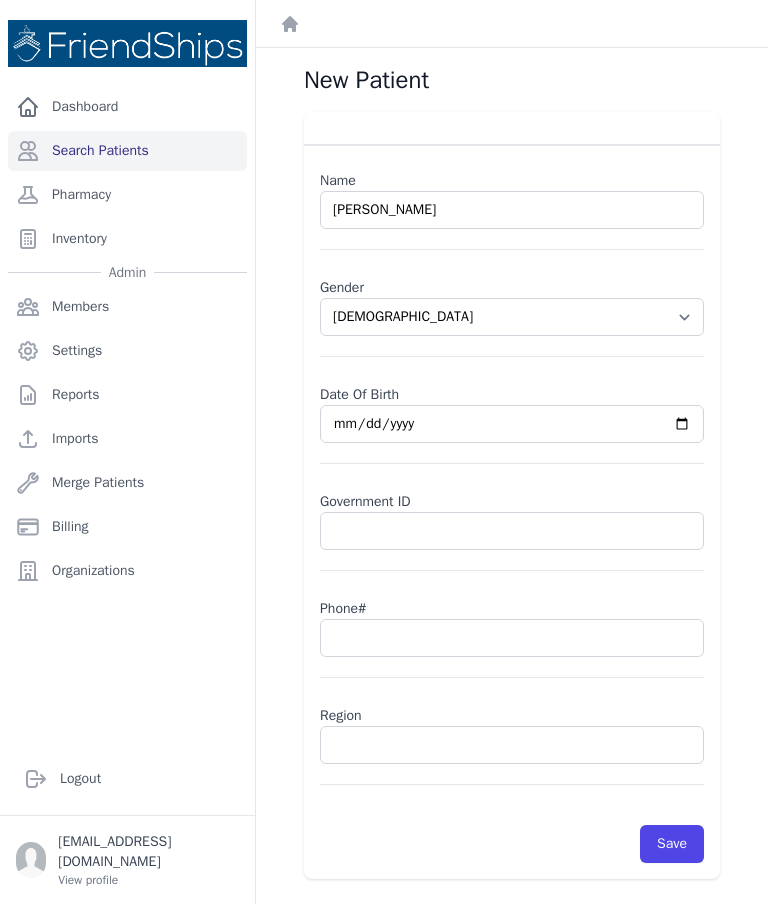 click at bounding box center (512, 638) 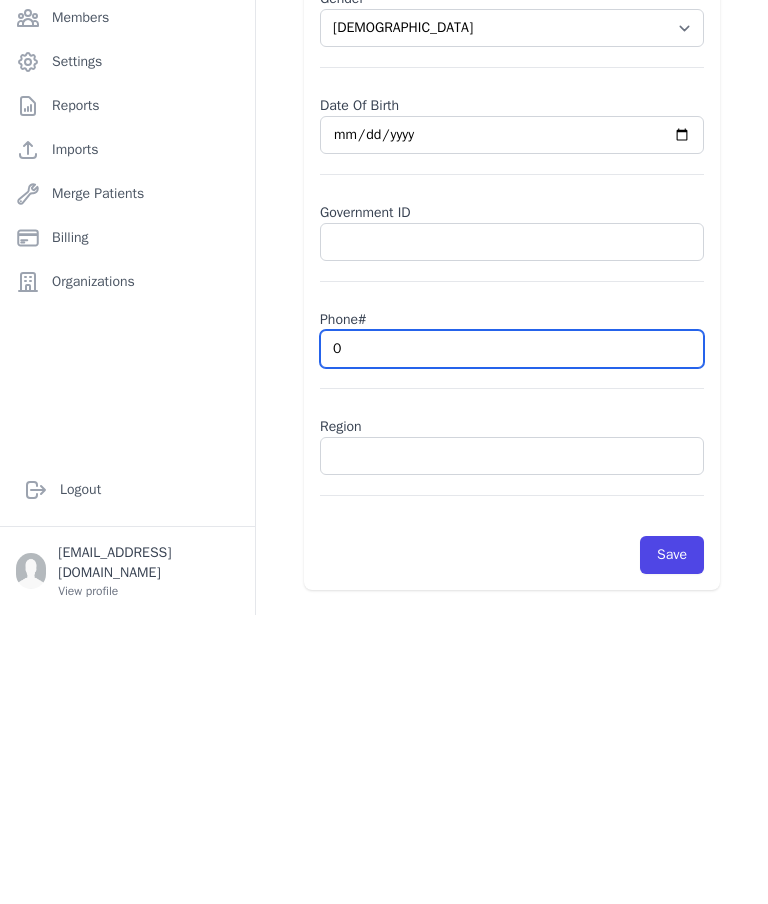 type on "09" 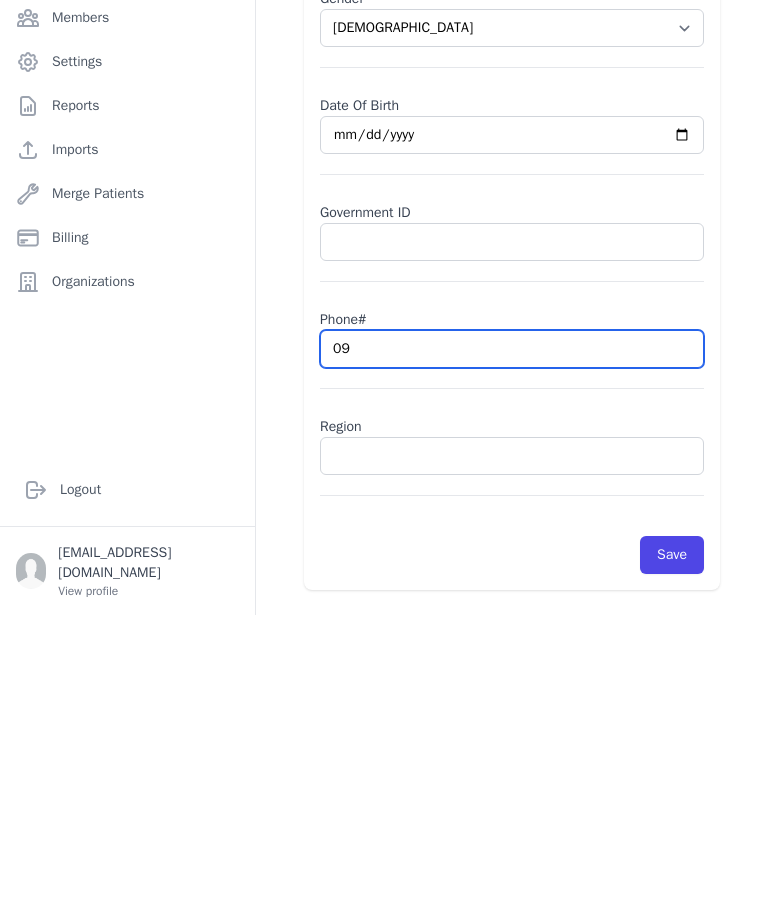 select on "[DEMOGRAPHIC_DATA]" 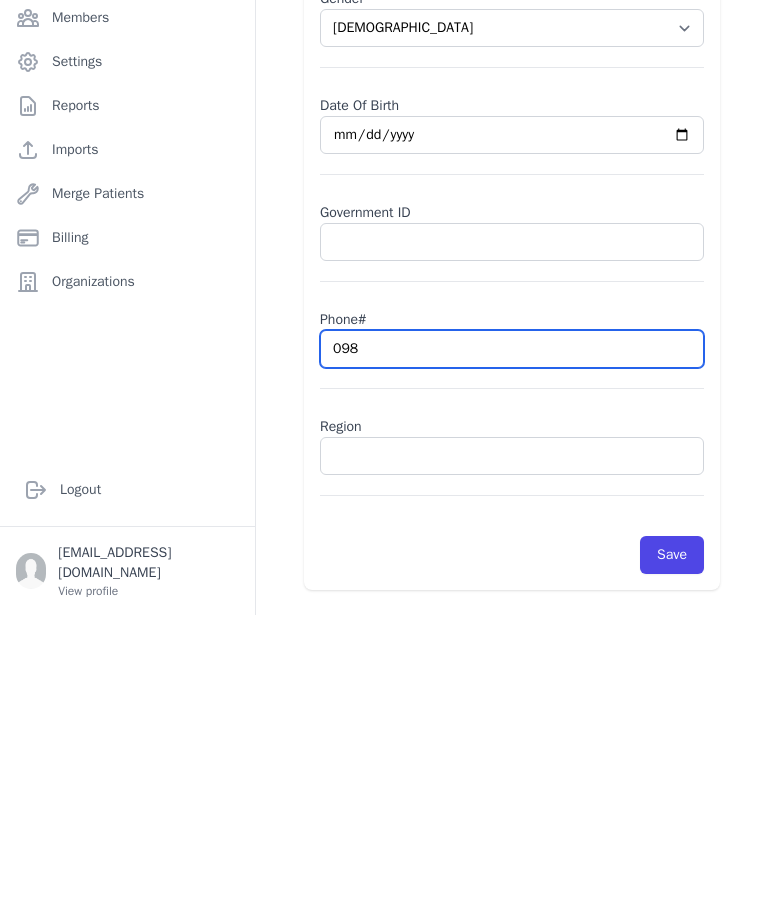 type on "0988" 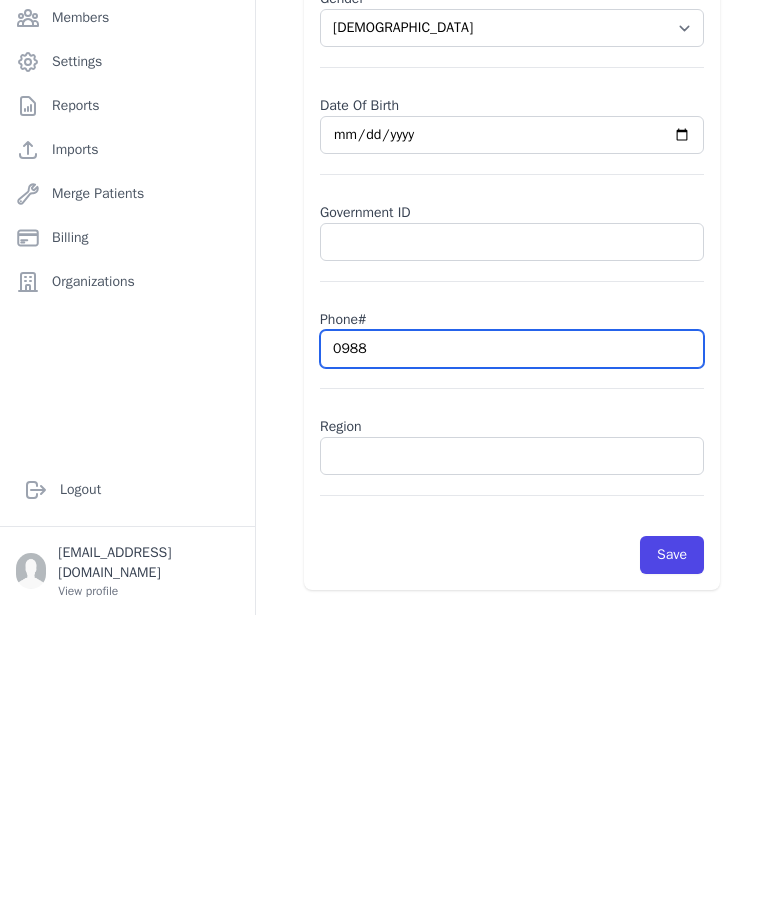 select on "[DEMOGRAPHIC_DATA]" 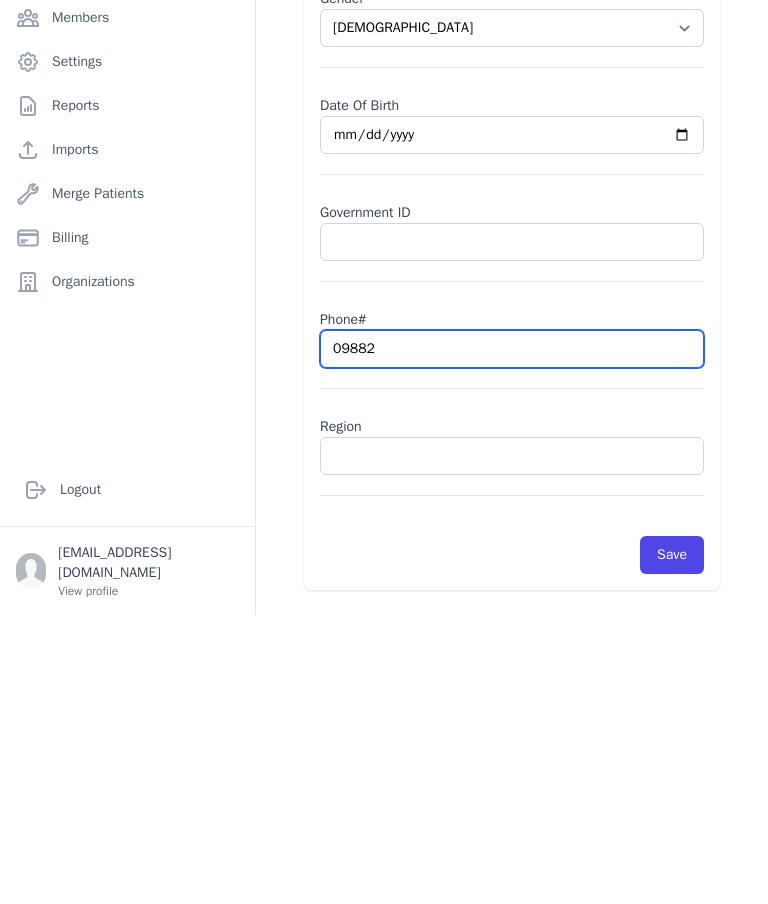 type on "098827" 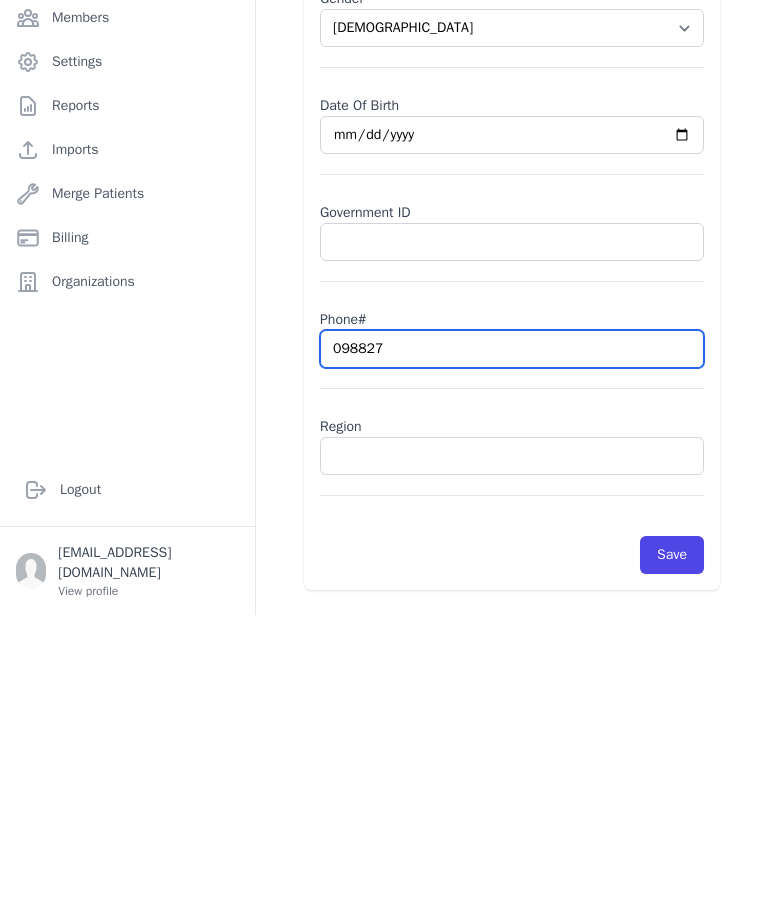 select on "[DEMOGRAPHIC_DATA]" 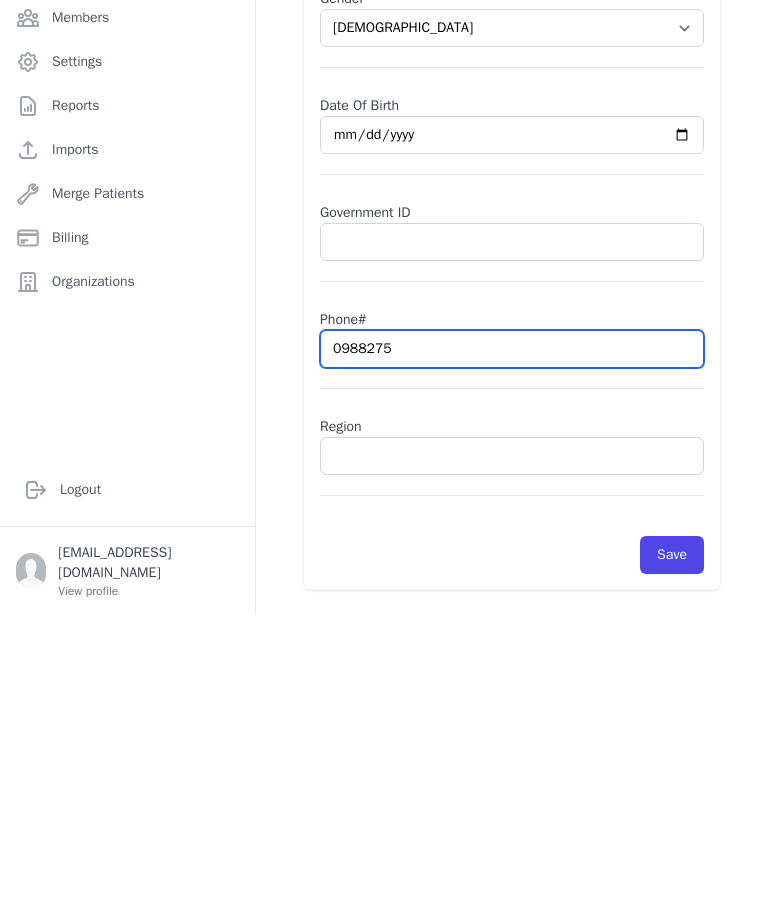 type on "09882758" 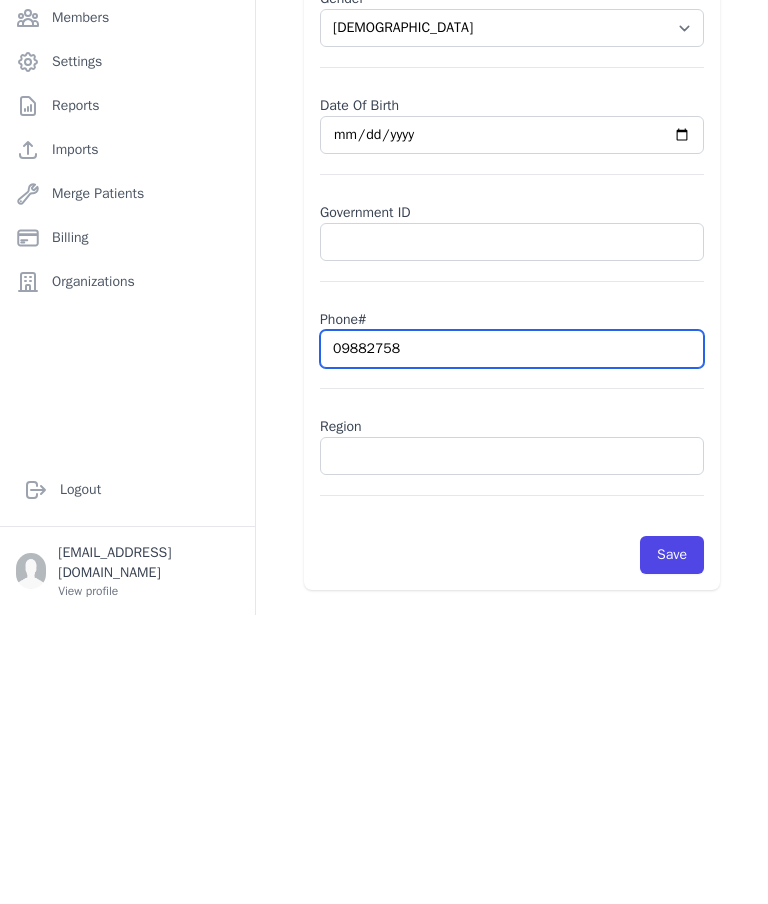 select on "[DEMOGRAPHIC_DATA]" 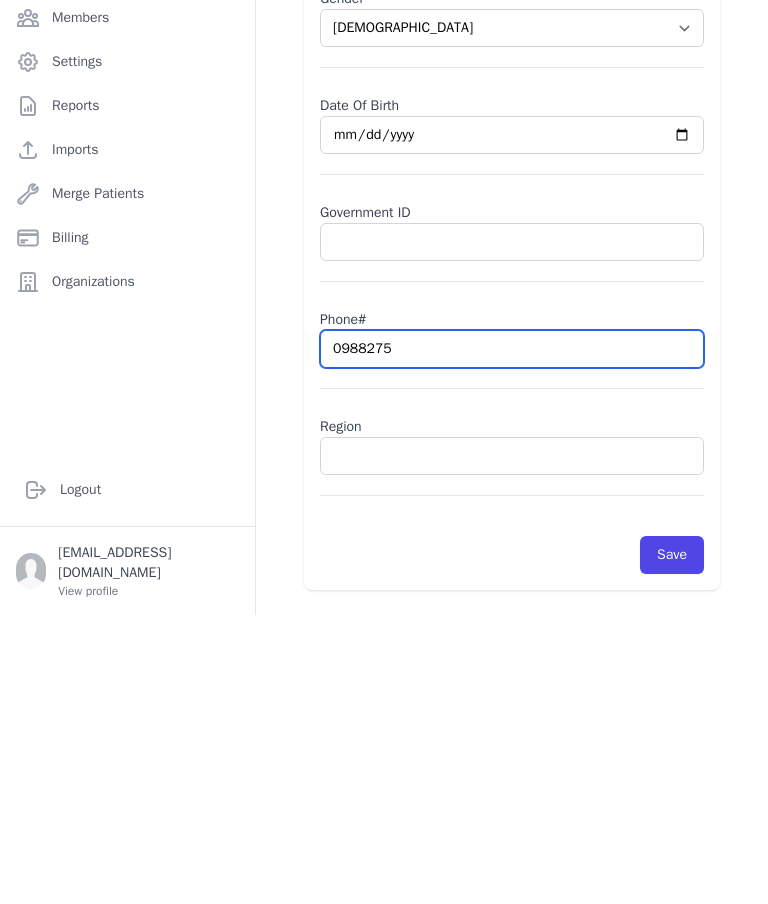 type on "09882759" 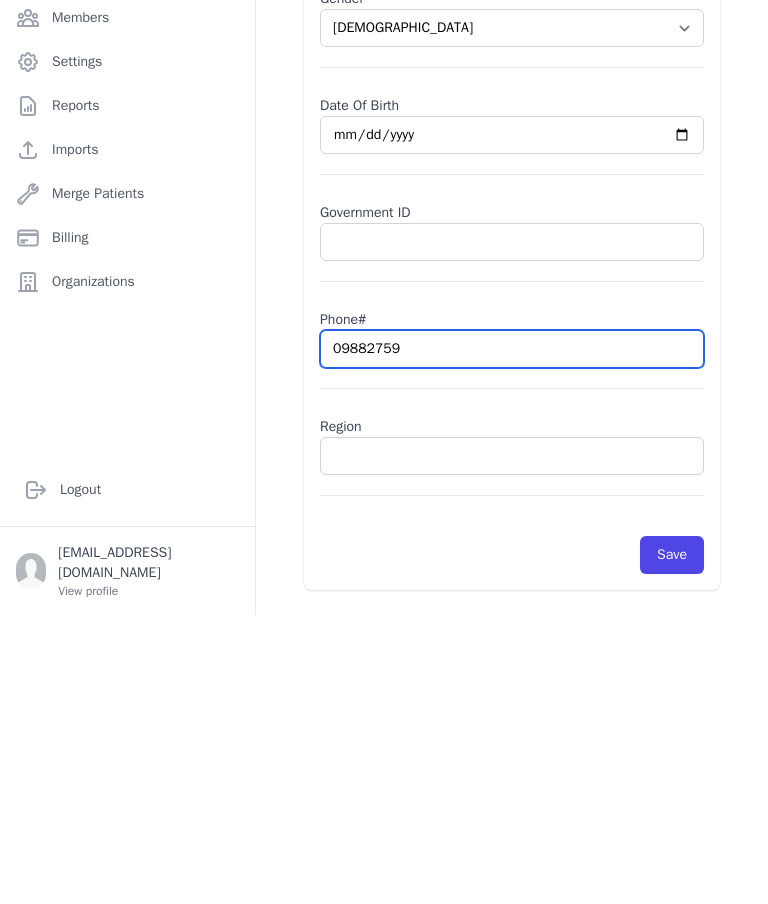 select on "[DEMOGRAPHIC_DATA]" 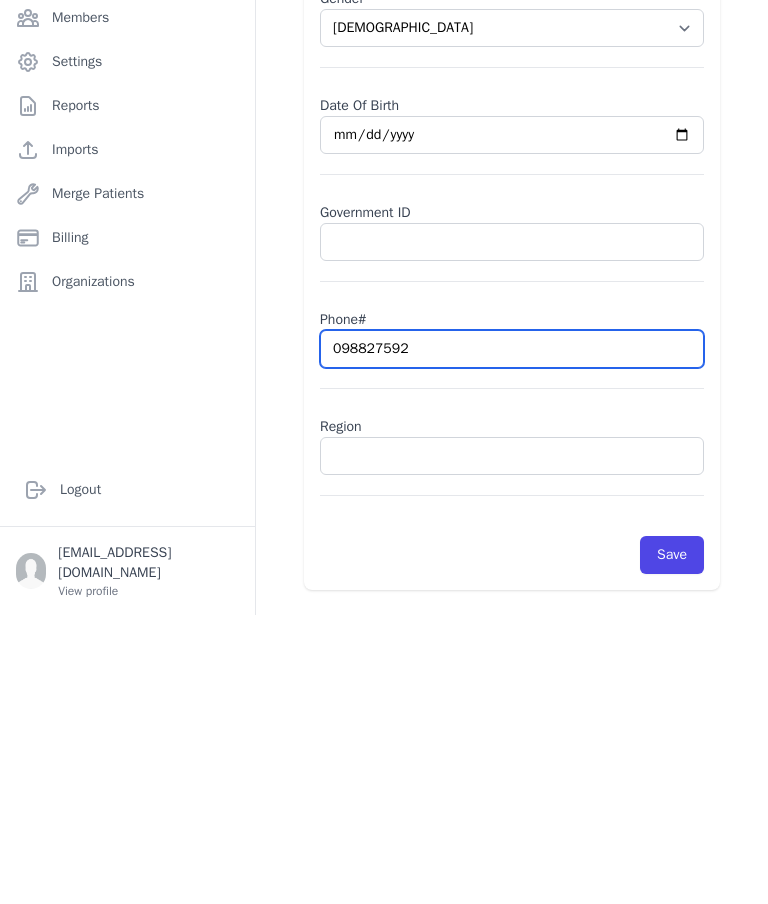 type on "0988275924" 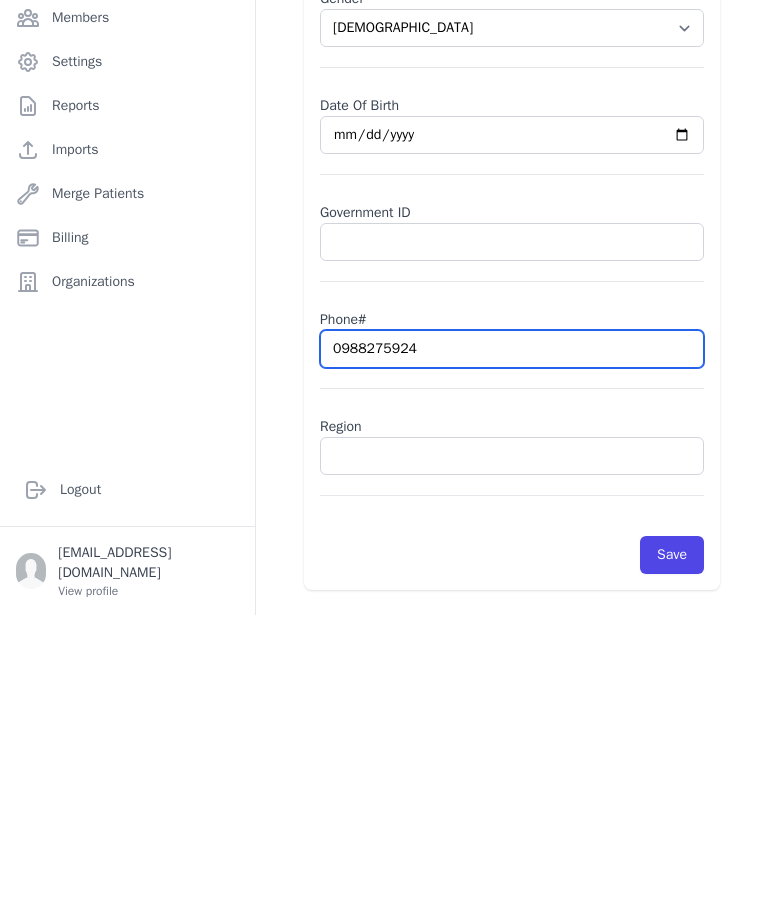 select on "[DEMOGRAPHIC_DATA]" 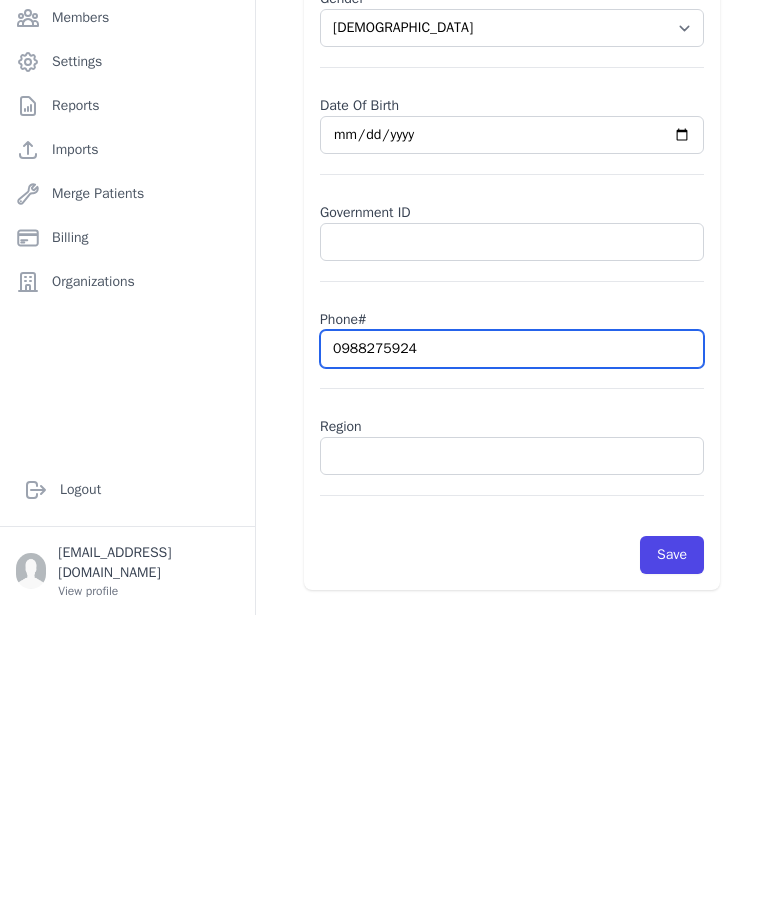 type on "0988275924" 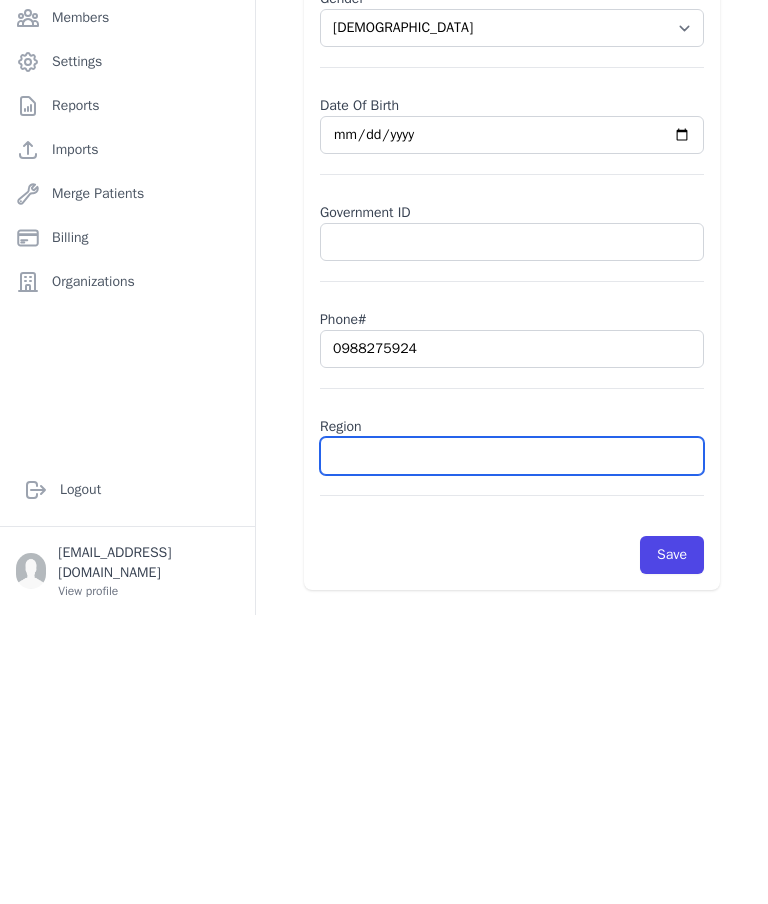 click at bounding box center [512, 745] 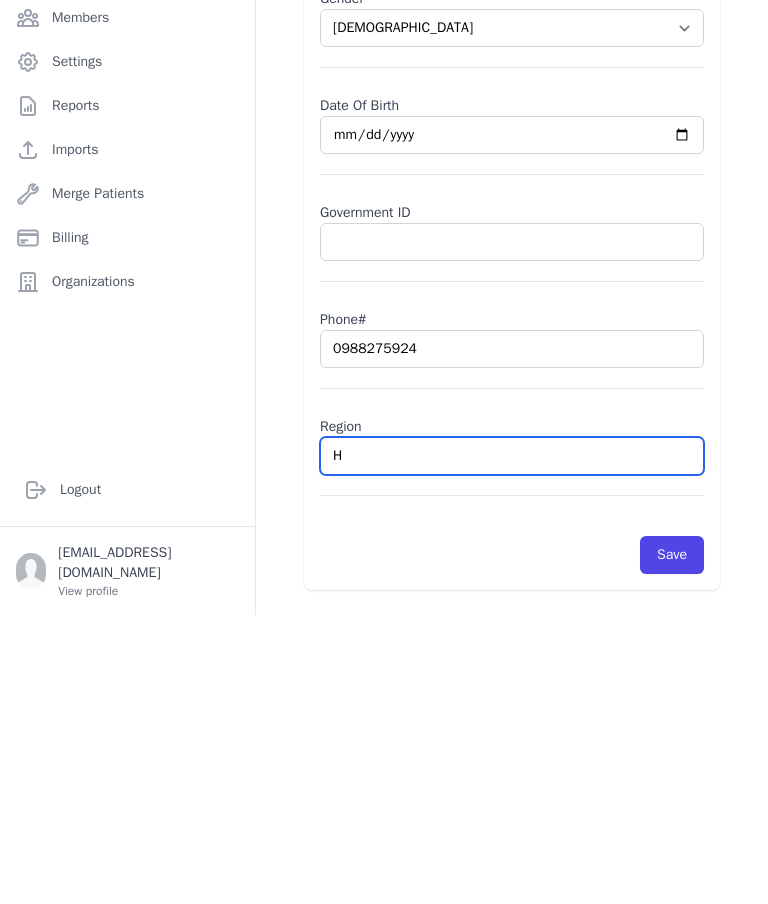 type on "Ha" 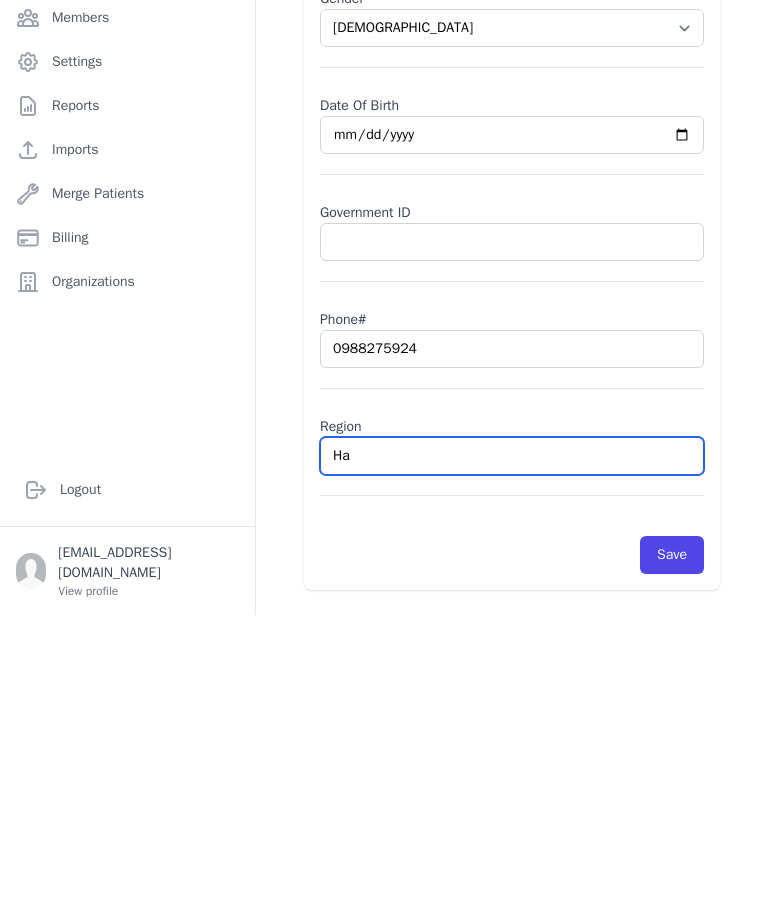 select on "[DEMOGRAPHIC_DATA]" 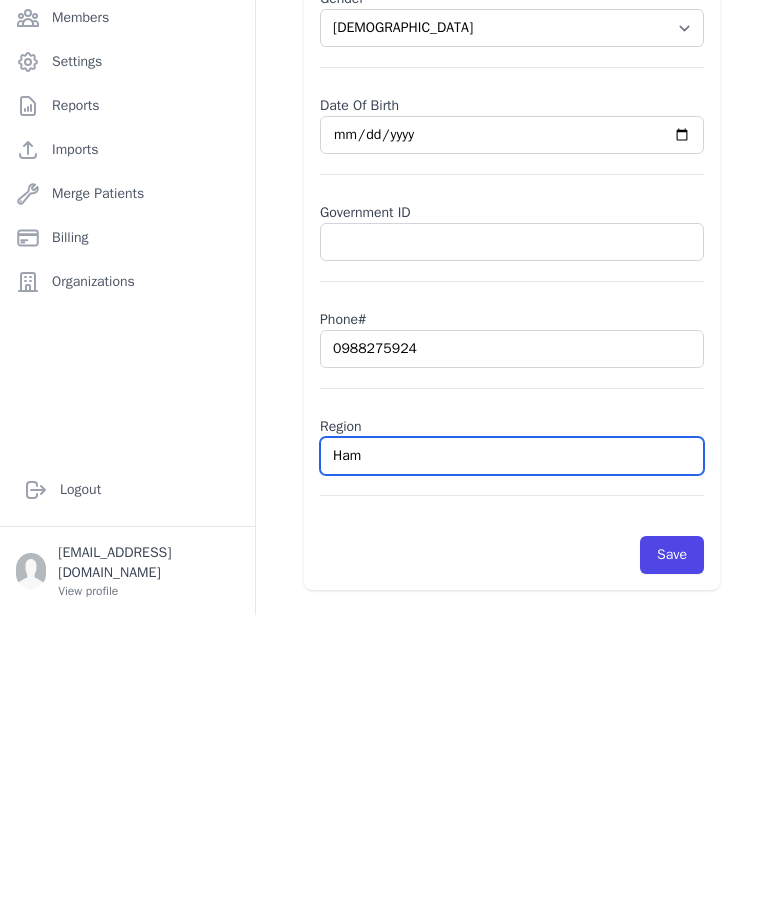 select on "[DEMOGRAPHIC_DATA]" 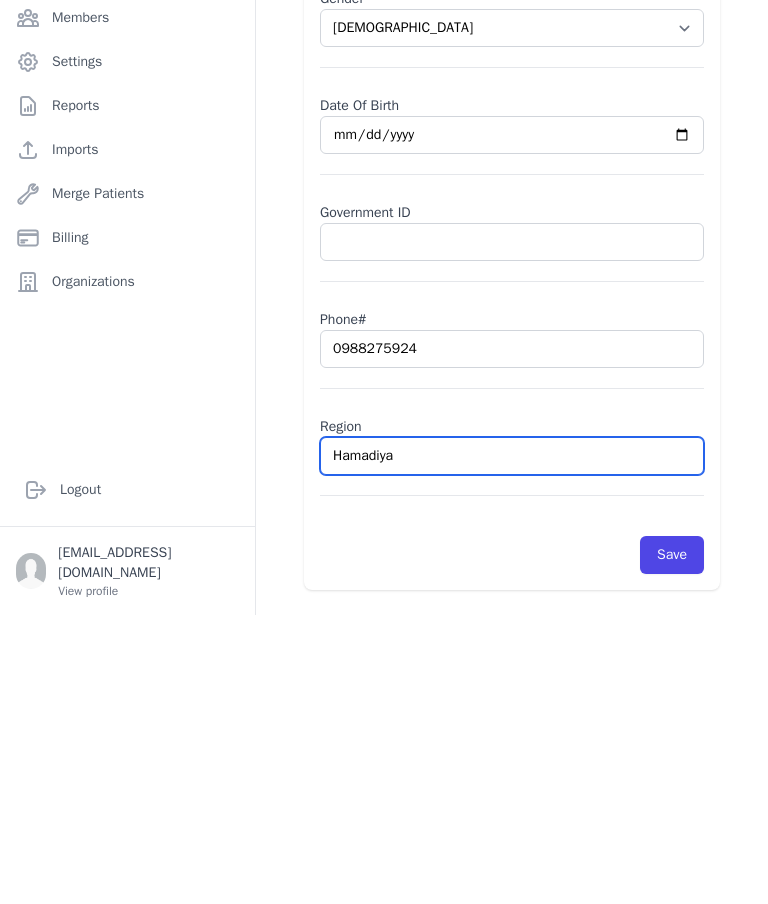 type on "Hamadiya" 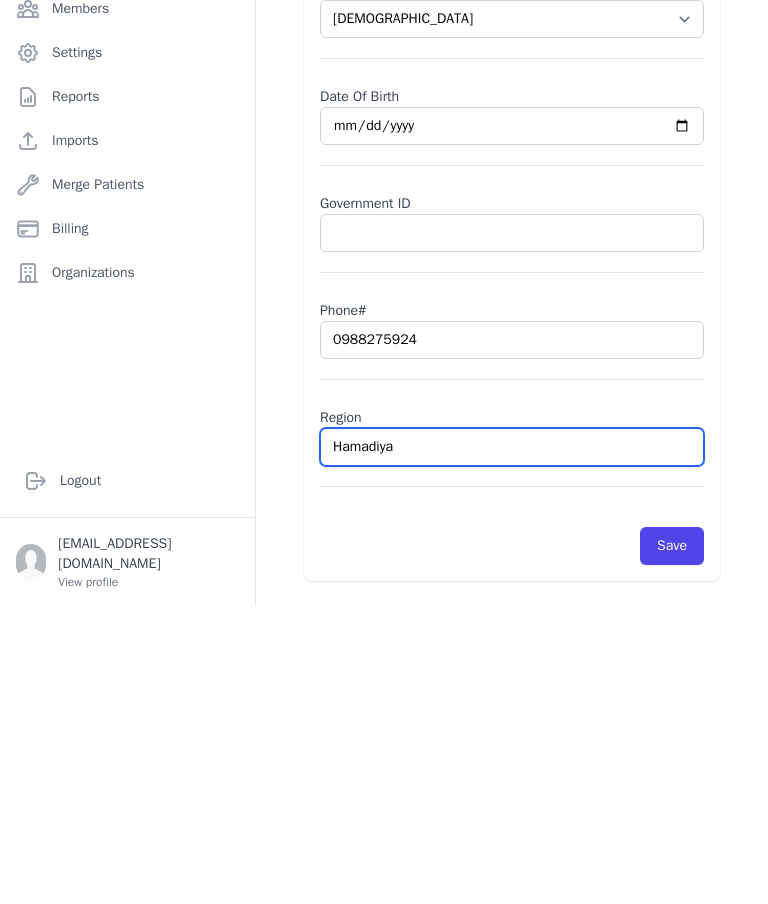 scroll, scrollTop: 80, scrollLeft: 0, axis: vertical 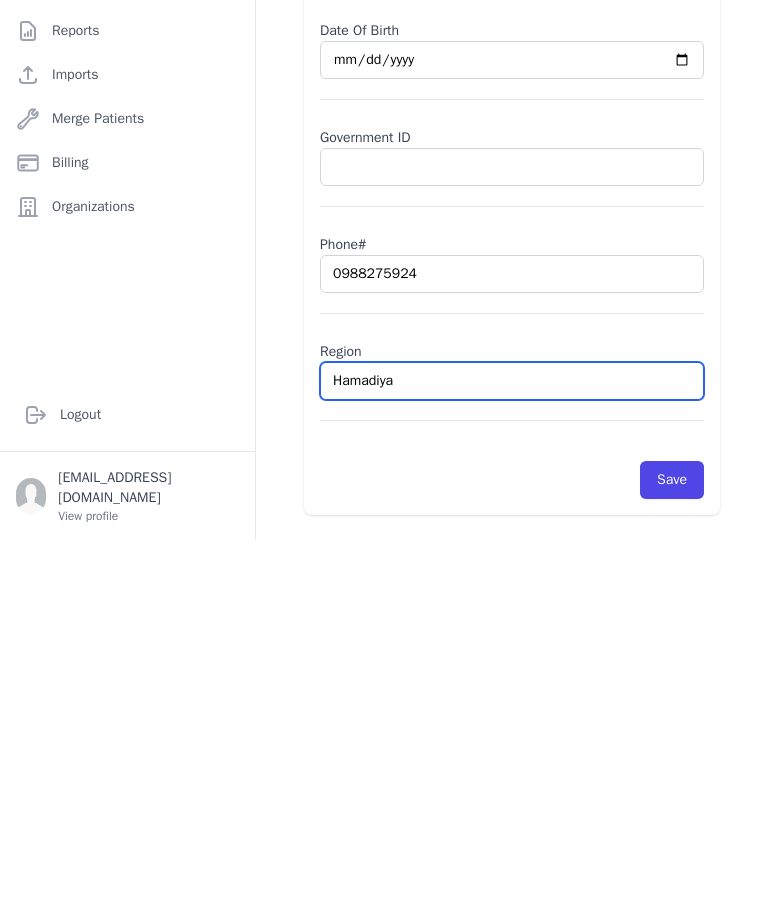 type on "Hamadiya" 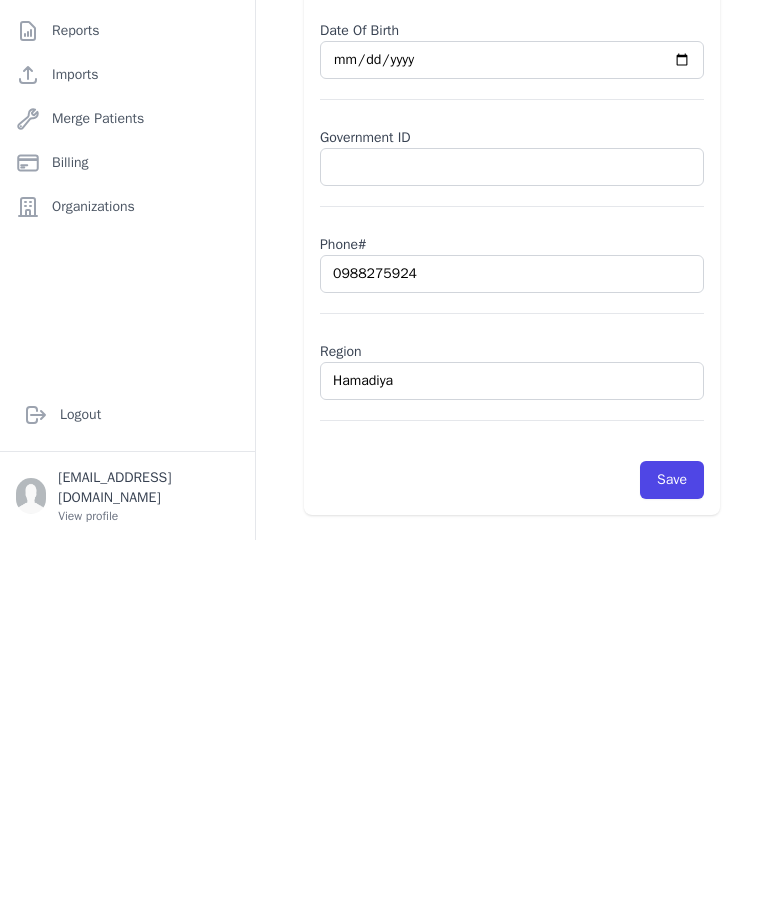 click on "Save" at bounding box center [672, 844] 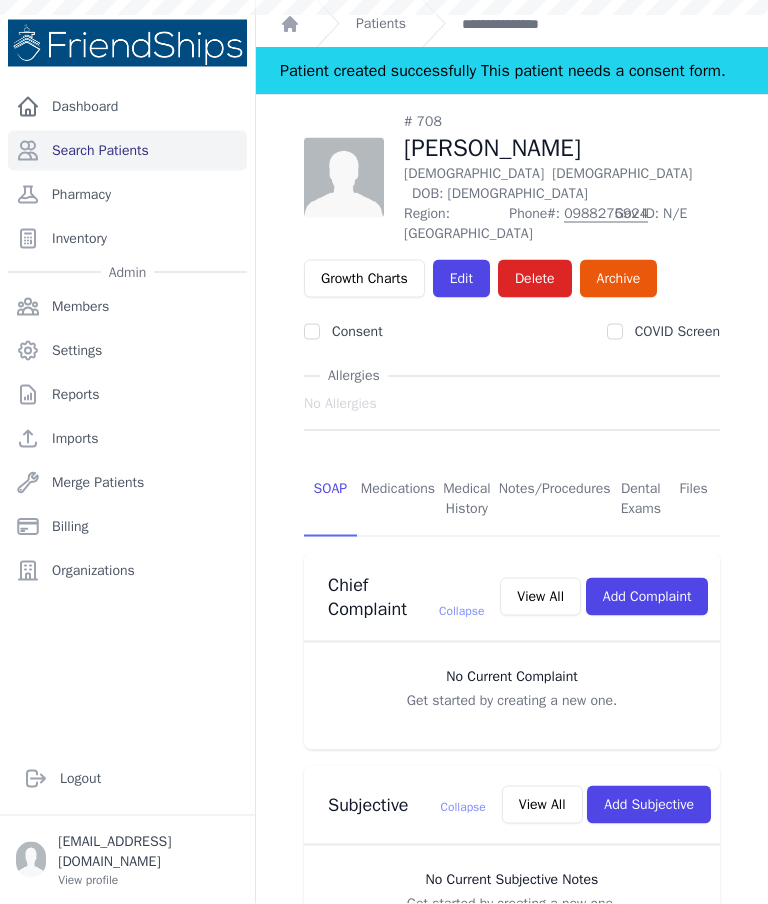 scroll, scrollTop: 0, scrollLeft: 0, axis: both 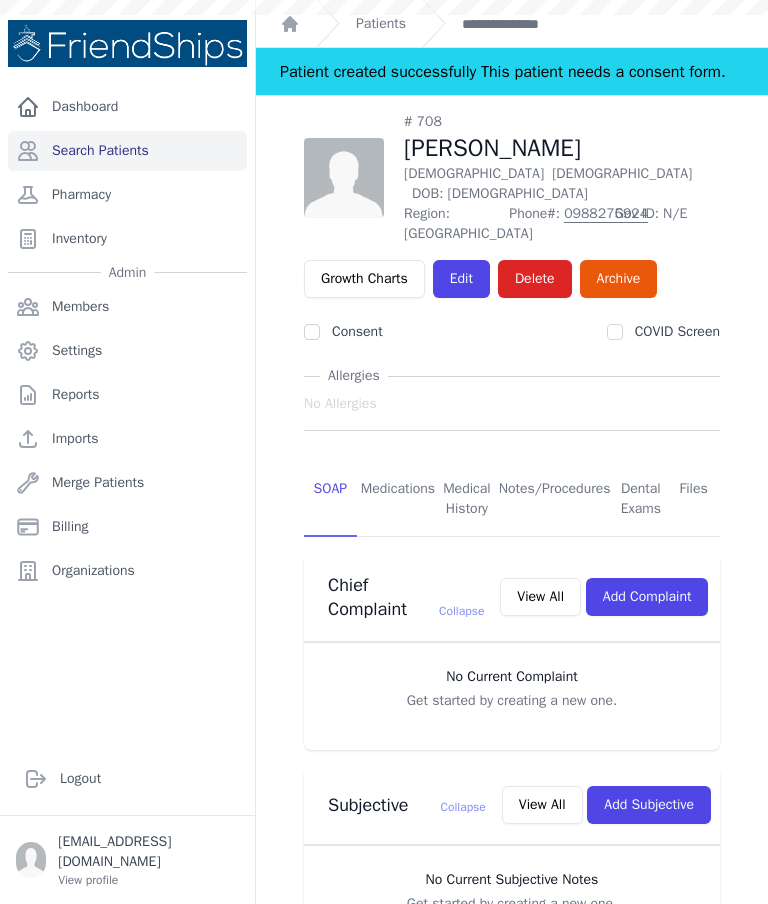 click on "Patients" at bounding box center (381, 24) 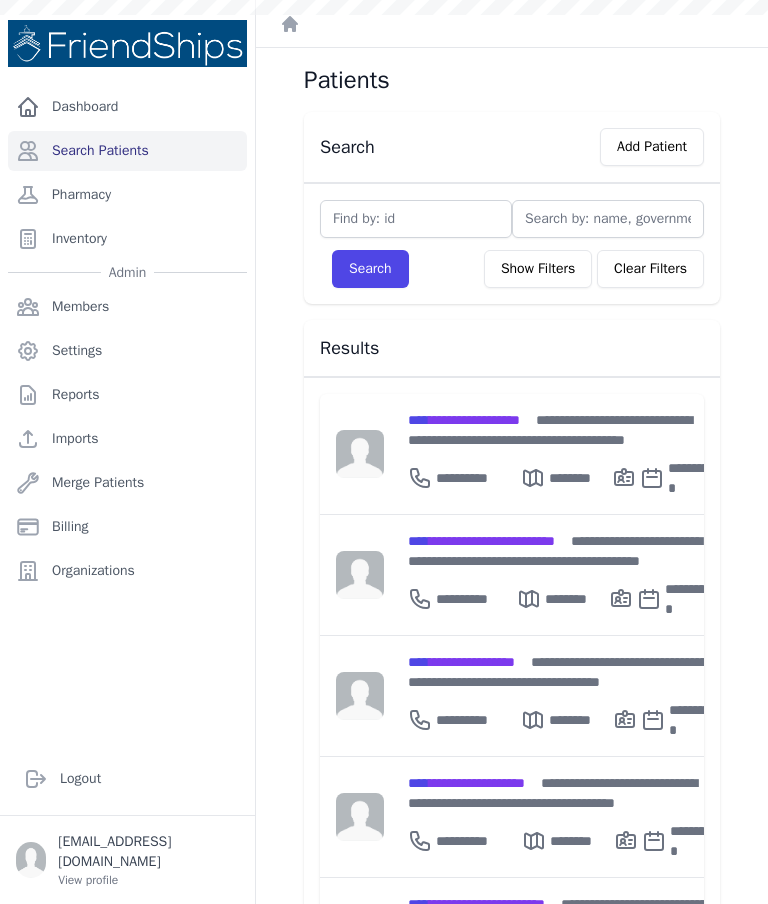 scroll, scrollTop: 0, scrollLeft: 0, axis: both 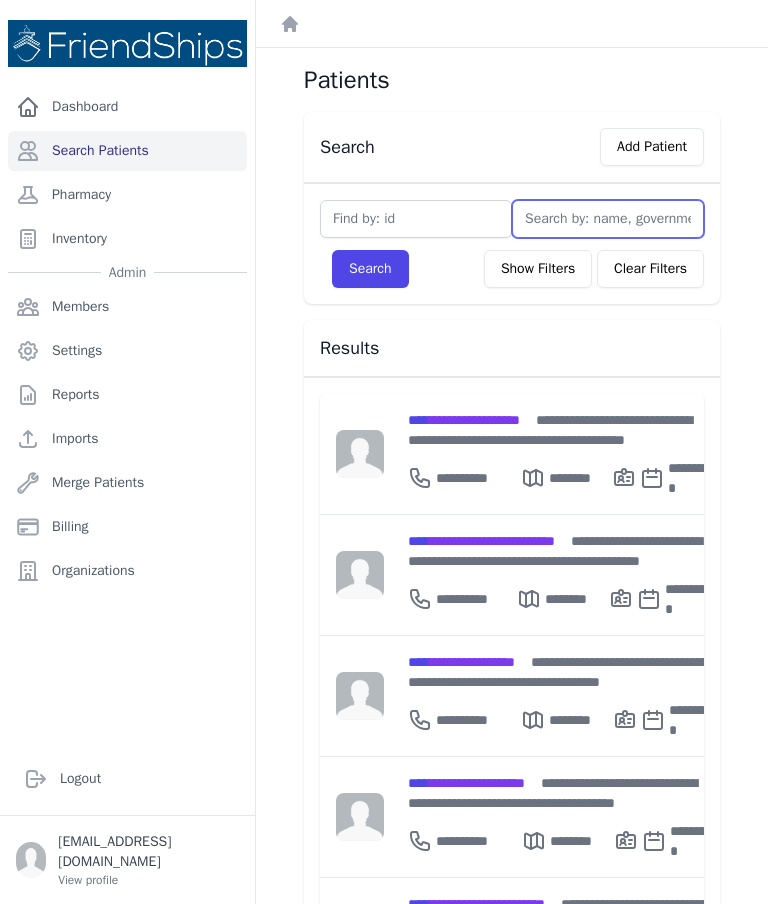 click at bounding box center (608, 219) 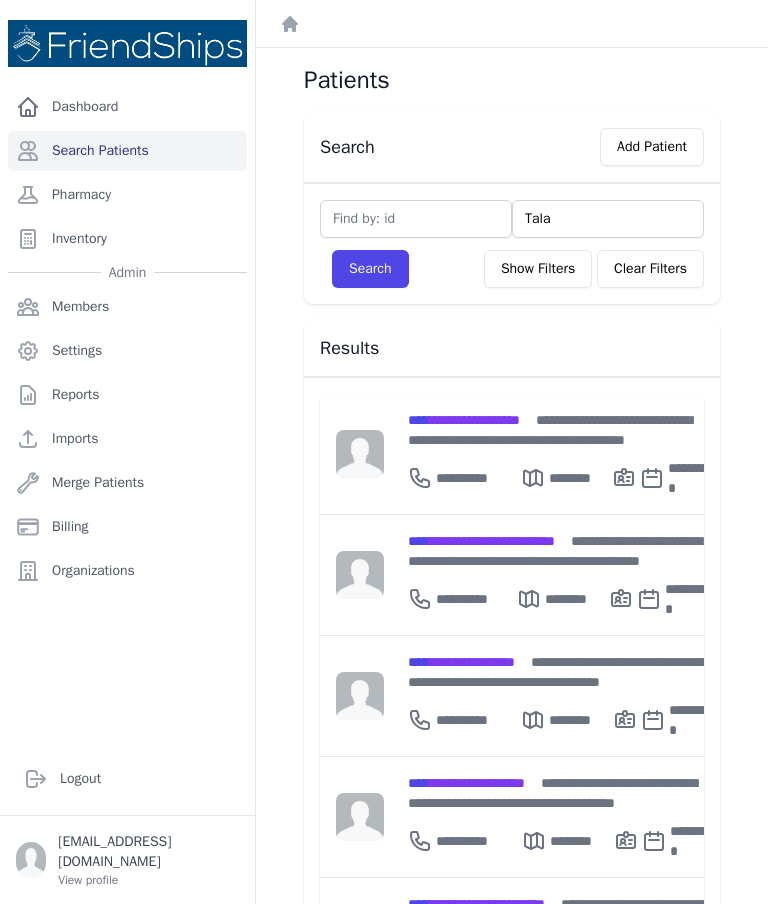 type on "Talal" 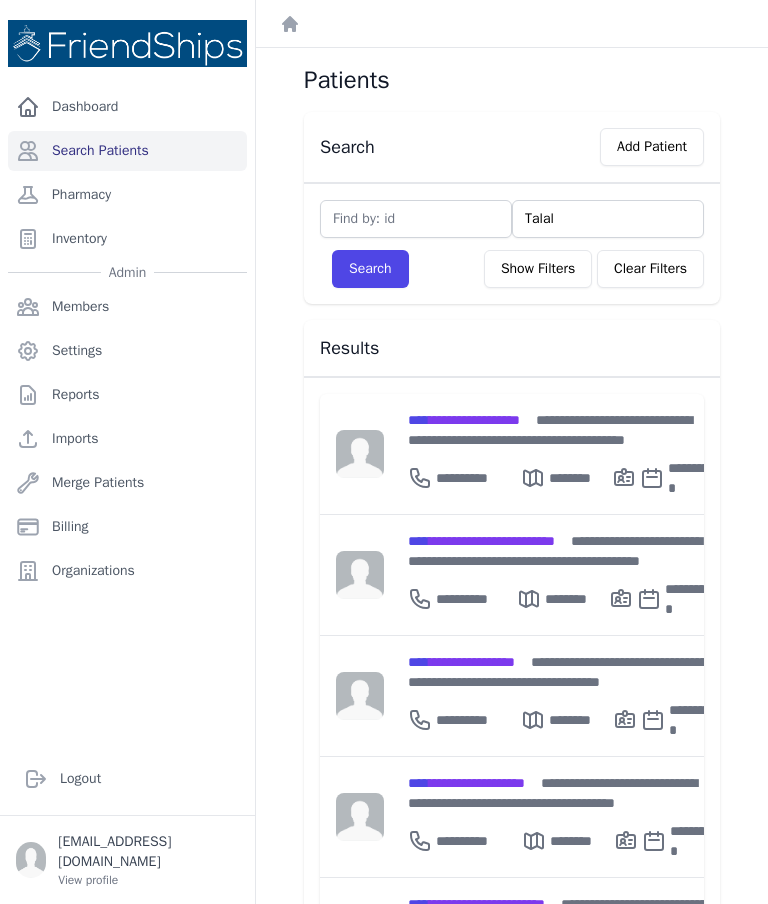 click on "Search" at bounding box center (370, 269) 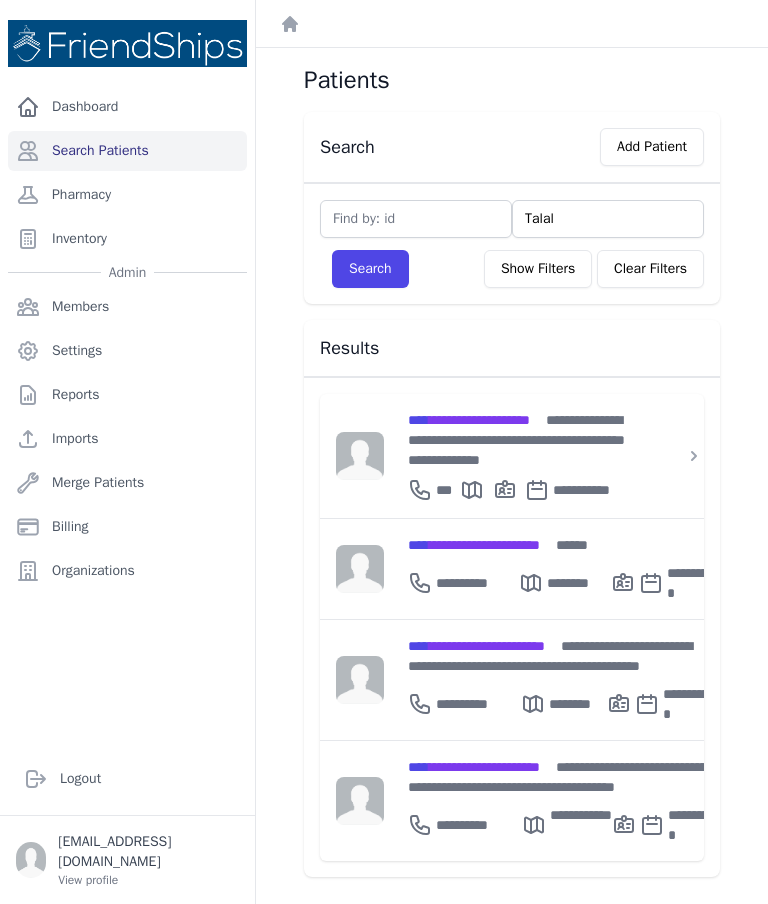 click on "**********" at bounding box center [476, 646] 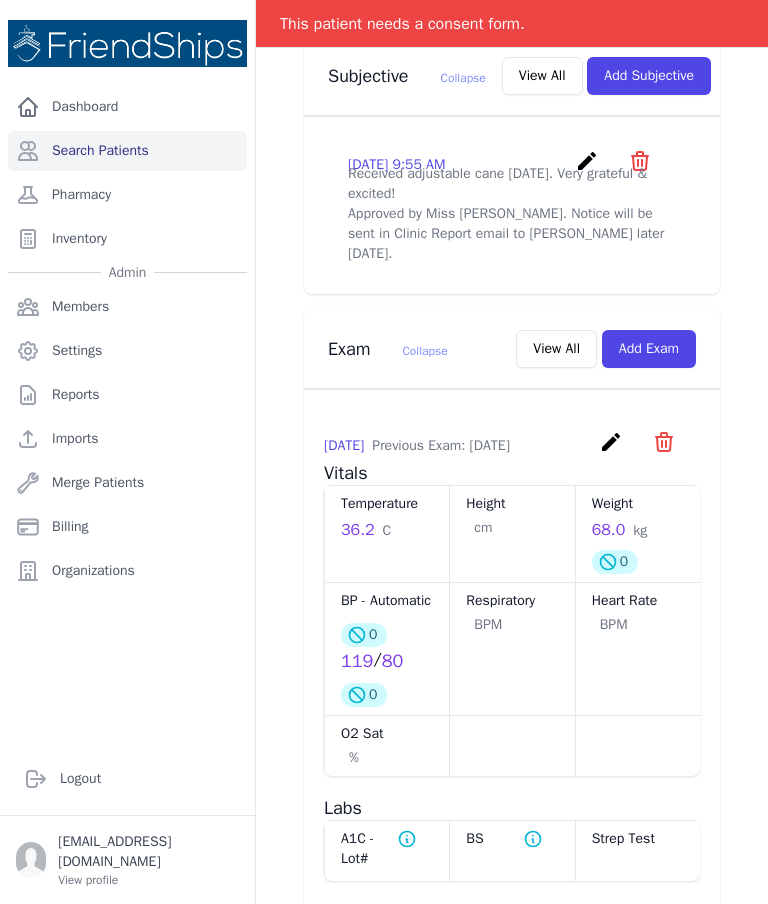 scroll, scrollTop: 750, scrollLeft: 0, axis: vertical 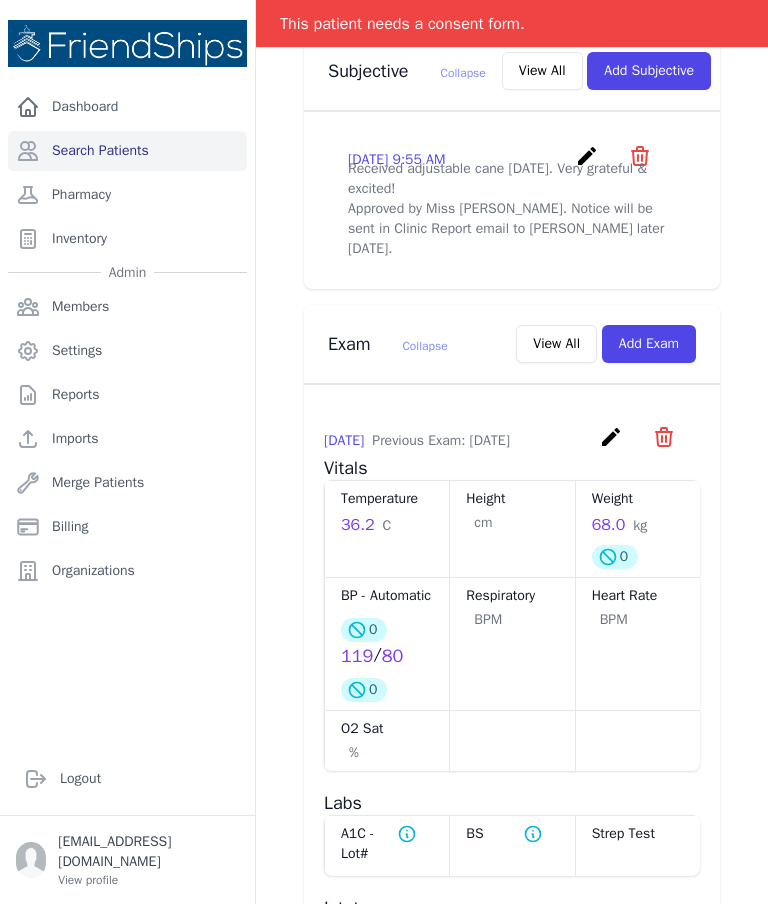 click on "Add Exam" at bounding box center [649, 344] 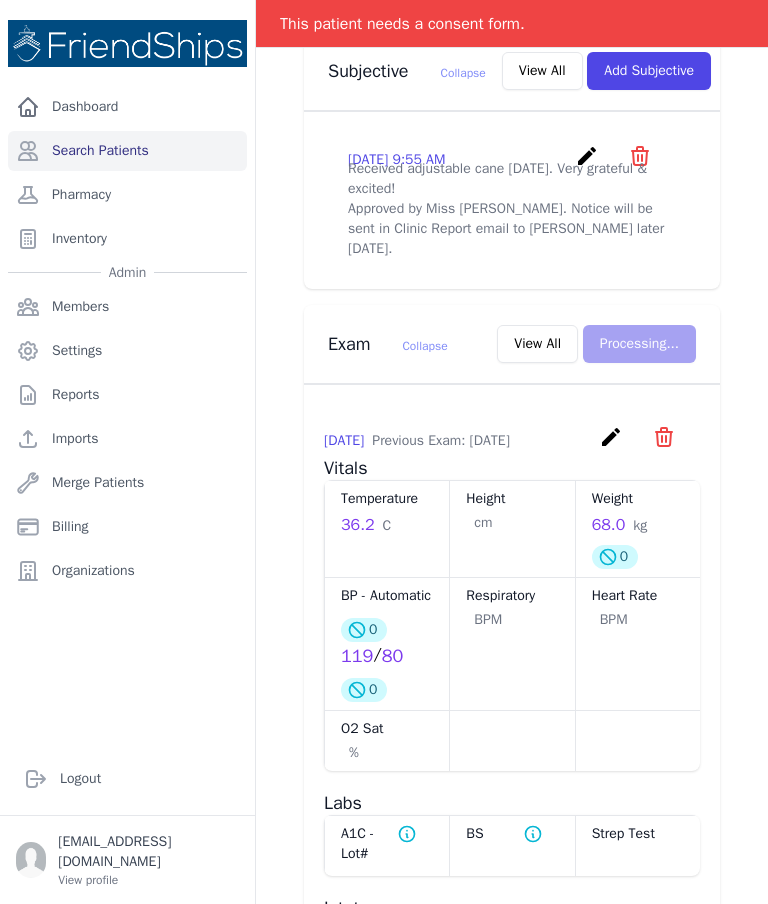 scroll, scrollTop: 0, scrollLeft: 0, axis: both 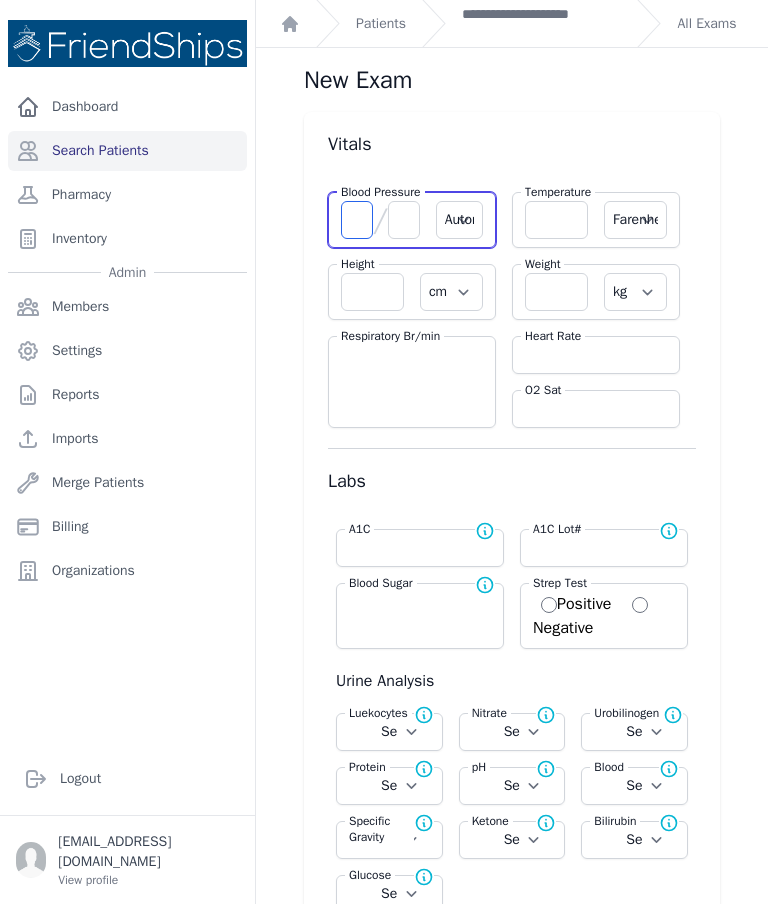 click at bounding box center [357, 220] 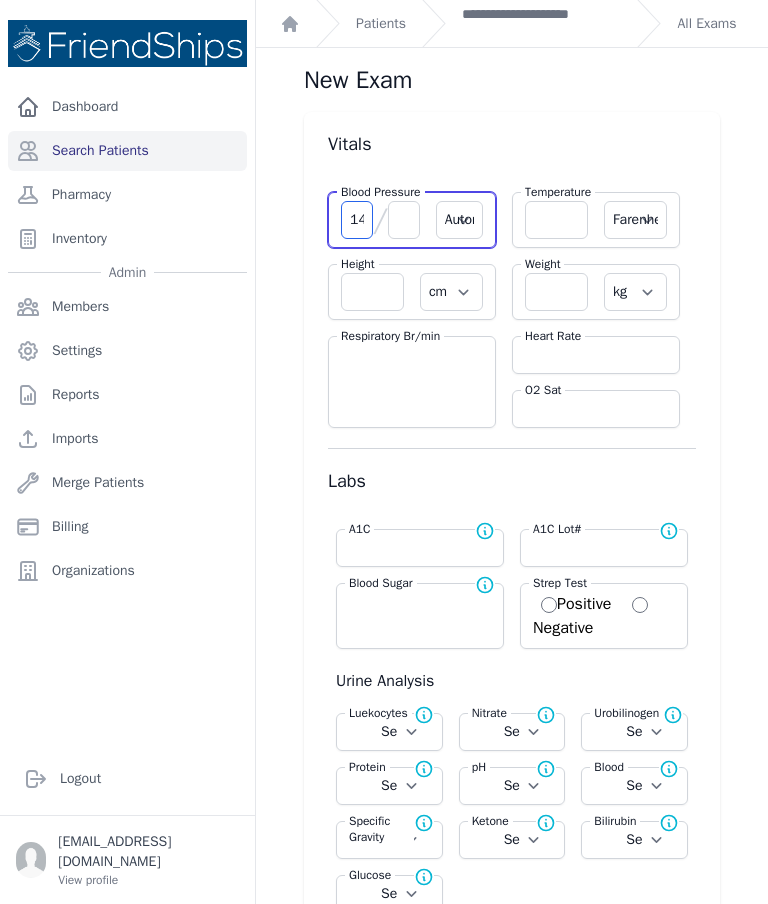 type on "142" 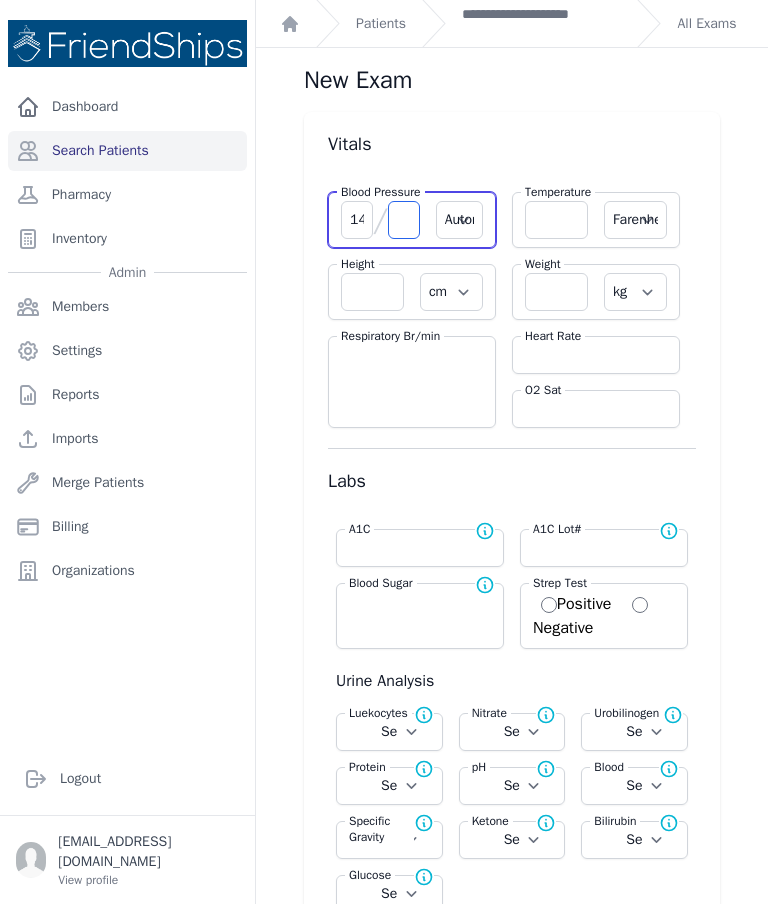 click at bounding box center [404, 220] 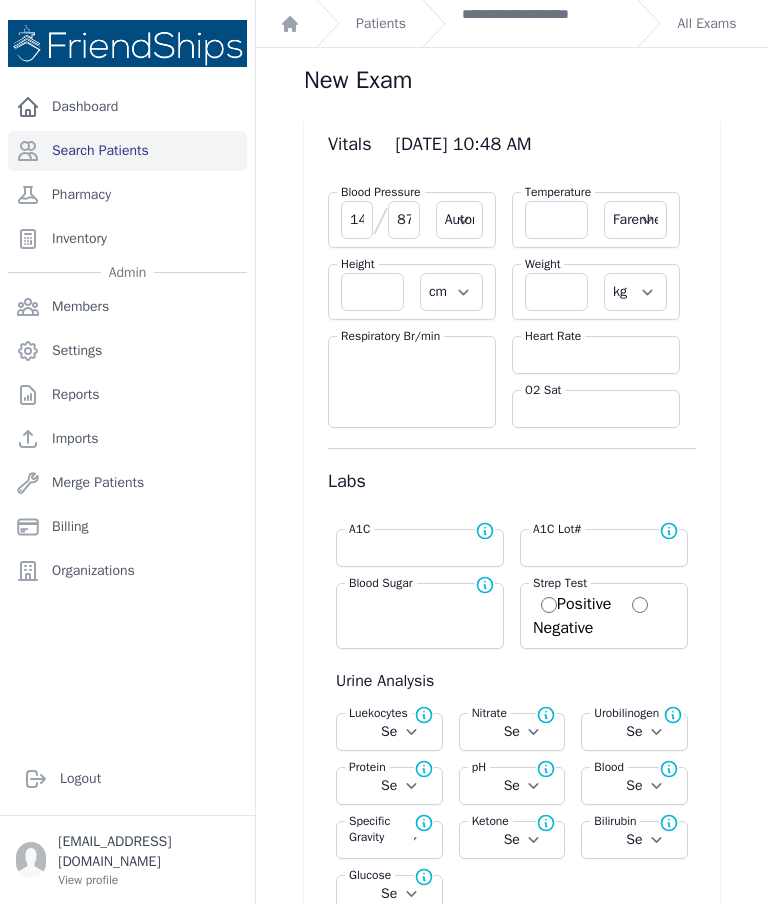 type on "87" 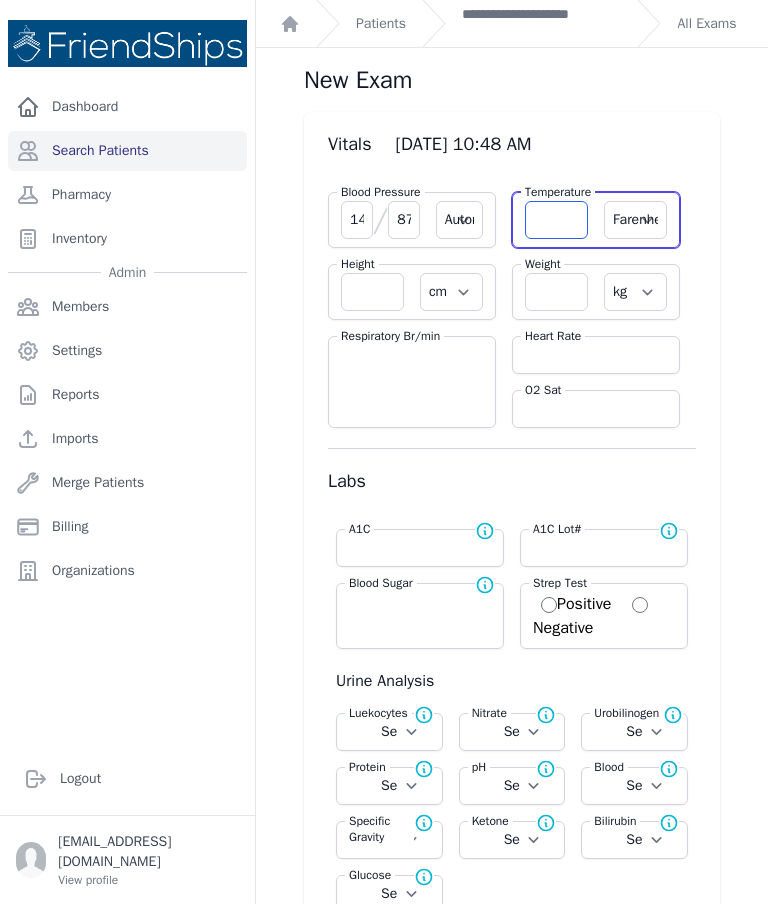 type on "3" 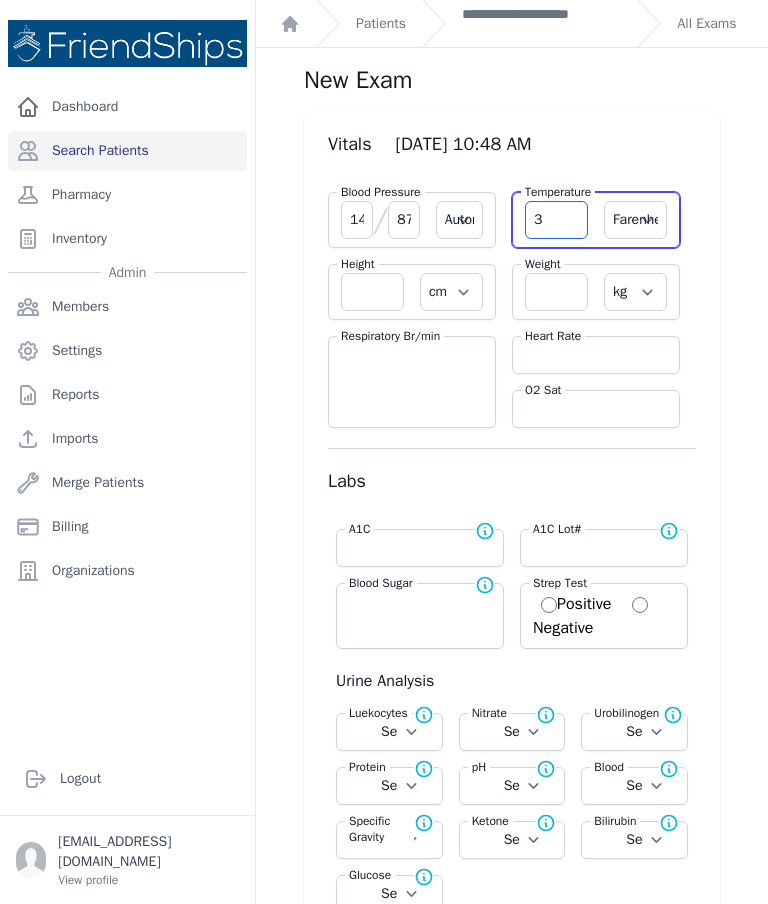 select on "Automatic" 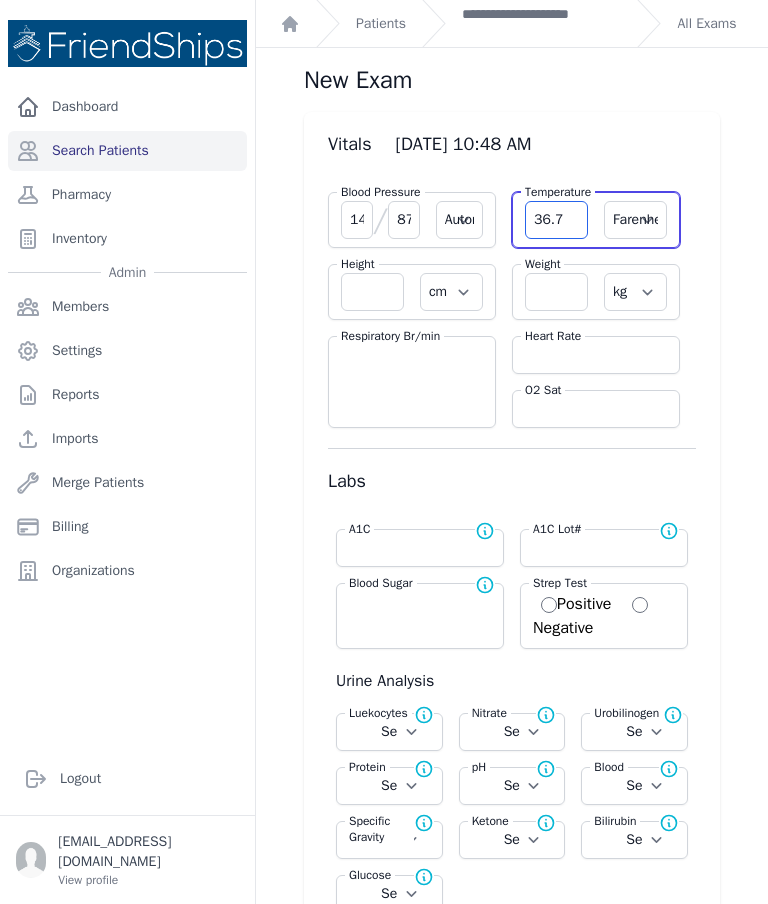type on "36.7" 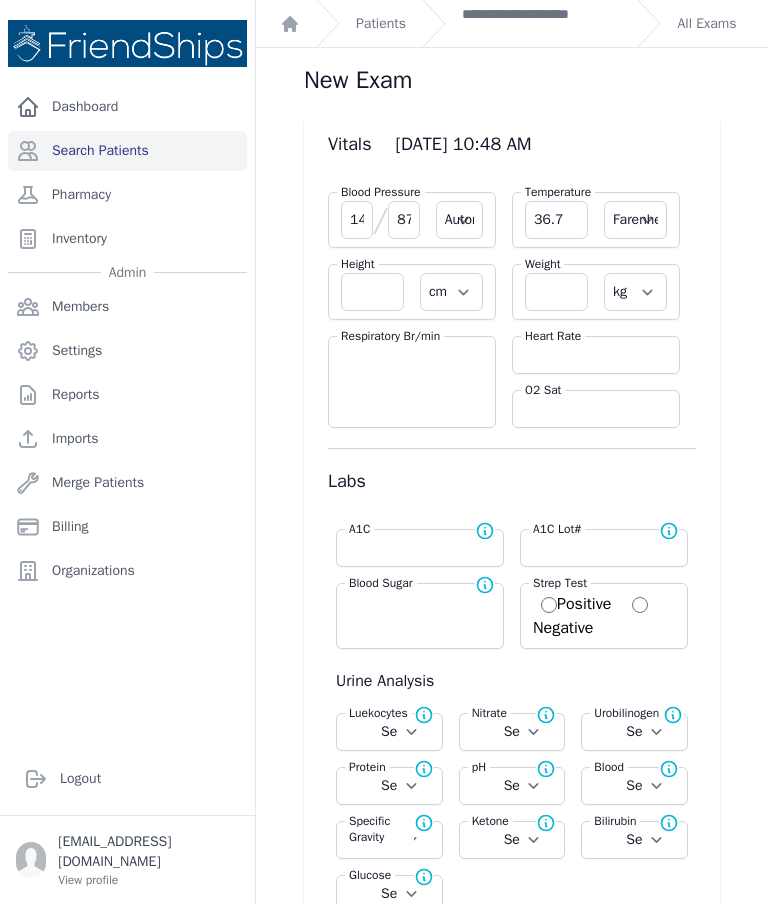 click on "Farenheit Celcius" at bounding box center [635, 220] 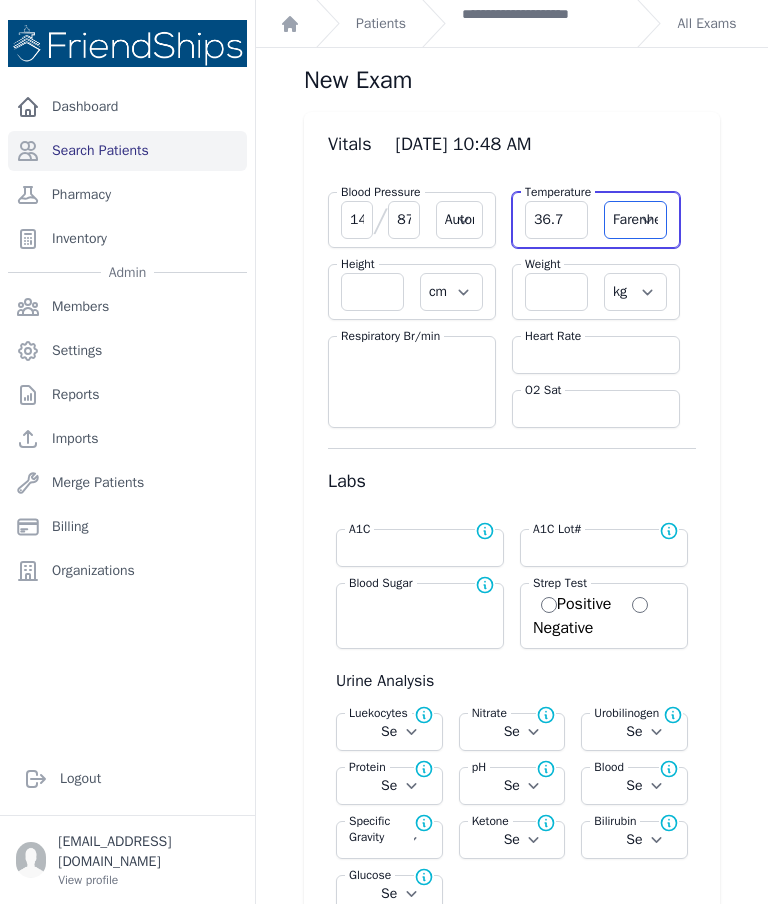 select on "C" 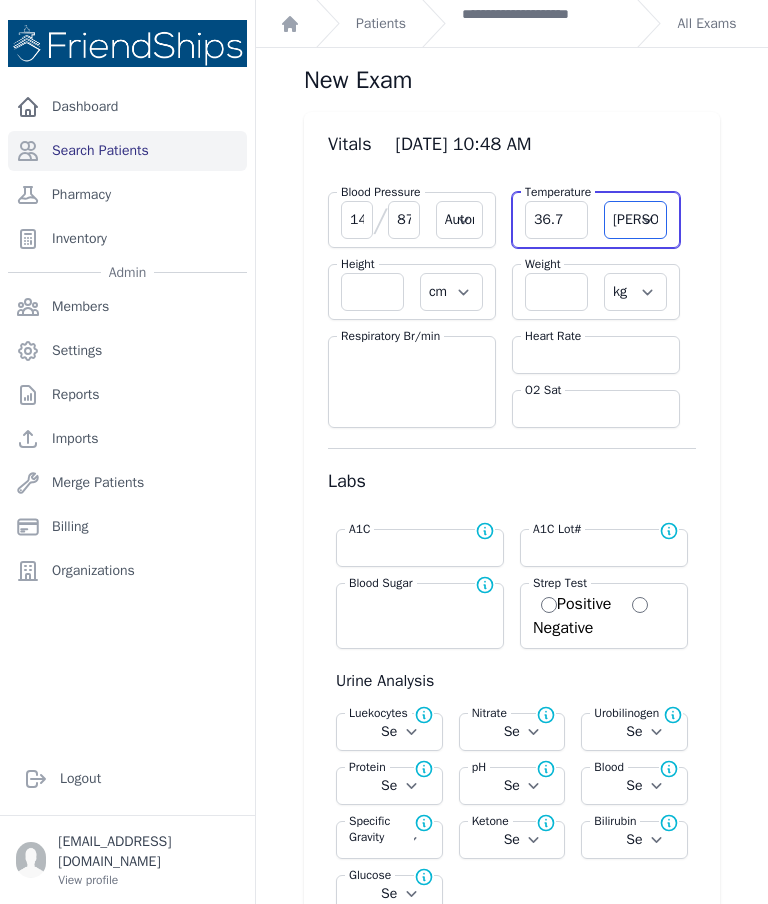 select on "Automatic" 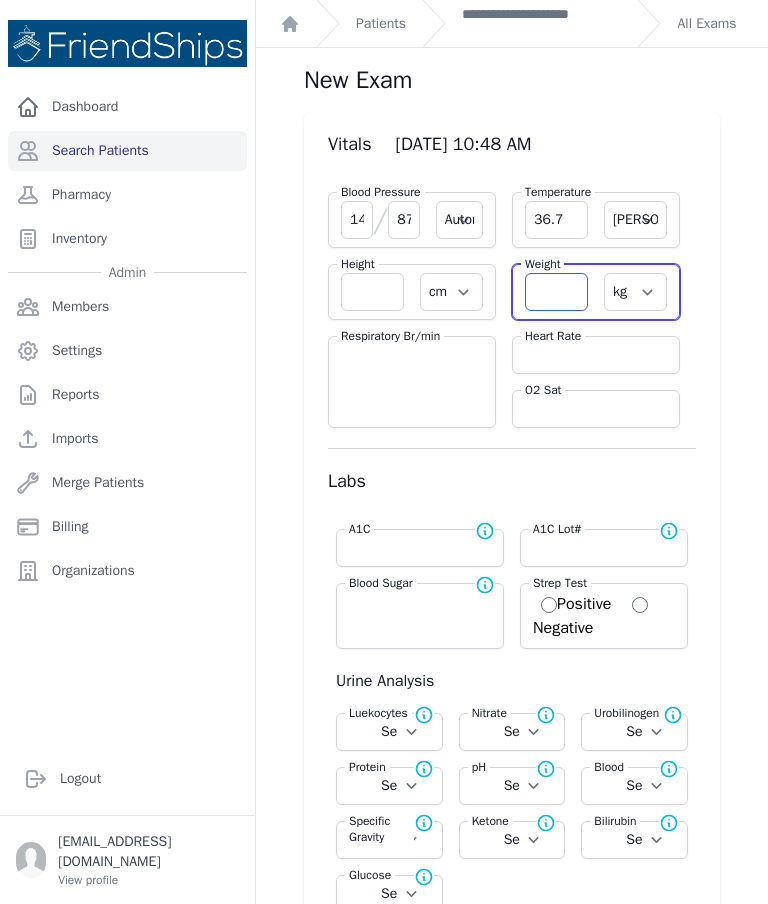 click at bounding box center [556, 292] 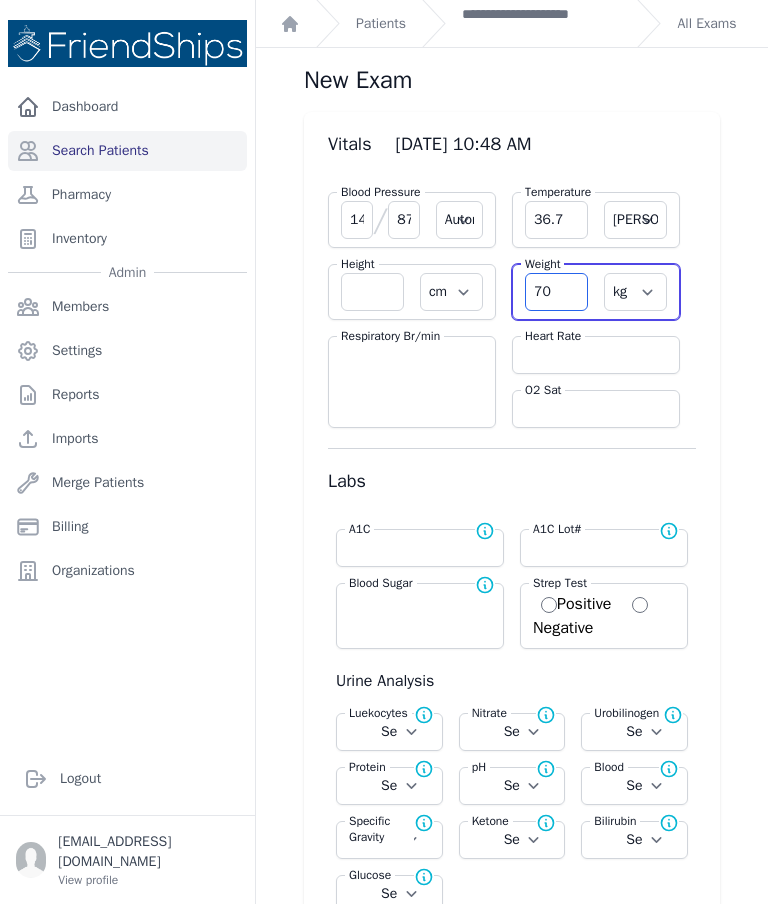 type on "70" 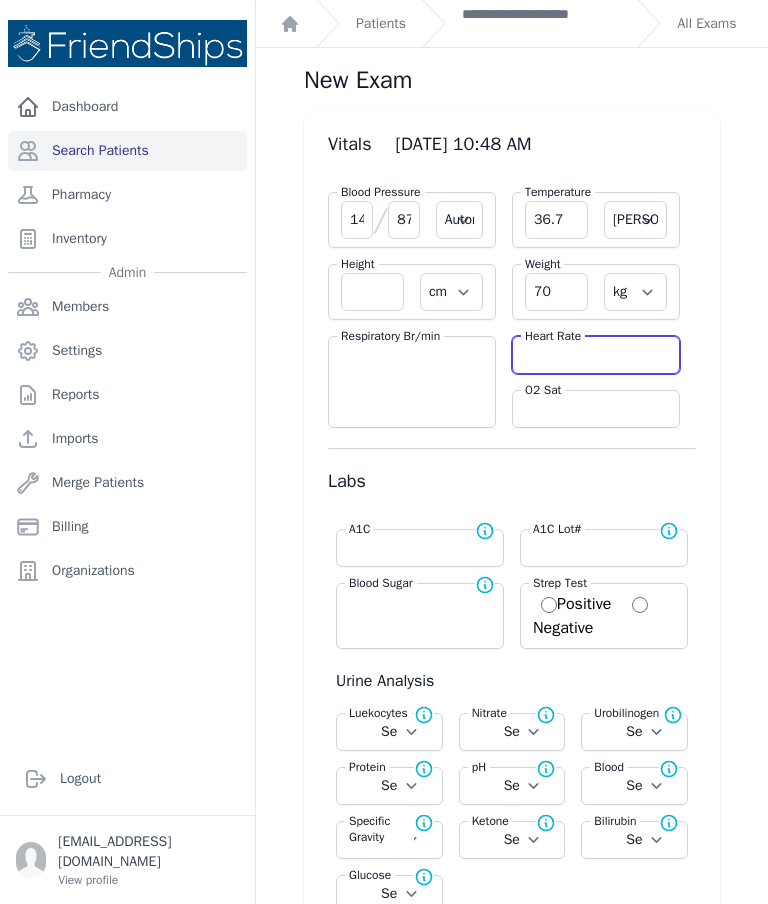 click at bounding box center [596, 355] 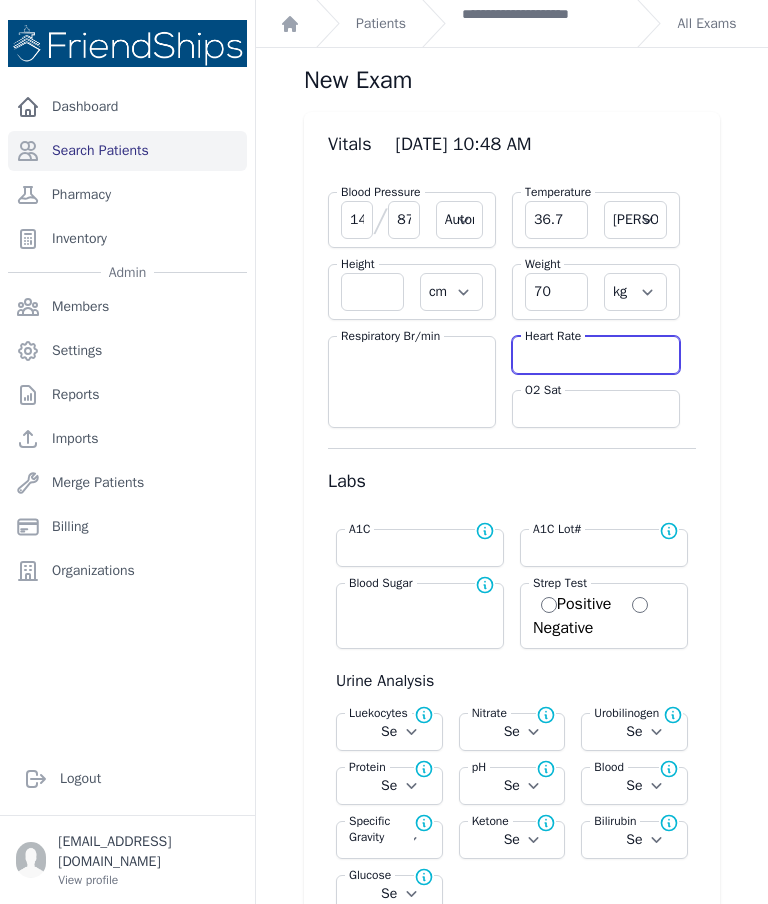 select on "Automatic" 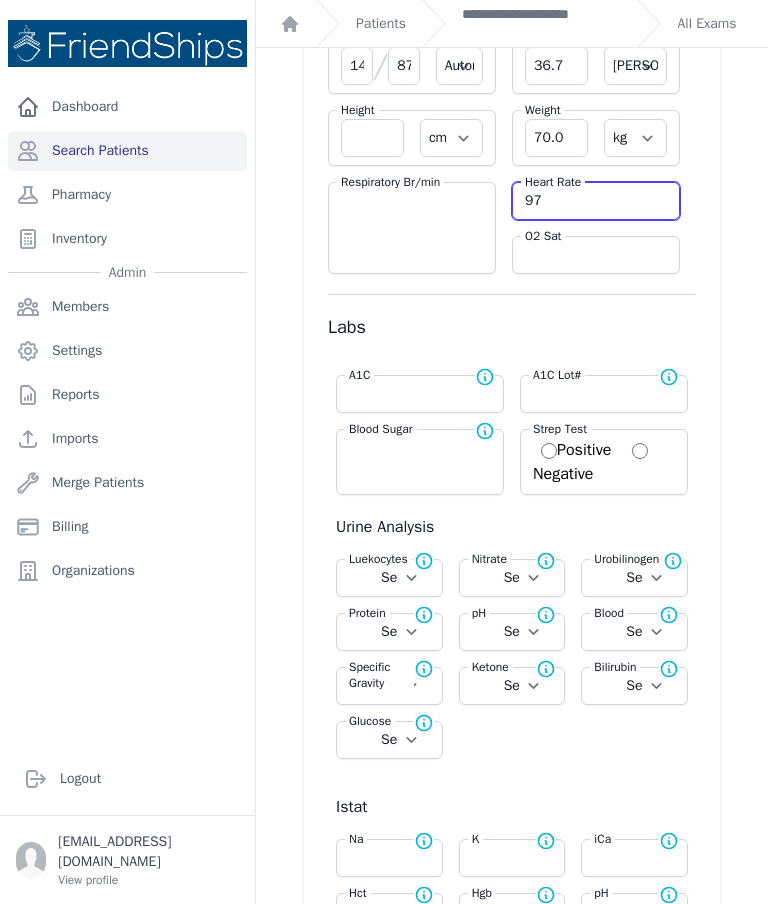 scroll, scrollTop: 154, scrollLeft: 0, axis: vertical 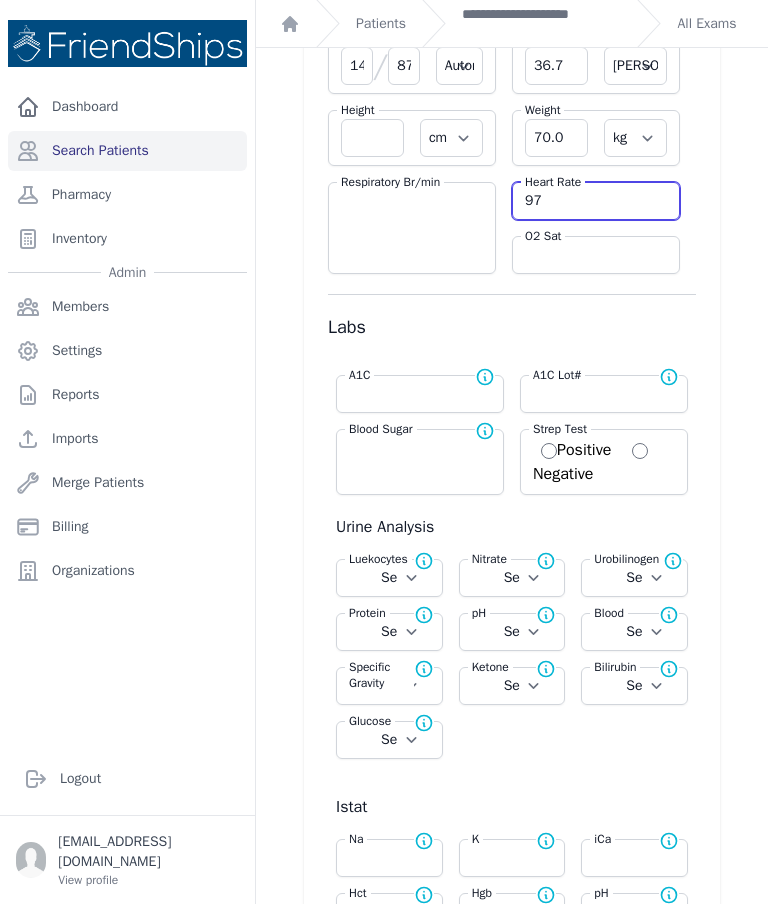type on "97" 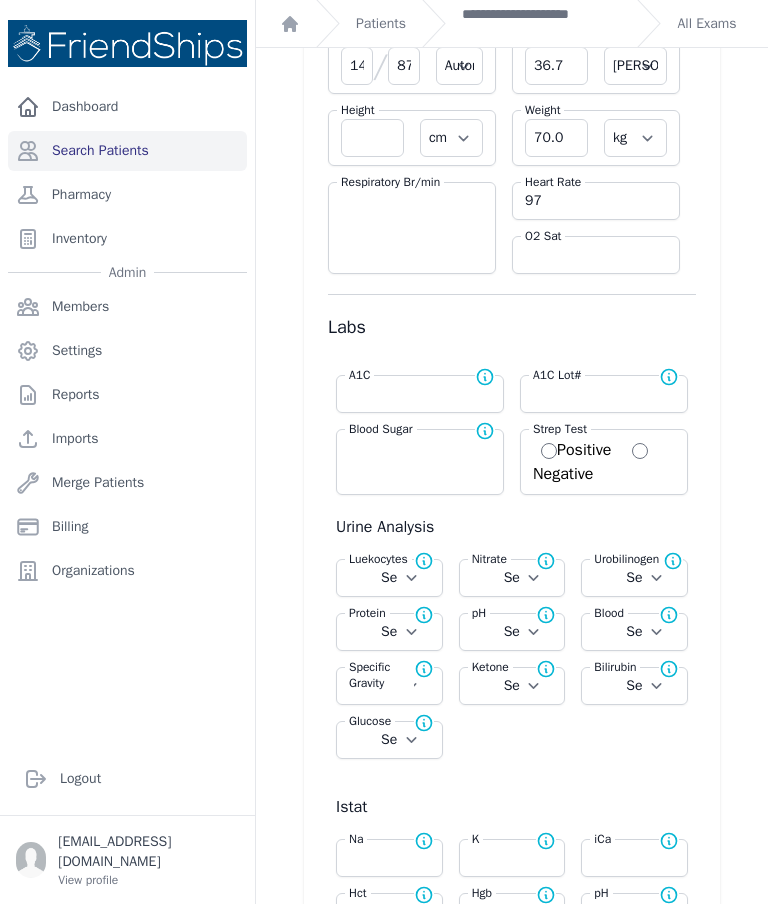 click on "Blood Sugar
Normal range for Blood Sugar is 100 - 126" at bounding box center [420, 462] 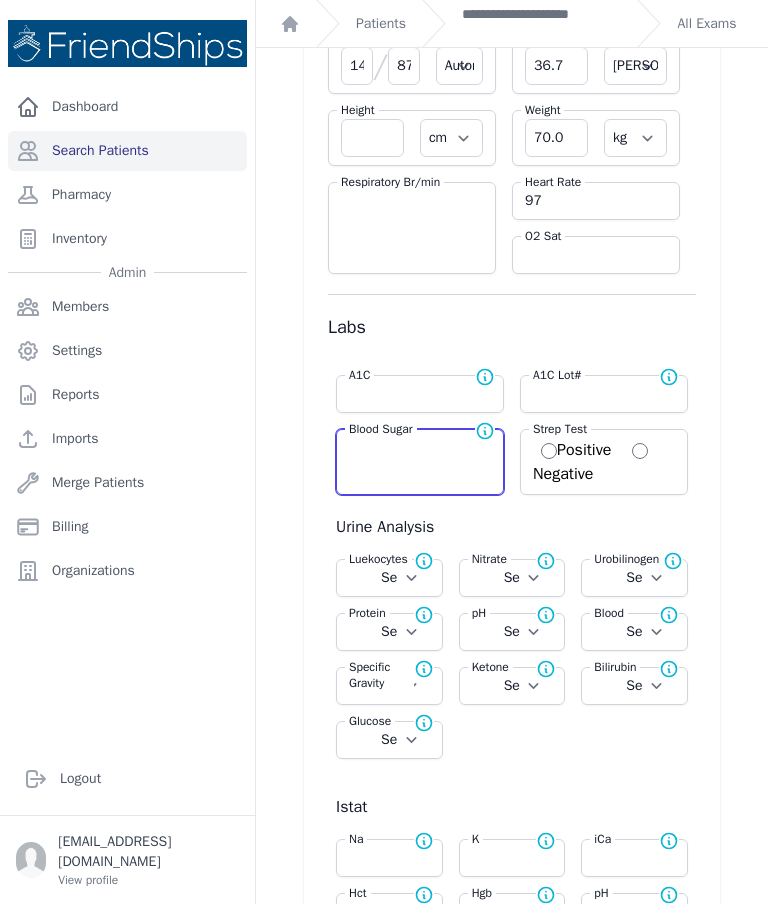 click at bounding box center [420, 448] 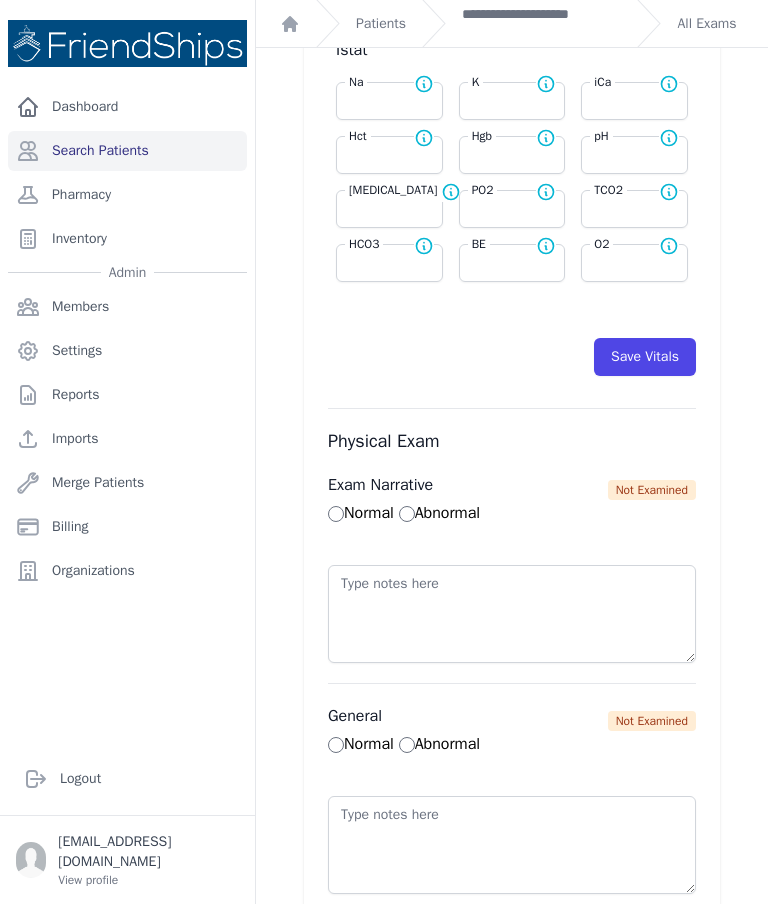 scroll, scrollTop: 908, scrollLeft: 0, axis: vertical 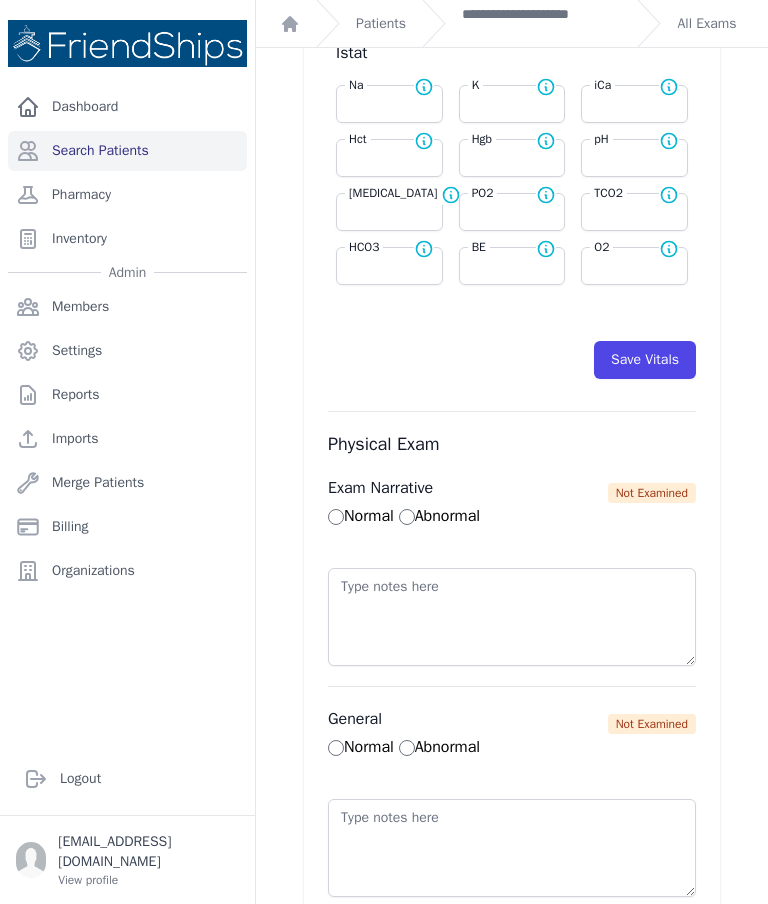 type on "257" 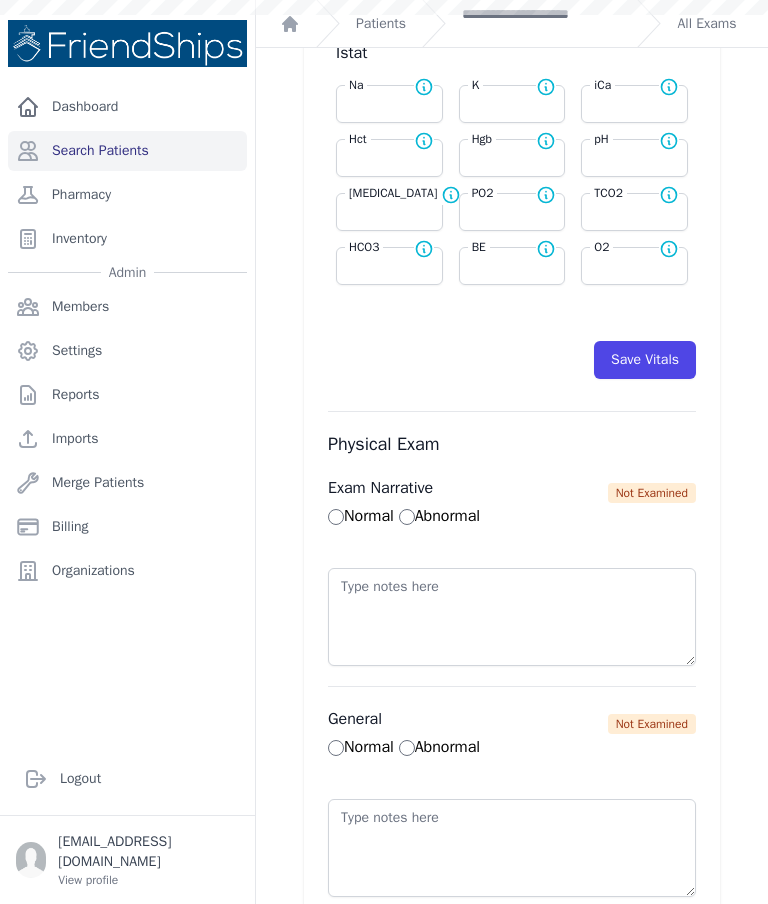 select on "Automatic" 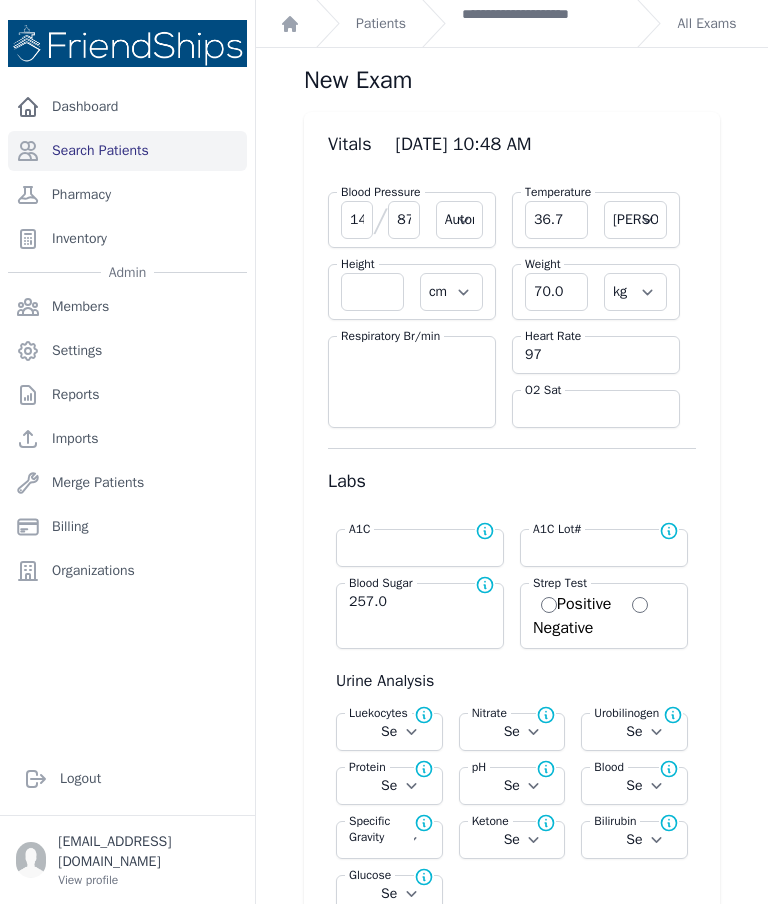 click on "**********" at bounding box center [541, 24] 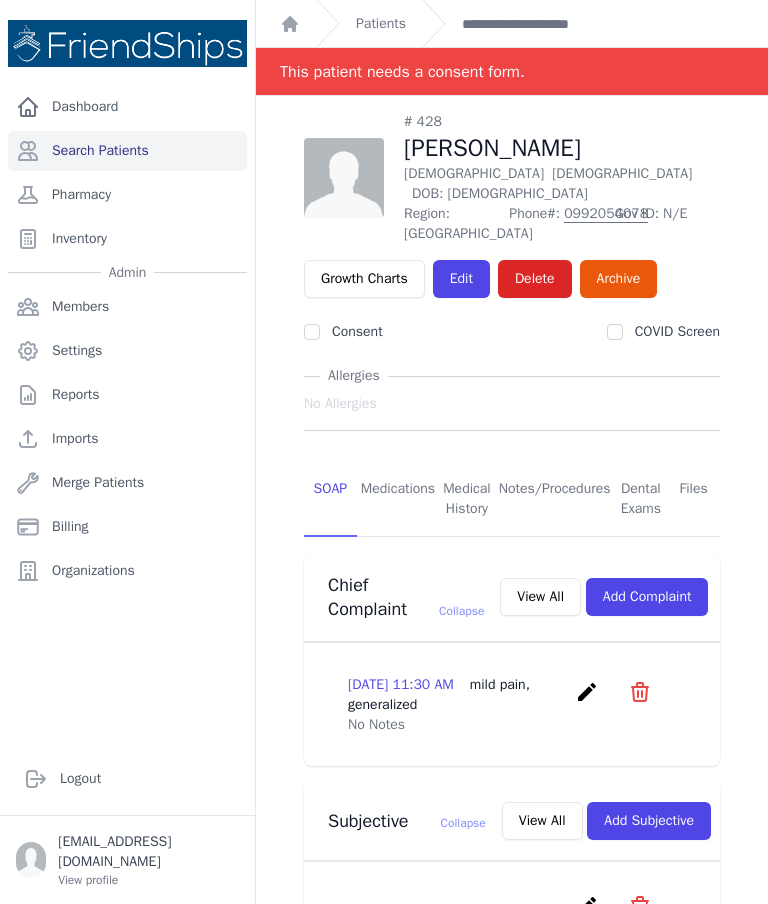 click on "Patients" at bounding box center [381, 24] 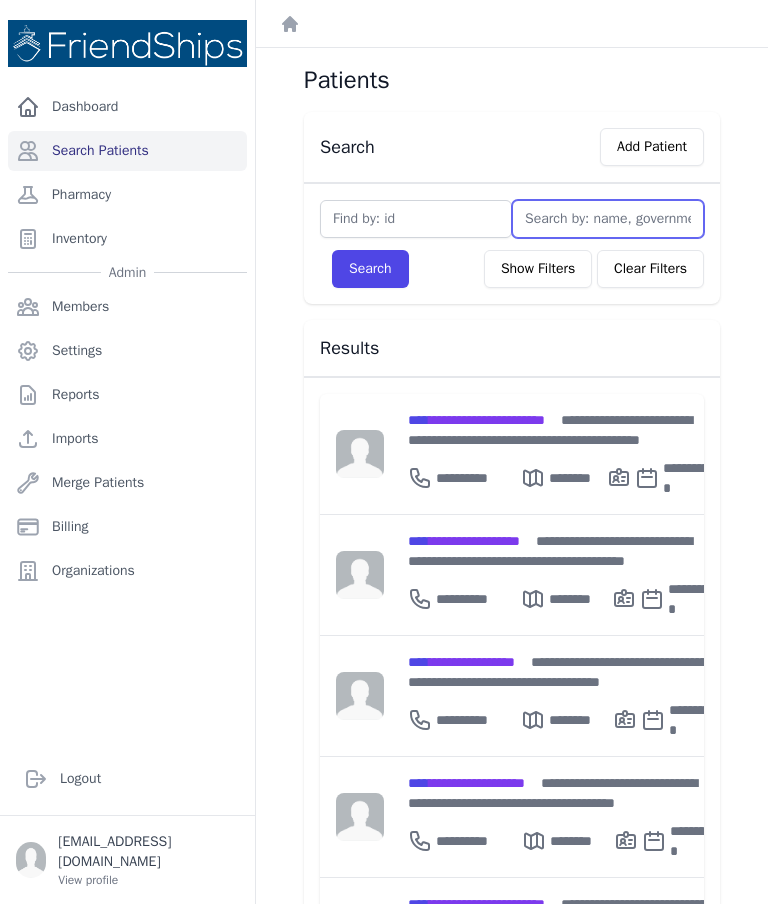 click at bounding box center (608, 219) 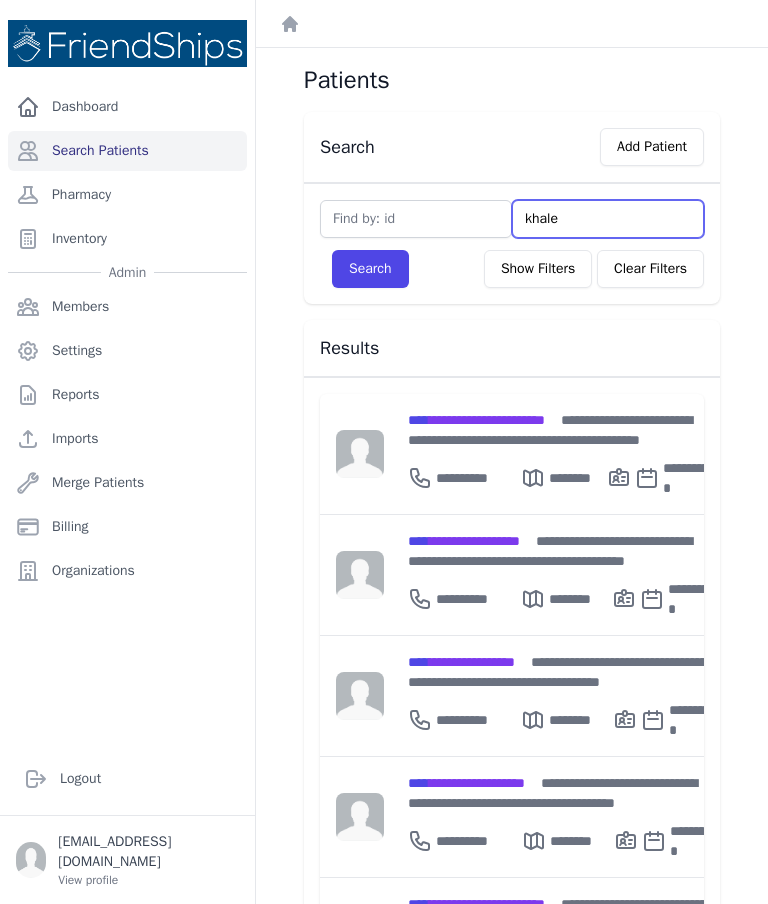 type on "khaled" 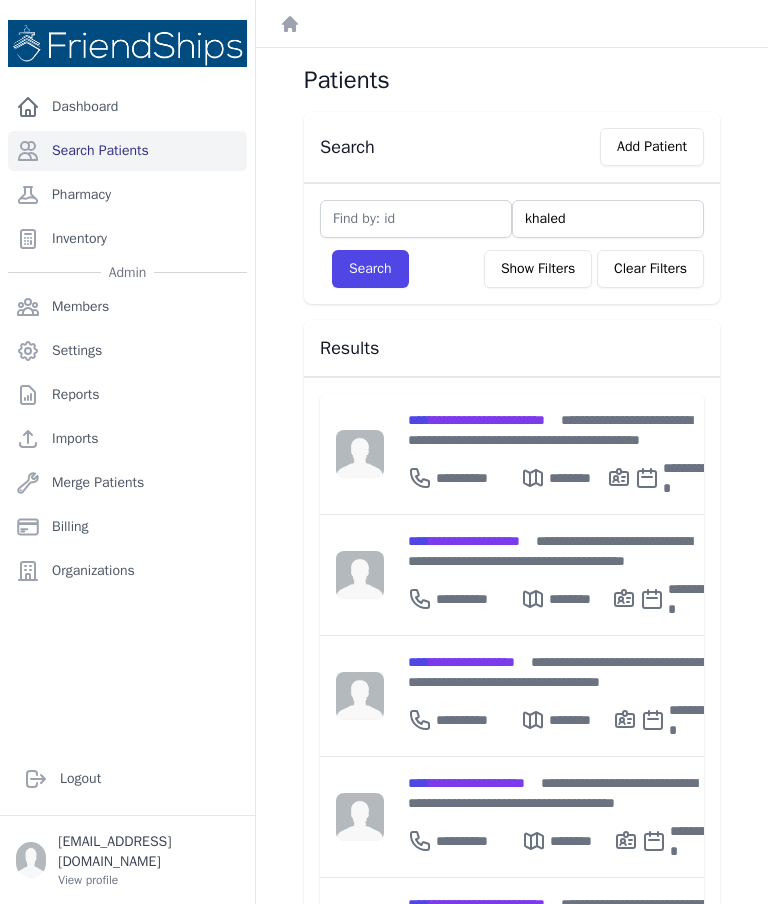 click on "Search" at bounding box center (370, 269) 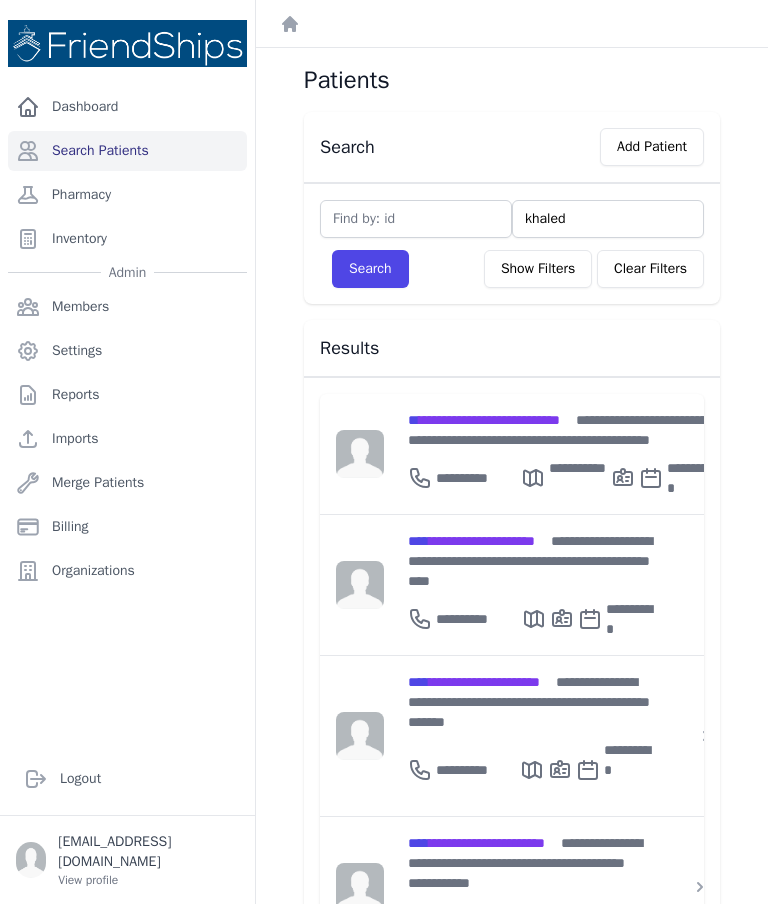 click on "Add Patient" at bounding box center (652, 147) 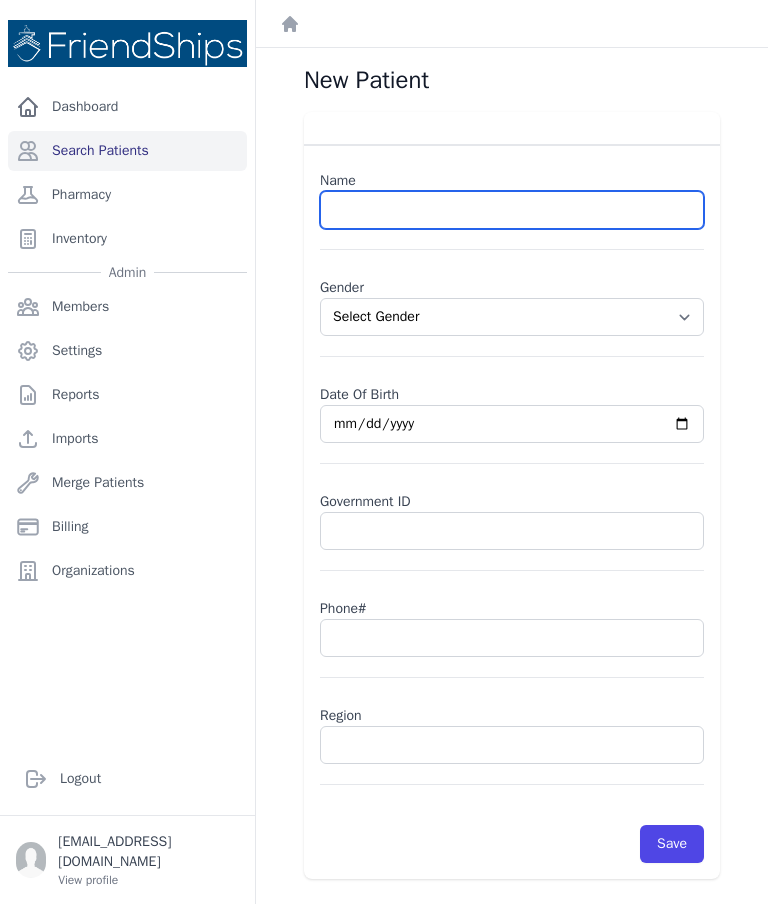 click at bounding box center [512, 210] 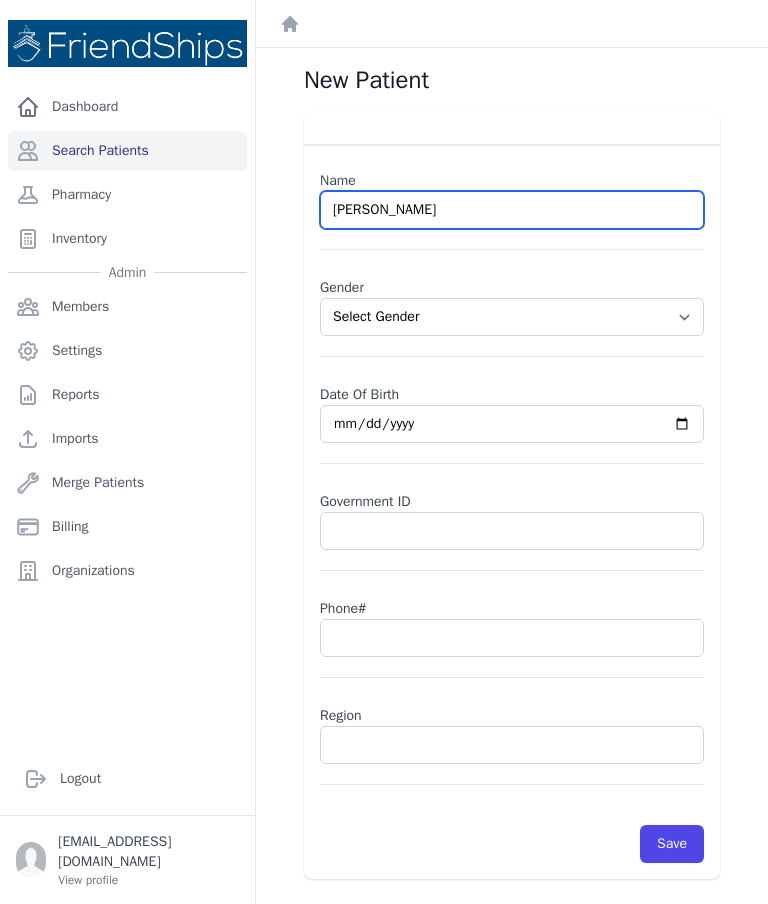 type on "Khaled Ali Hussein" 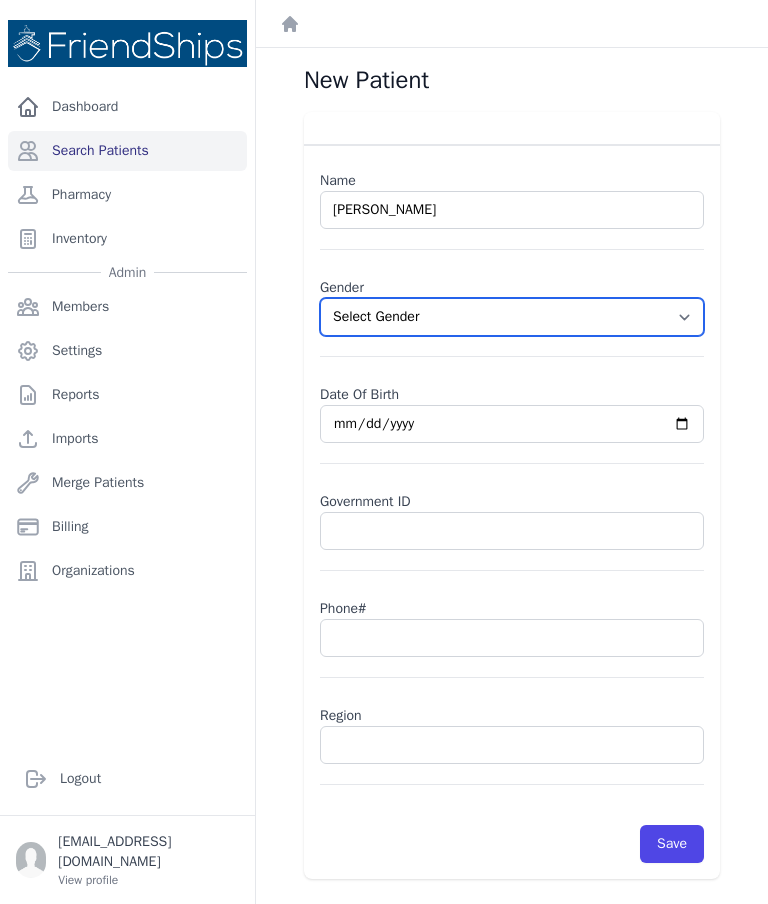 click on "Select Gender [DEMOGRAPHIC_DATA] [DEMOGRAPHIC_DATA]" at bounding box center (512, 317) 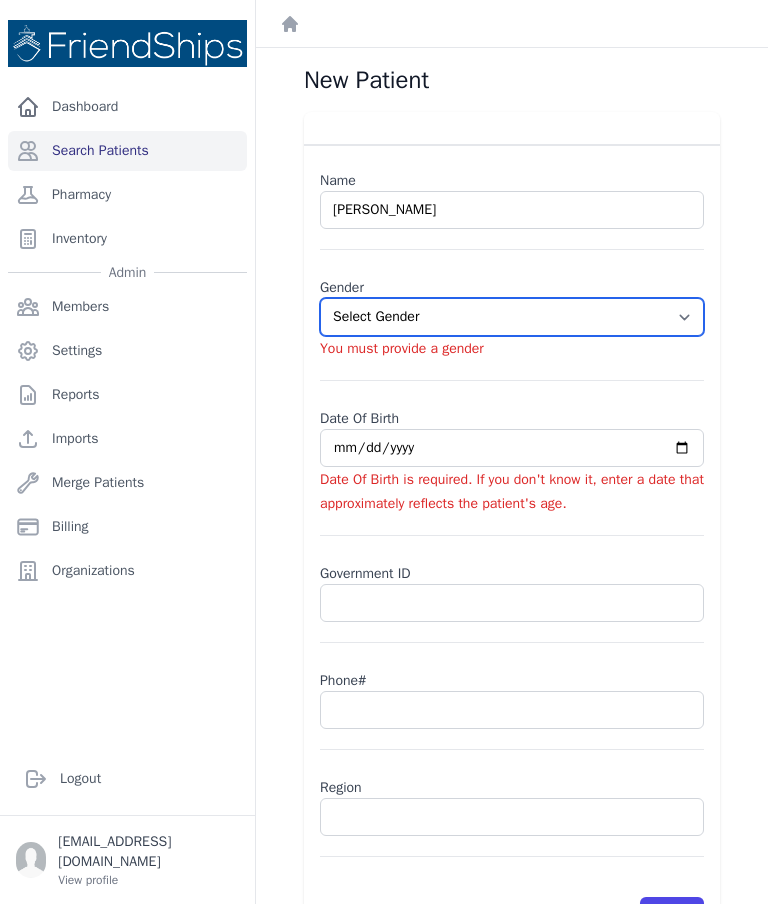 select on "male" 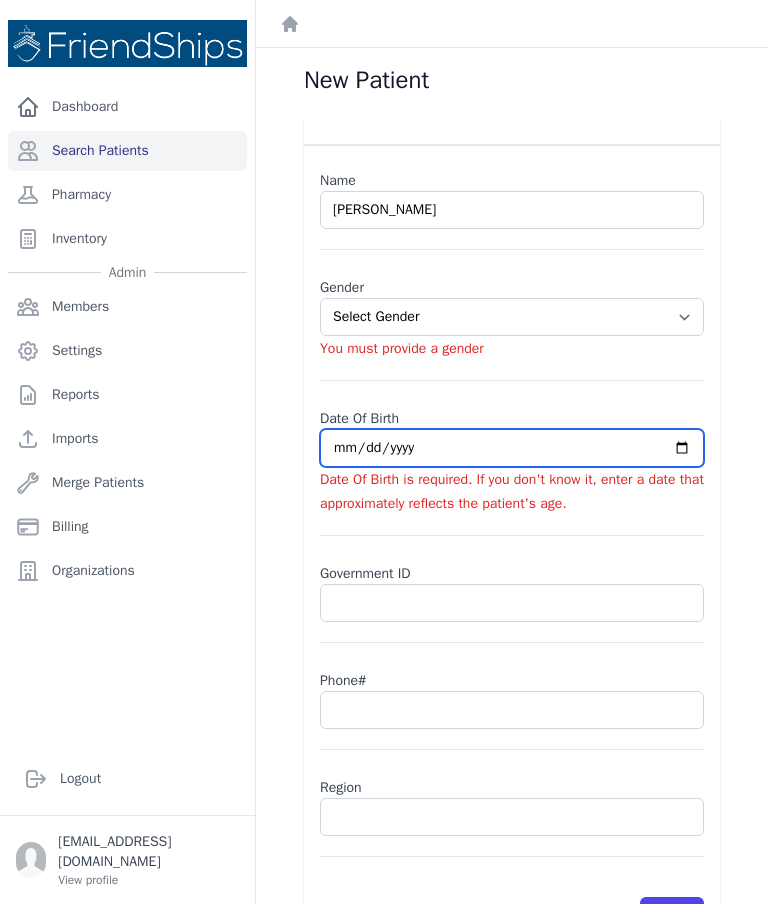 click at bounding box center [512, 448] 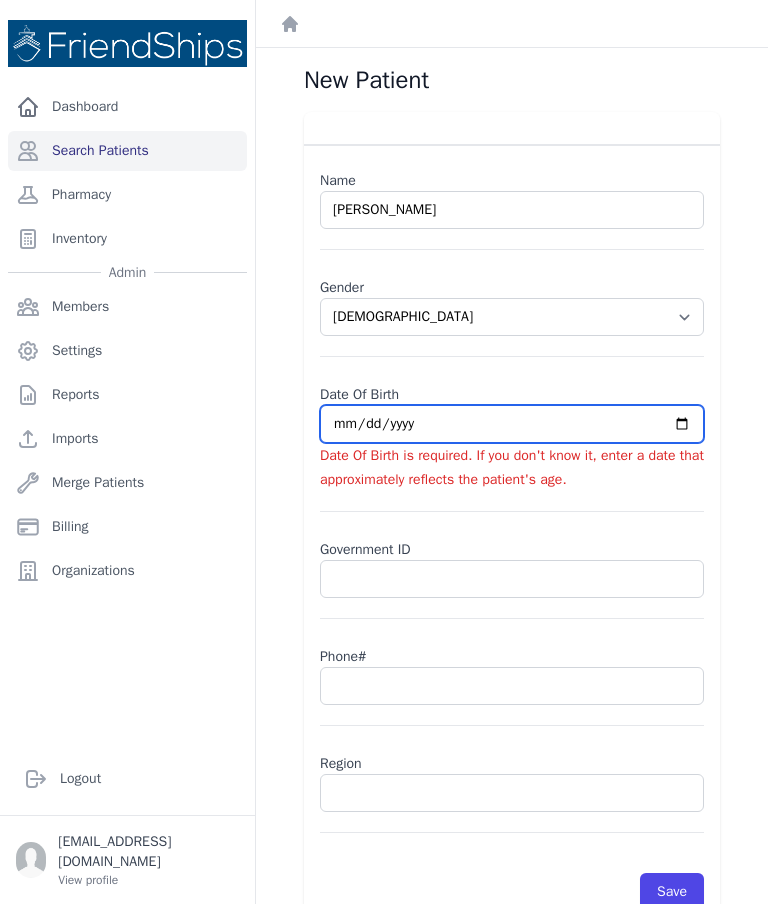 select on "male" 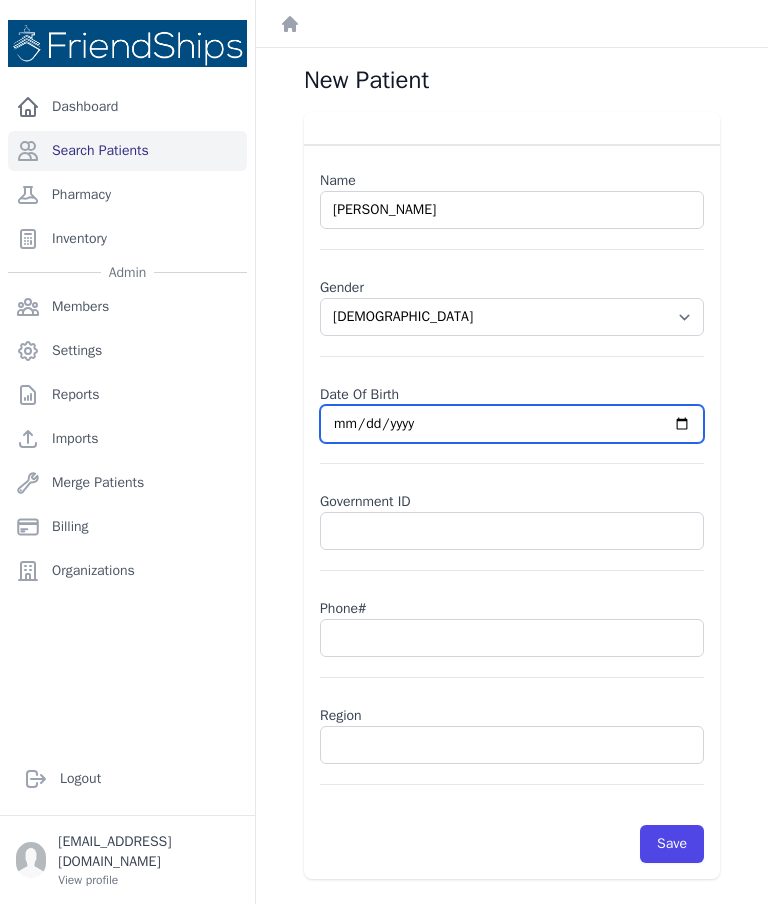 click on "[DATE]" at bounding box center [512, 424] 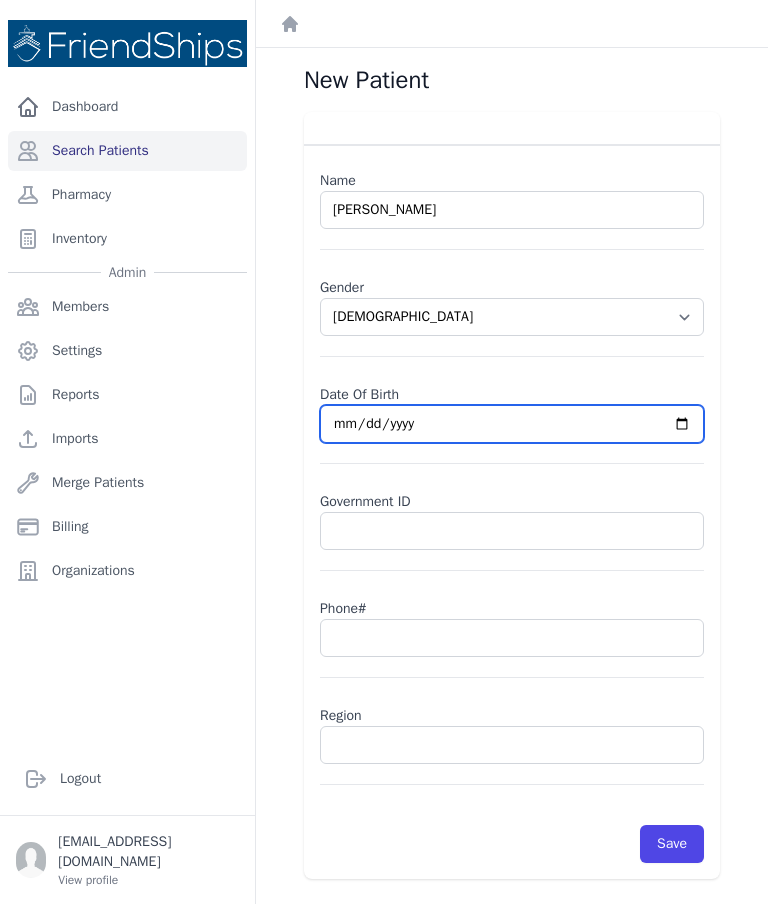 type on "2025-08-17" 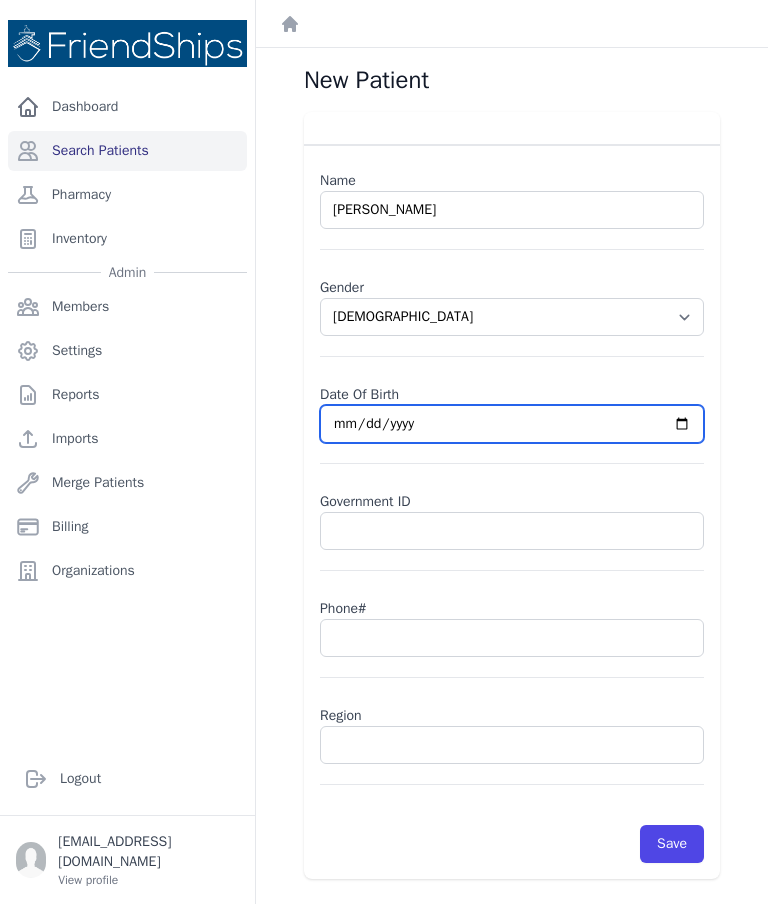 select on "male" 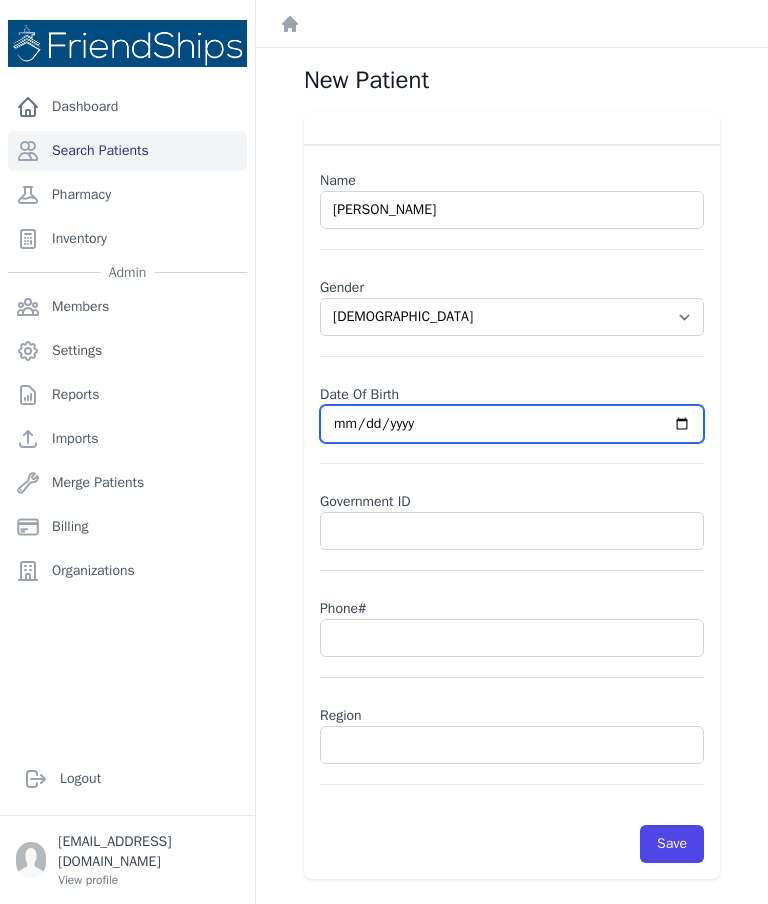 type on "1964-08-17" 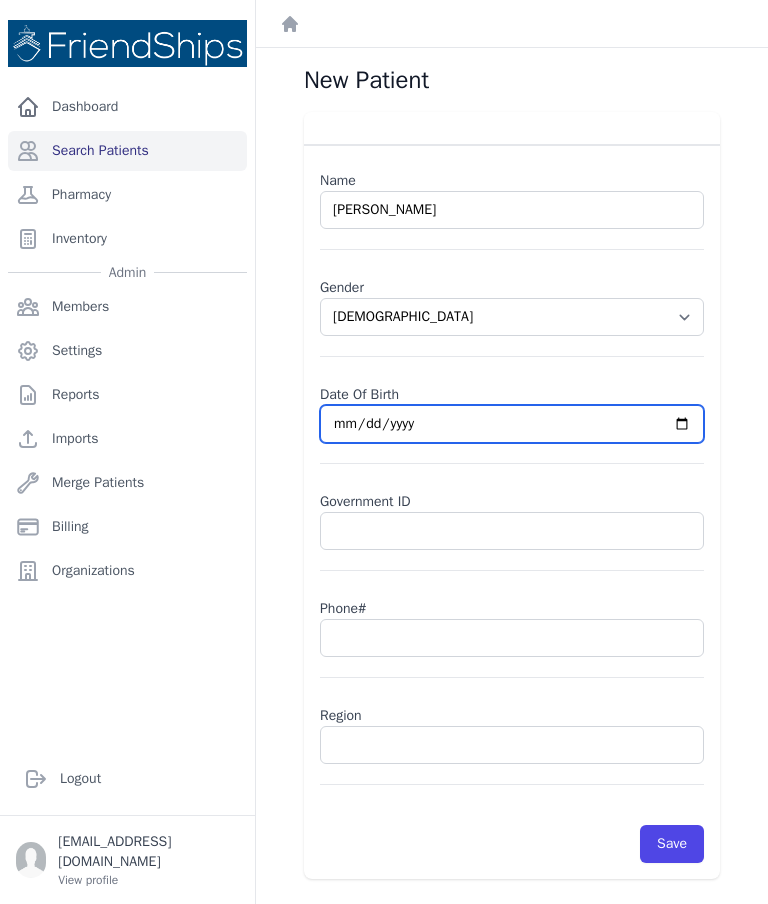 select on "male" 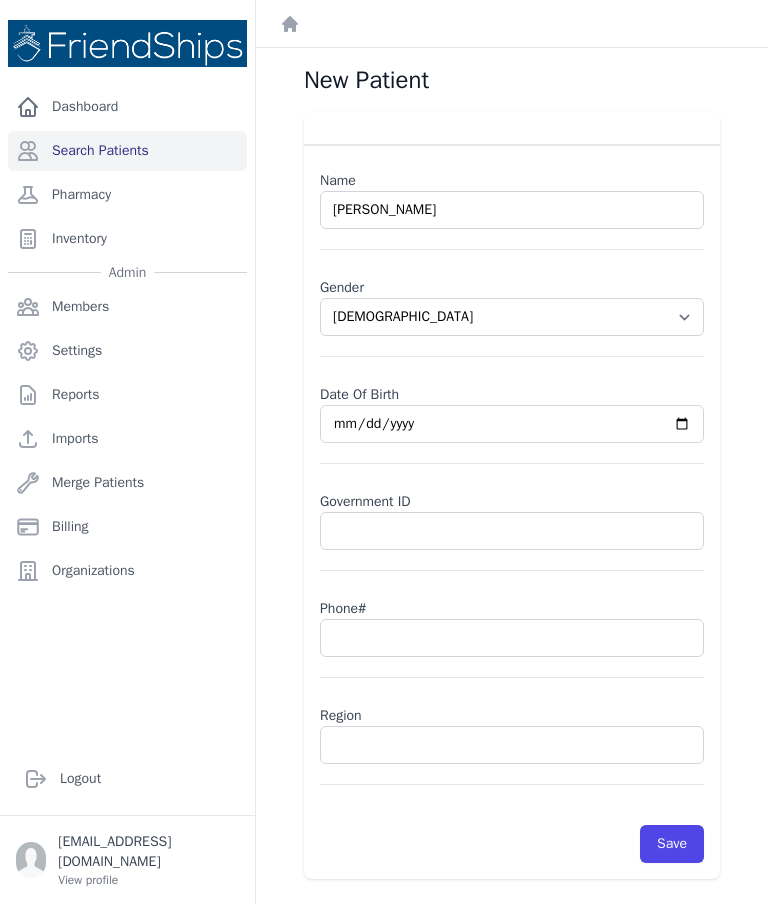 click at bounding box center (512, 638) 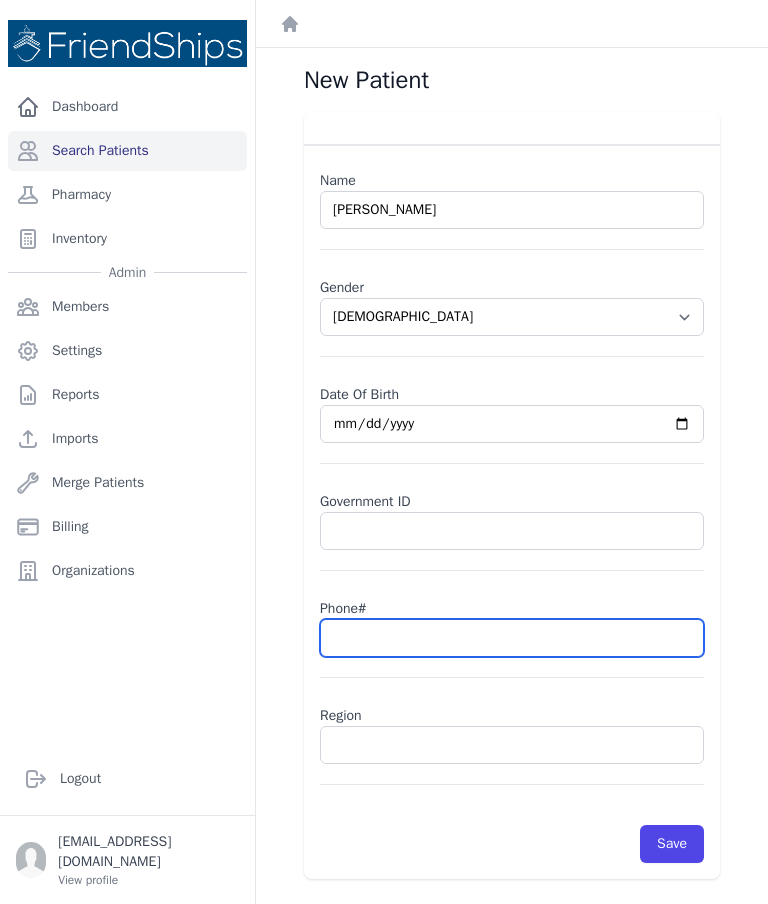 scroll, scrollTop: 5, scrollLeft: 0, axis: vertical 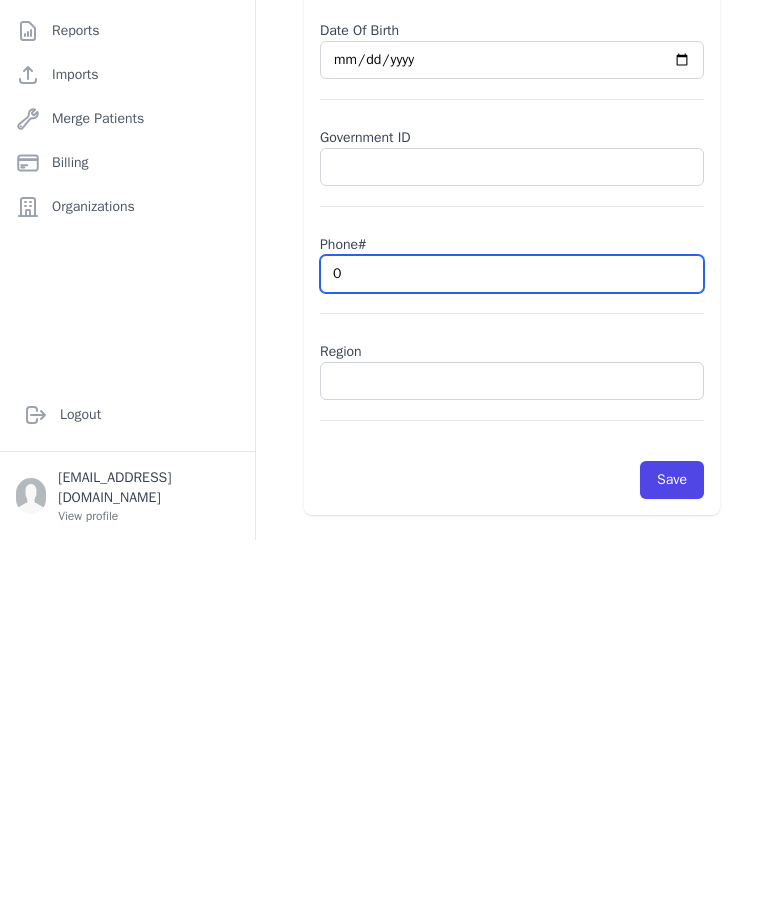 type on "09" 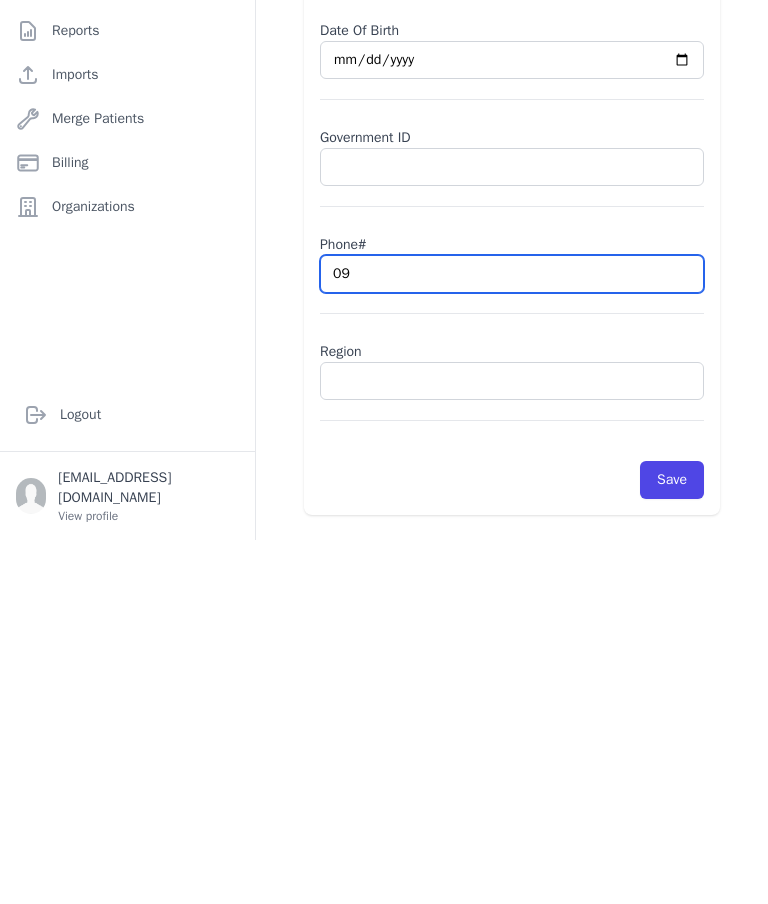 select on "male" 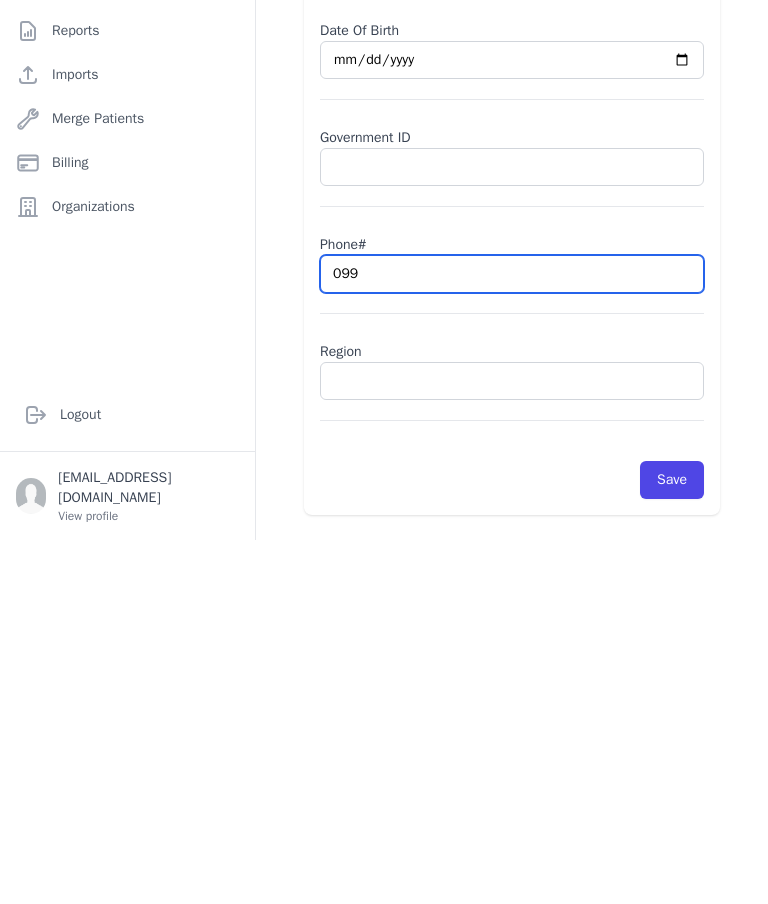 type on "0994" 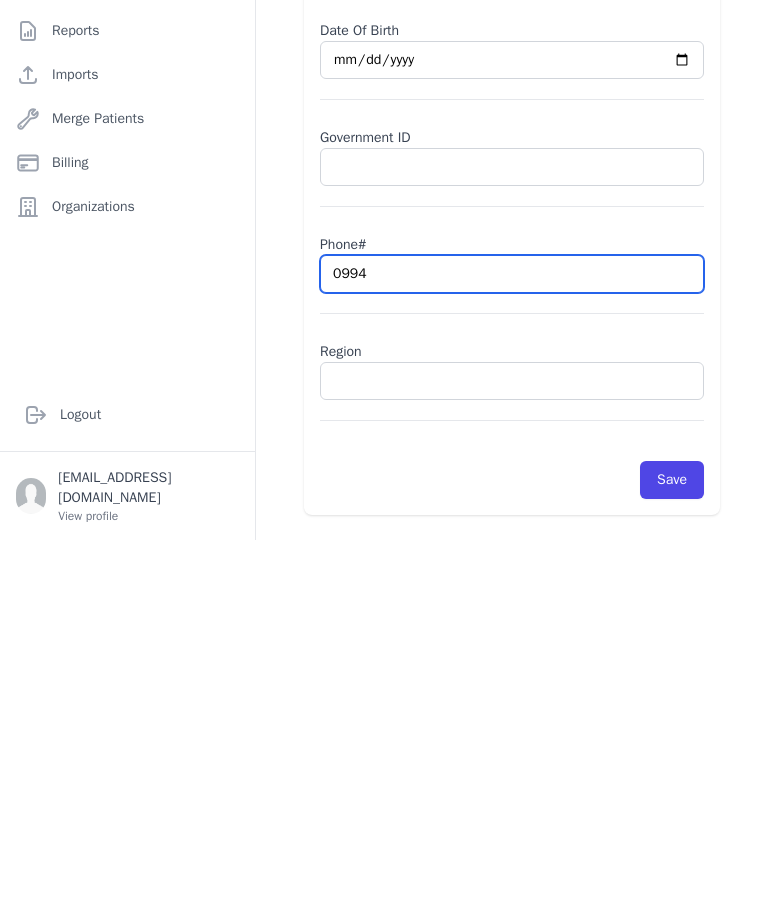 select on "male" 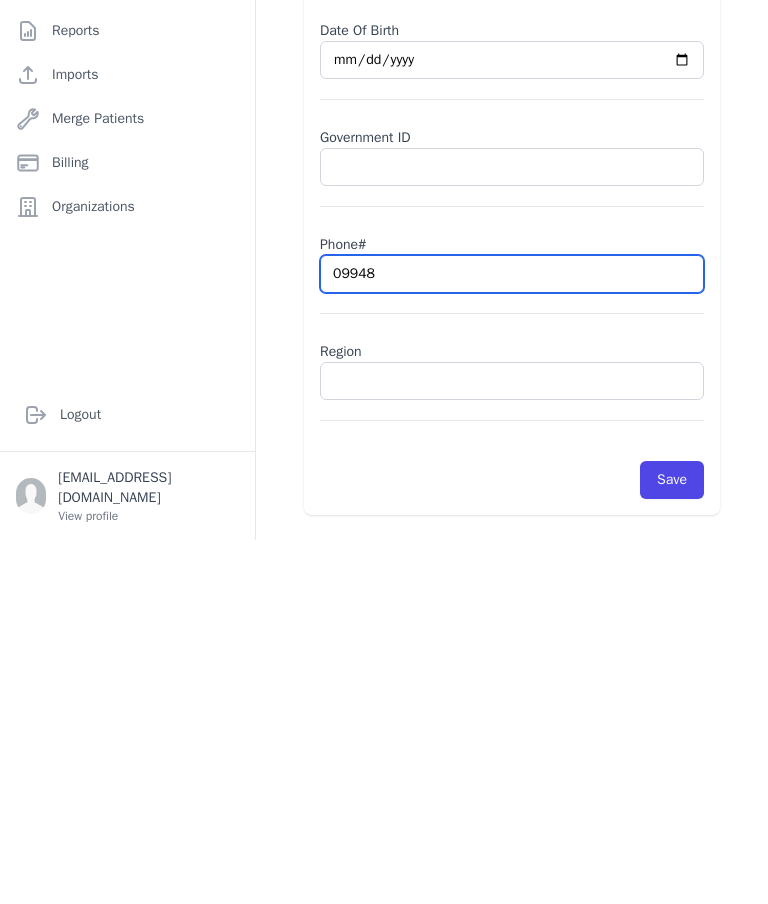 type on "099480" 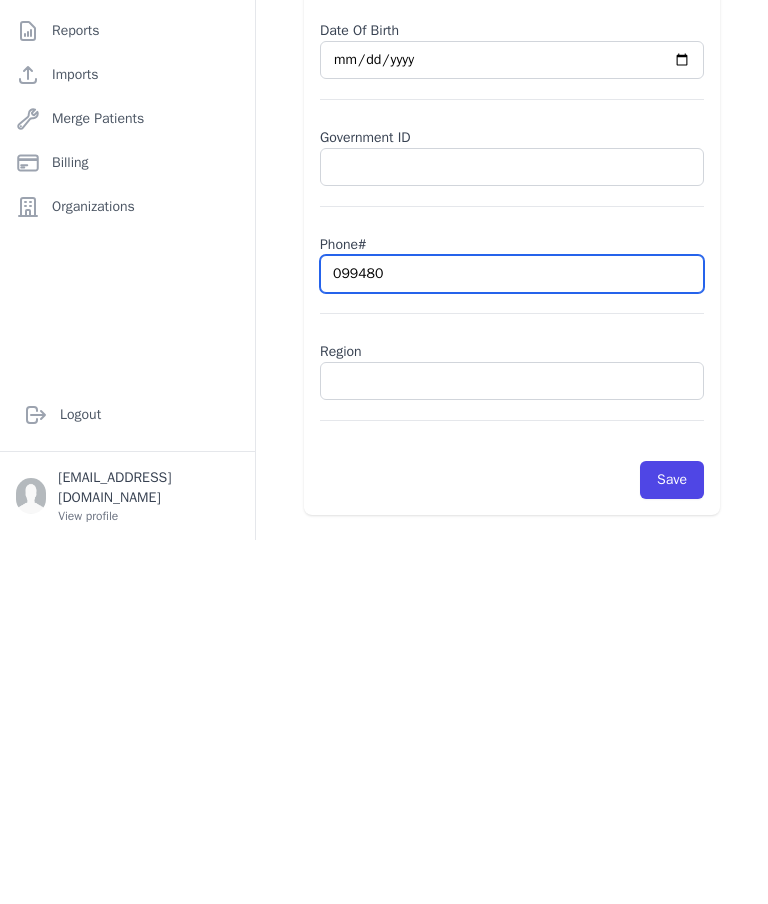 select on "male" 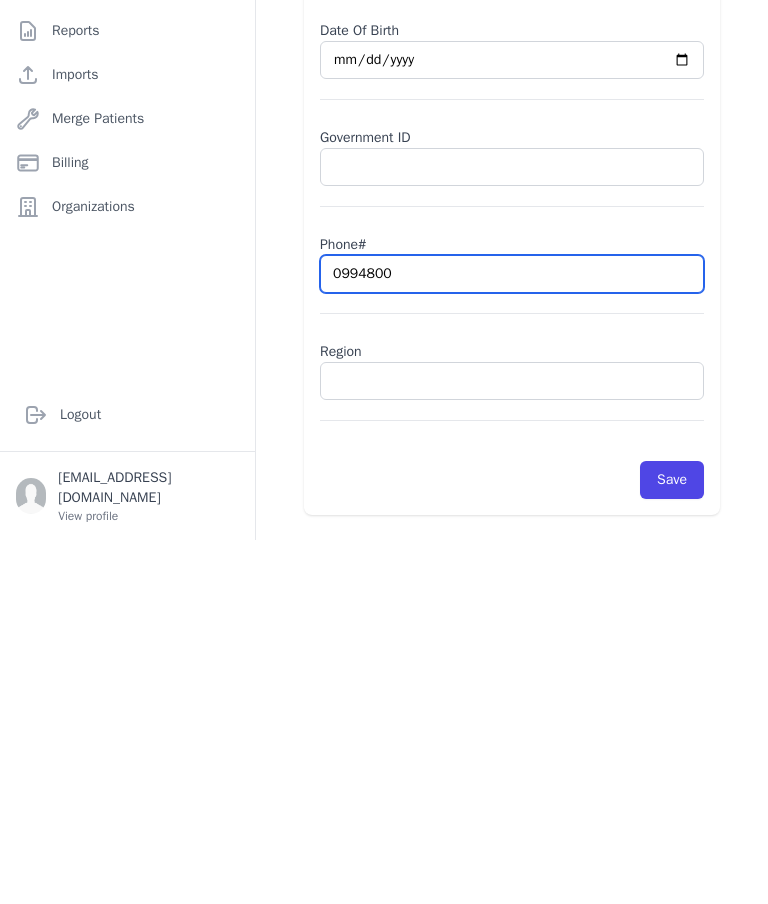 select on "male" 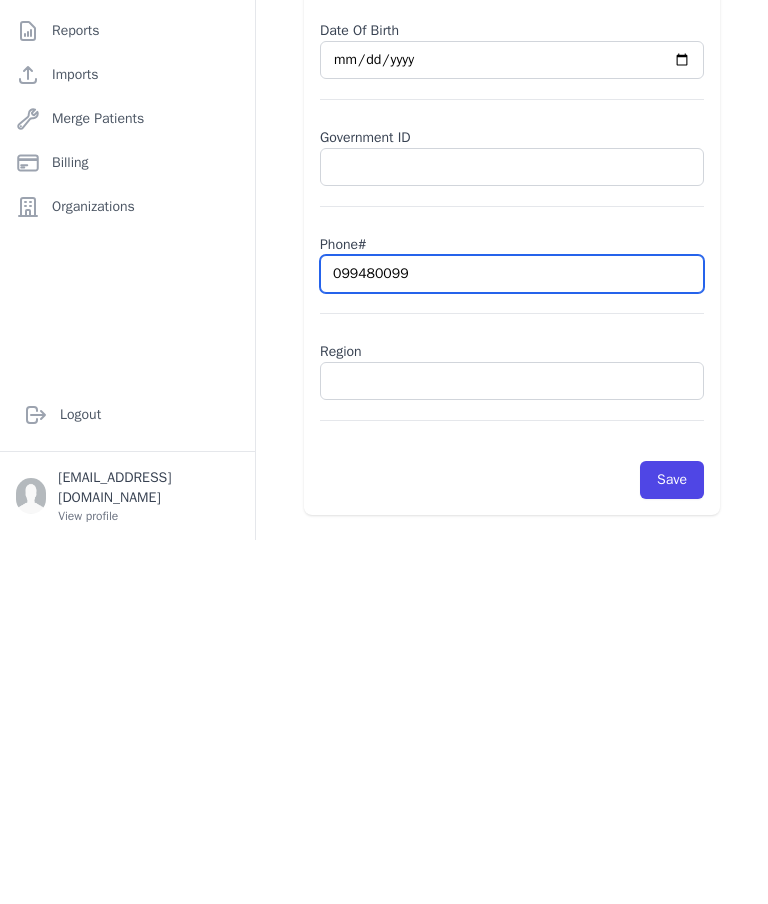 type on "0994800999" 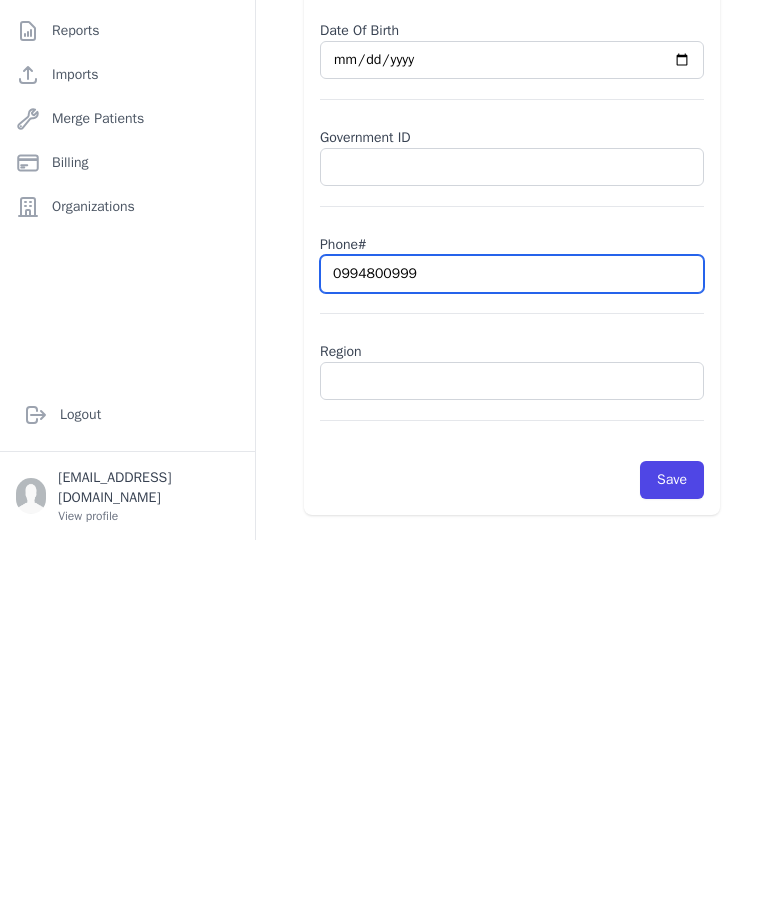 select on "male" 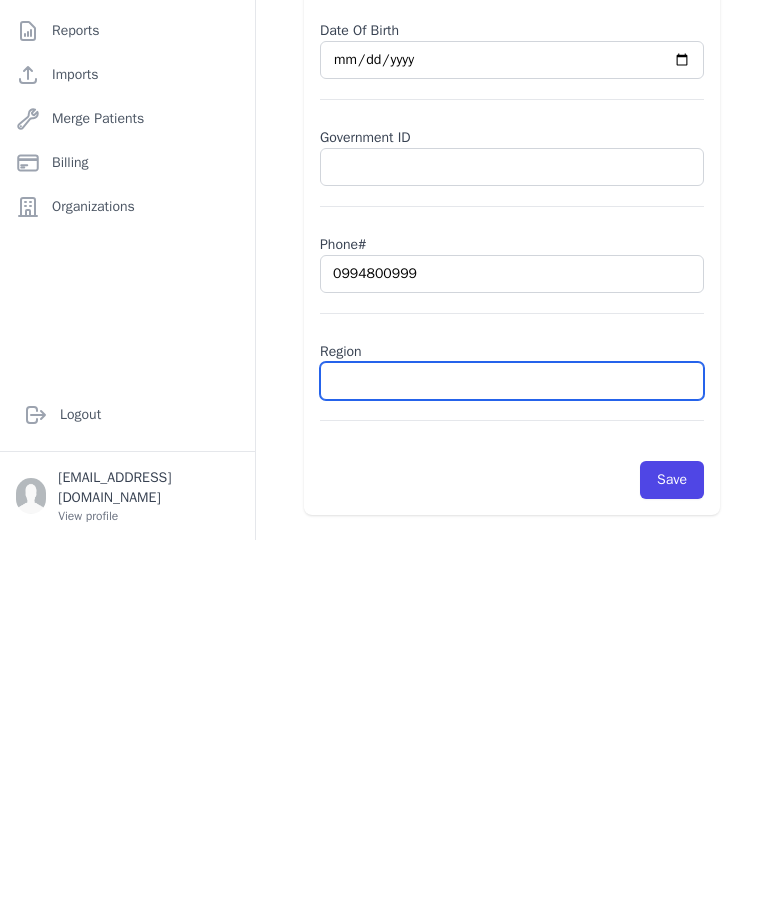 click at bounding box center [512, 745] 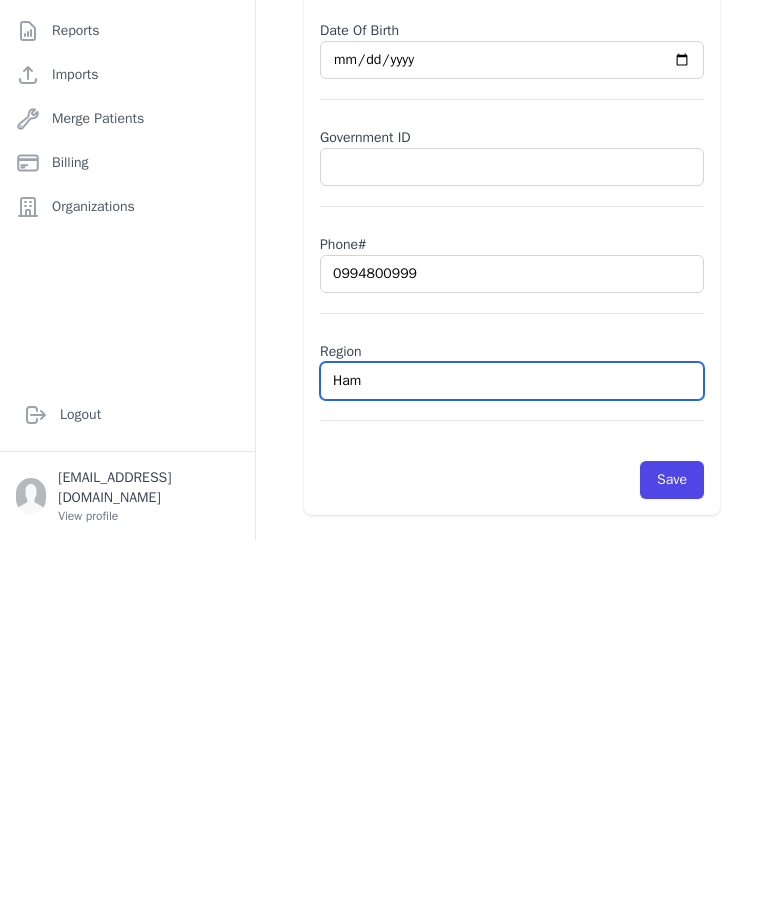 type on "Hama" 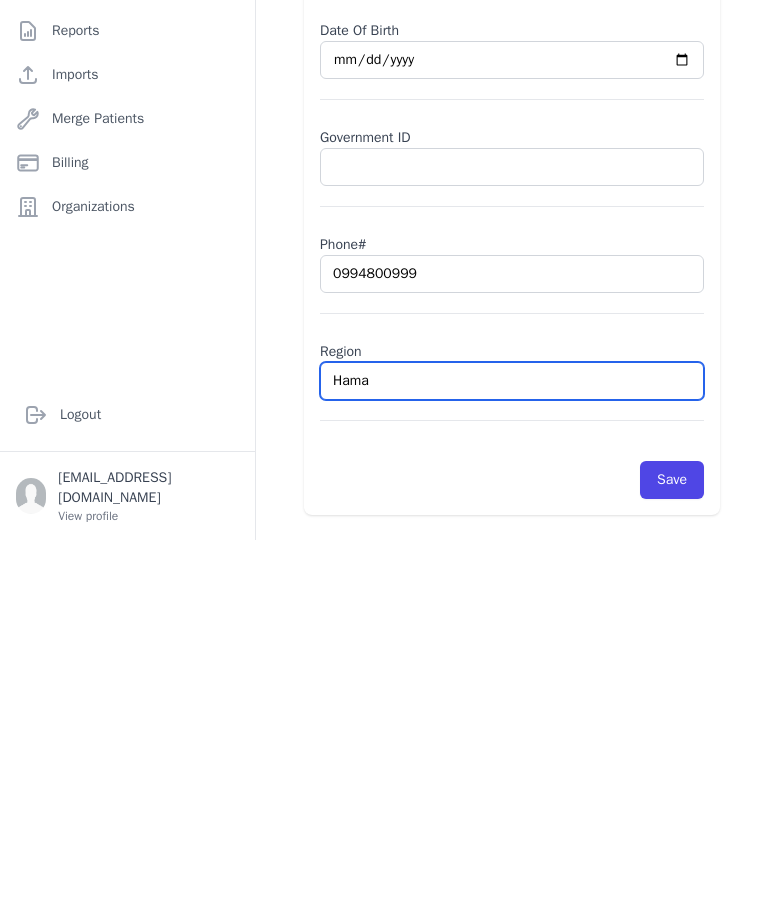 select on "male" 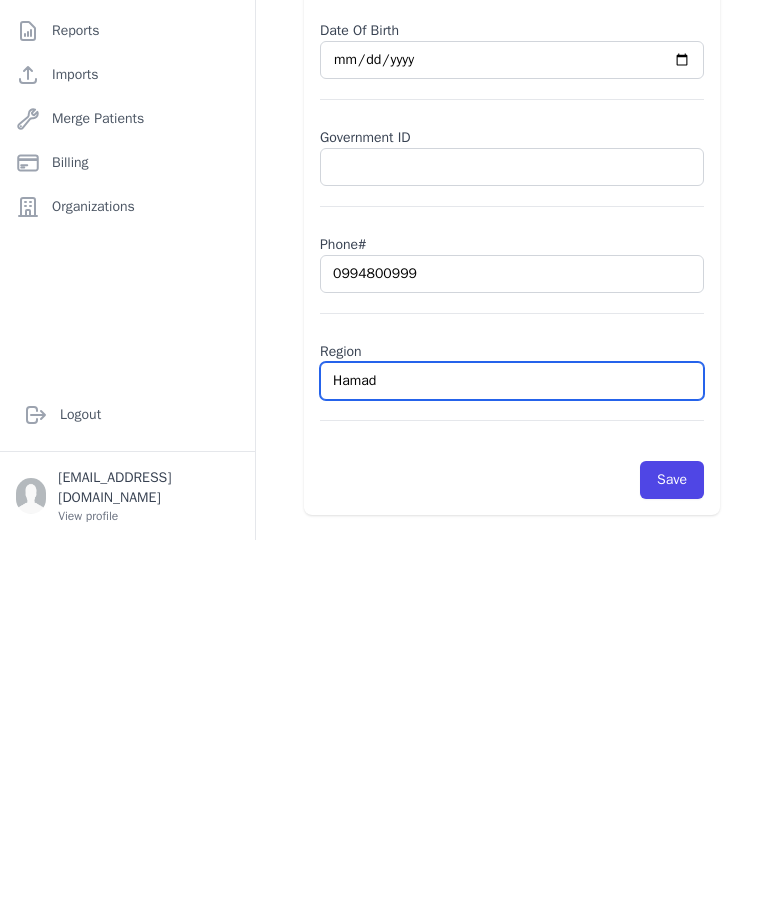 select on "male" 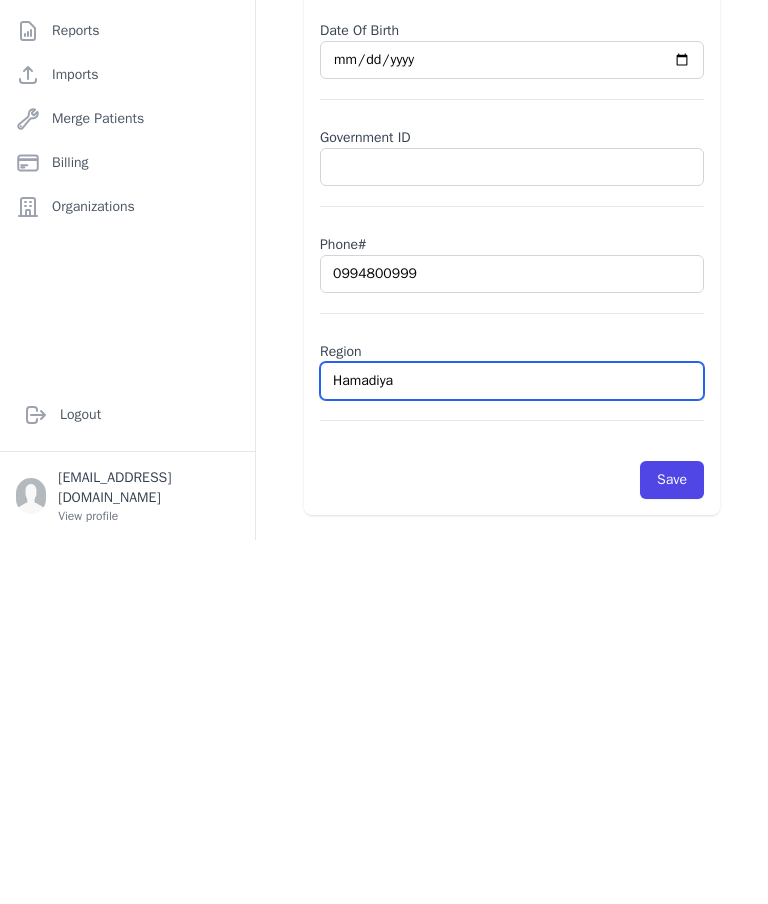 type on "Hamadiya" 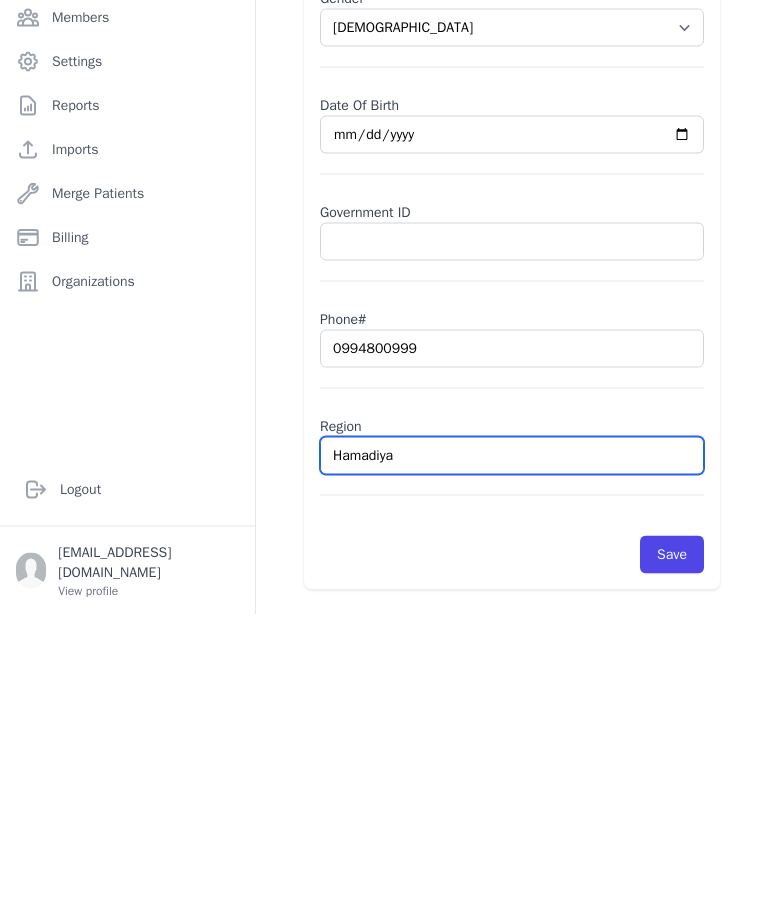 scroll, scrollTop: 80, scrollLeft: 0, axis: vertical 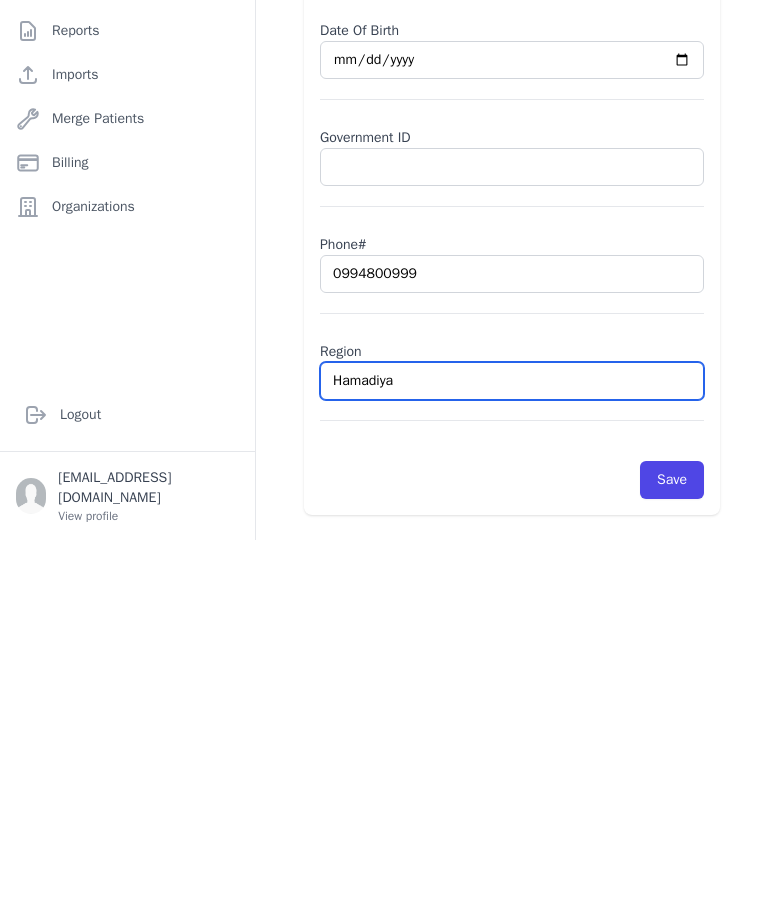 type on "Hamadiya" 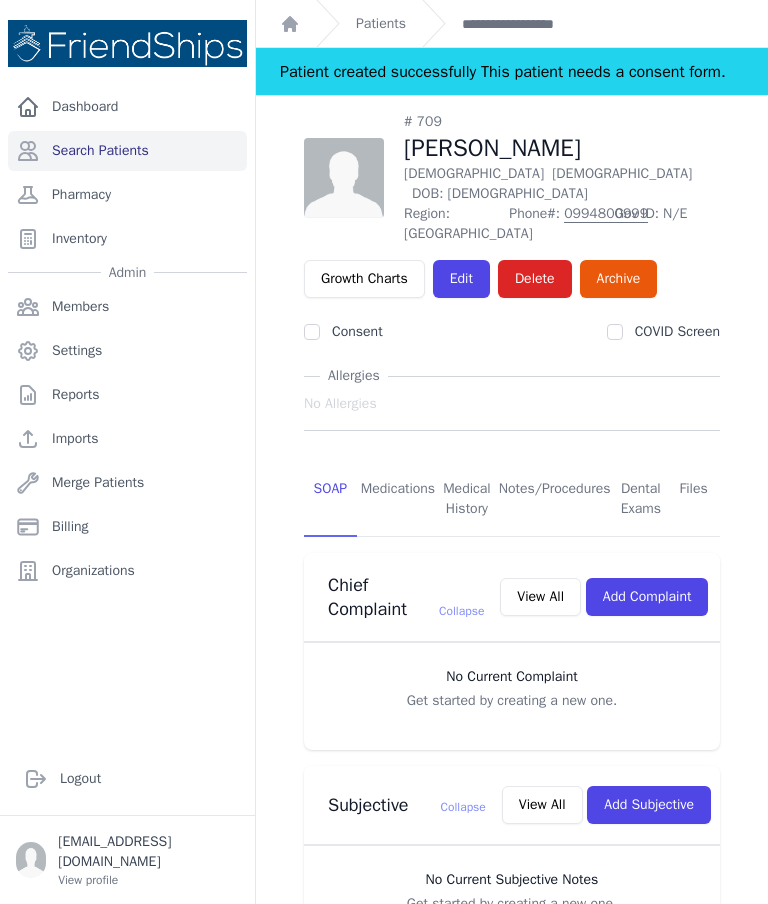 click on "Medications" at bounding box center (398, 500) 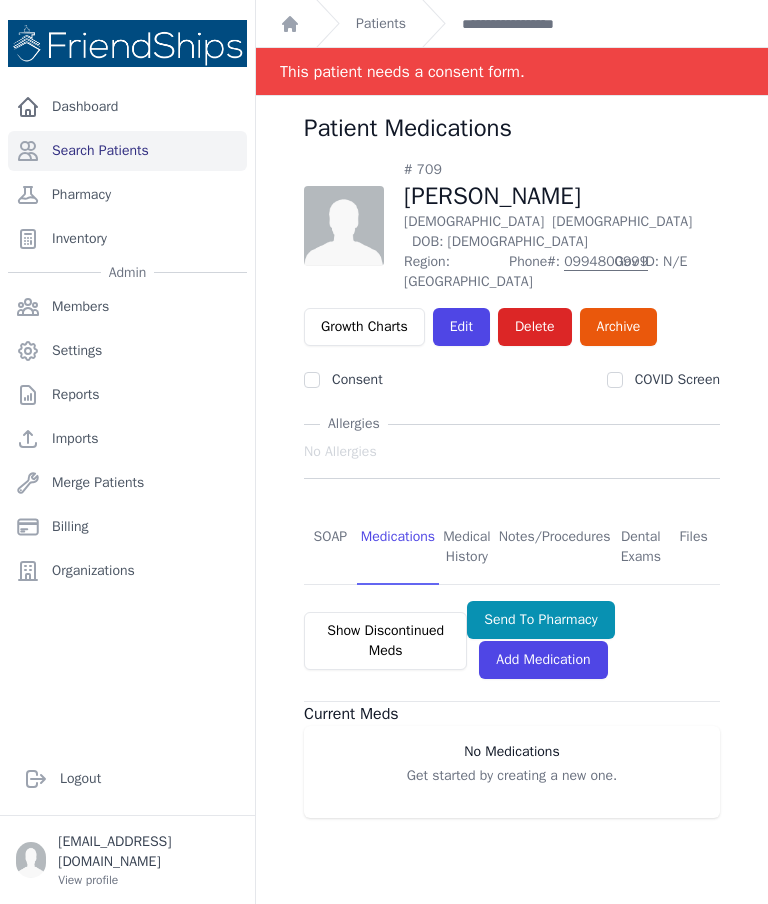 click on "Add Medication" at bounding box center [543, 660] 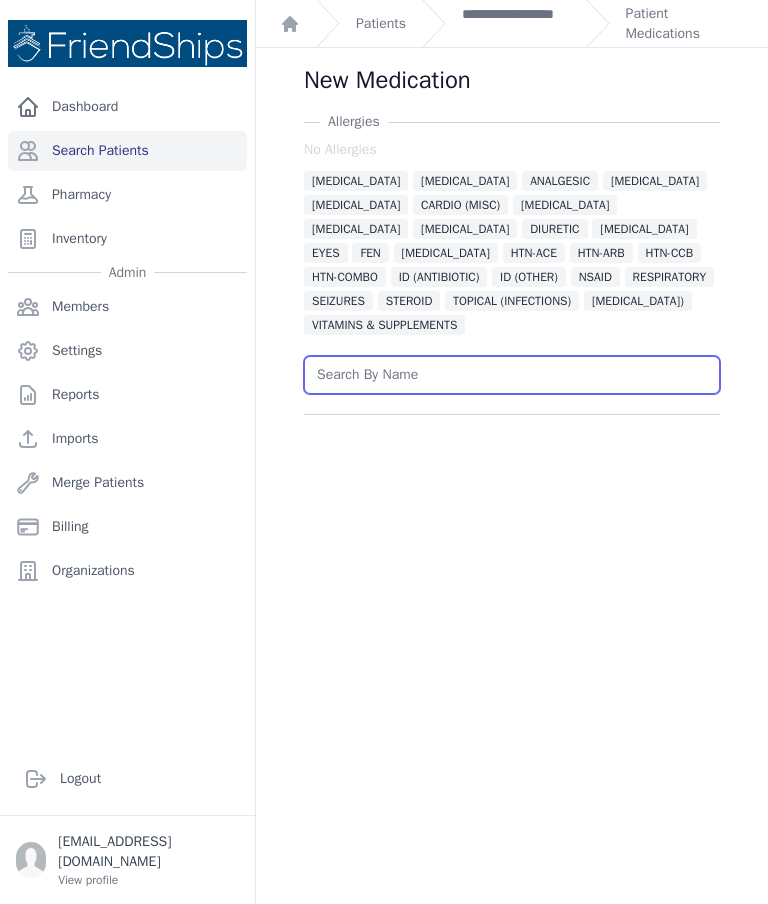 click at bounding box center (512, 375) 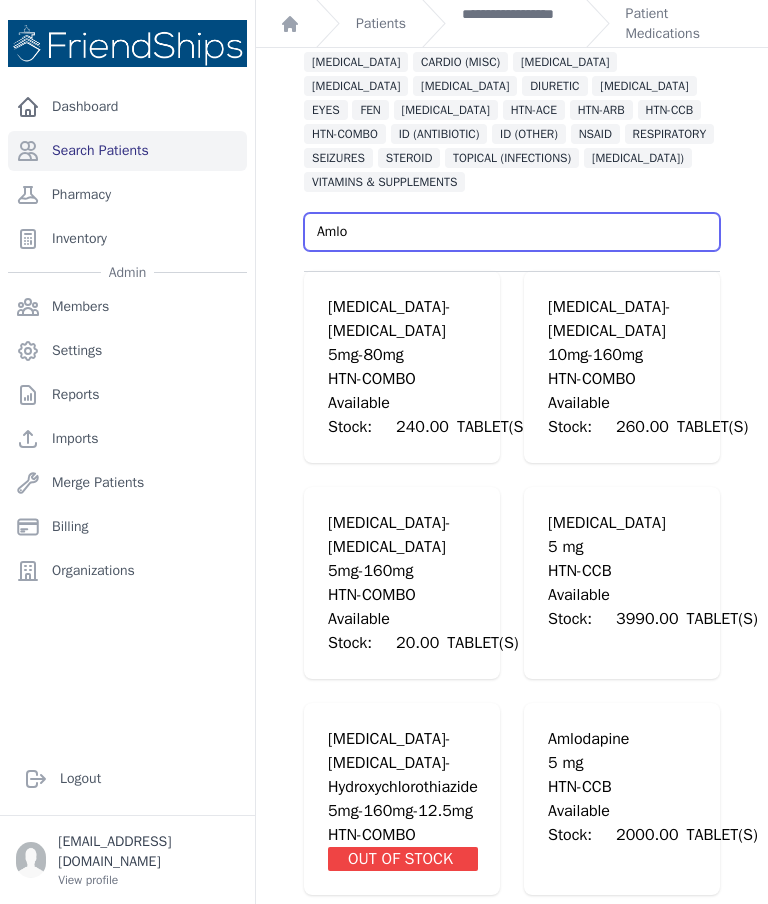 scroll, scrollTop: 142, scrollLeft: 0, axis: vertical 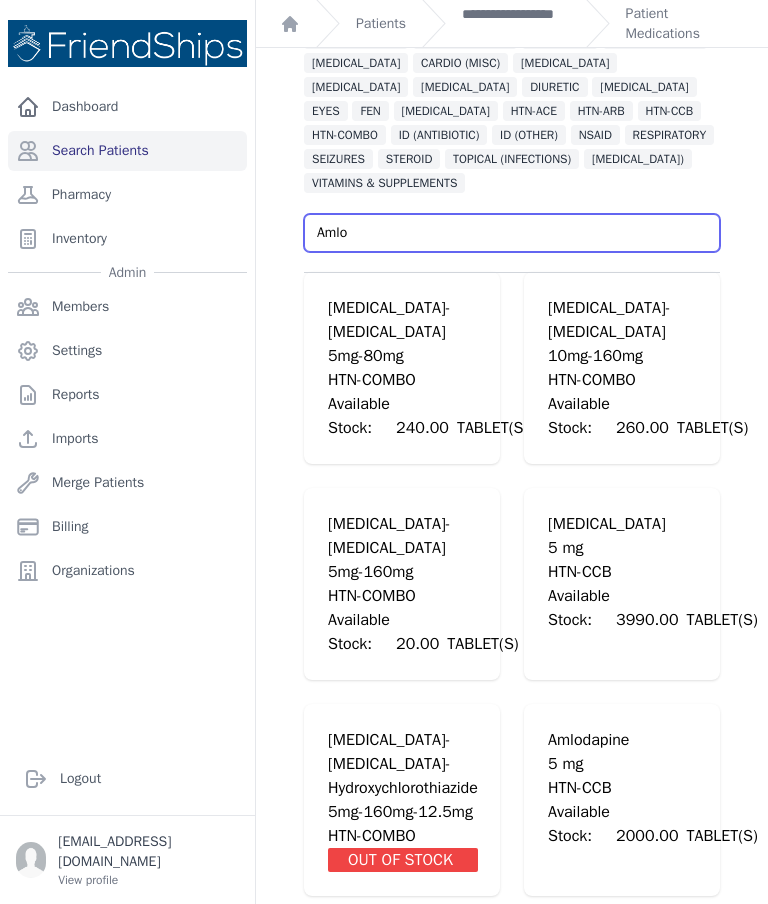 type on "Amlo" 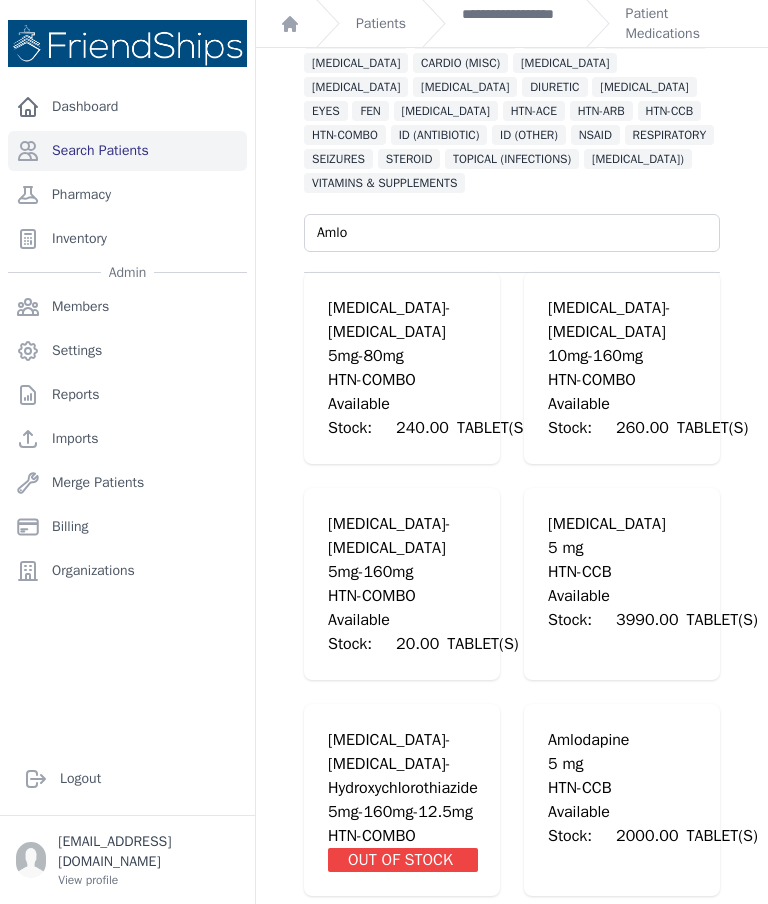 click on "New Medication
Allergies
No Allergies
ALLERGIES
ALPHA 1 BLOCKER
ANALGESIC
ANTICOAGULANT
BETA BLOCKER
CARDIO (MISC)
CHOLESTEROL
DIABETES
DIAPER RASH
DIURETIC
ENDOCRINE
EYES
FEN
GASTRO
HTN-ACE
HTN-ARB
HTN-CCB
HTN-COMBO
ID (ANTIBIOTIC)
ID (OTHER)
NSAID
RESPIRATORY
SEIZURES
STEROID
TOPICAL (INFECTIONS)" at bounding box center (512, 409) 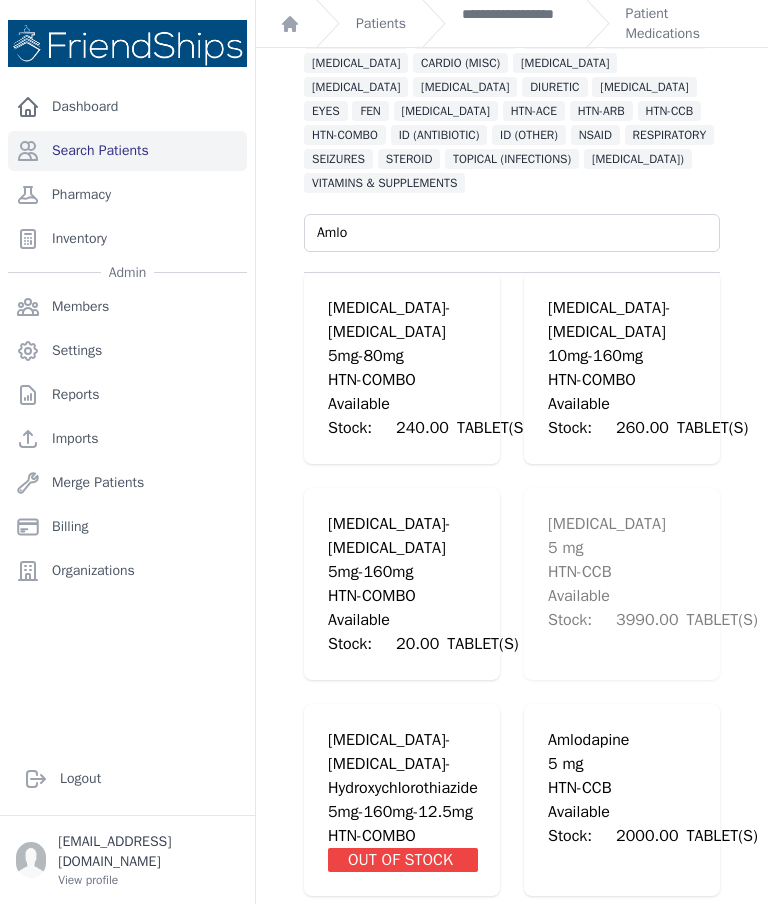 click on "HTN-CCB" at bounding box center (653, 572) 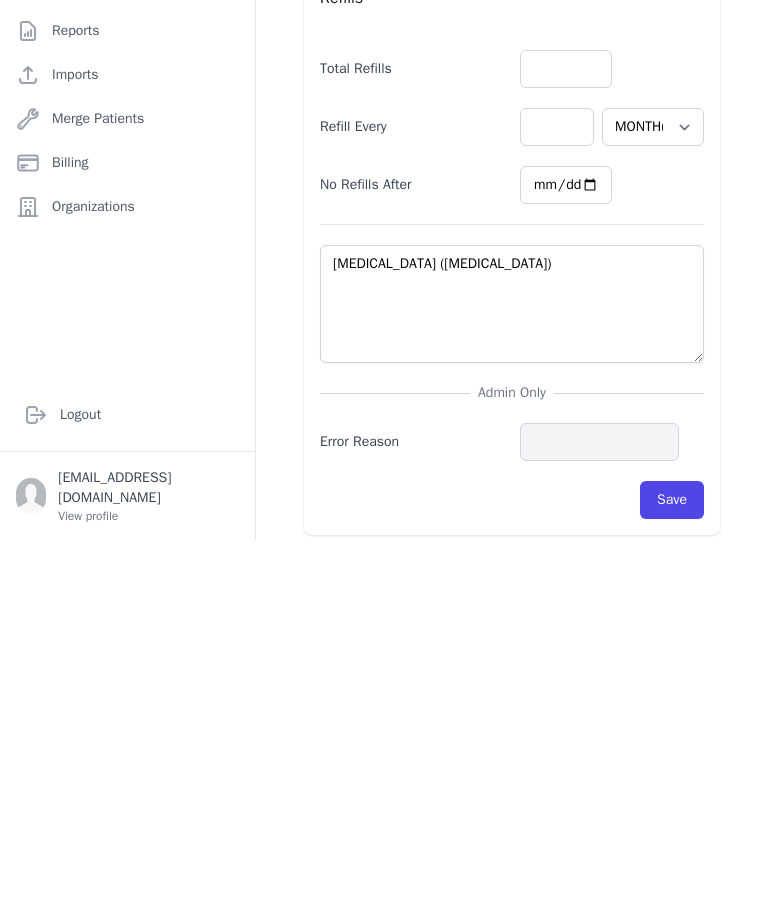 scroll, scrollTop: 628, scrollLeft: 0, axis: vertical 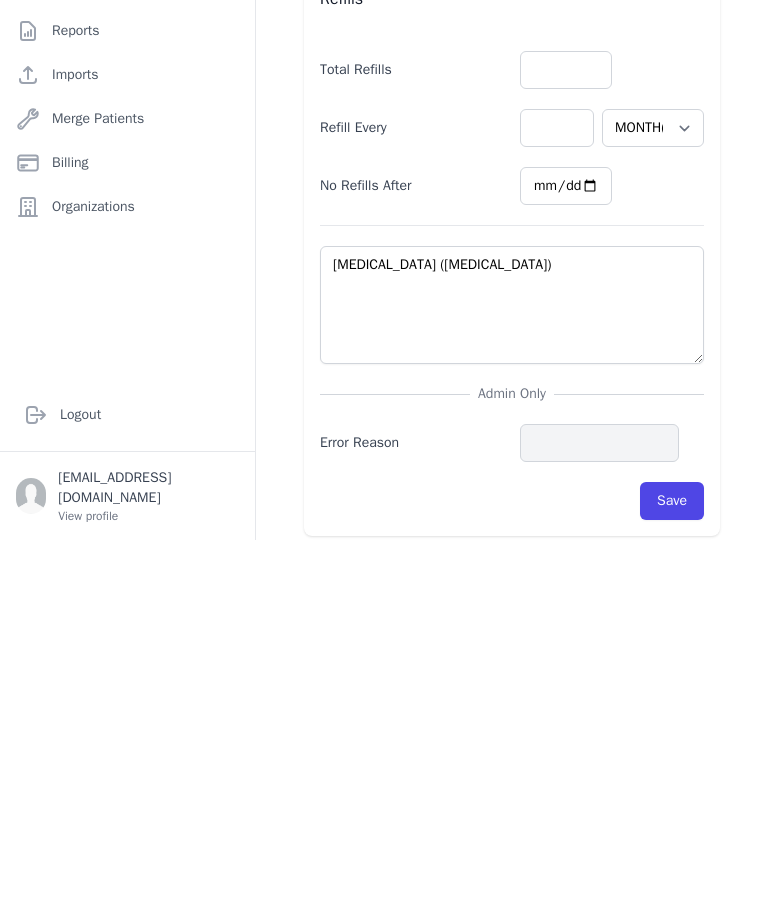 click on "Save" at bounding box center [672, 865] 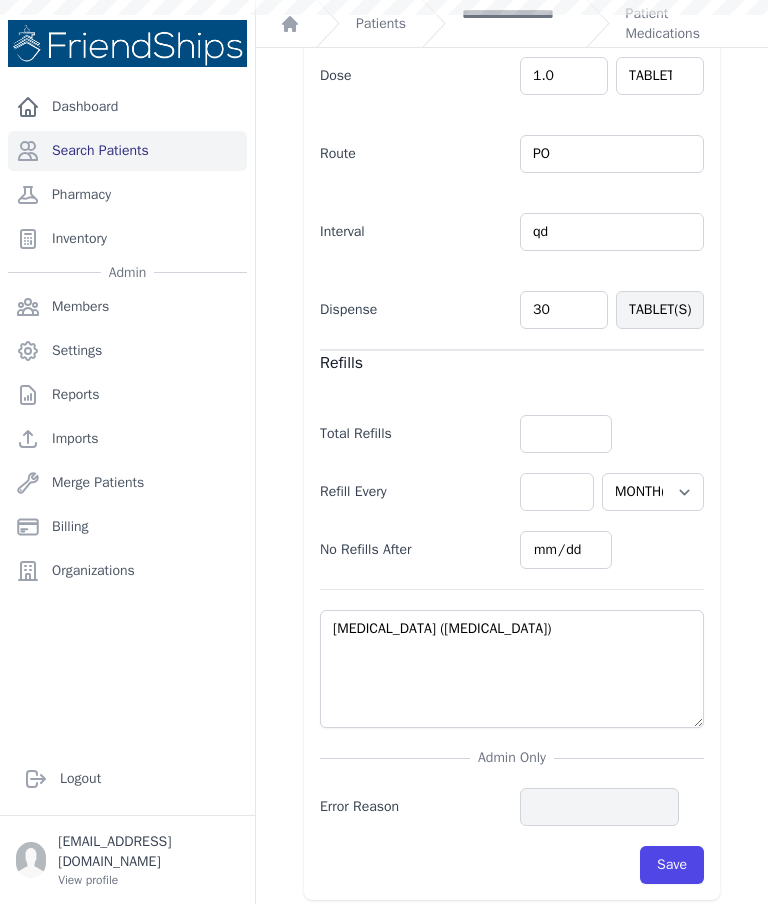 scroll, scrollTop: 0, scrollLeft: 0, axis: both 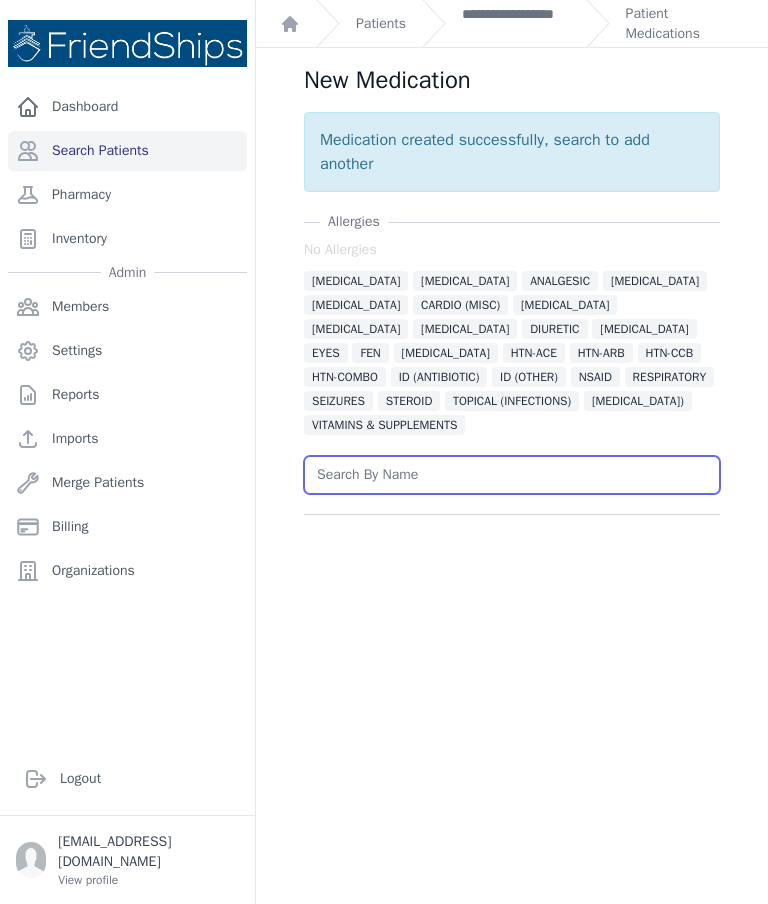 click at bounding box center [512, 475] 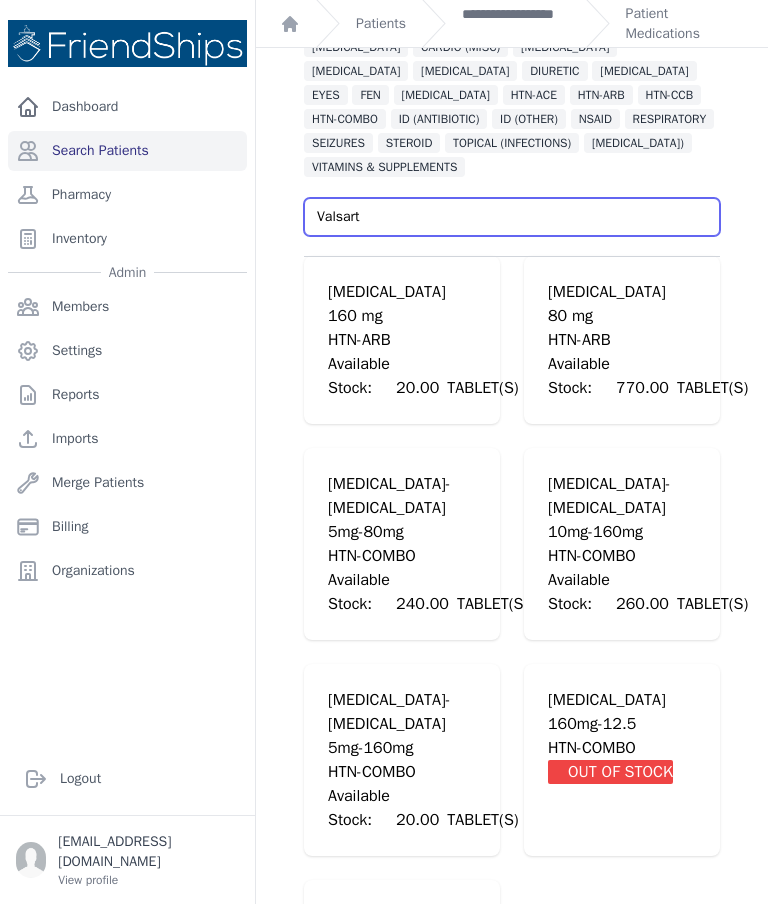 scroll, scrollTop: 264, scrollLeft: 0, axis: vertical 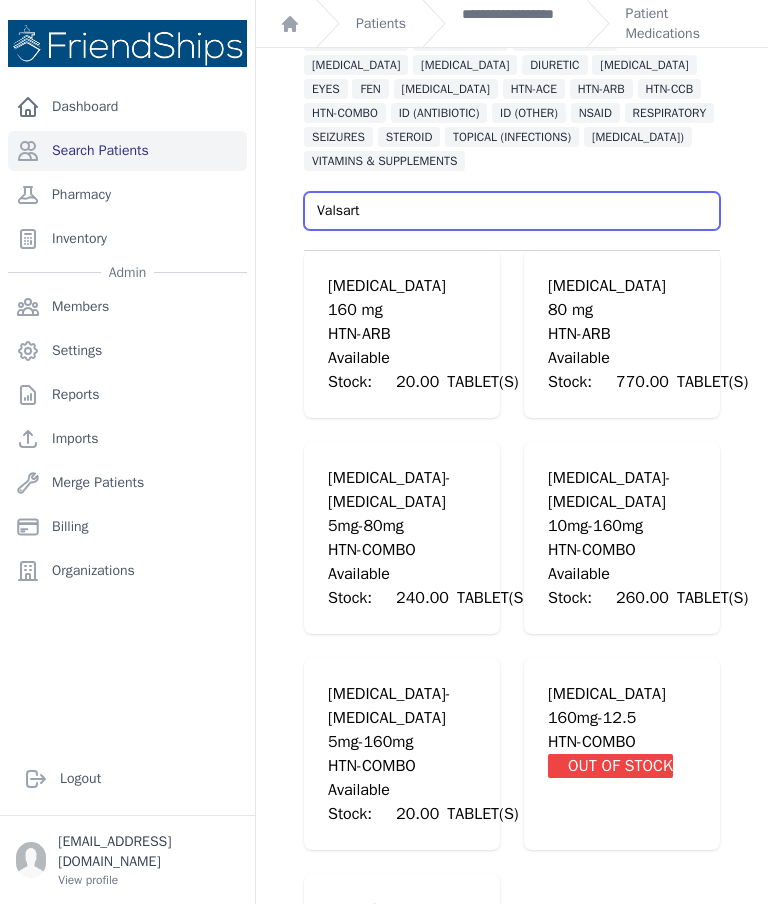 type on "Valsart" 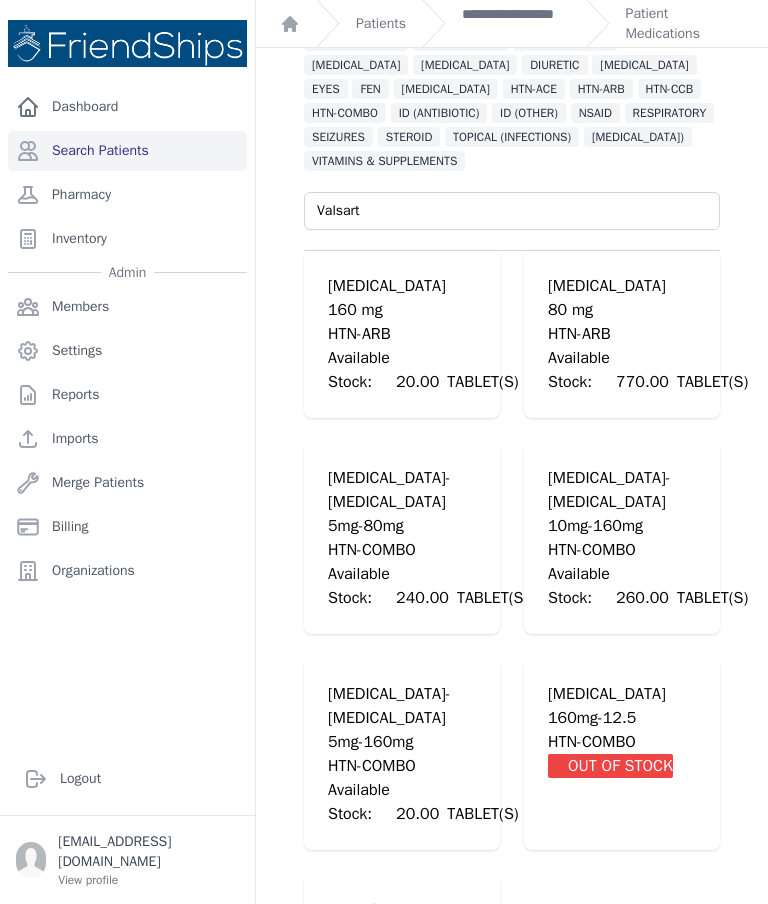 click on "HTN-ARB" at bounding box center [648, 334] 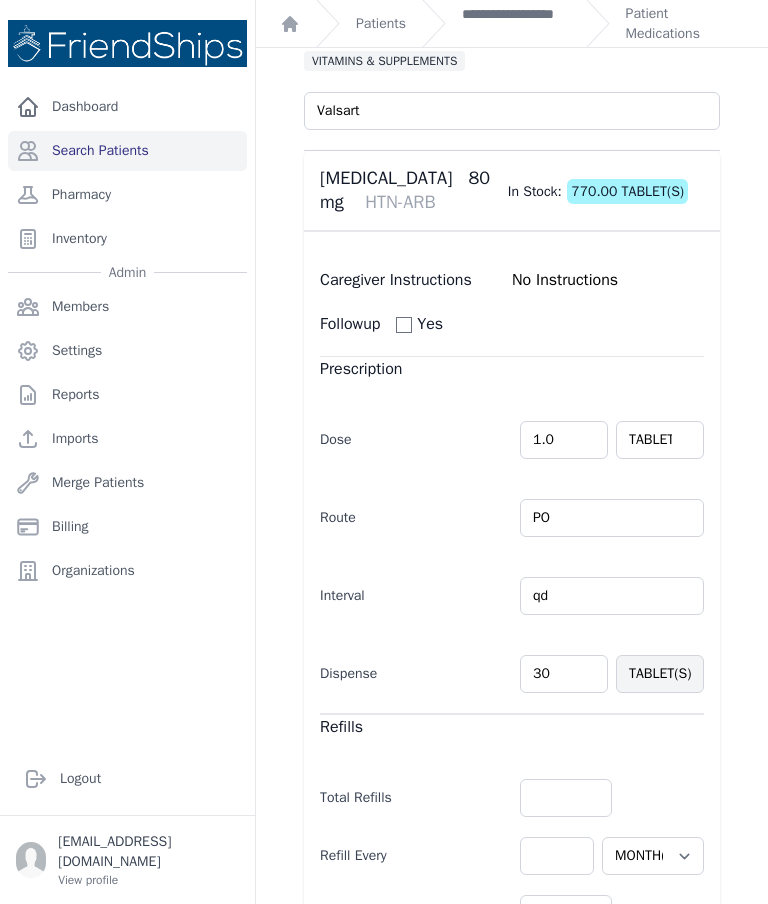 type 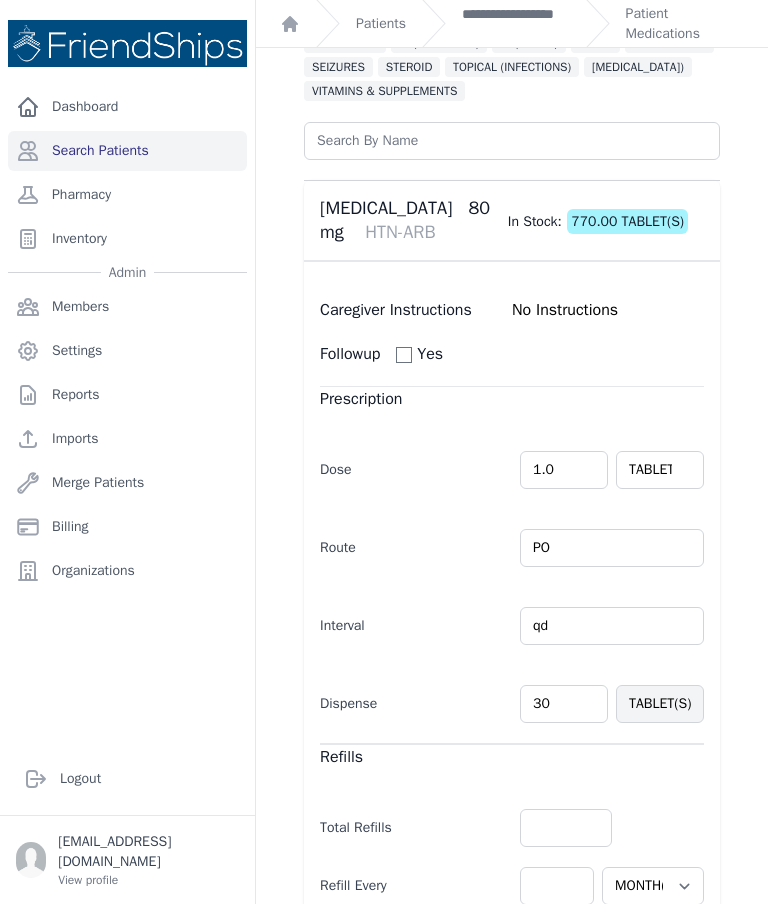 scroll, scrollTop: 234, scrollLeft: 0, axis: vertical 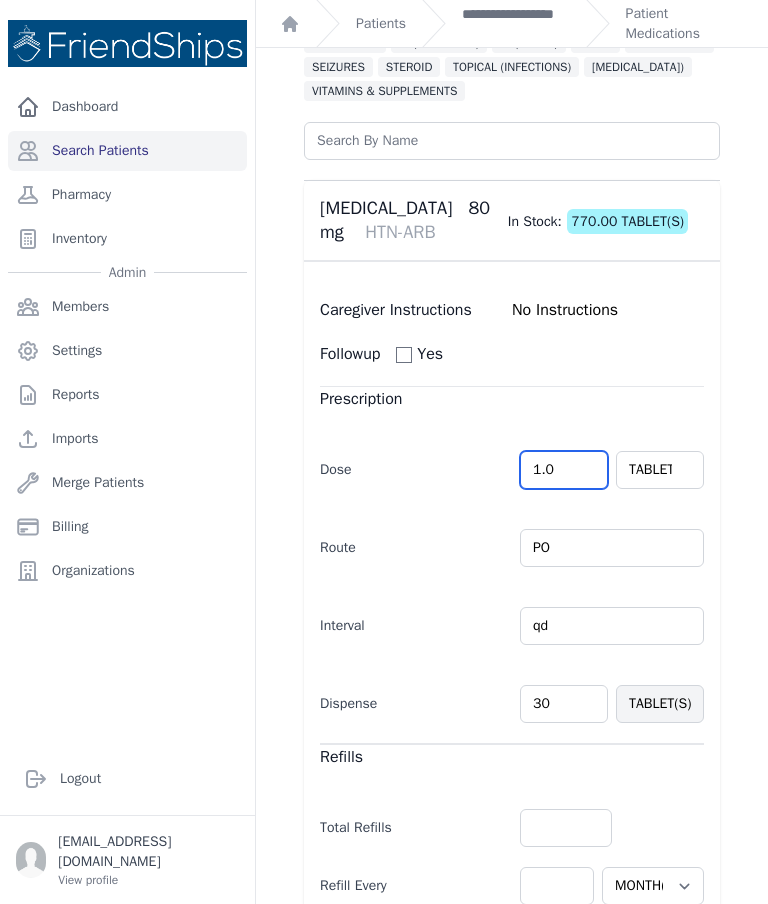 click on "1.0" at bounding box center (564, 470) 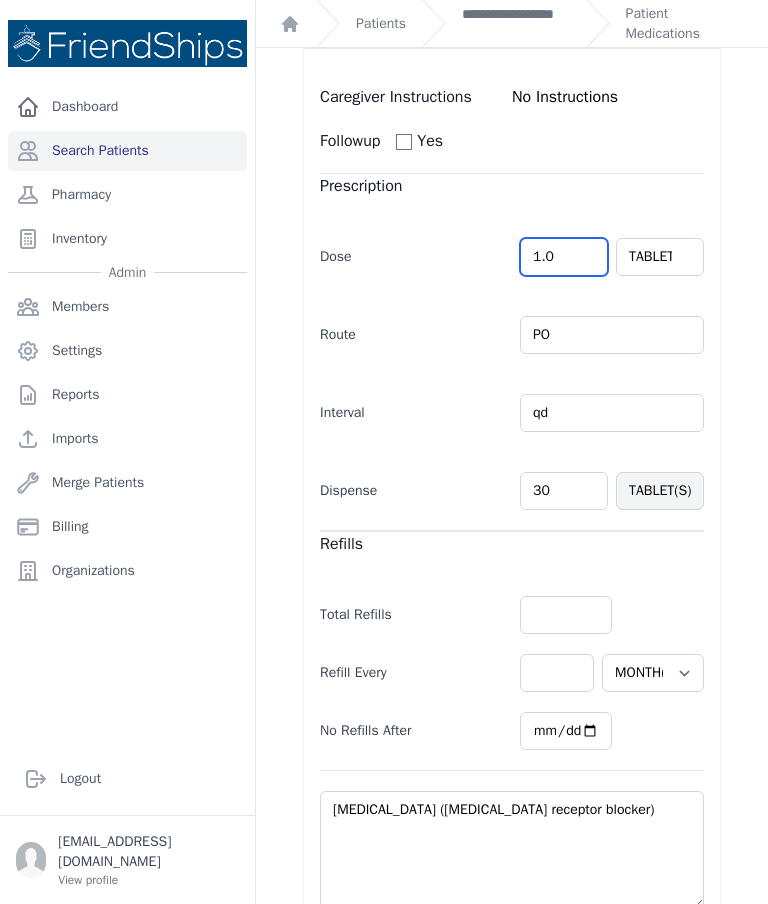 scroll, scrollTop: 446, scrollLeft: 0, axis: vertical 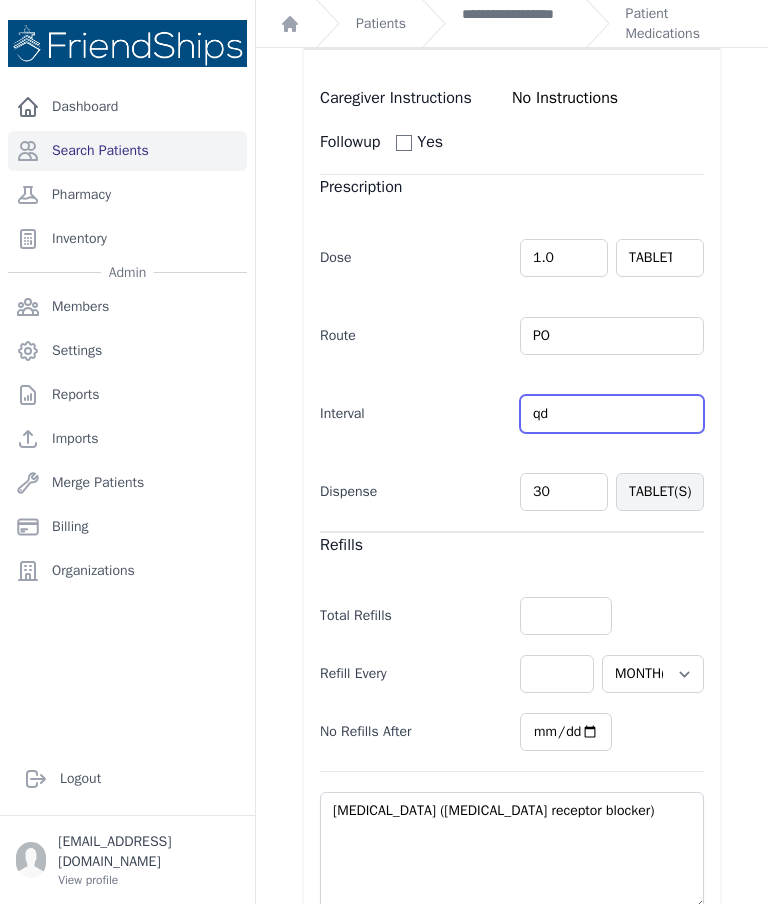 click on "qd" at bounding box center (612, 414) 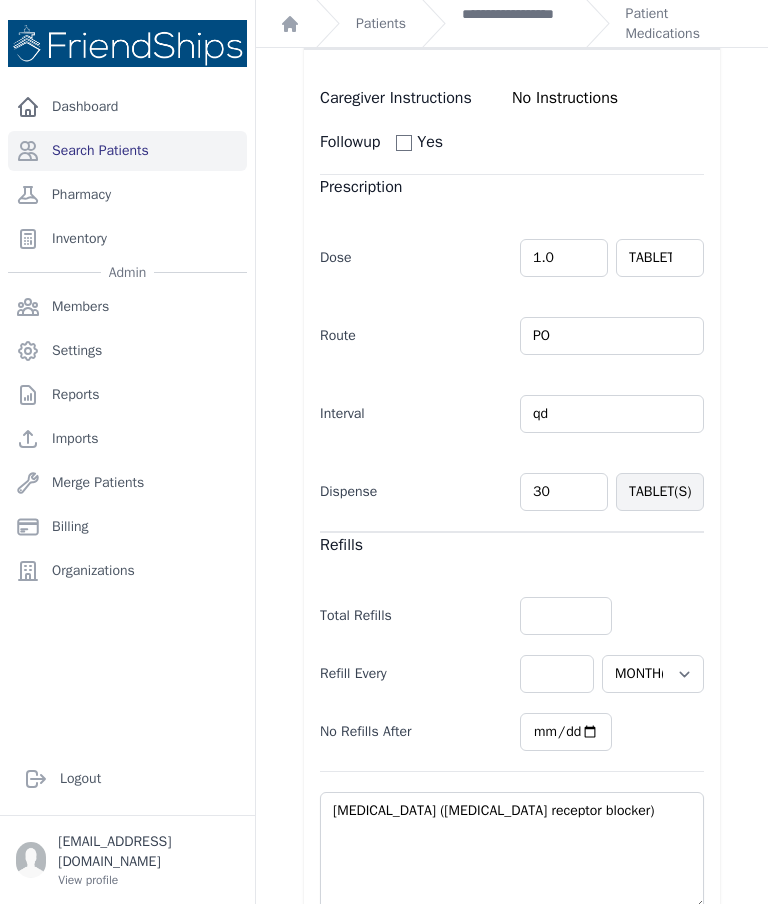 click on "1.0" at bounding box center [564, 258] 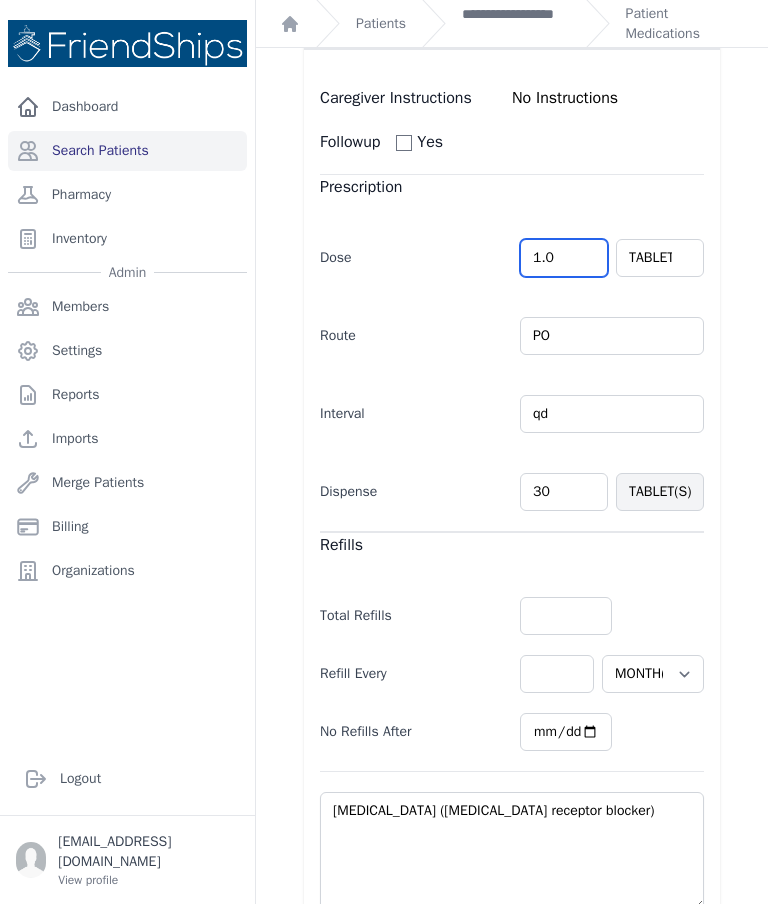 type on "1" 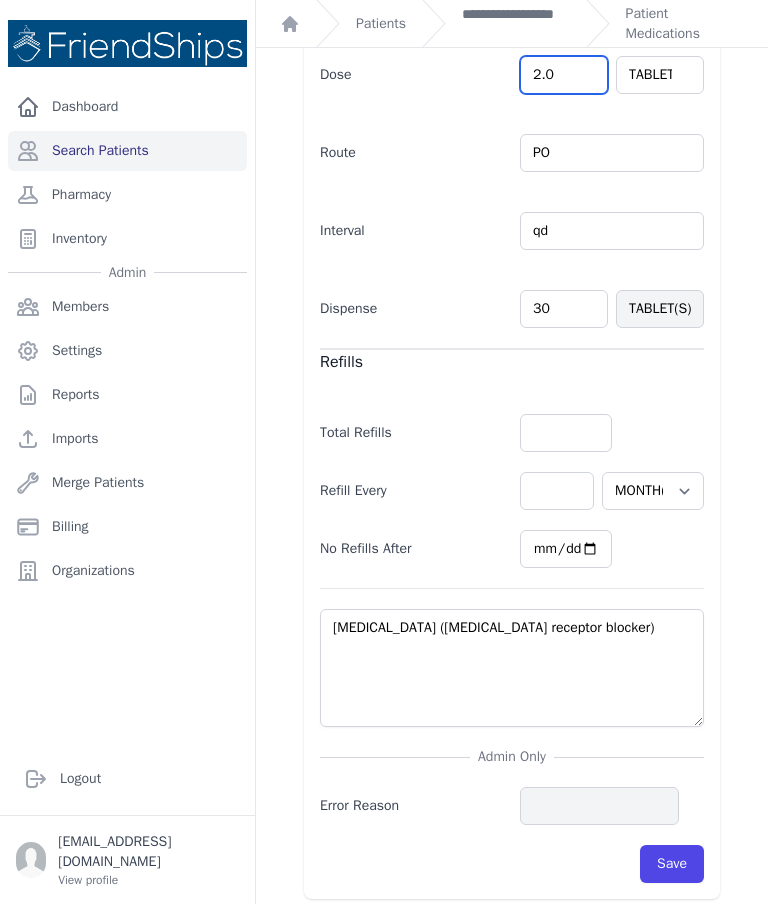 scroll, scrollTop: 628, scrollLeft: 0, axis: vertical 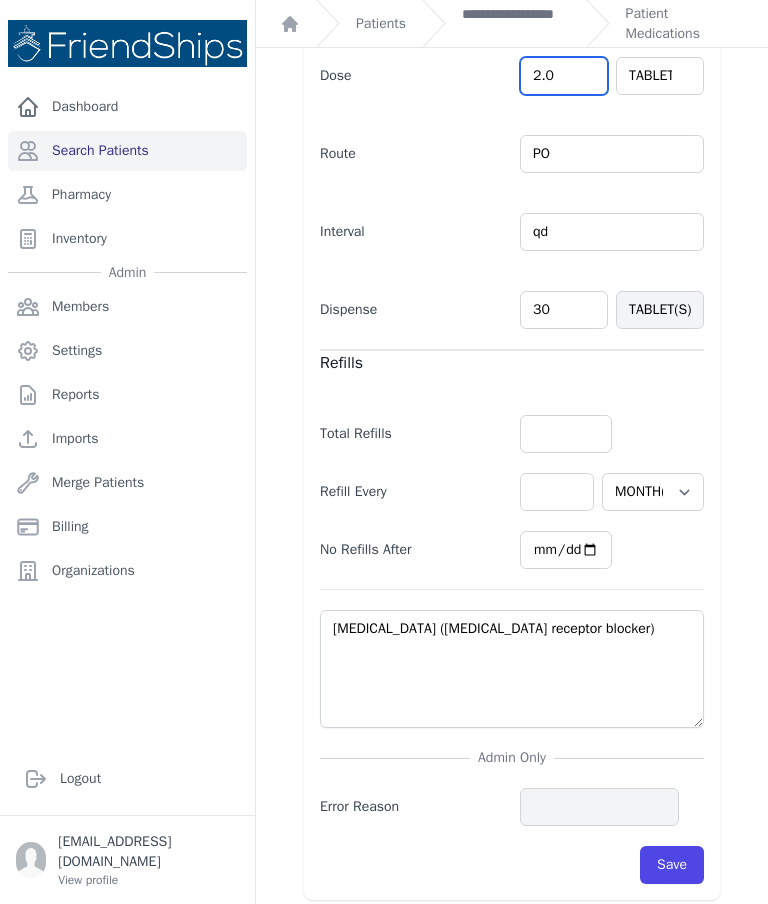 type on "2.0" 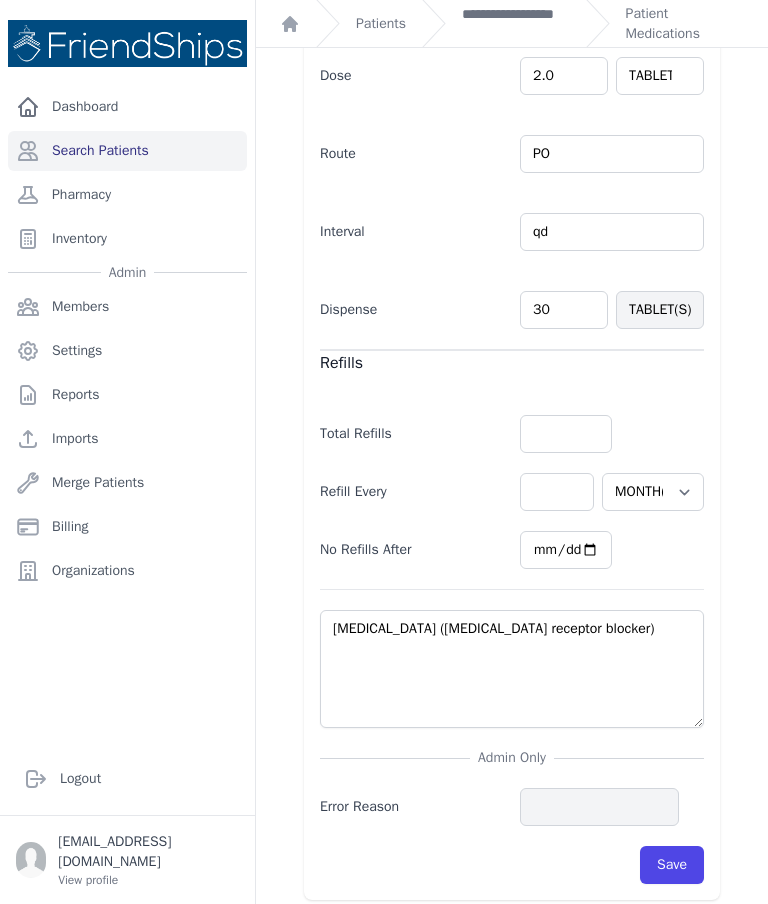 click on "Allergies
No Allergies
ALLERGIES
ALPHA 1 BLOCKER
ANALGESIC
ANTICOAGULANT
BETA BLOCKER
CARDIO (MISC)
CHOLESTEROL
DIABETES
DIAPER RASH
DIURETIC
ENDOCRINE
EYES
FEN
GASTRO
HTN-ACE
HTN-ARB
HTN-CCB
HTN-COMBO
ID (ANTIBIOTIC)
ID (OTHER)
NSAID
RESPIRATORY
SEIZURES
STEROID
TOPICAL (INFECTIONS)
TOPICAL (STEROID)" at bounding box center [512, 192] 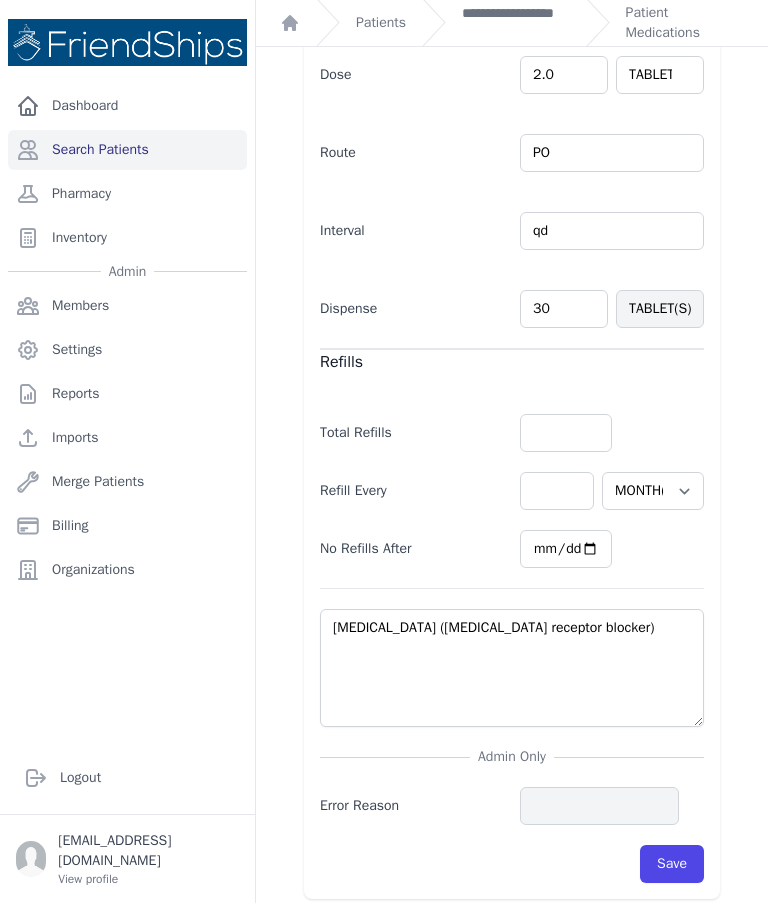 select on "MONTH(S)" 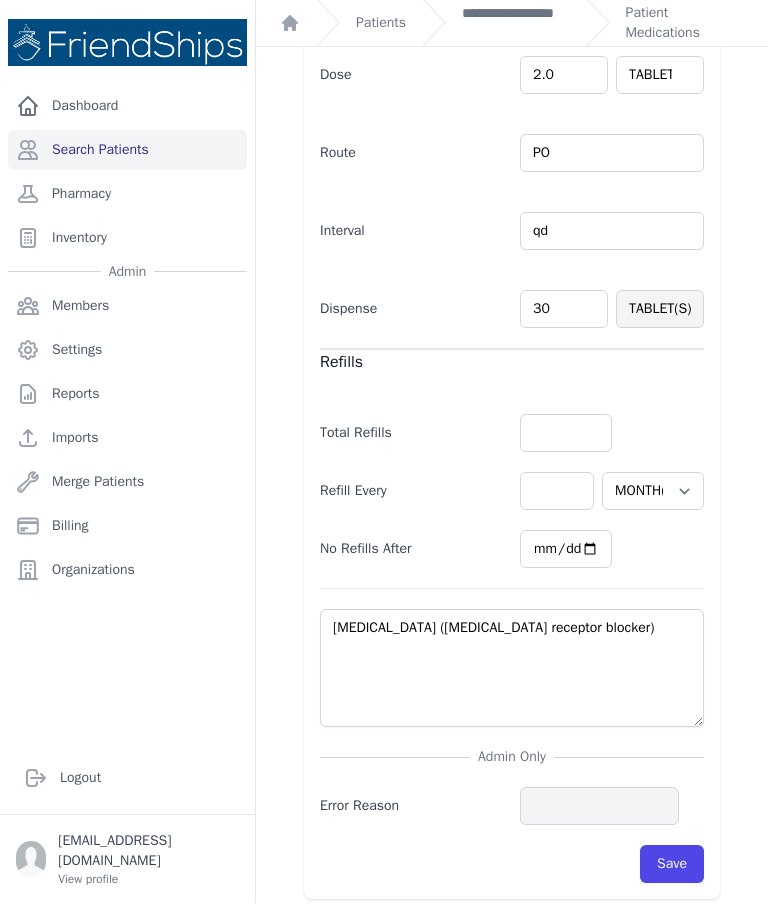 click on "Save" at bounding box center (672, 865) 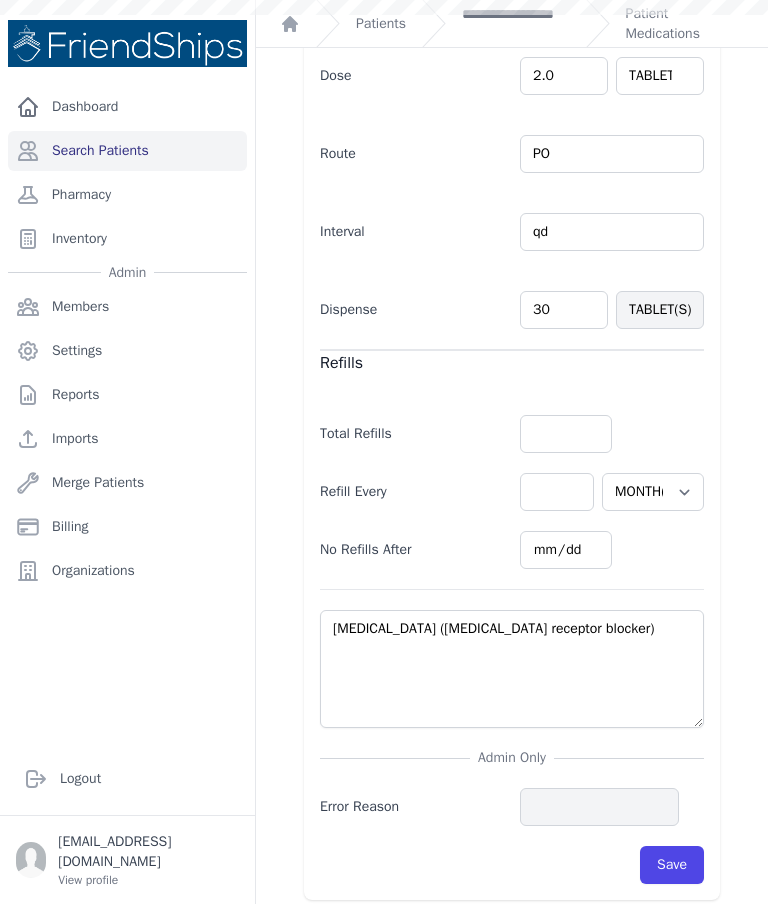 scroll, scrollTop: 0, scrollLeft: 0, axis: both 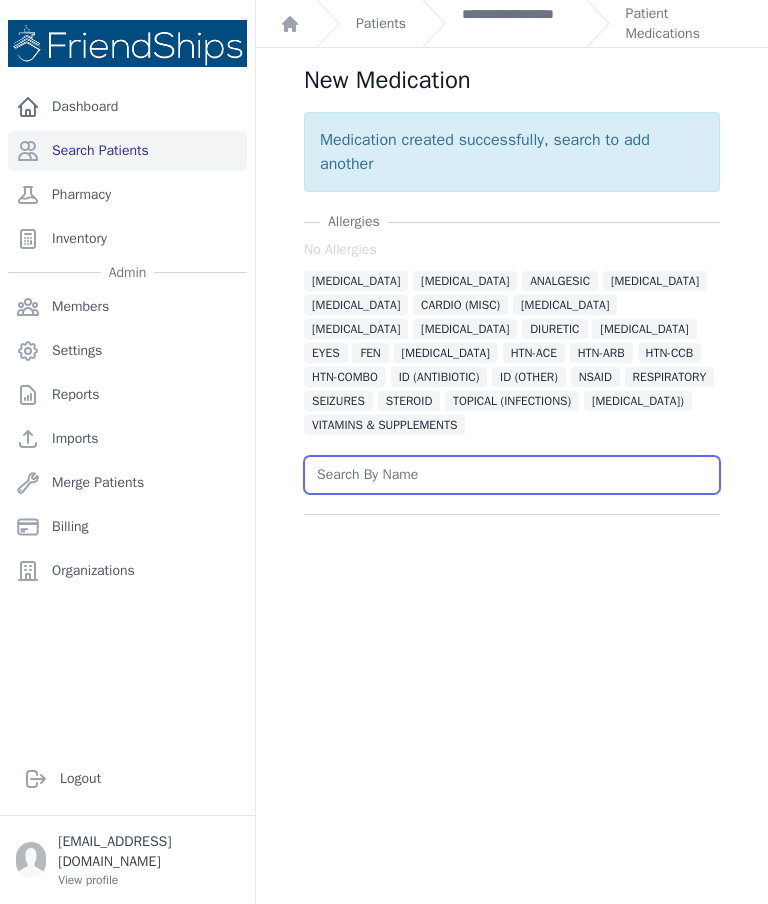 click at bounding box center [512, 475] 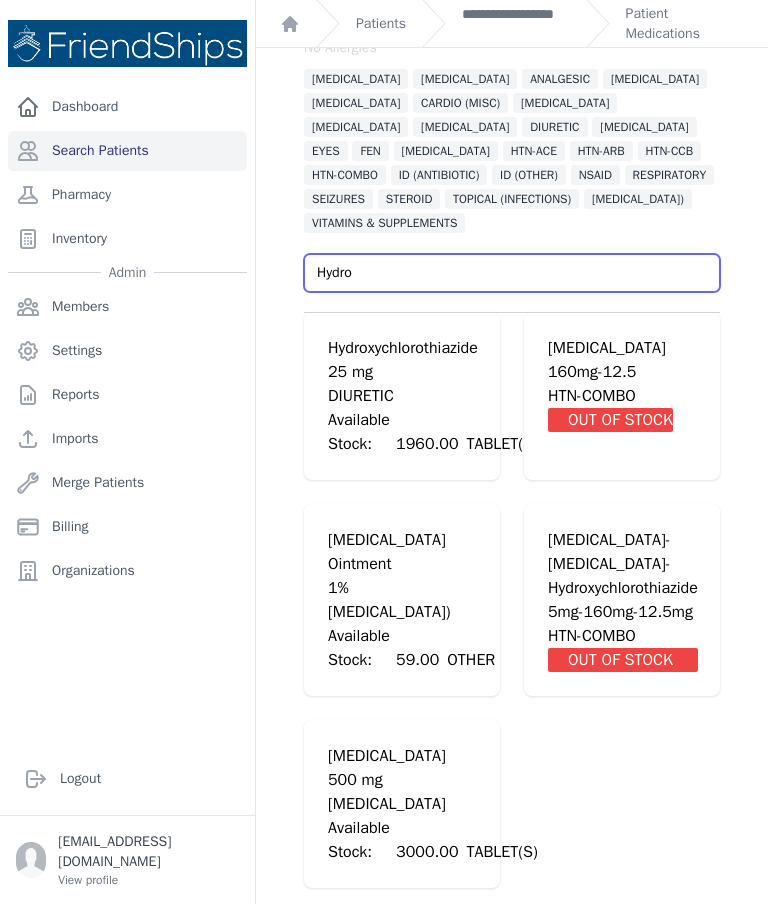 scroll, scrollTop: 218, scrollLeft: 0, axis: vertical 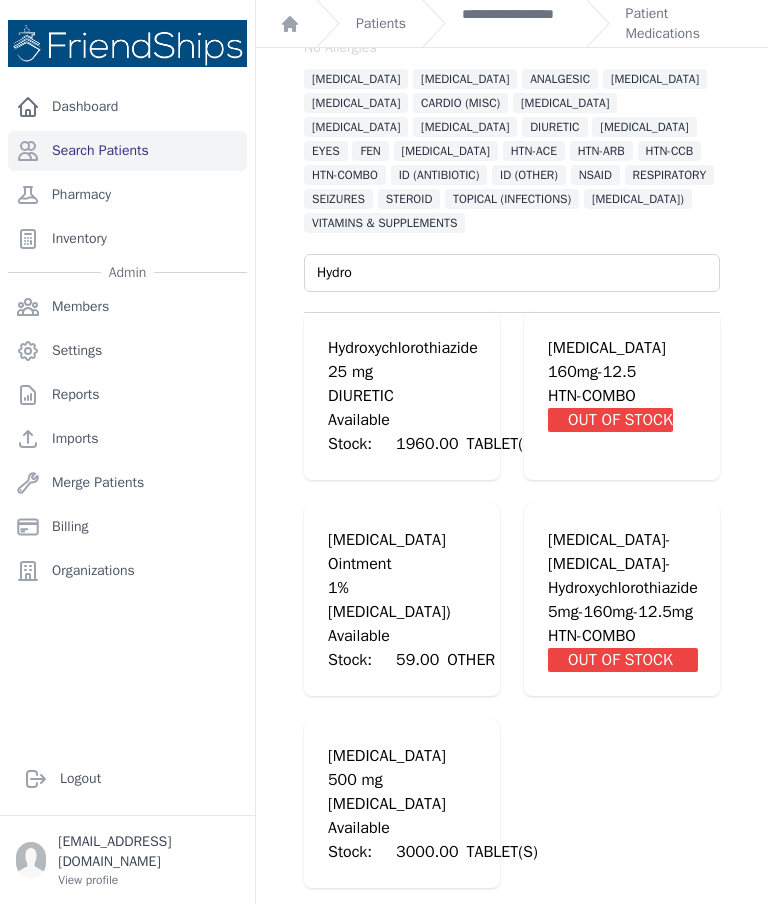 click on "DIURETIC" at bounding box center [433, 396] 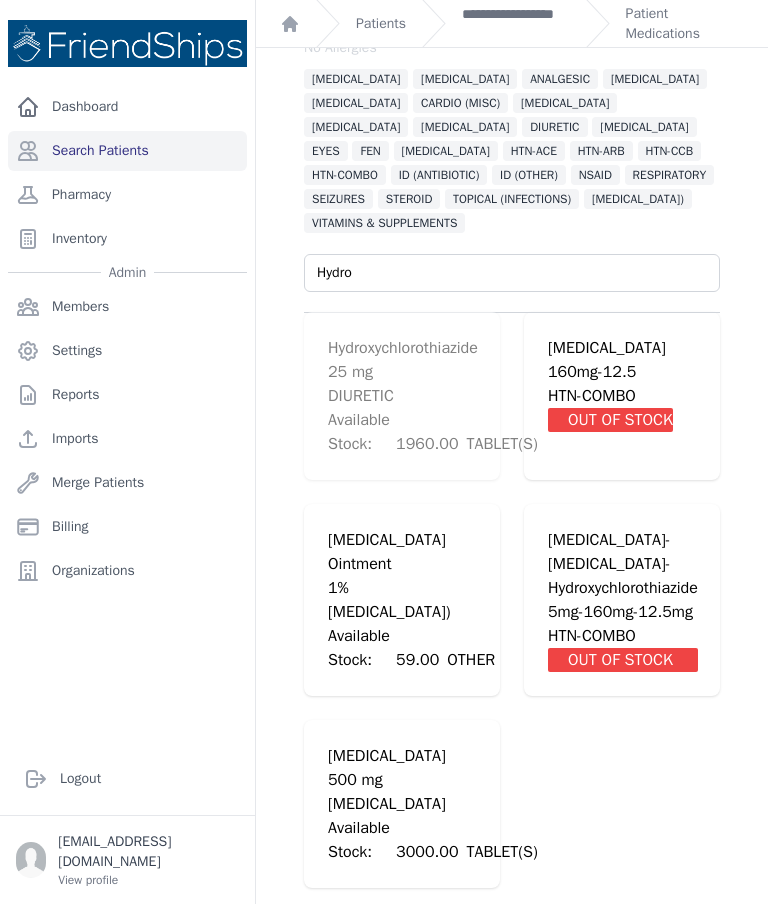 click on "DIURETIC" at bounding box center [433, 396] 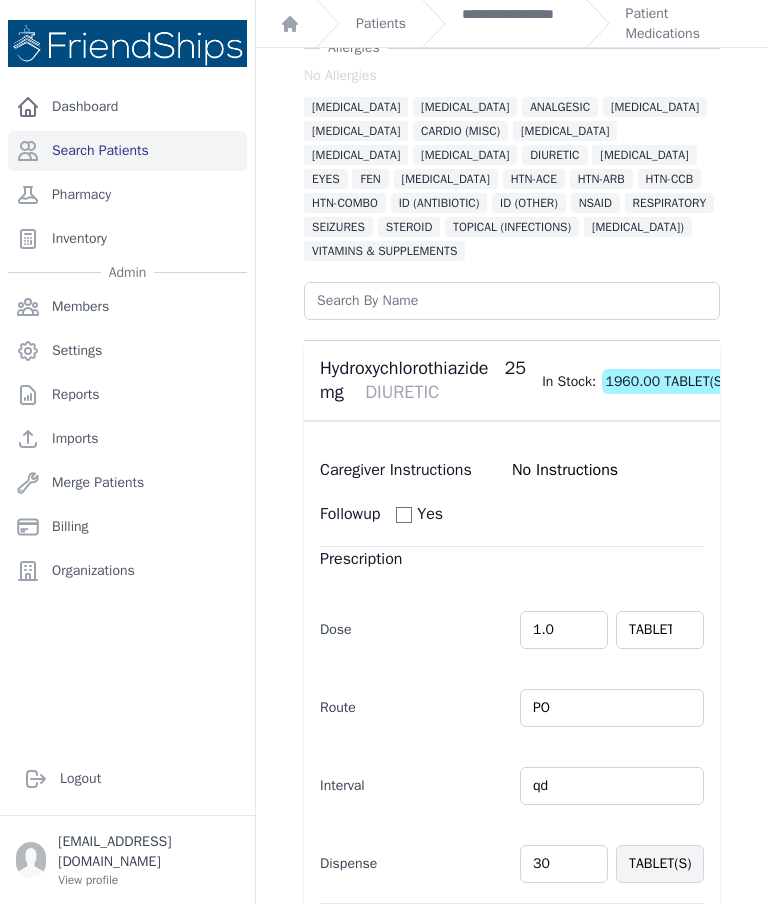 scroll, scrollTop: 76, scrollLeft: 0, axis: vertical 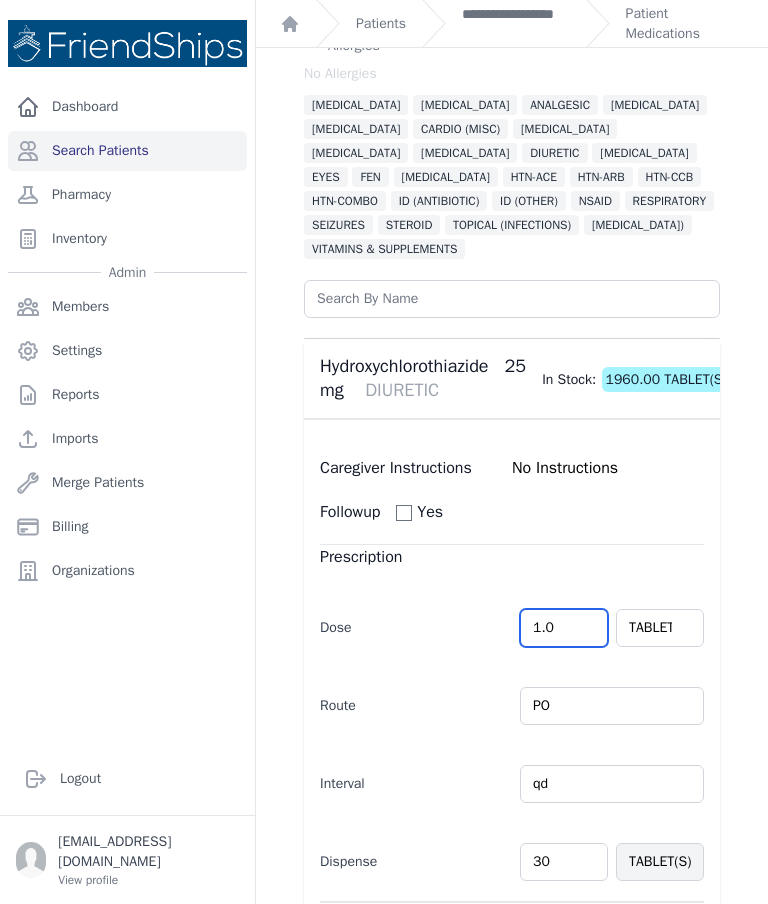 click on "1.0" at bounding box center [564, 628] 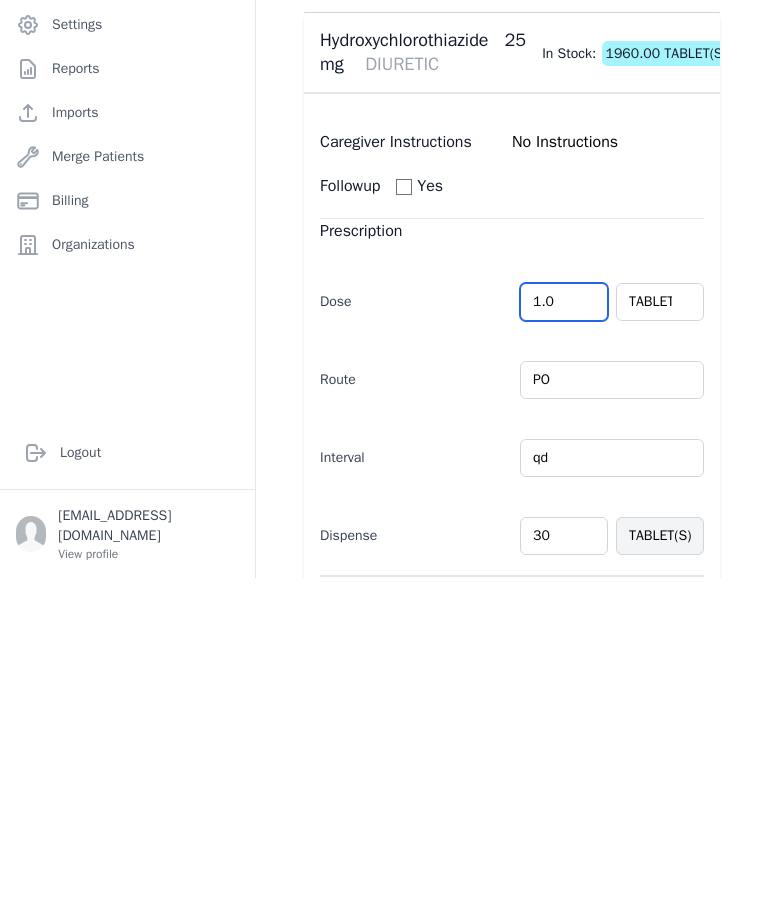 type on "1" 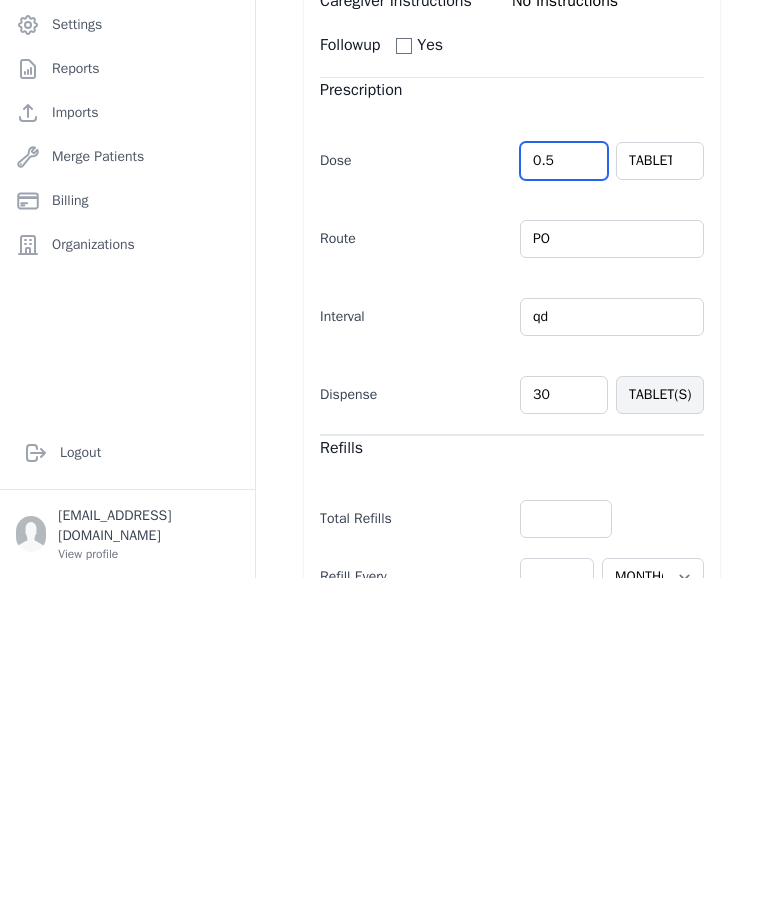 scroll, scrollTop: 219, scrollLeft: 0, axis: vertical 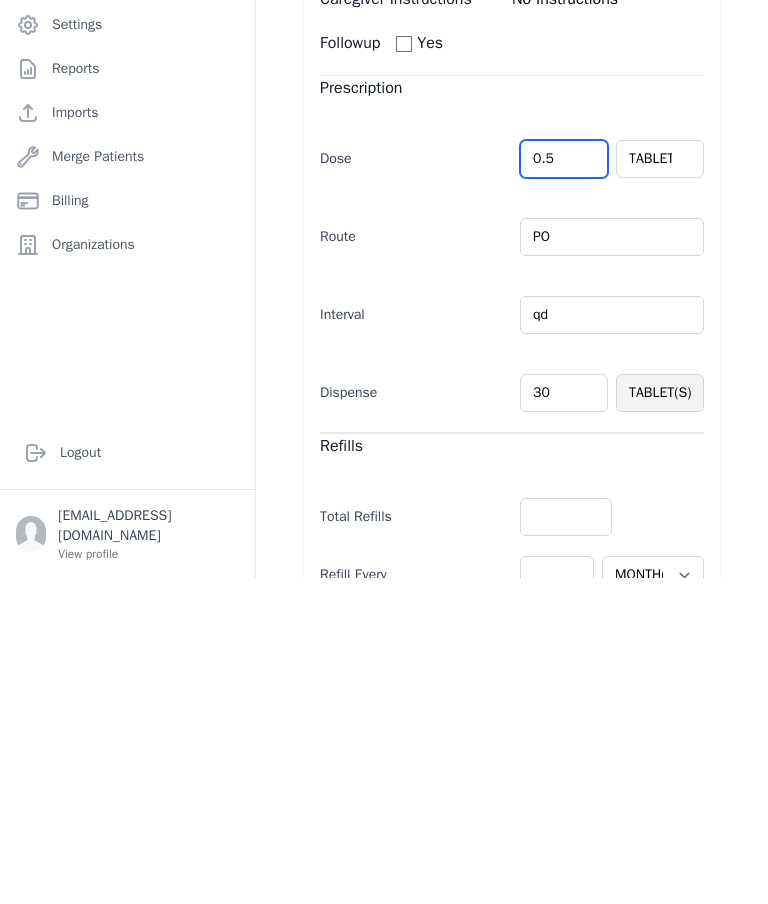 type on "0.5" 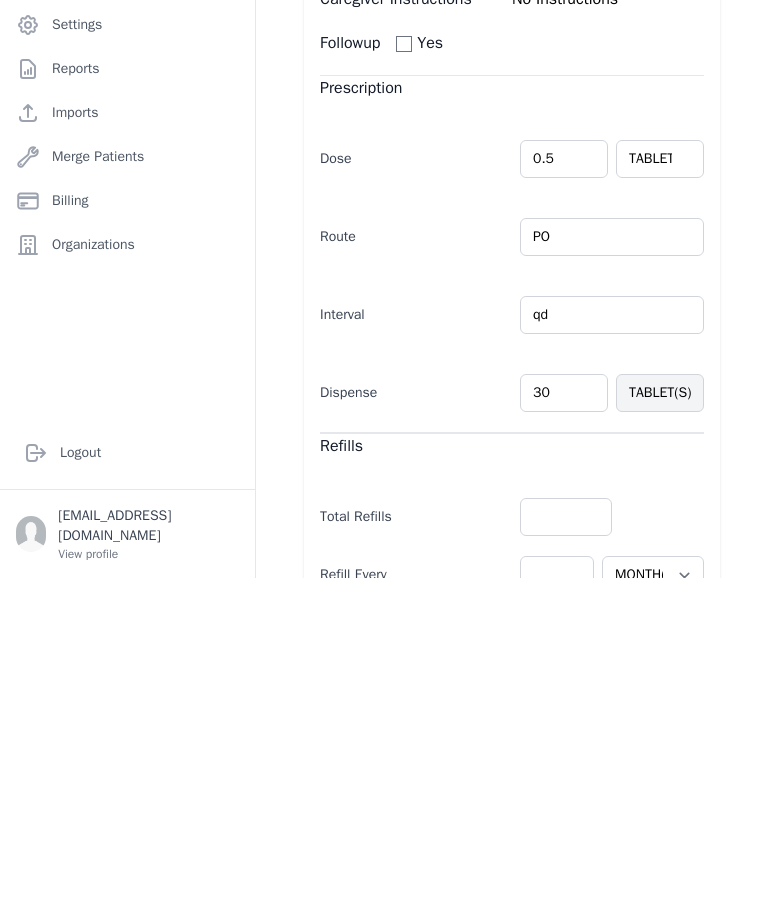 click on "30" at bounding box center [564, 719] 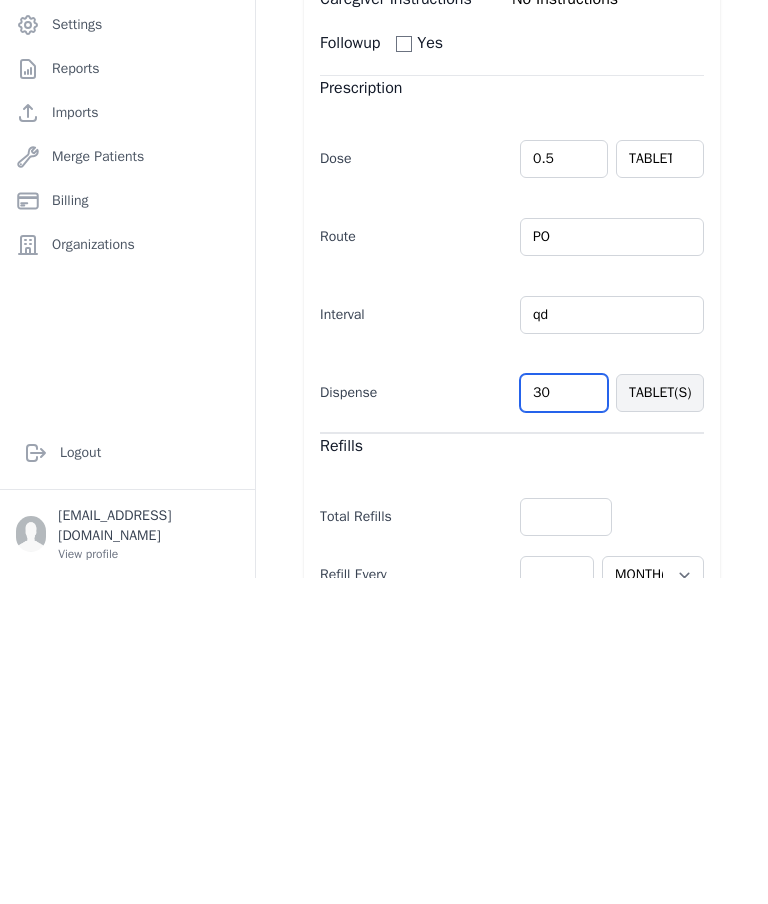 type on "3" 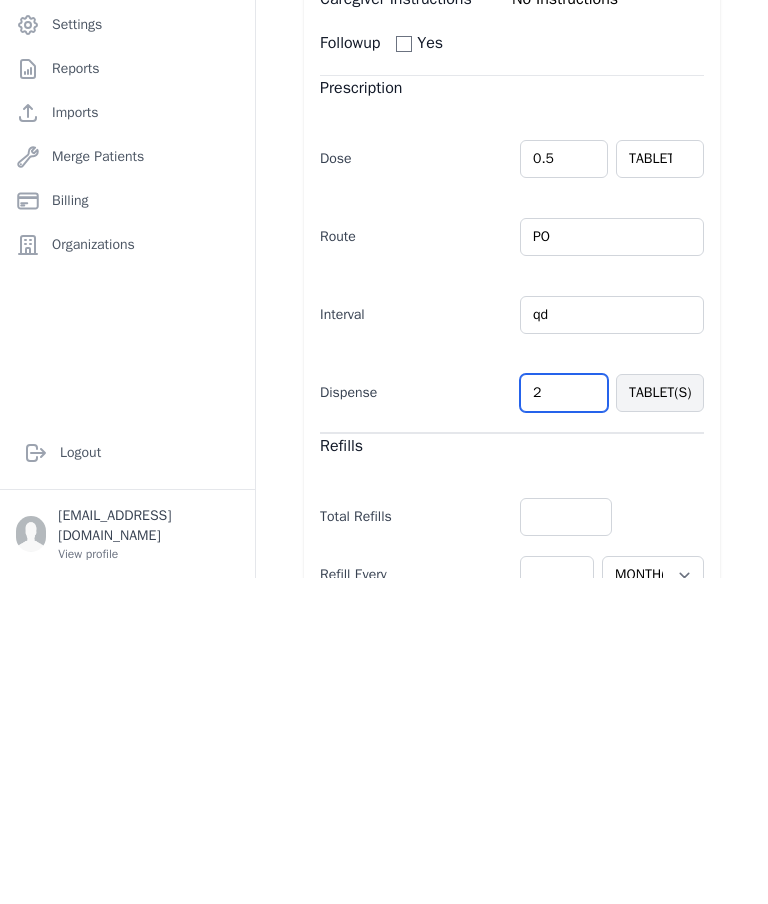 type on "20" 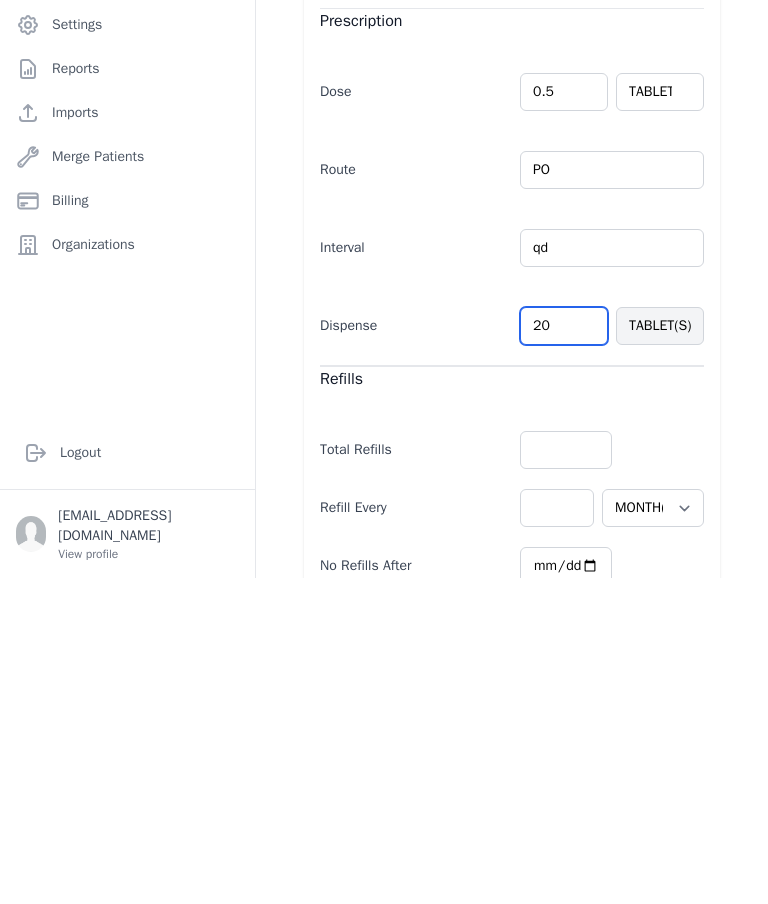 select on "MONTH(S)" 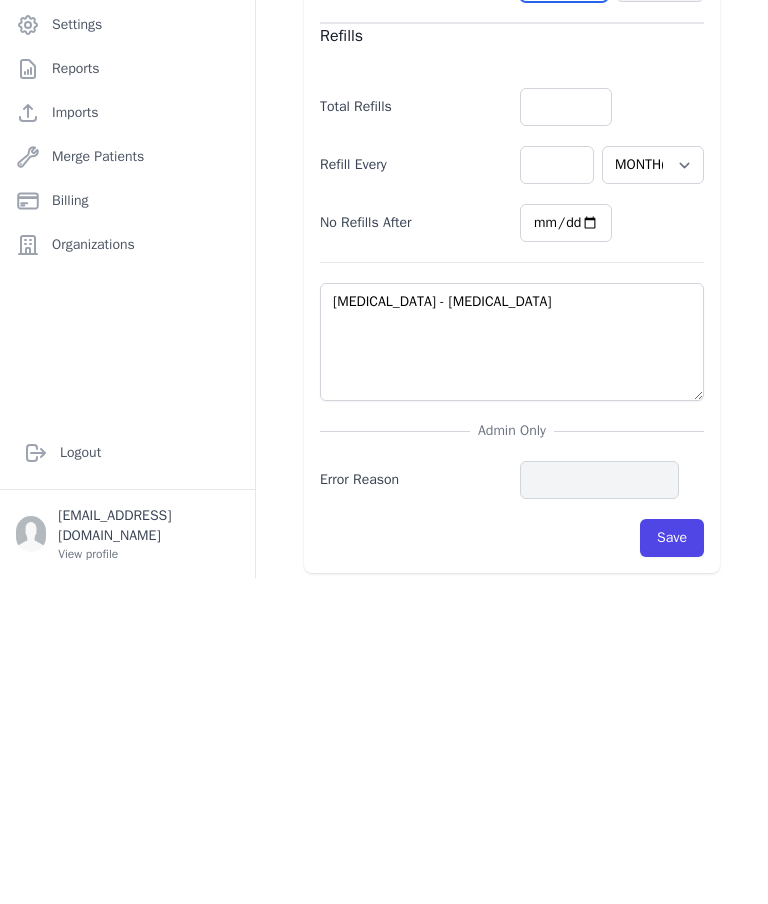 scroll, scrollTop: 628, scrollLeft: 0, axis: vertical 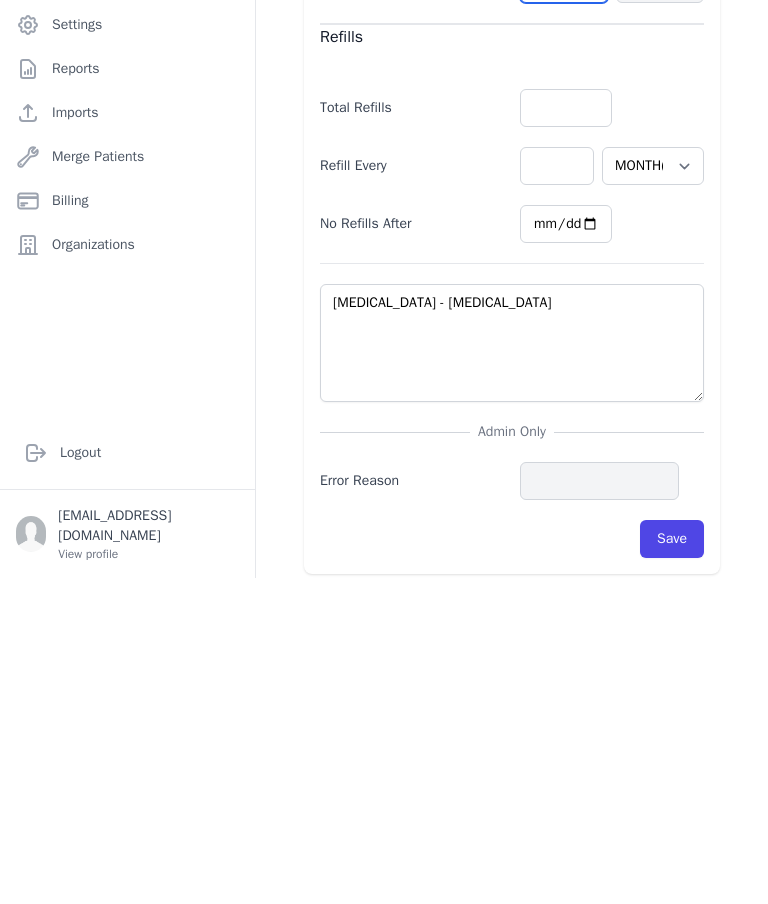 type on "20" 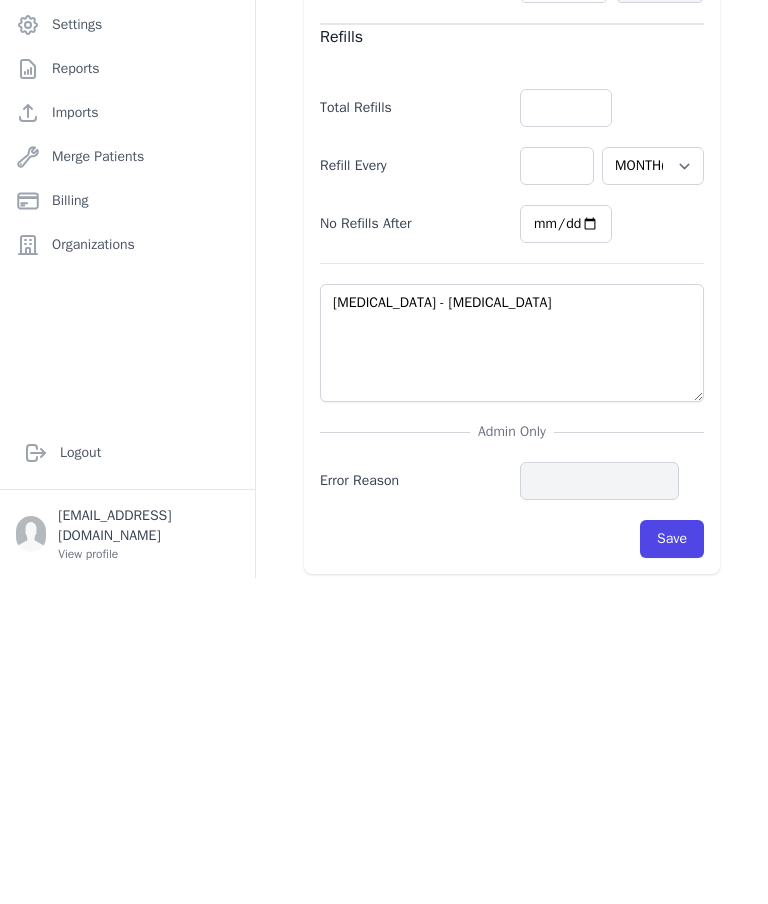 click on "Save" at bounding box center (672, 865) 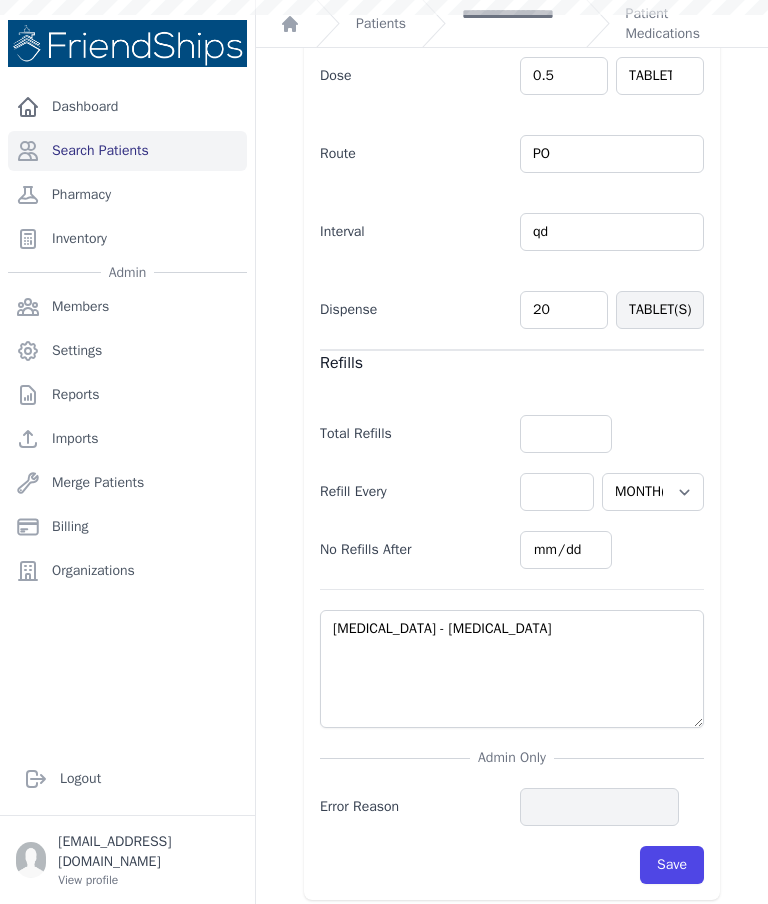 scroll, scrollTop: 0, scrollLeft: 0, axis: both 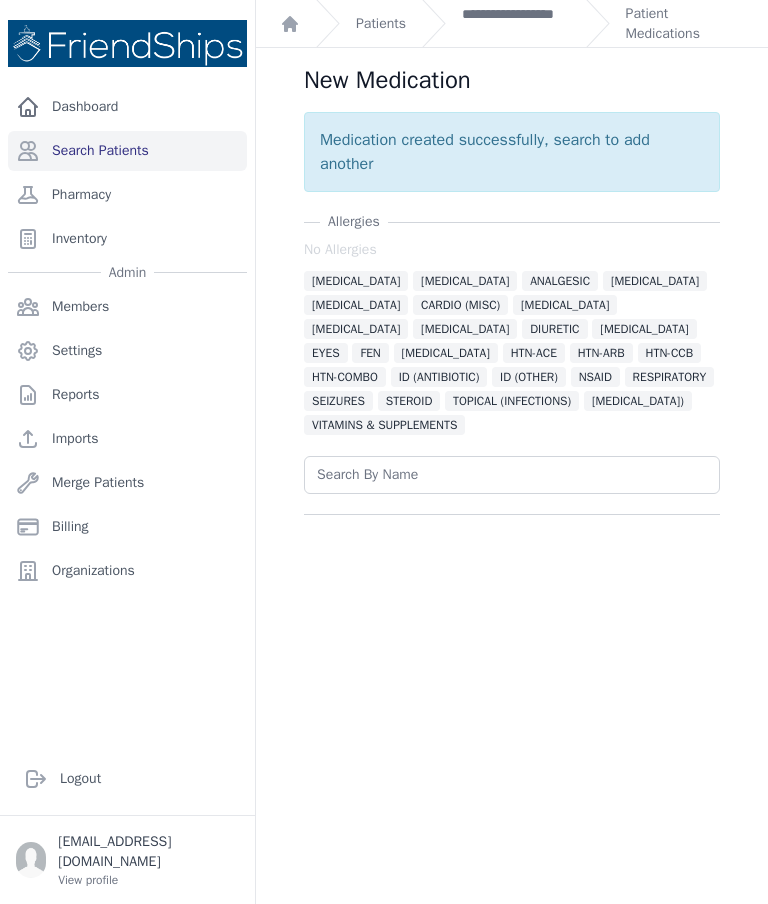 click on "**********" at bounding box center (516, 24) 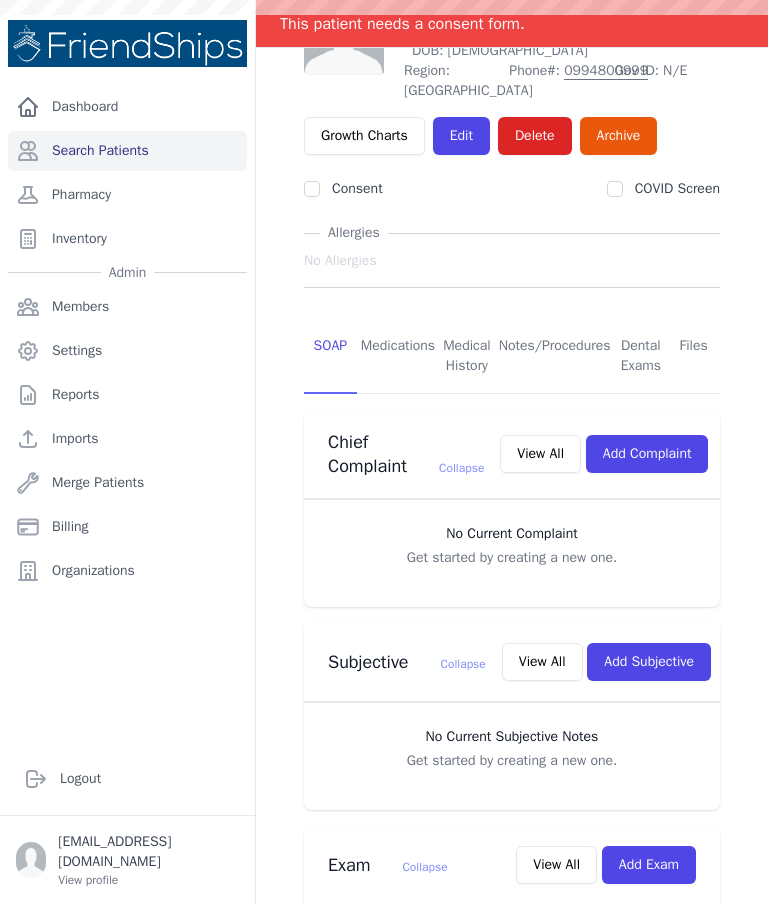 scroll, scrollTop: 146, scrollLeft: 0, axis: vertical 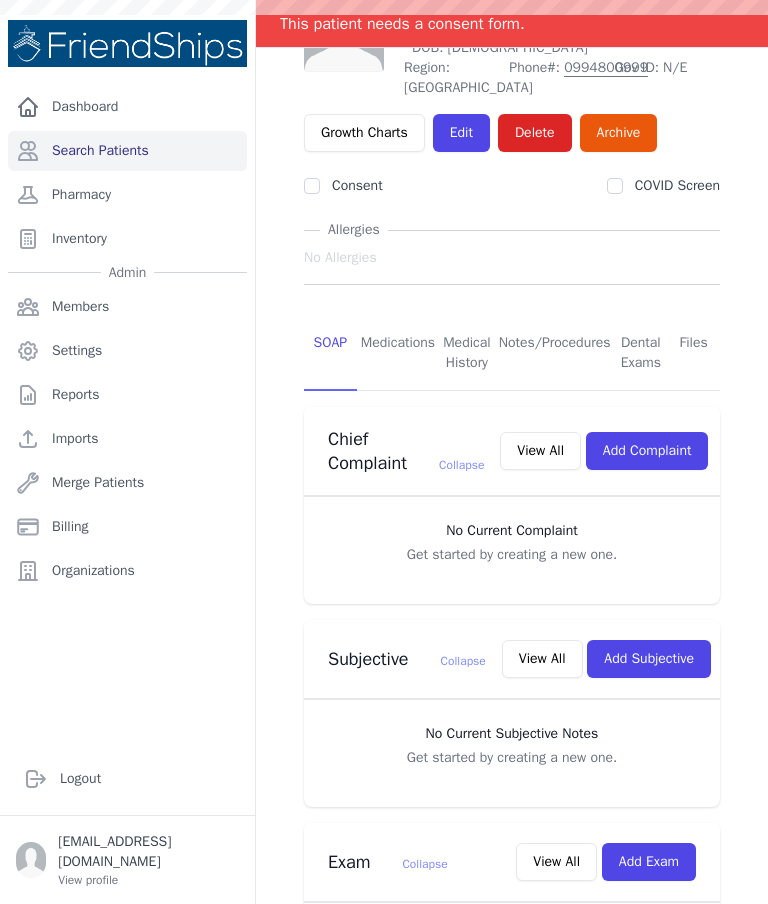 click on "Medications" at bounding box center [398, 354] 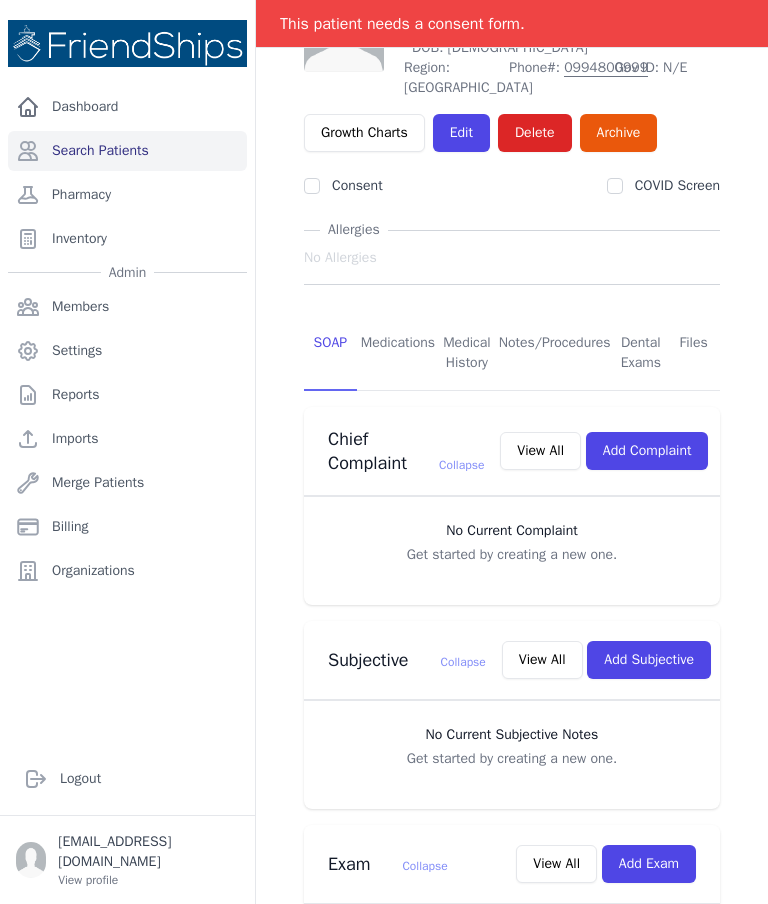 click on "Medications" at bounding box center [398, 354] 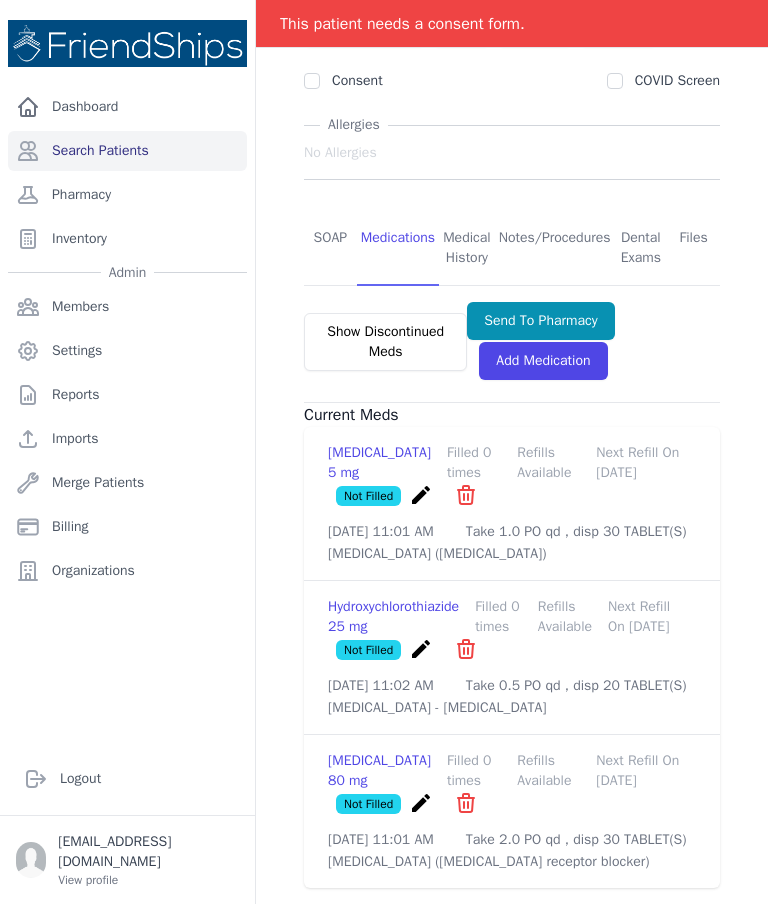 scroll, scrollTop: 356, scrollLeft: 0, axis: vertical 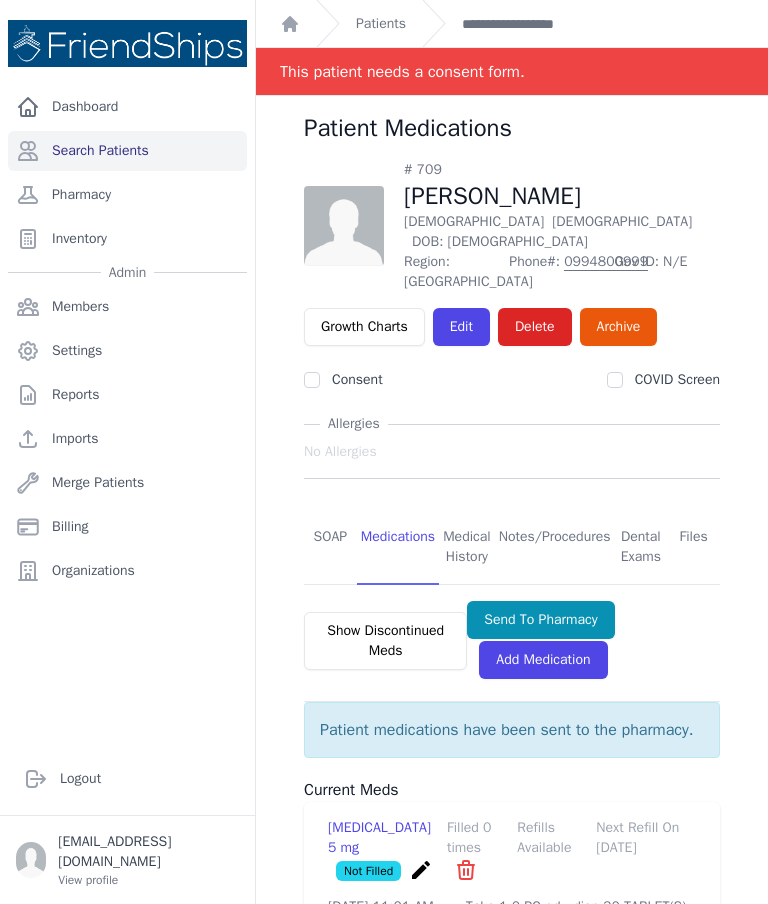 click on "Pharmacy" at bounding box center [127, 195] 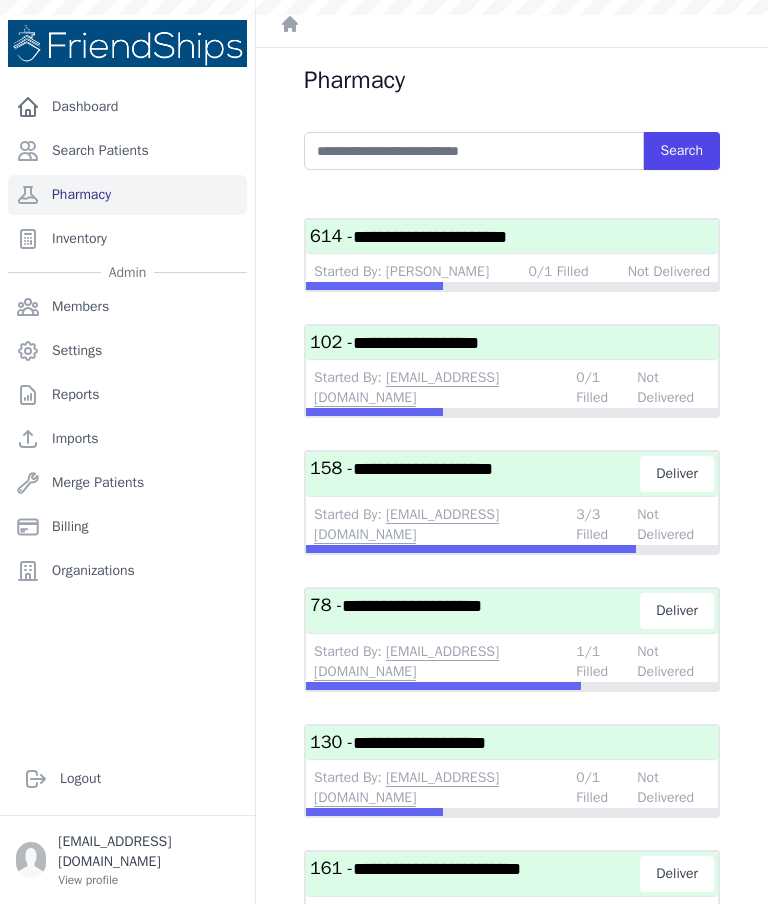 scroll, scrollTop: 0, scrollLeft: 0, axis: both 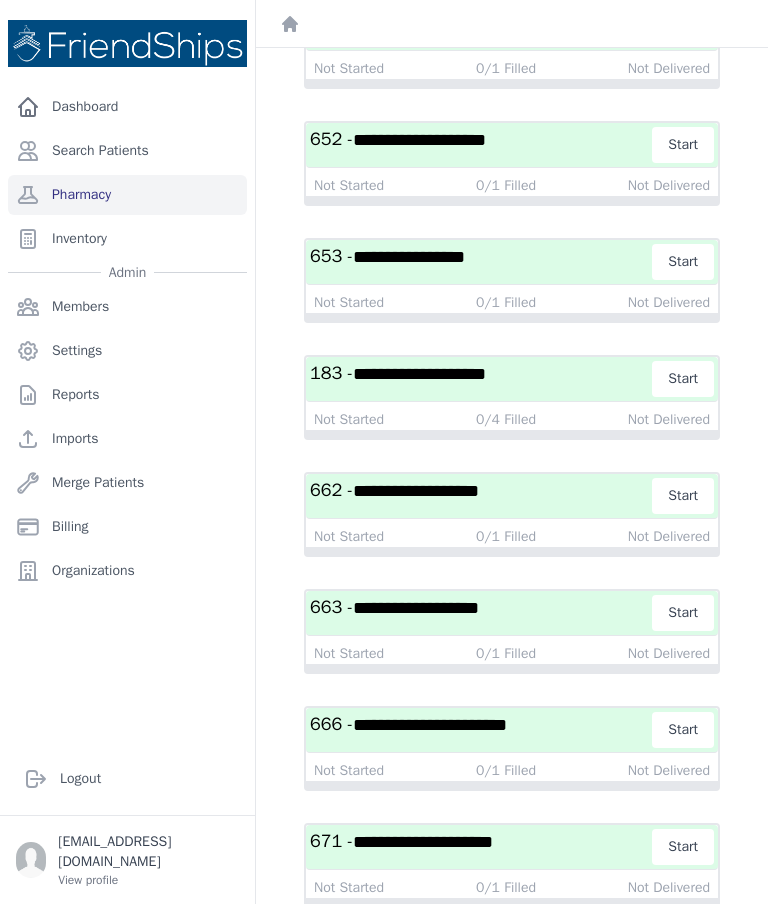 click on "**********" at bounding box center [481, 964] 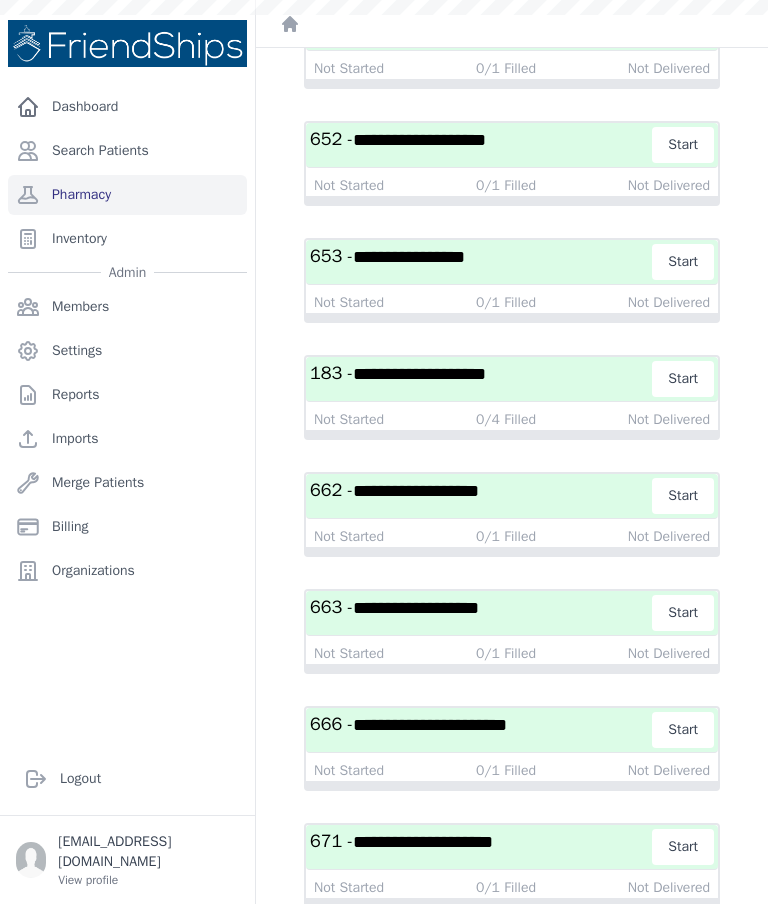 click on "**********" at bounding box center (416, 959) 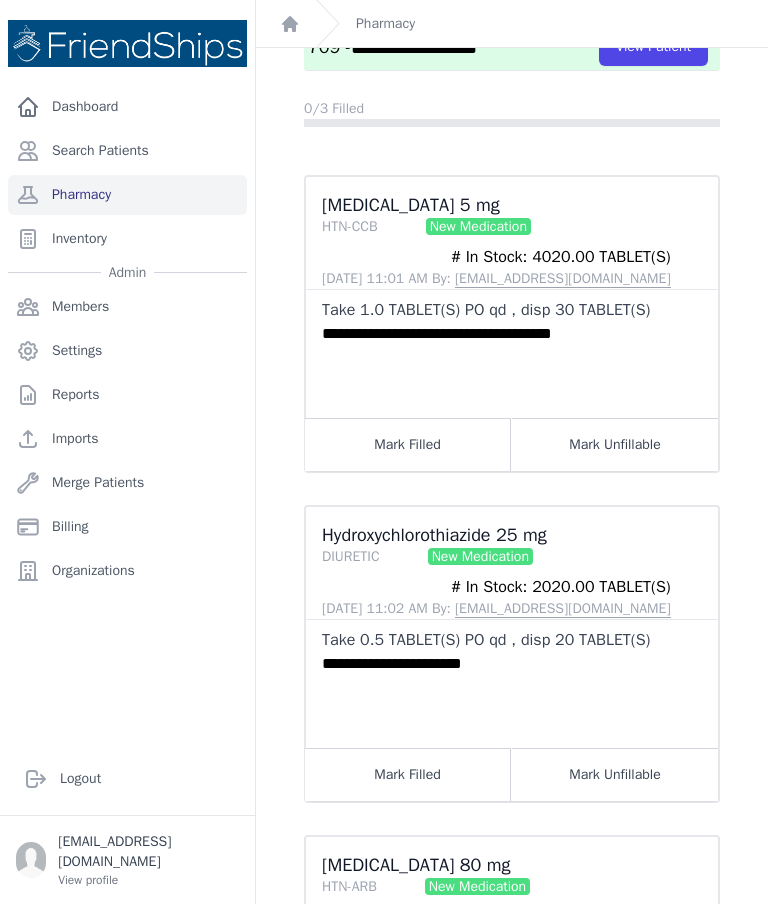 scroll, scrollTop: 119, scrollLeft: 0, axis: vertical 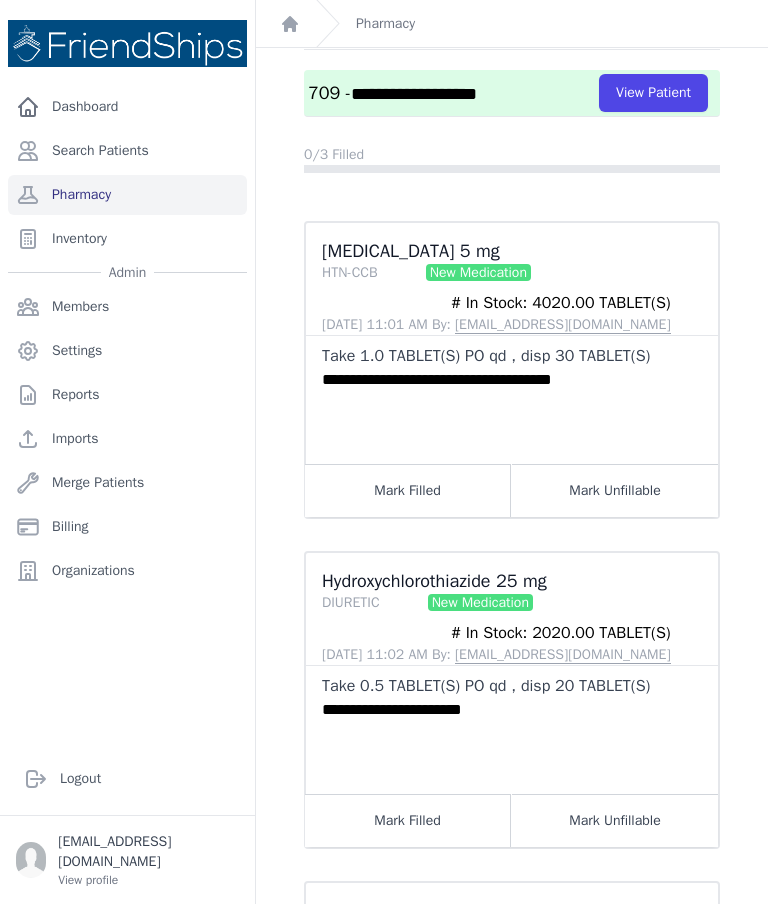 click on "Mark Filled" at bounding box center [408, 490] 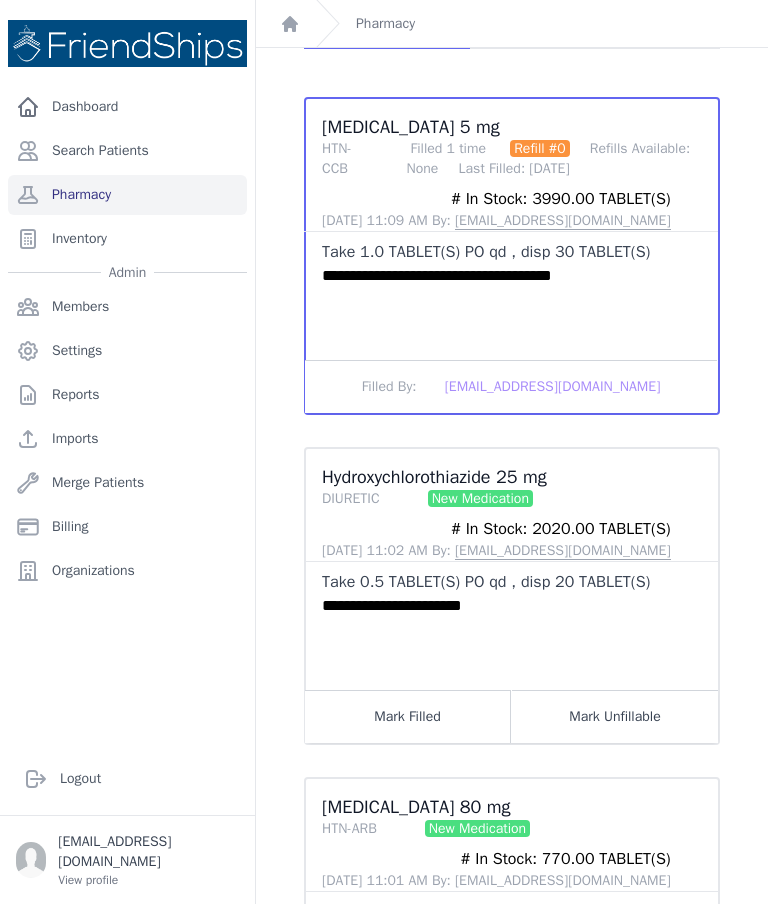 scroll, scrollTop: 295, scrollLeft: 0, axis: vertical 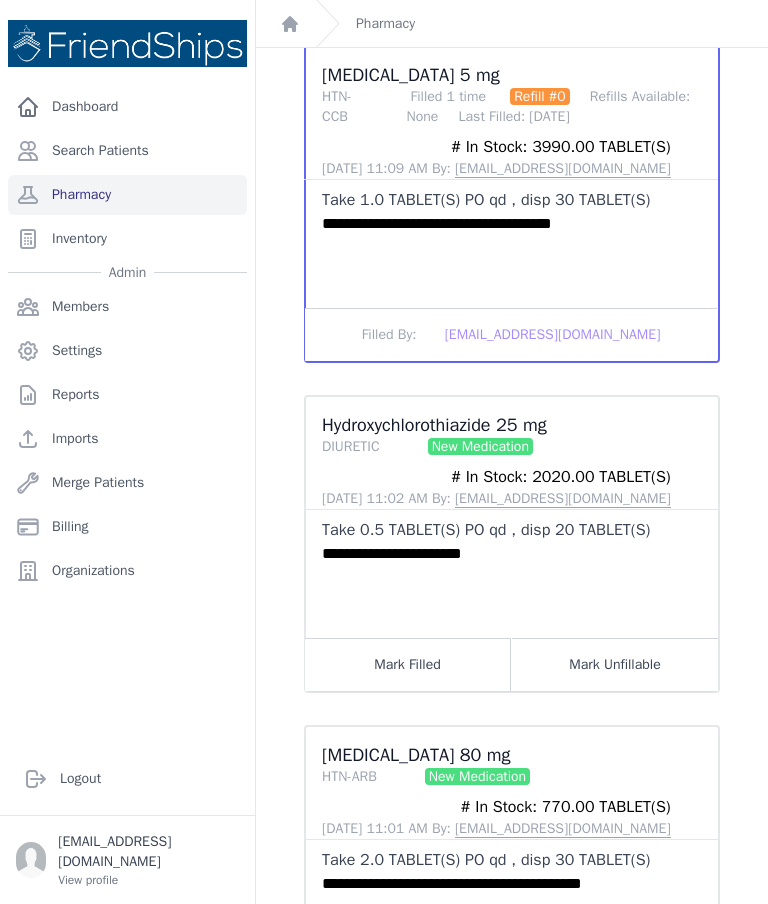 click on "Mark Filled" at bounding box center [408, 664] 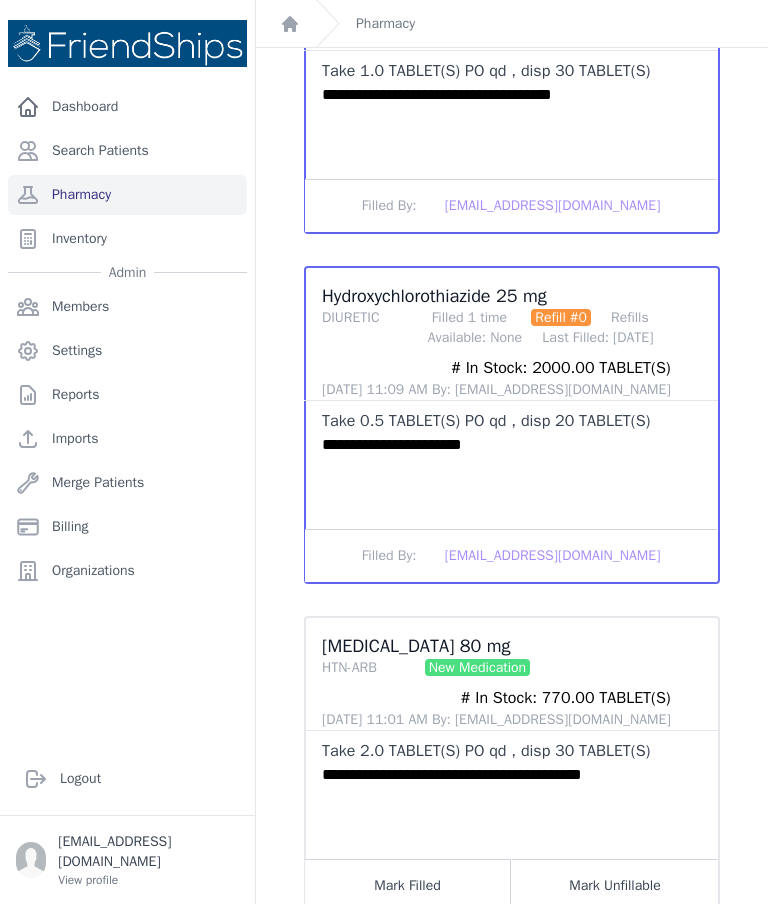 scroll, scrollTop: 422, scrollLeft: 0, axis: vertical 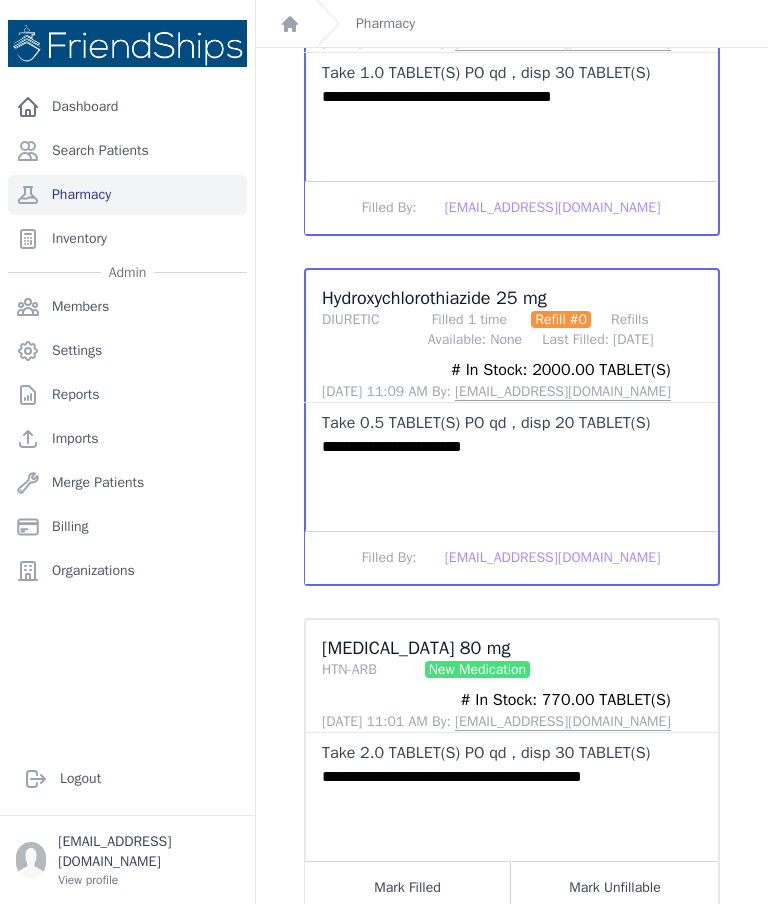 click on "Mark Filled" at bounding box center (408, 887) 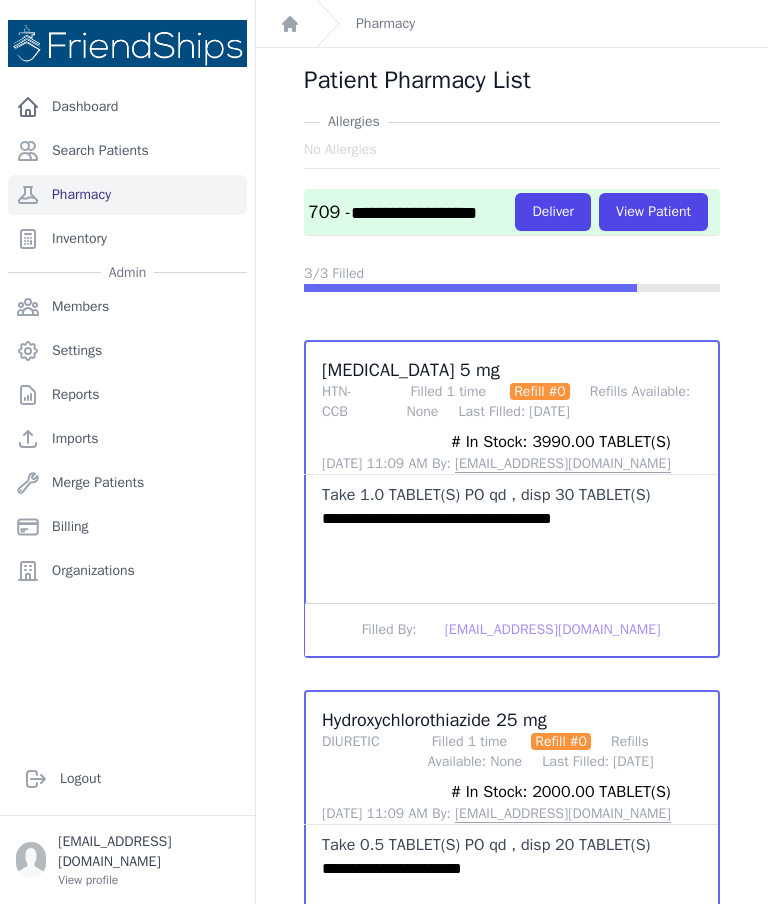 scroll, scrollTop: 0, scrollLeft: 0, axis: both 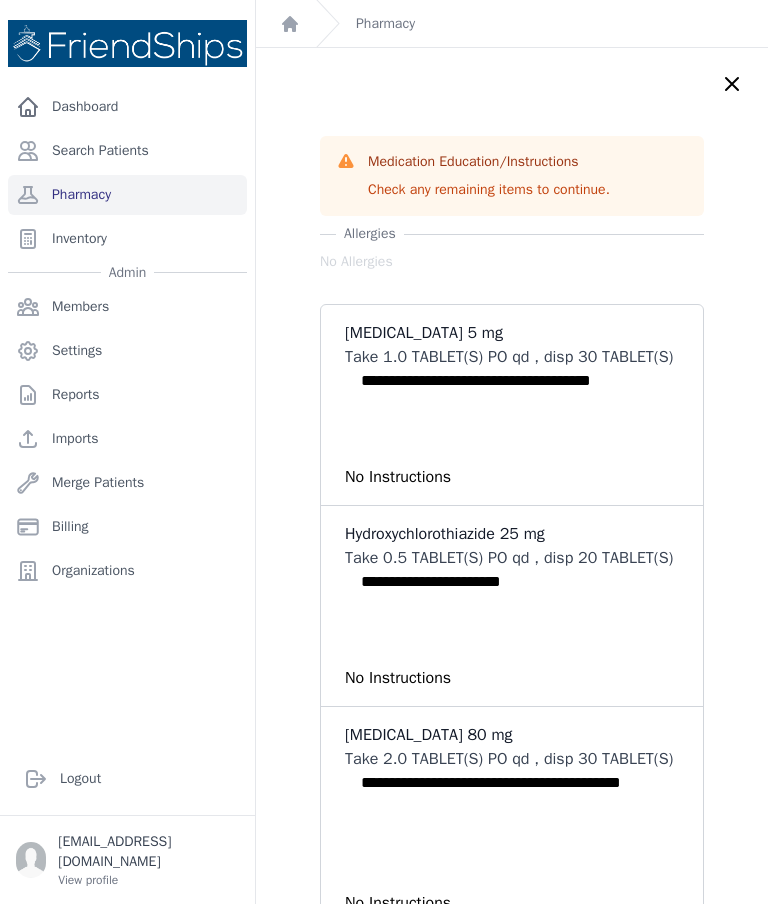 click on "Search Patients" at bounding box center [127, 151] 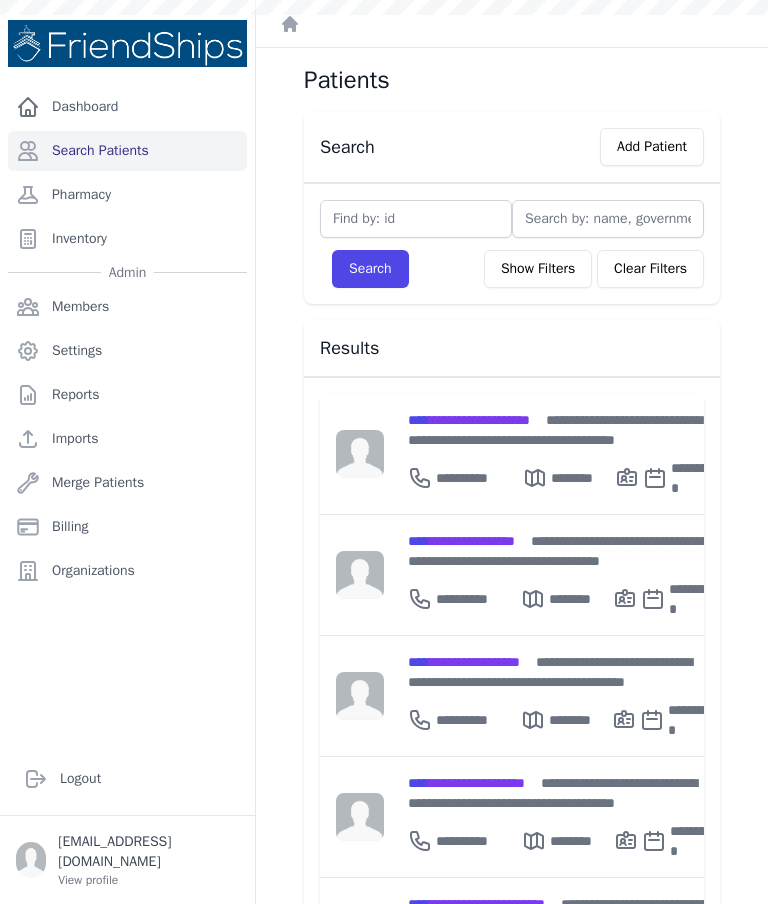 scroll, scrollTop: 0, scrollLeft: 0, axis: both 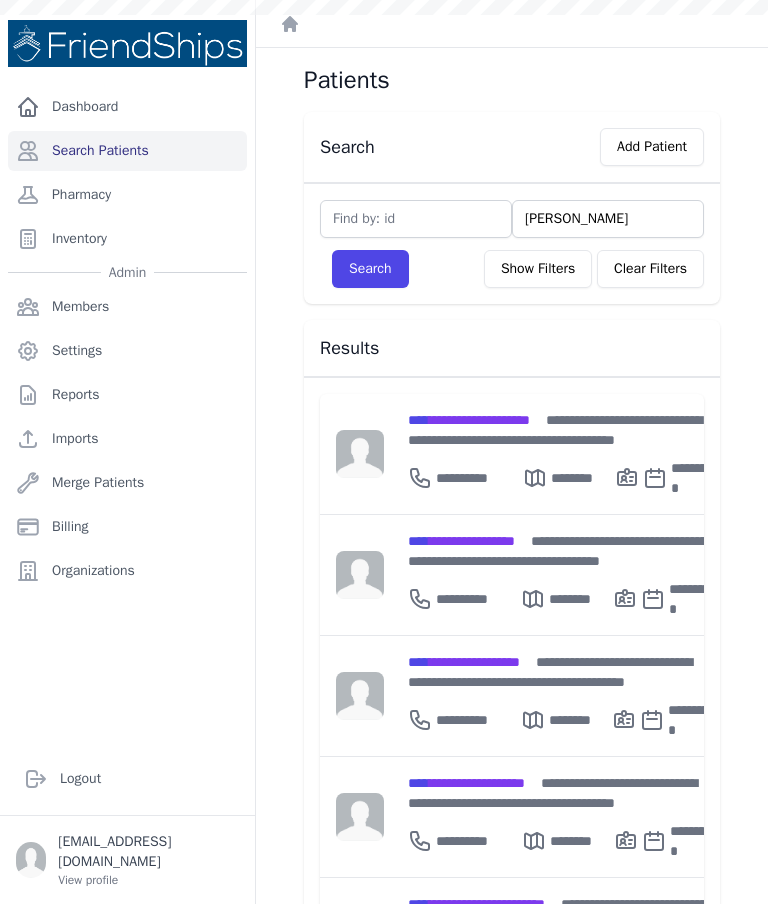type on "[PERSON_NAME]" 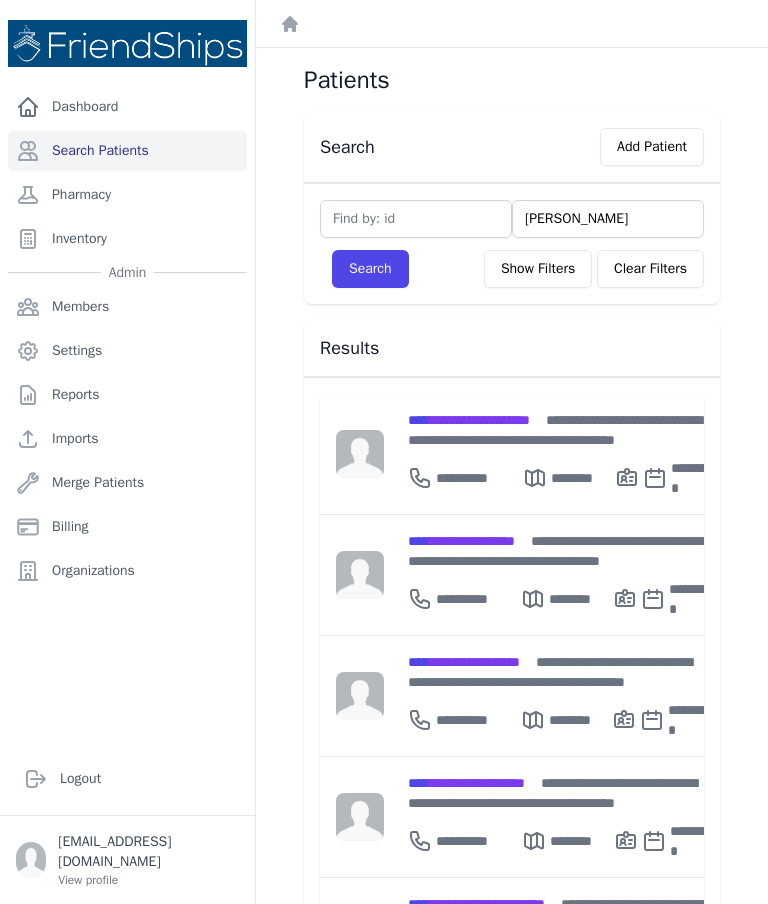 click on "Search" at bounding box center (370, 269) 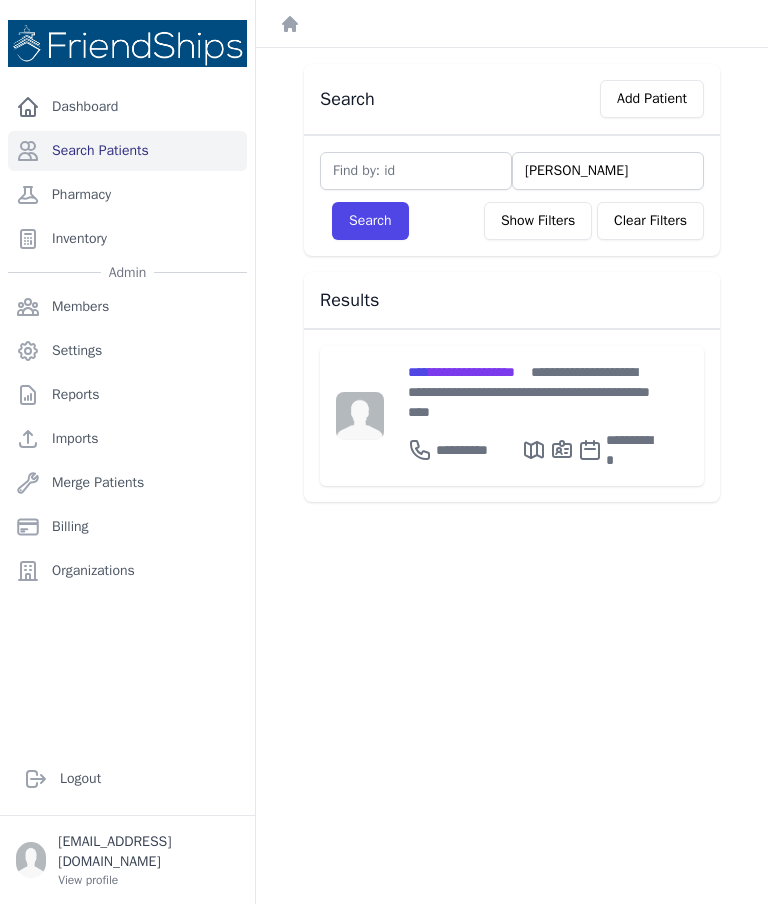 scroll, scrollTop: 48, scrollLeft: 0, axis: vertical 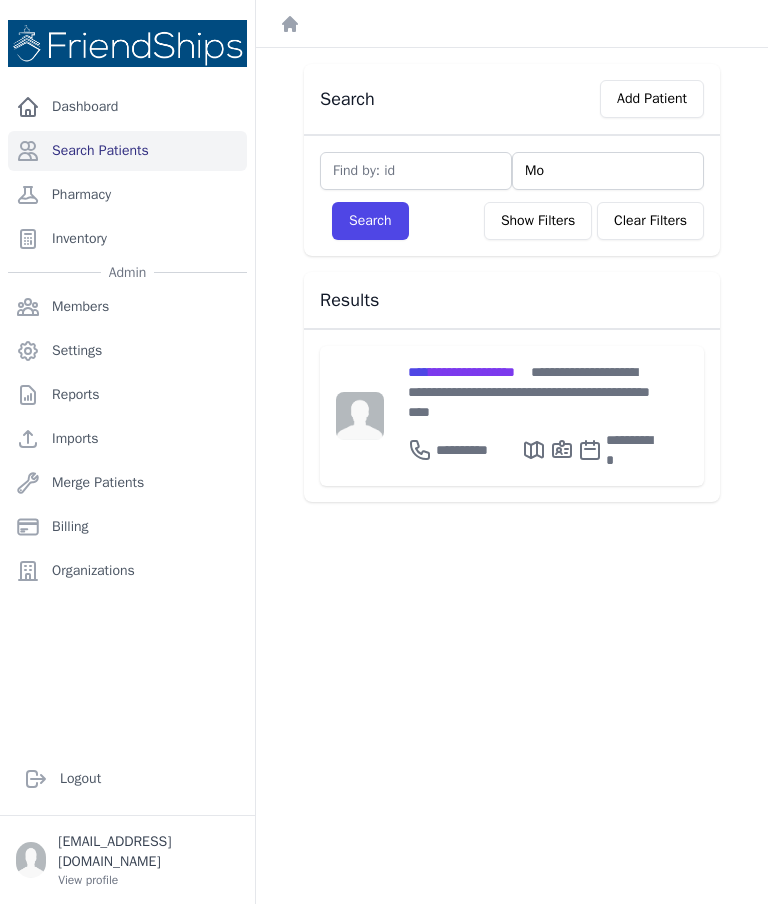 type on "M" 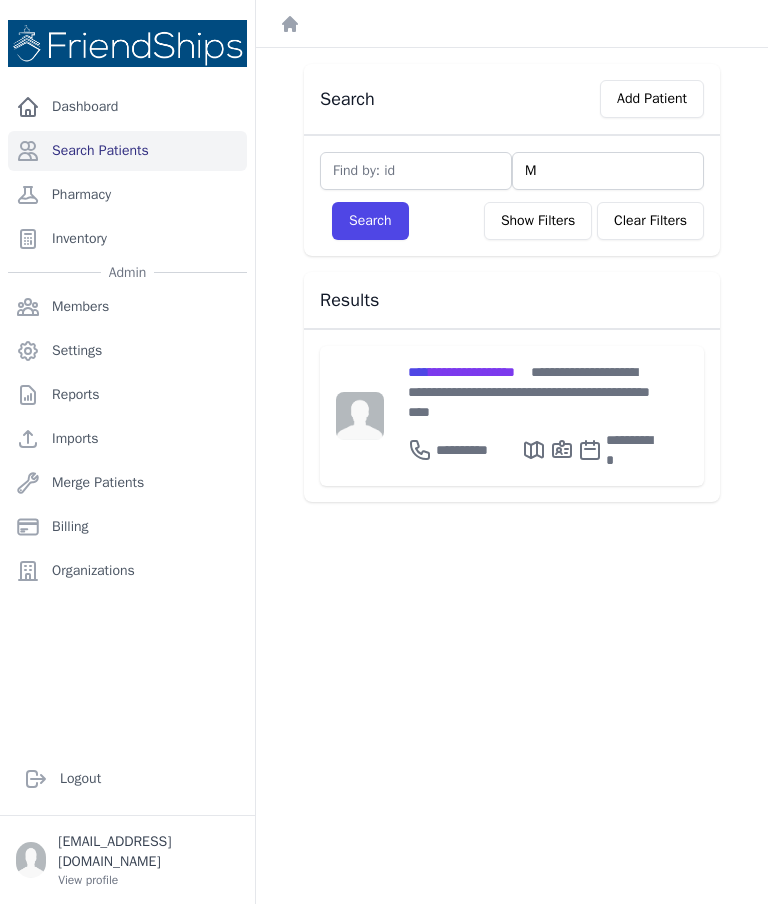 type 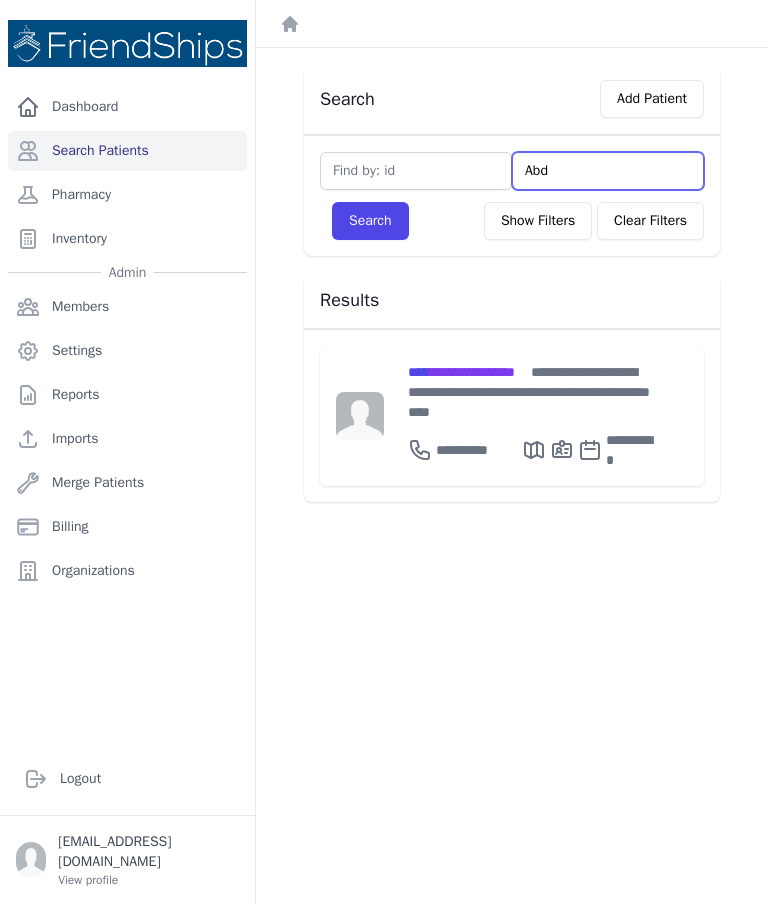 type on "Abdo" 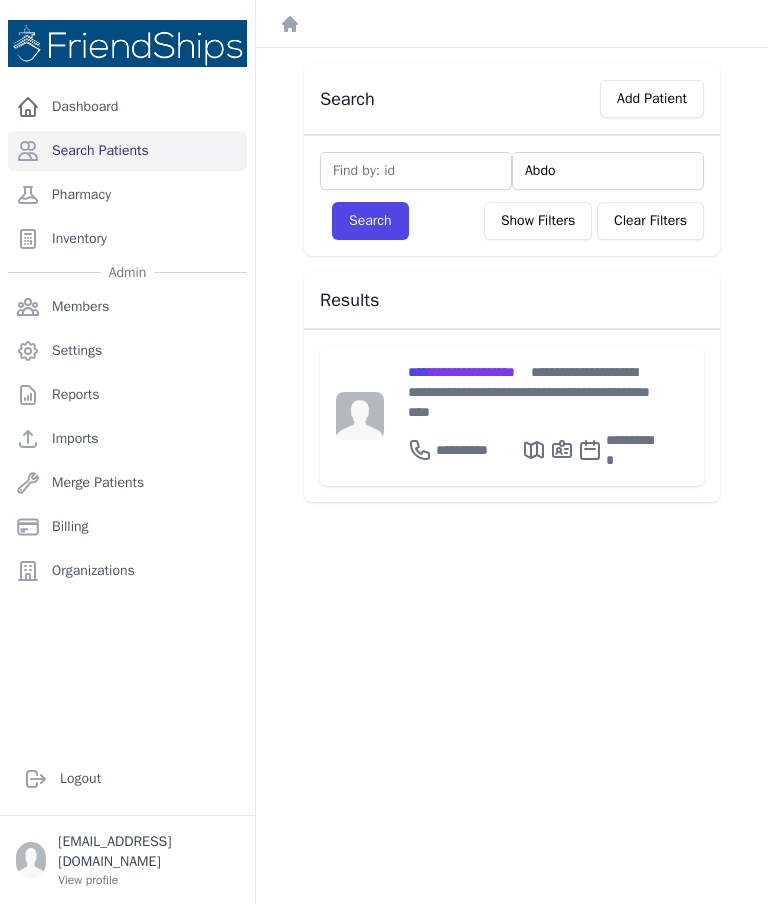 click on "Search" at bounding box center (370, 221) 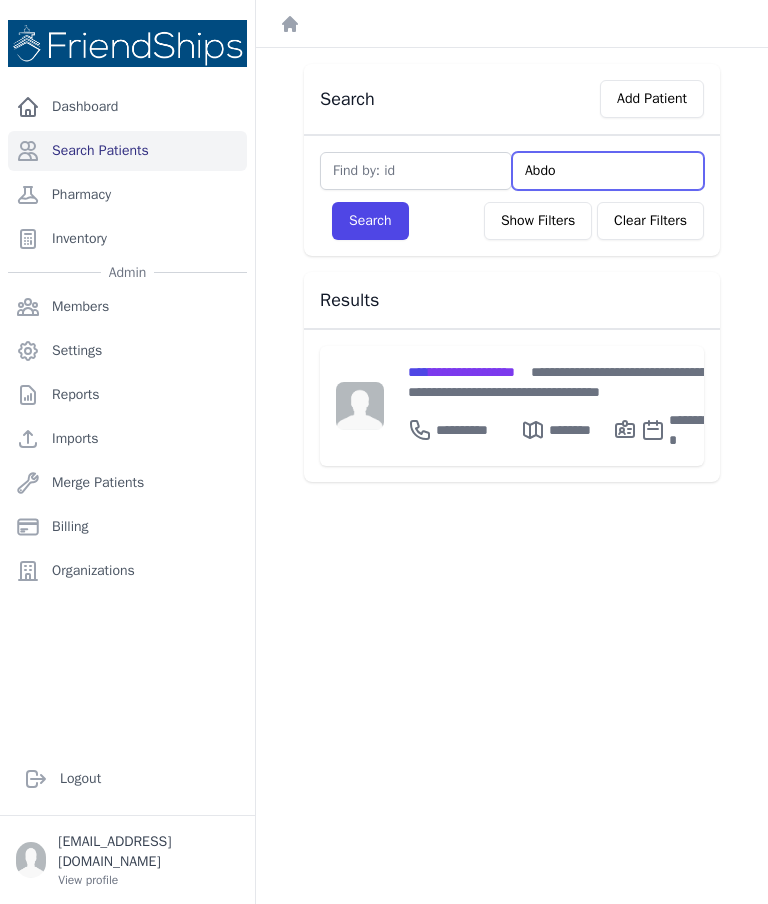 click on "Abdo" at bounding box center [608, 171] 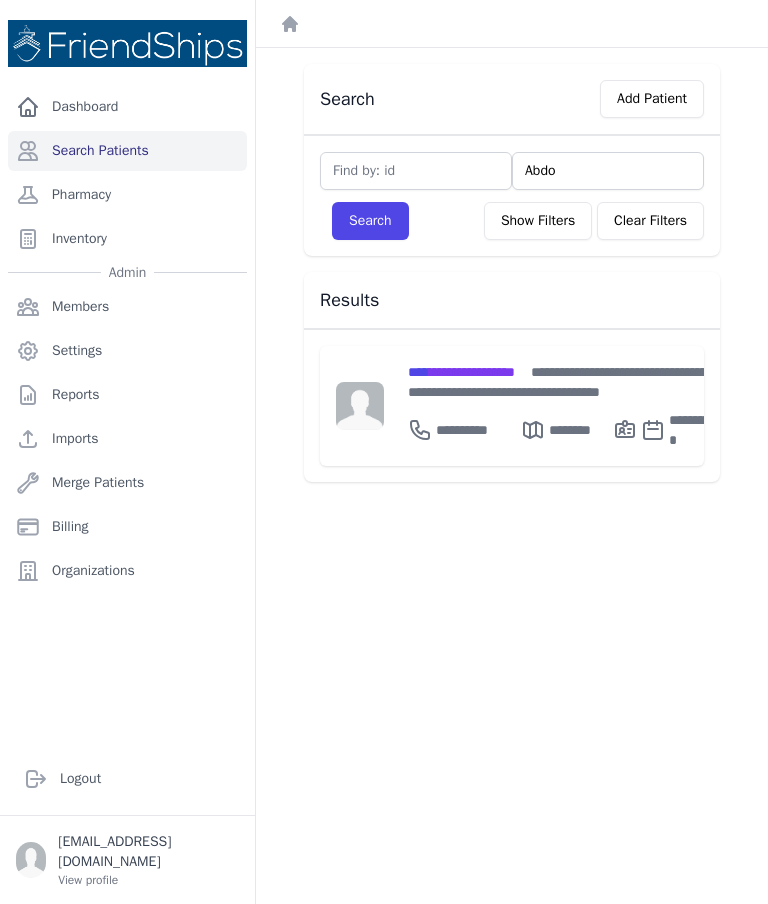 click on "Patients
Search
Add Patient
Abdo
Search
Show Filters
Clear Filters
Filter By Age [DEMOGRAPHIC_DATA] 21-40 41-60 60+
Filter By Gender [DEMOGRAPHIC_DATA] [DEMOGRAPHIC_DATA]
[GEOGRAPHIC_DATA]
[GEOGRAPHIC_DATA]" at bounding box center [512, 452] 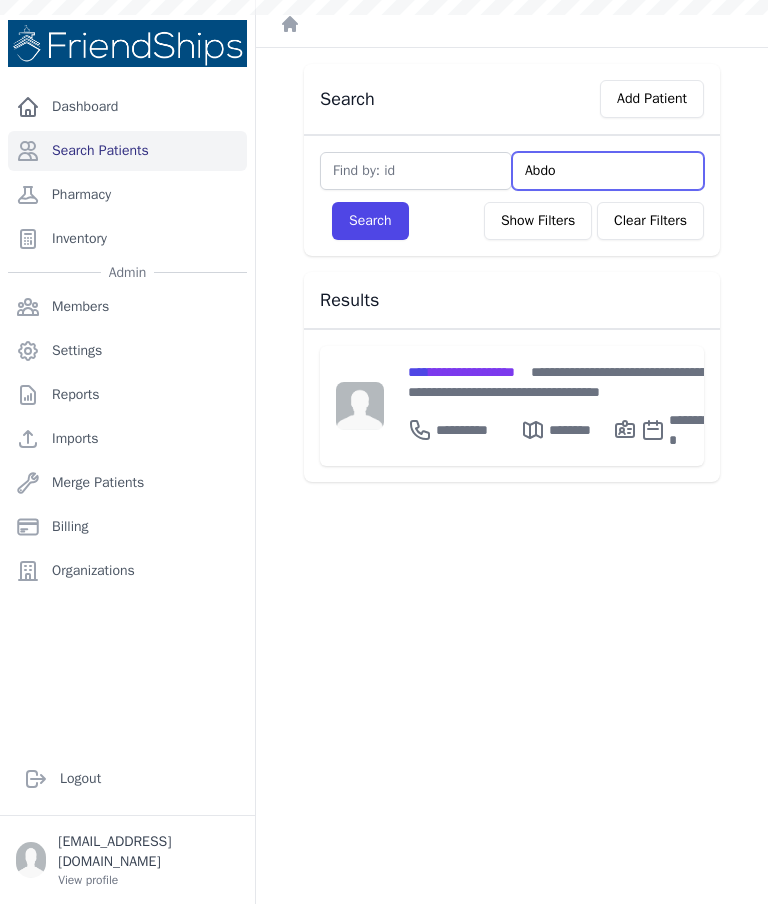 click on "Abdo" at bounding box center (608, 171) 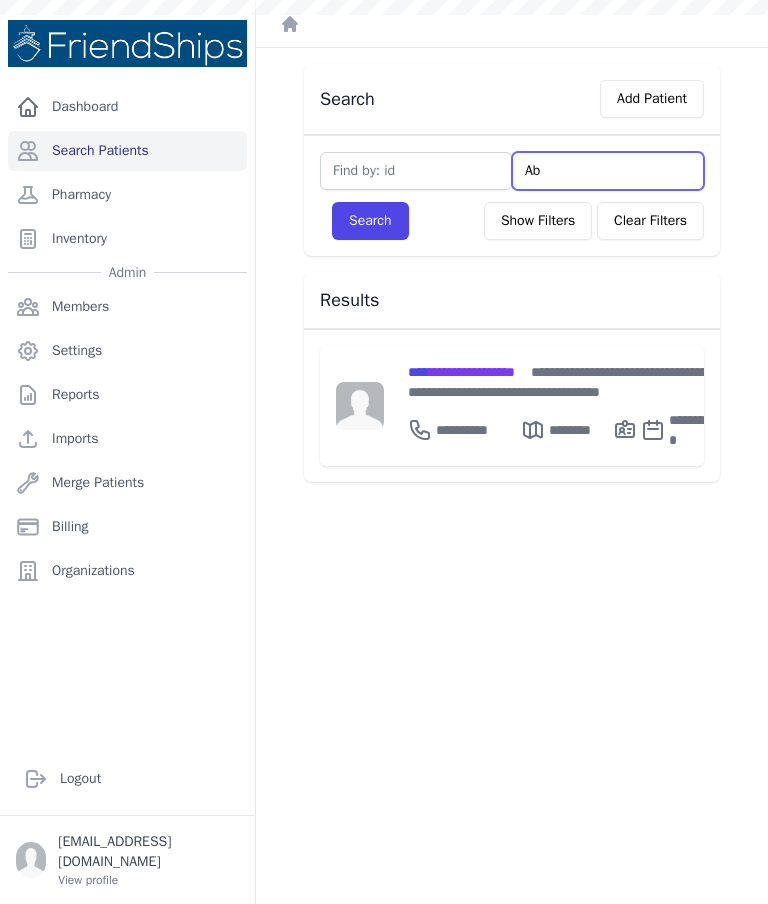 type on "A" 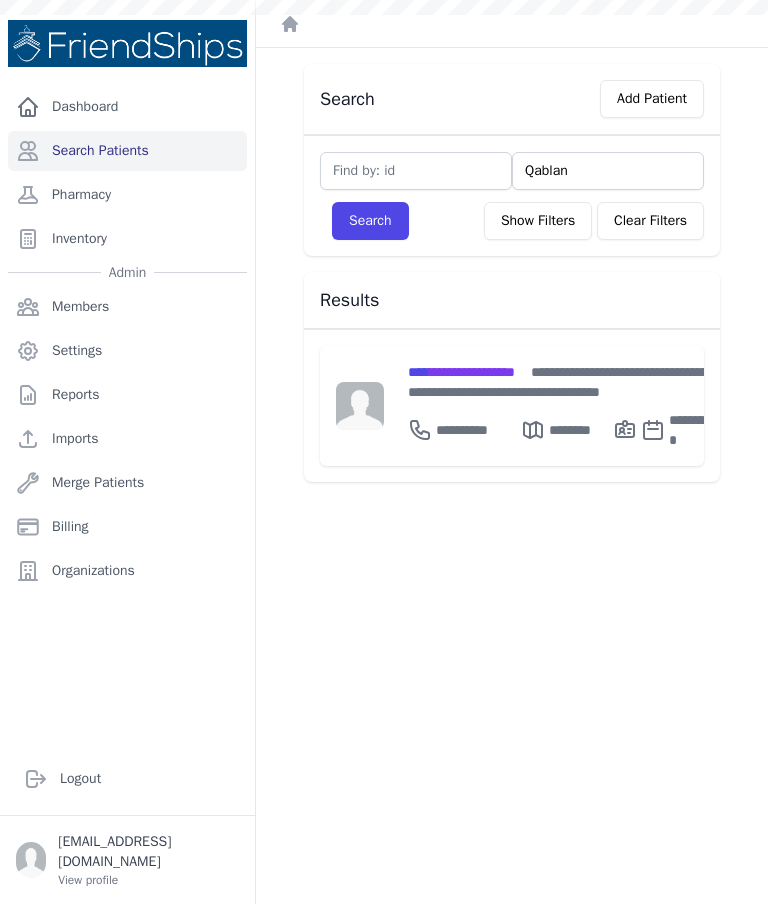 click on "Search" at bounding box center [370, 221] 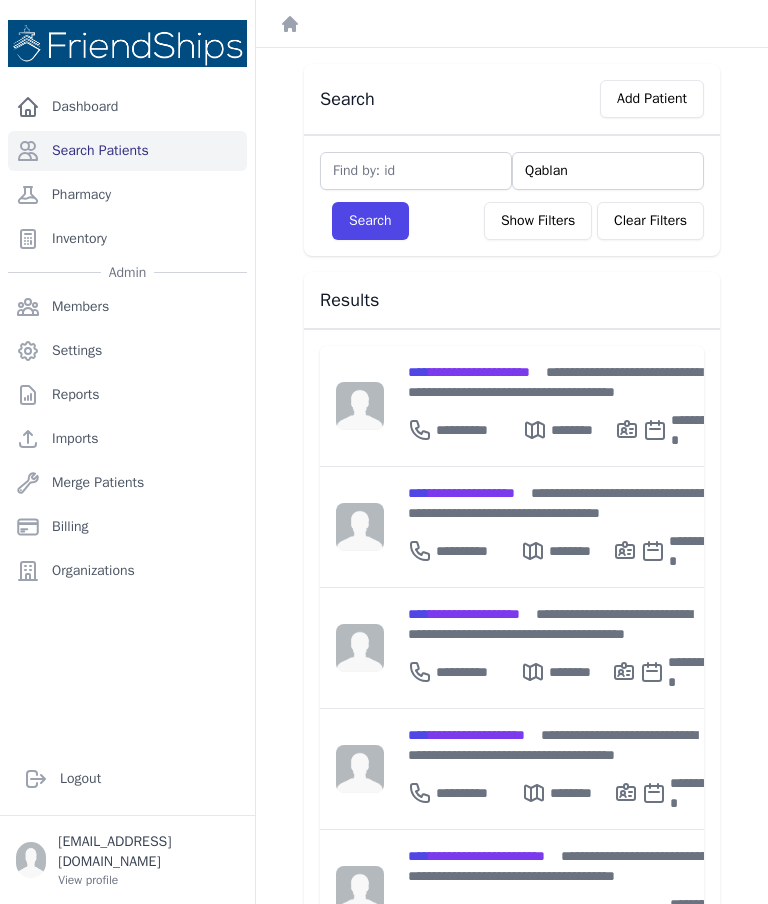 click on "Search" at bounding box center (370, 221) 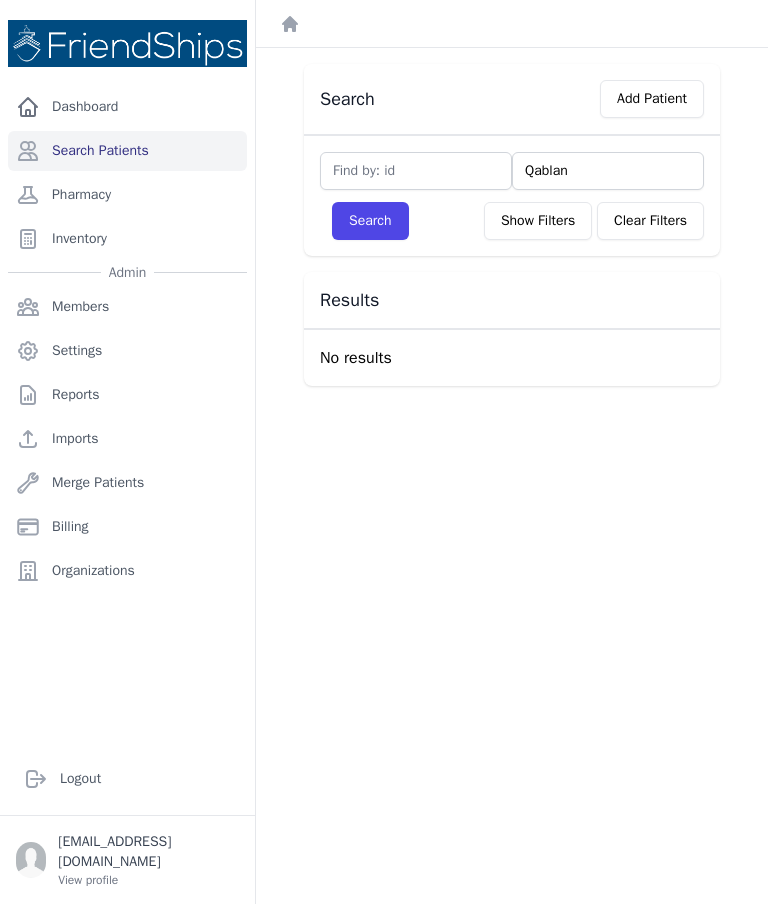 click on "Add Patient" at bounding box center (652, 99) 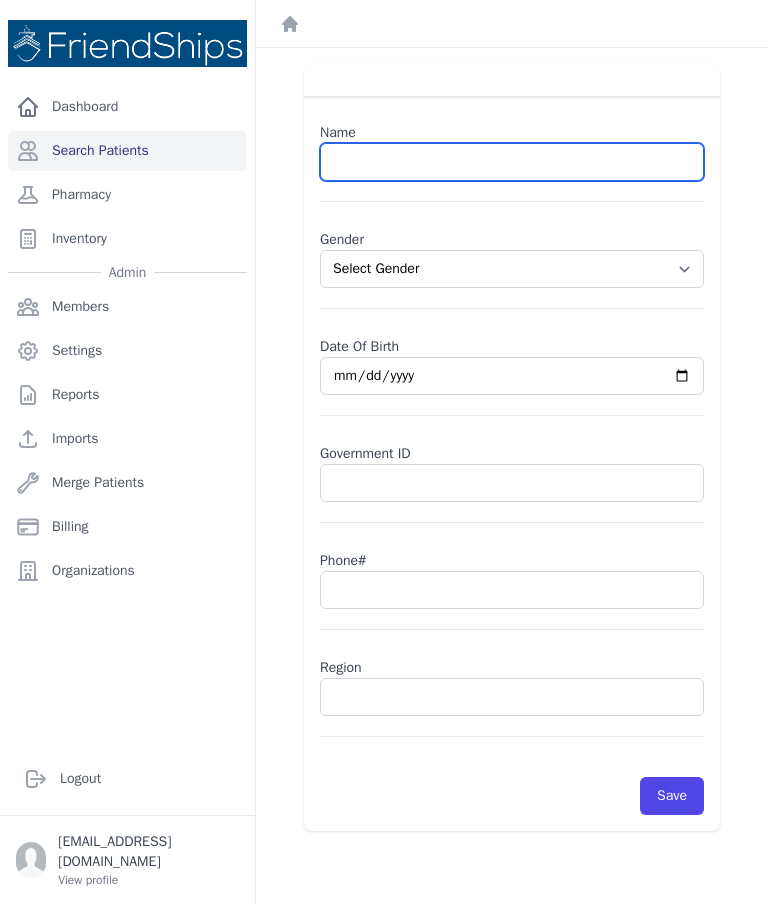 click at bounding box center [512, 162] 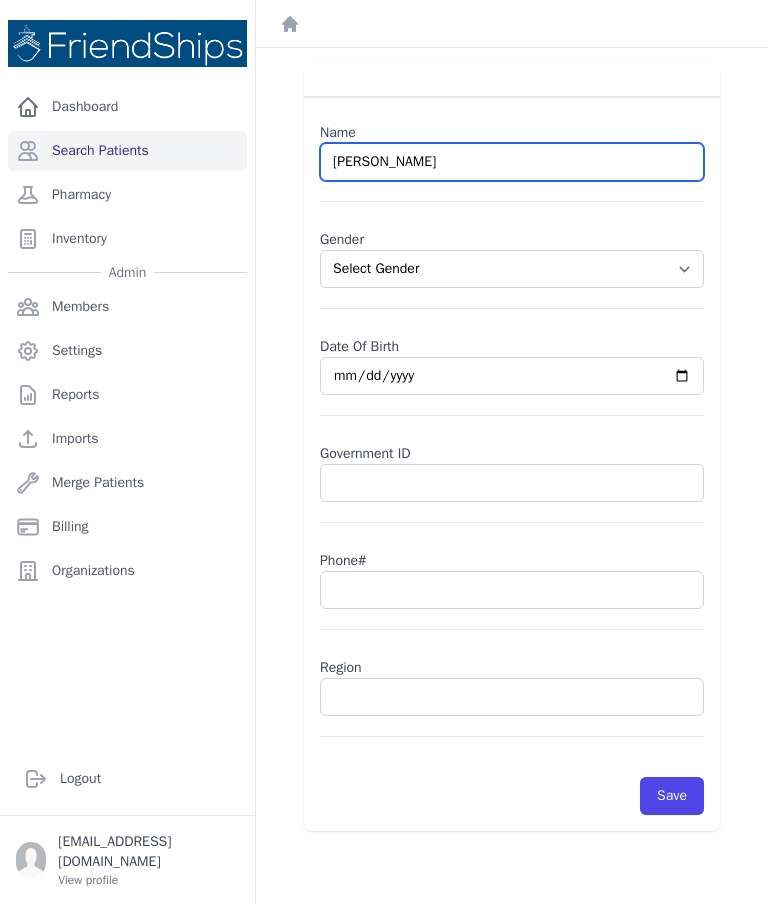 type on "[PERSON_NAME]" 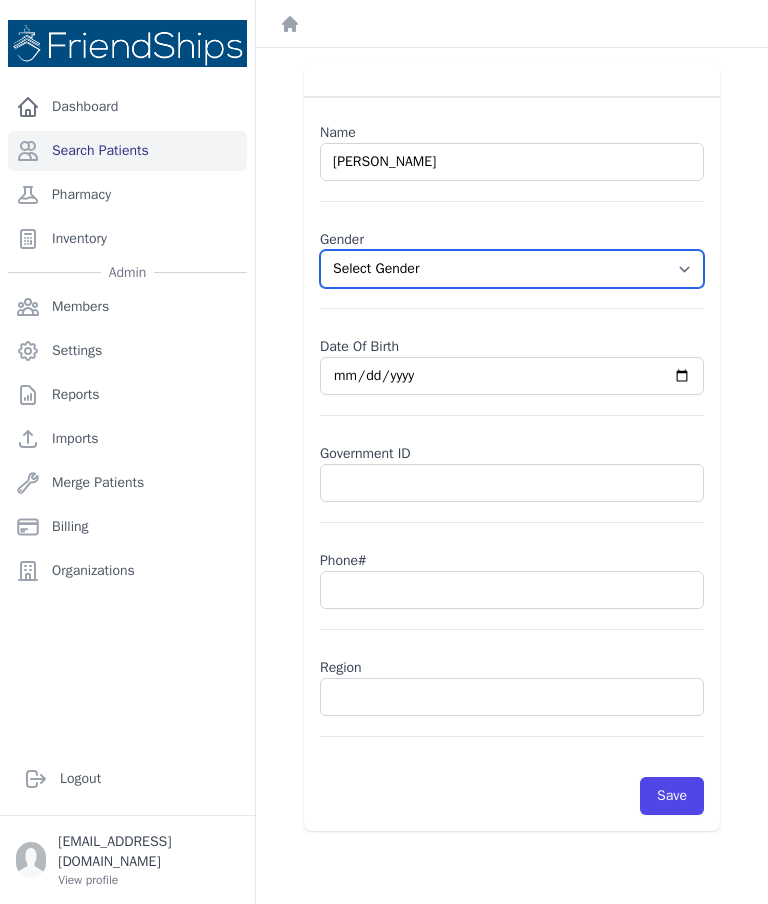 click on "Select Gender [DEMOGRAPHIC_DATA] [DEMOGRAPHIC_DATA]" at bounding box center (512, 269) 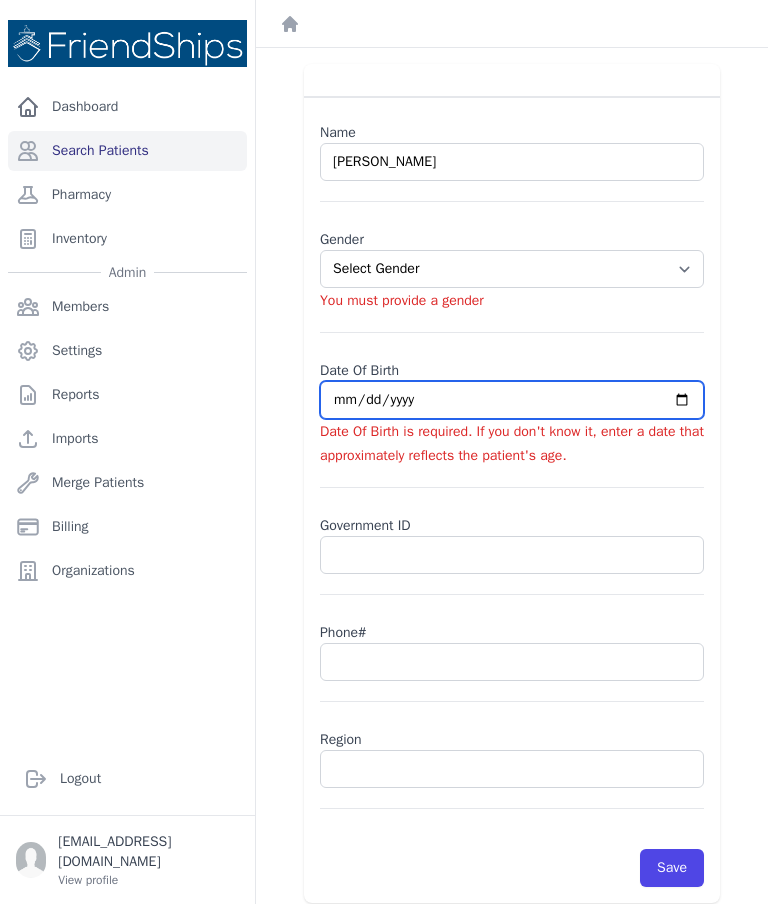 click at bounding box center [512, 400] 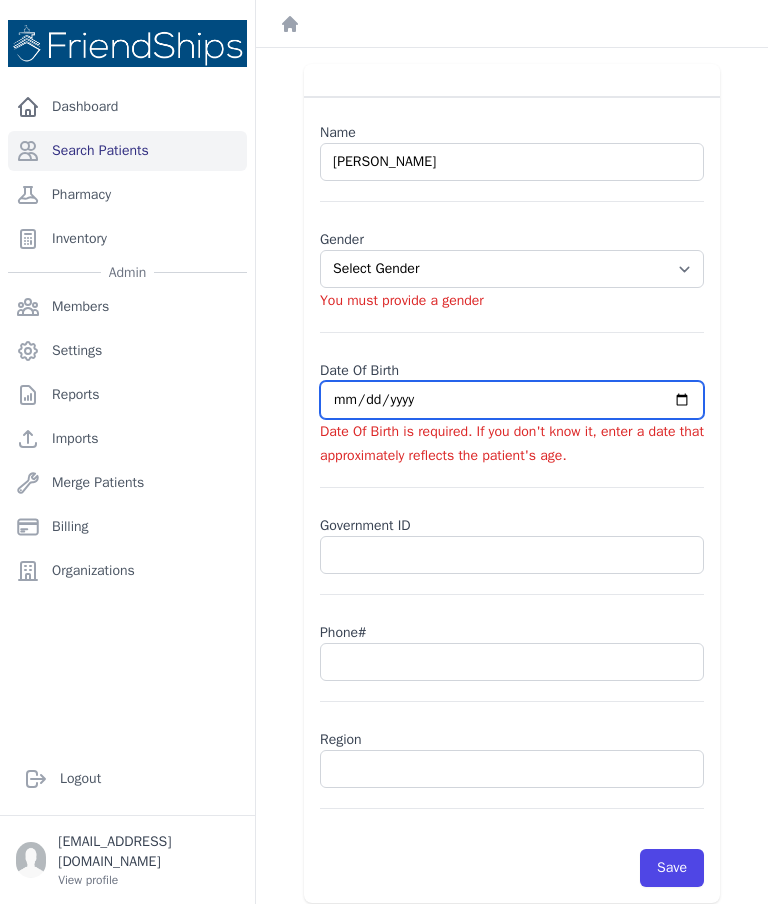 type on "[DATE]" 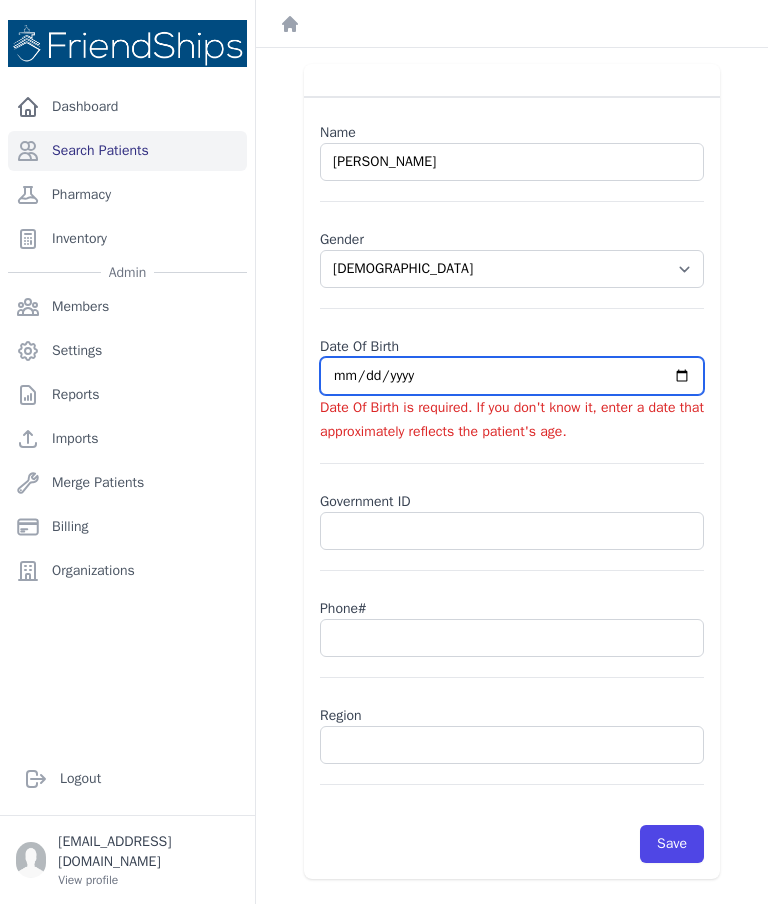 select on "[DEMOGRAPHIC_DATA]" 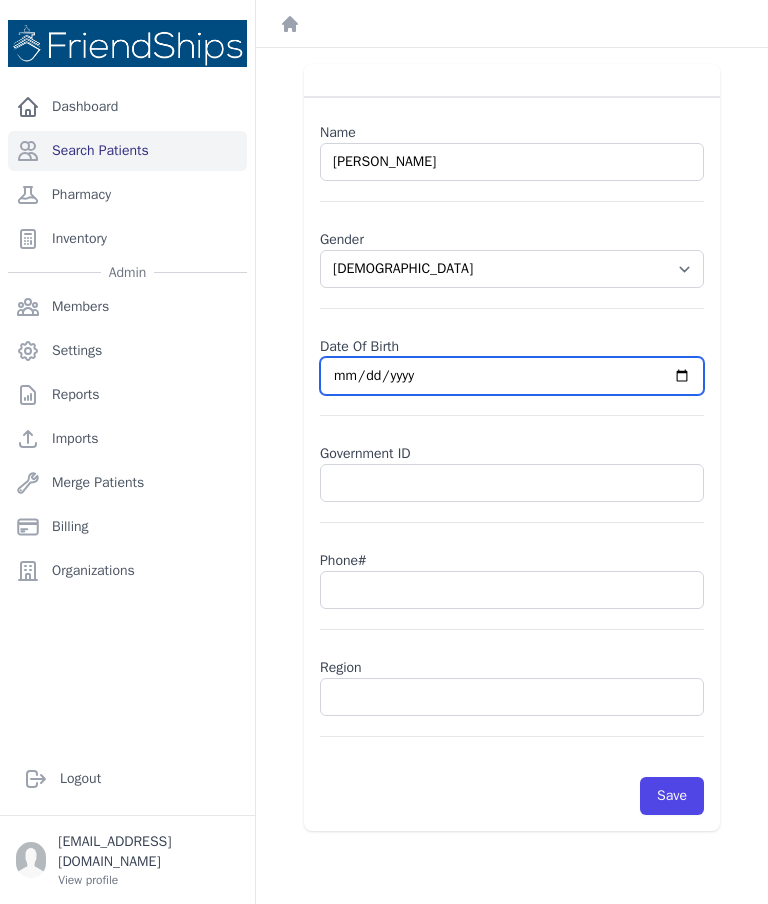 click on "[DATE]" at bounding box center [512, 376] 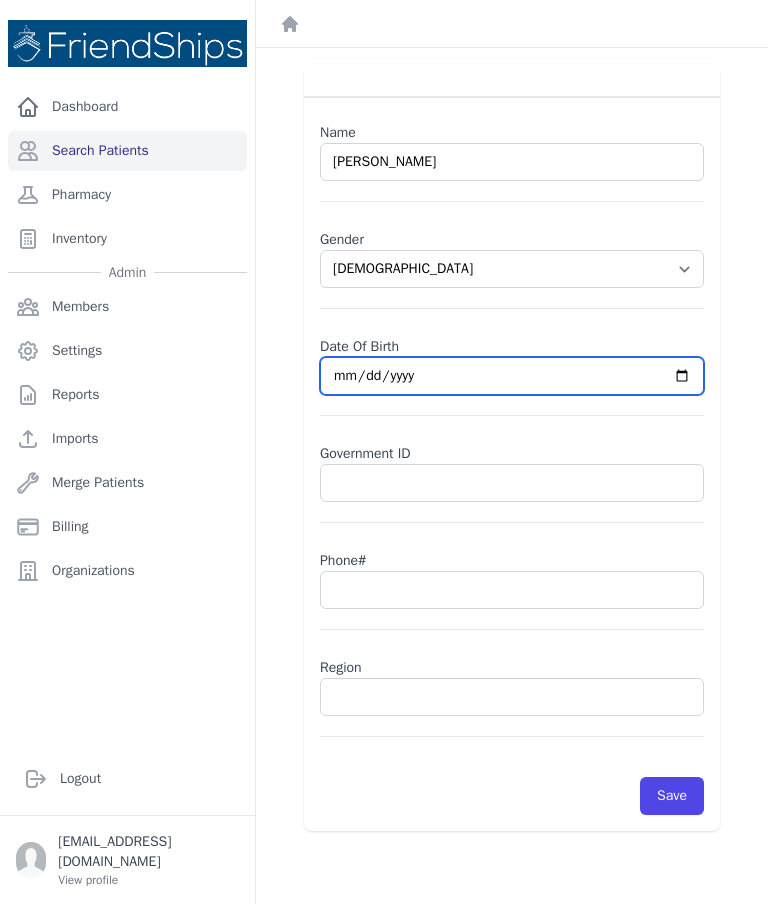 type on "[DATE]" 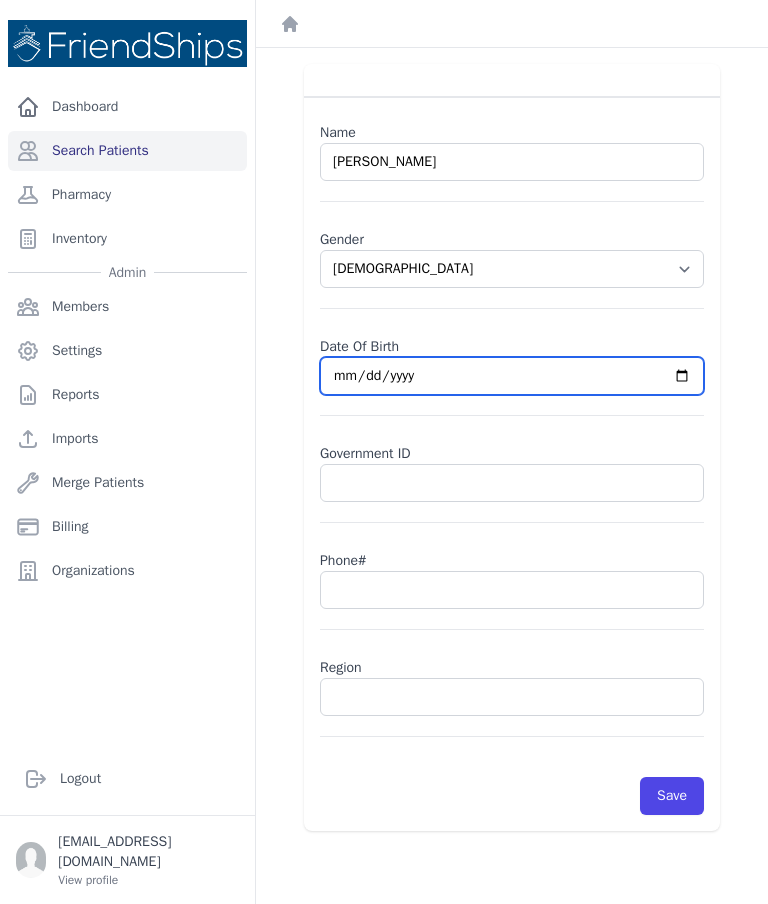 select on "[DEMOGRAPHIC_DATA]" 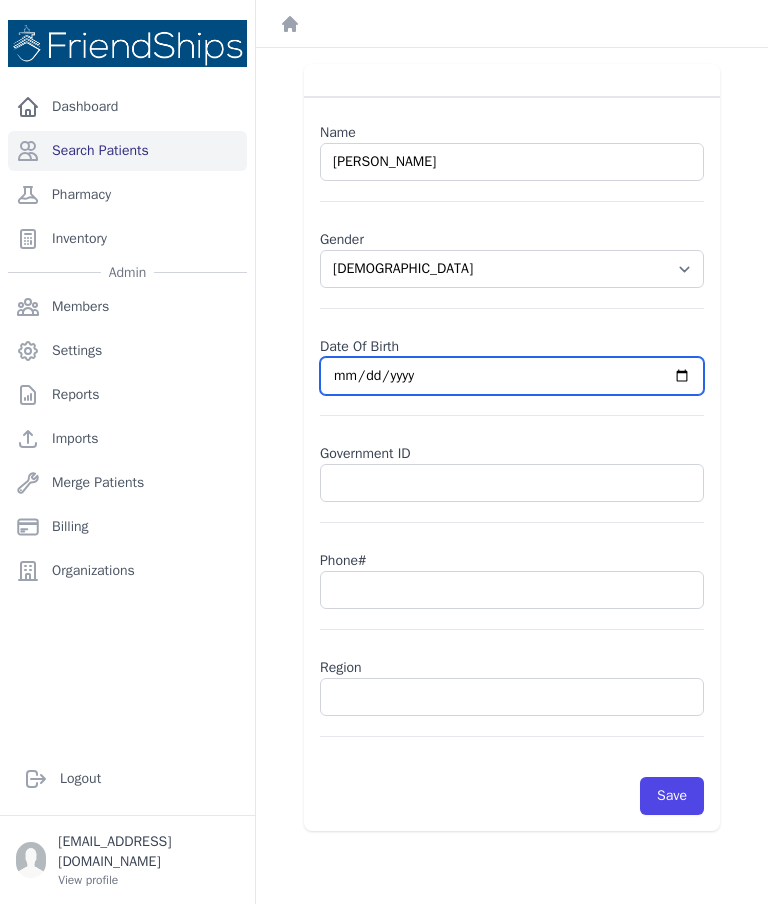 type on "[DATE]" 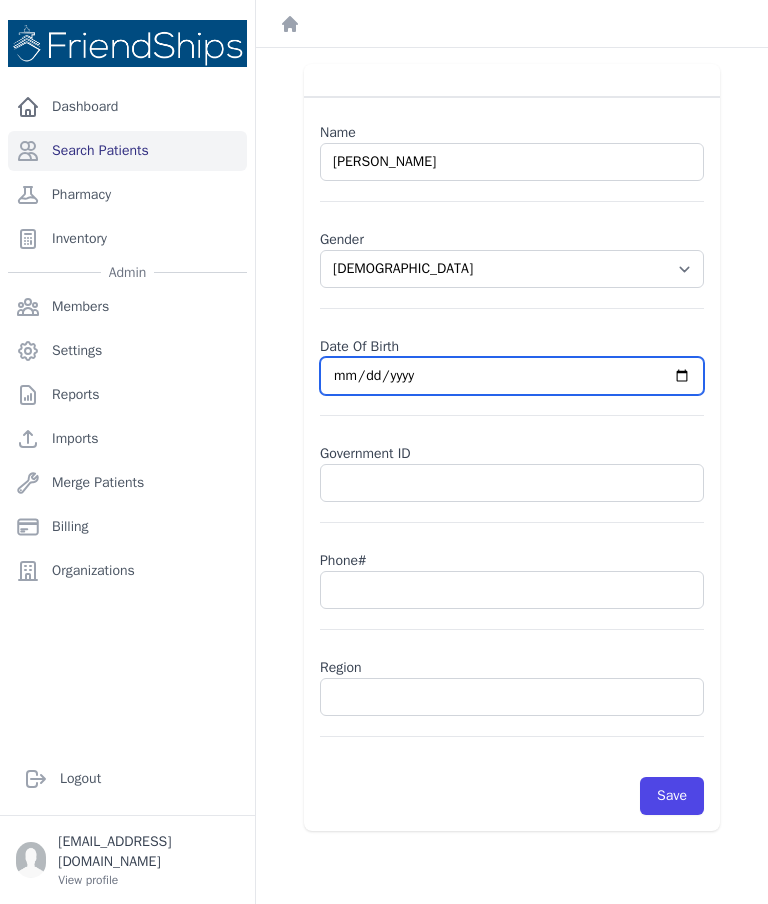 select on "[DEMOGRAPHIC_DATA]" 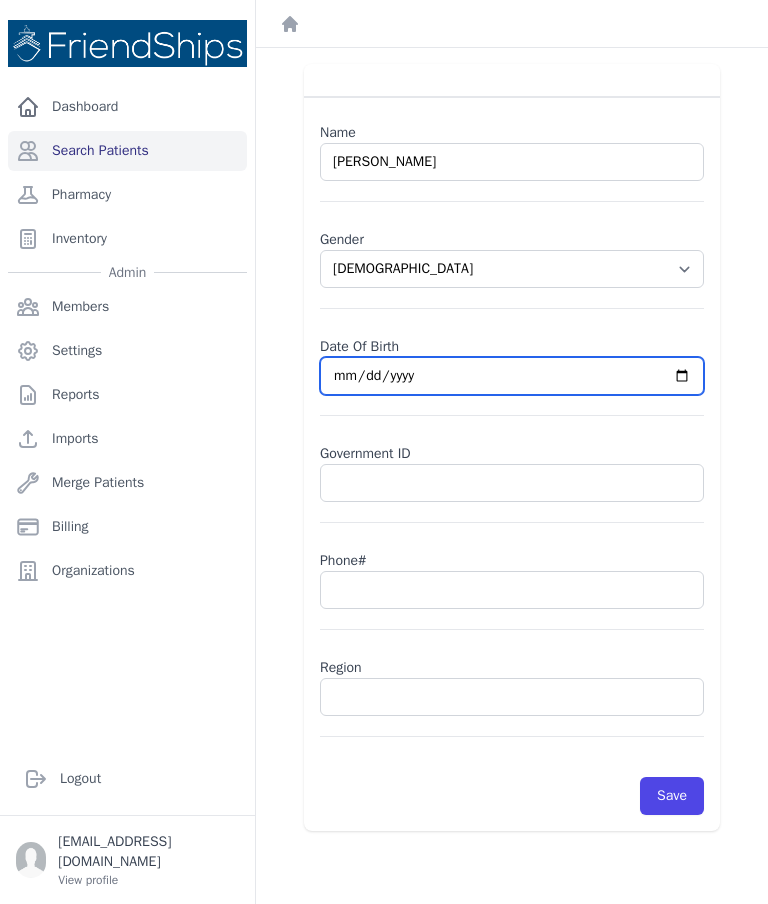 type on "[DATE]" 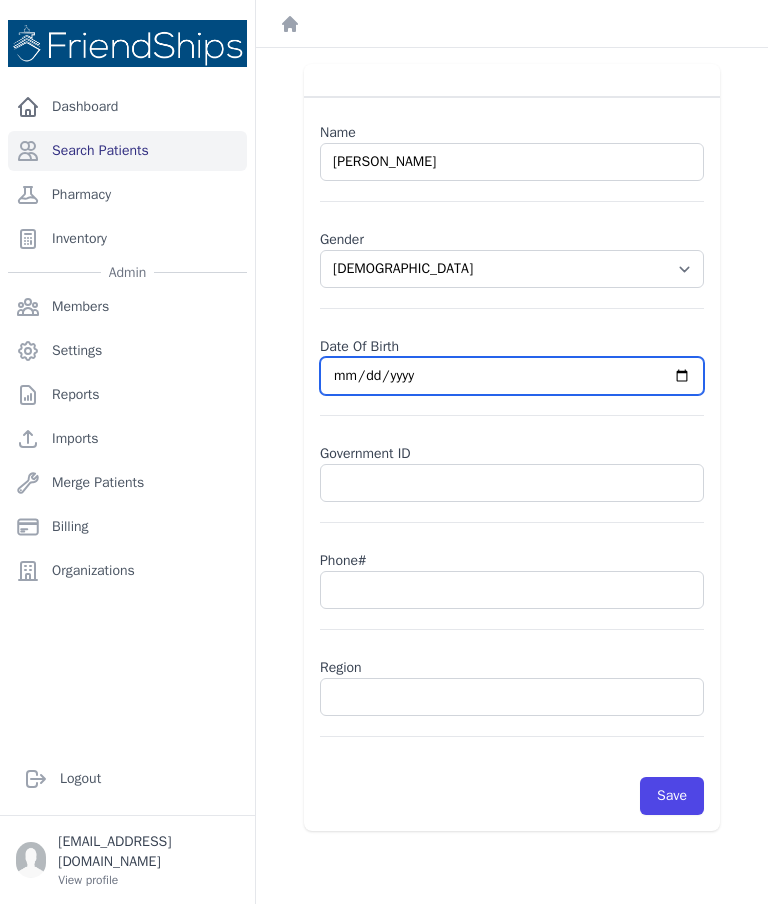 select on "[DEMOGRAPHIC_DATA]" 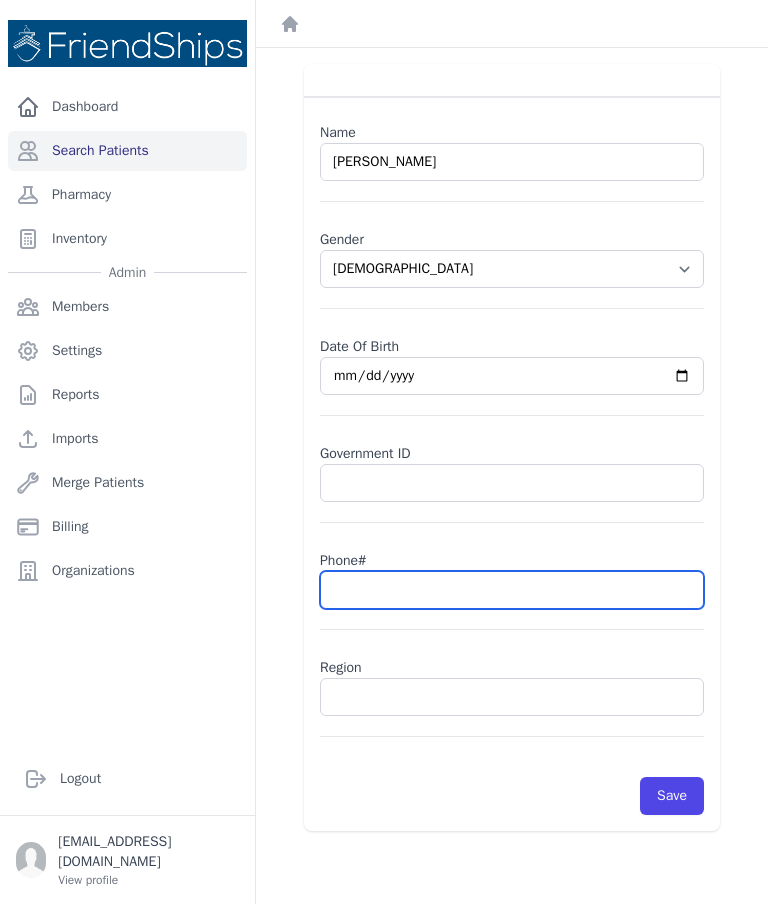 click at bounding box center (512, 590) 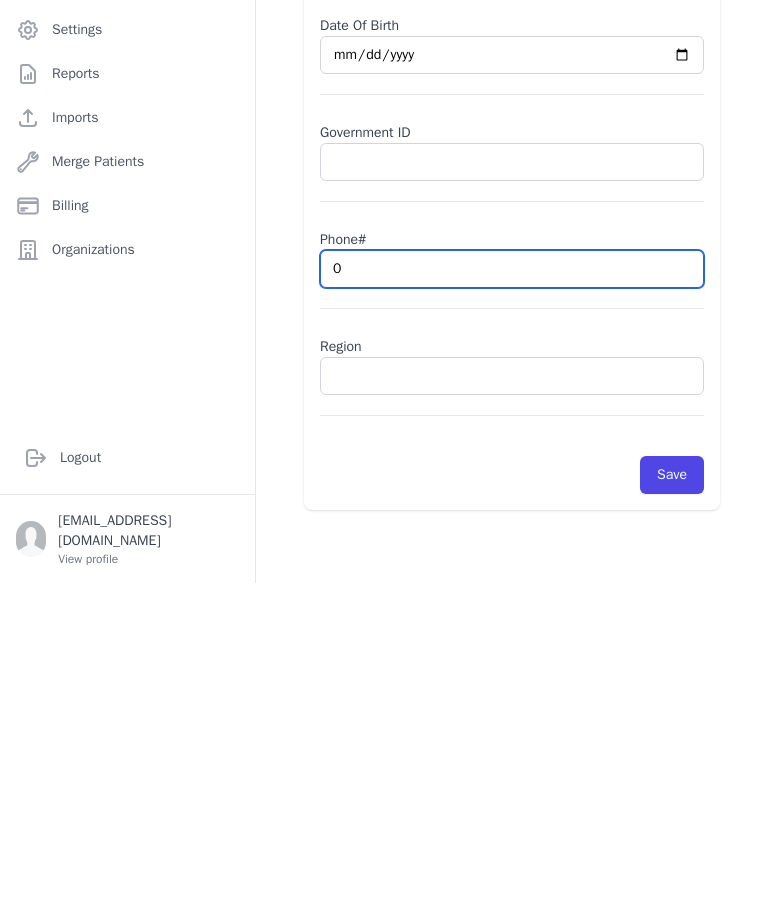 type on "09" 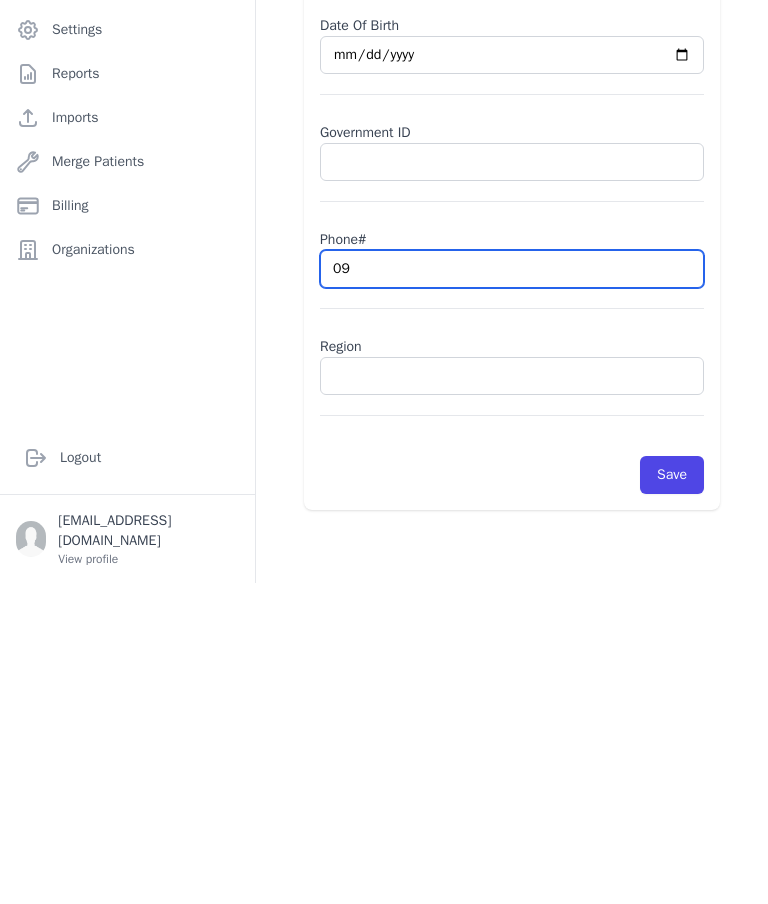 select on "[DEMOGRAPHIC_DATA]" 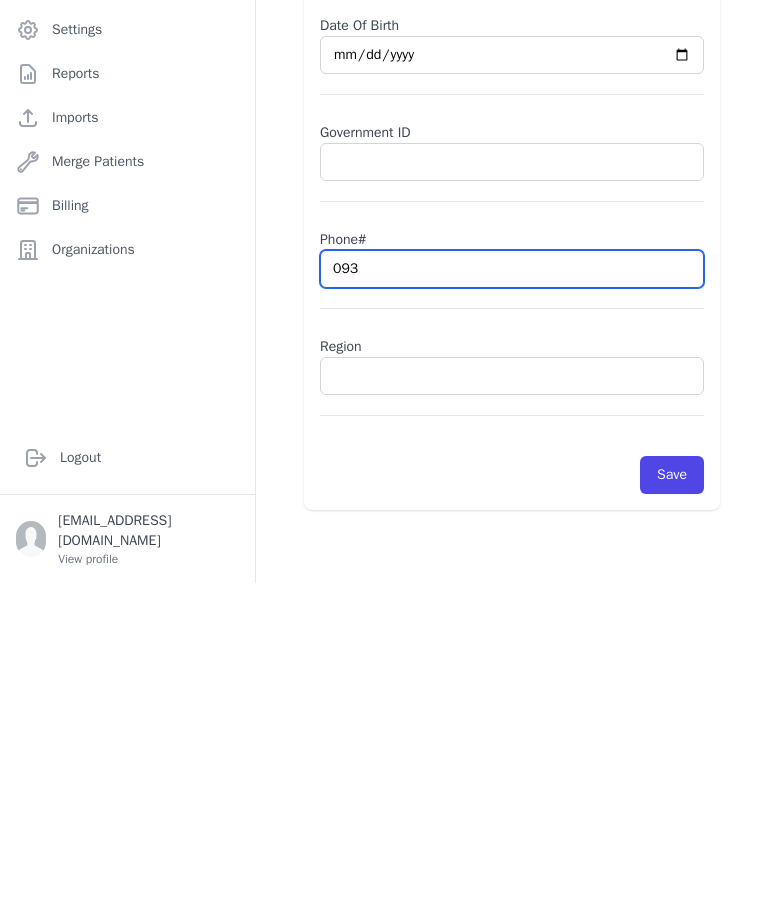 type on "0938" 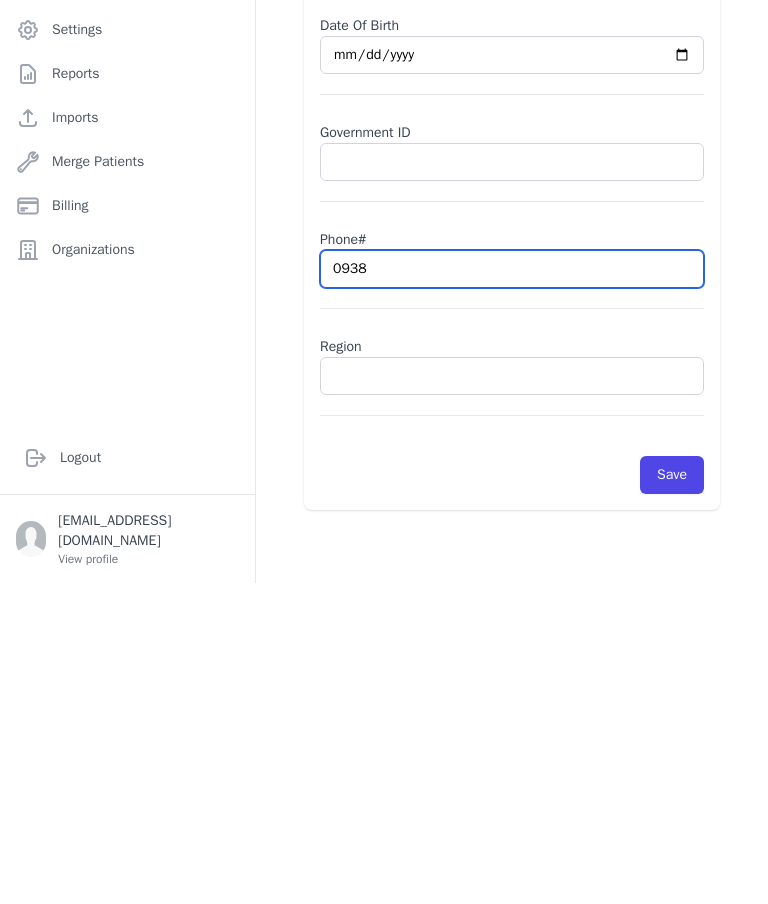 select on "[DEMOGRAPHIC_DATA]" 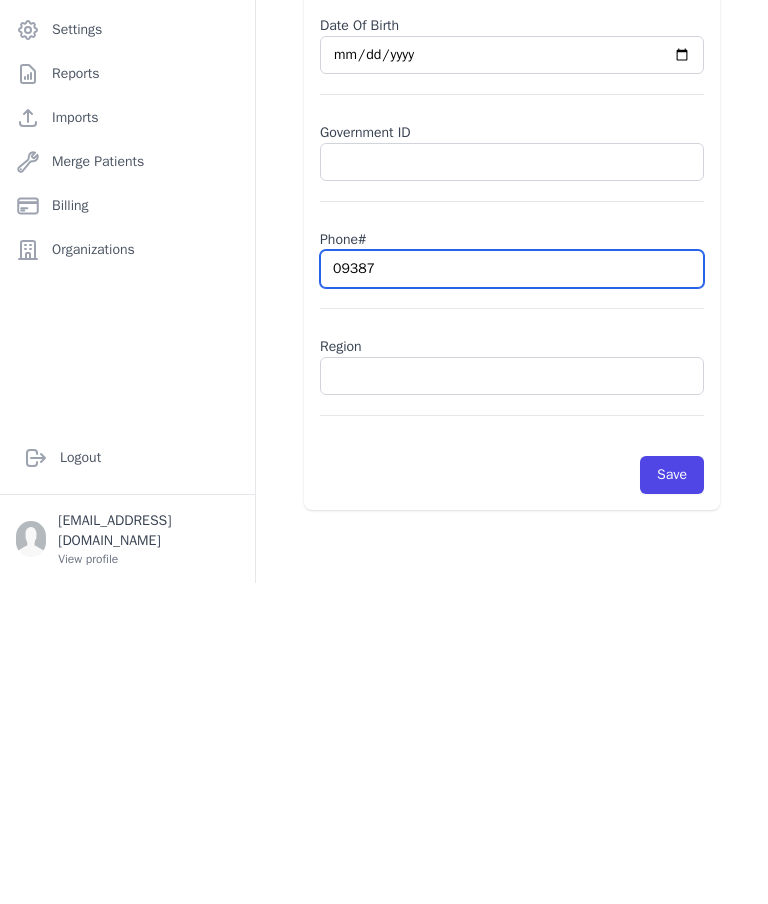 type on "093875" 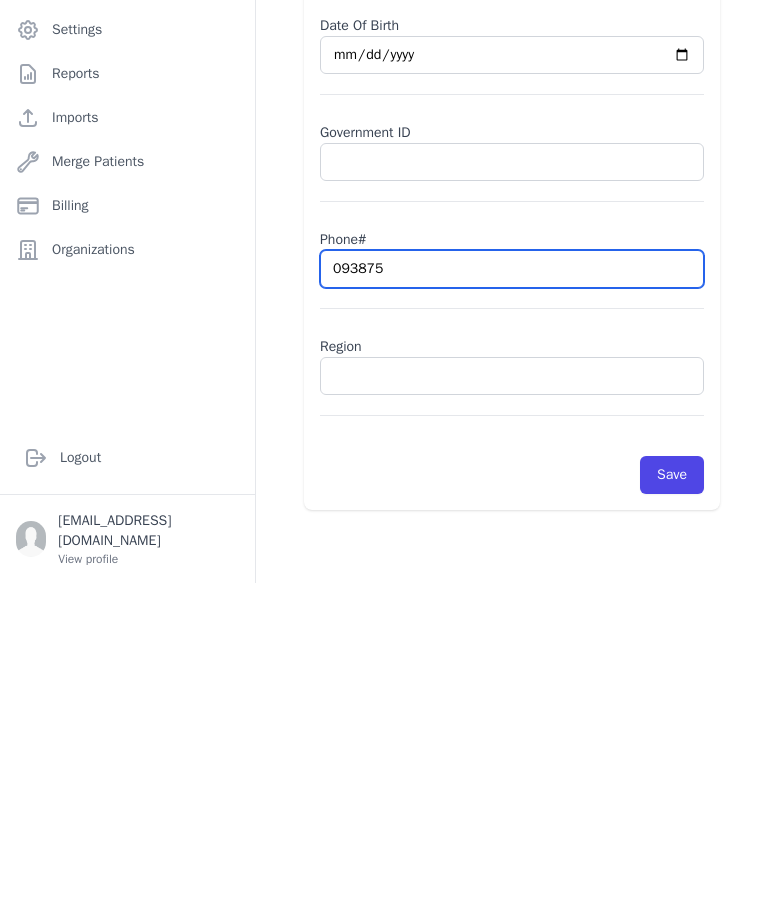 select on "[DEMOGRAPHIC_DATA]" 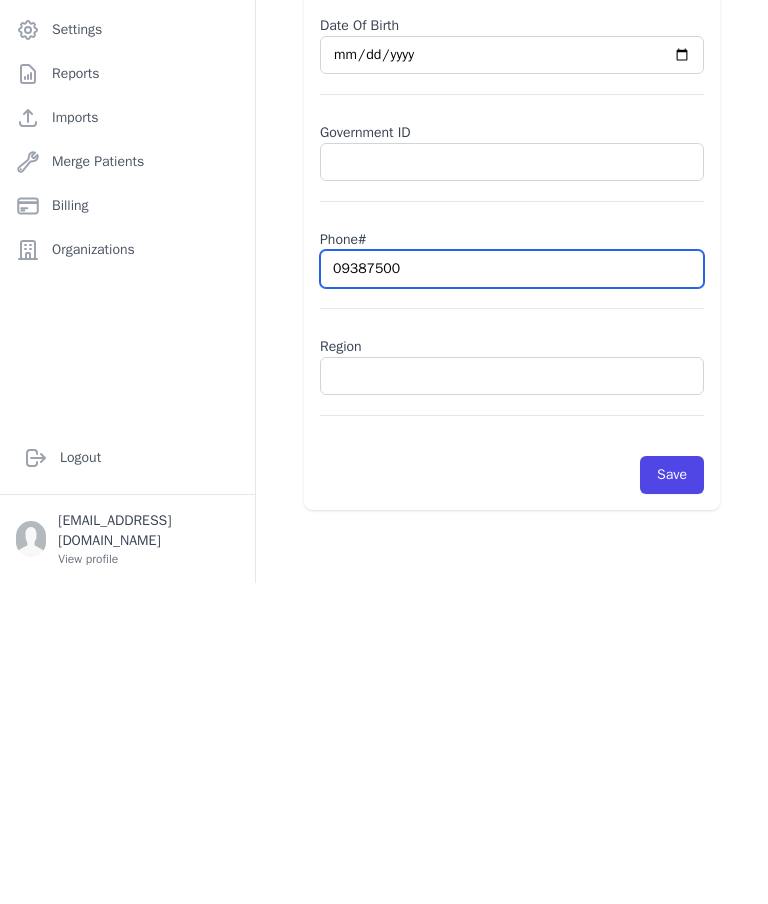 type on "093875009" 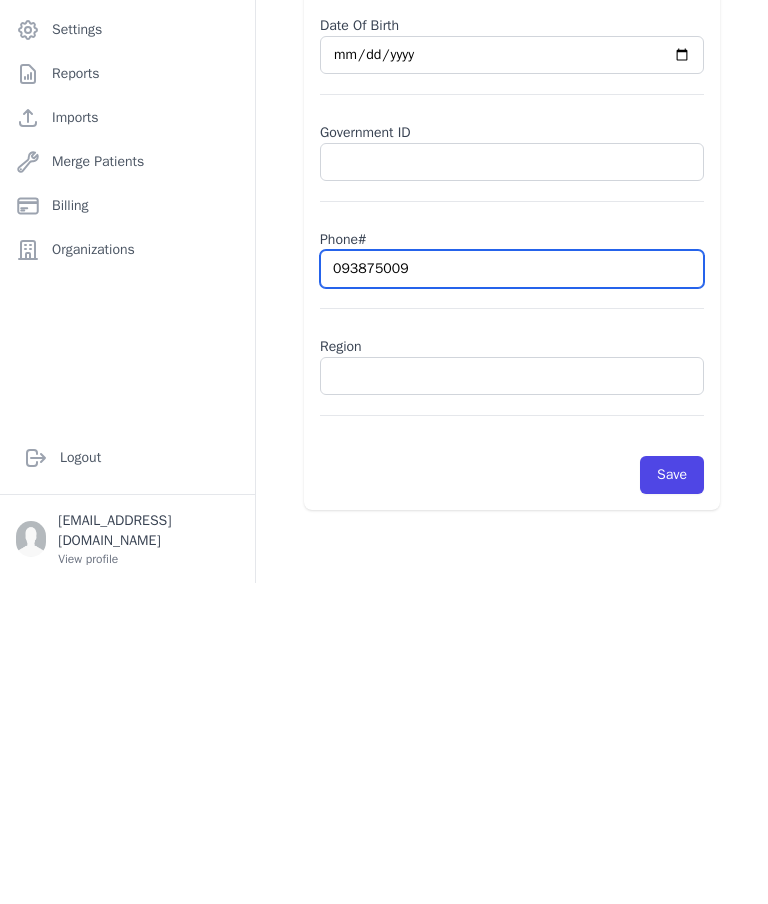 select on "[DEMOGRAPHIC_DATA]" 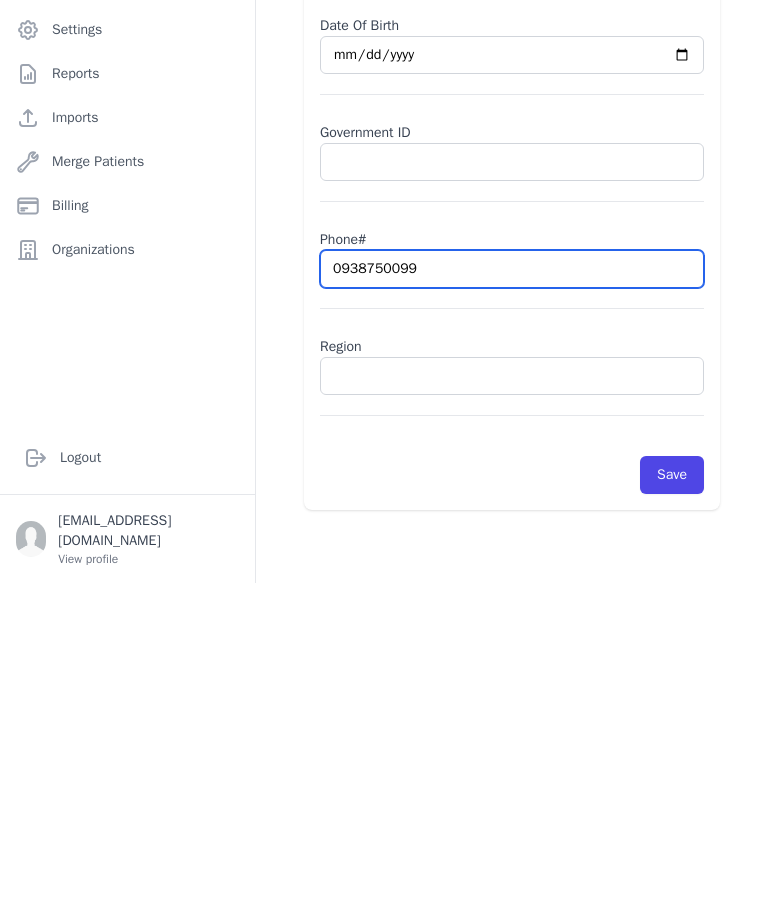 select on "[DEMOGRAPHIC_DATA]" 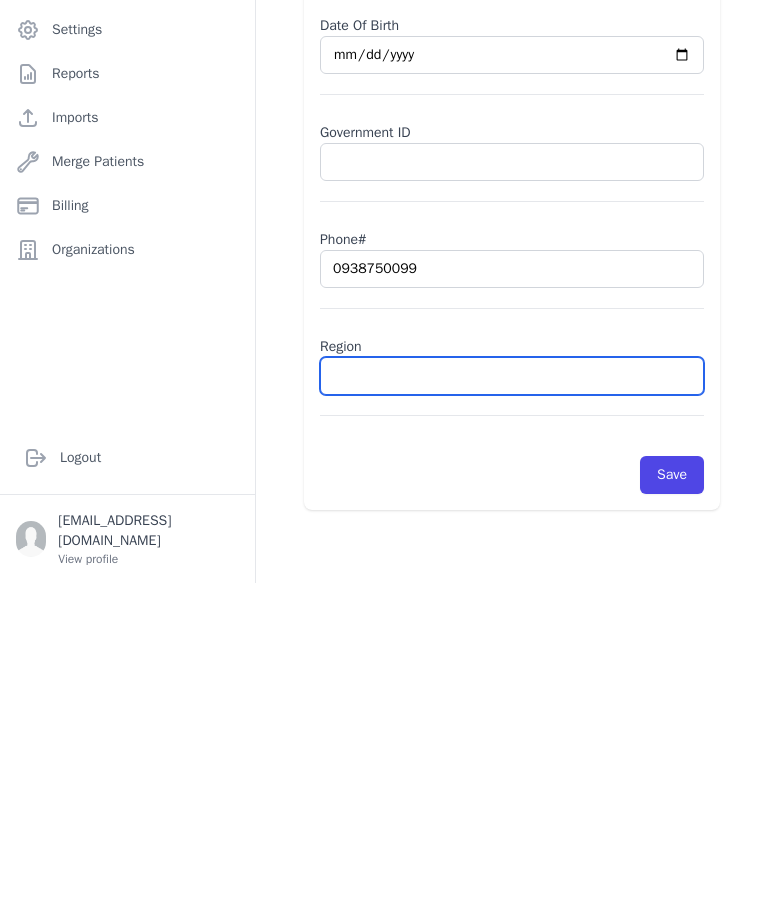 click at bounding box center (512, 697) 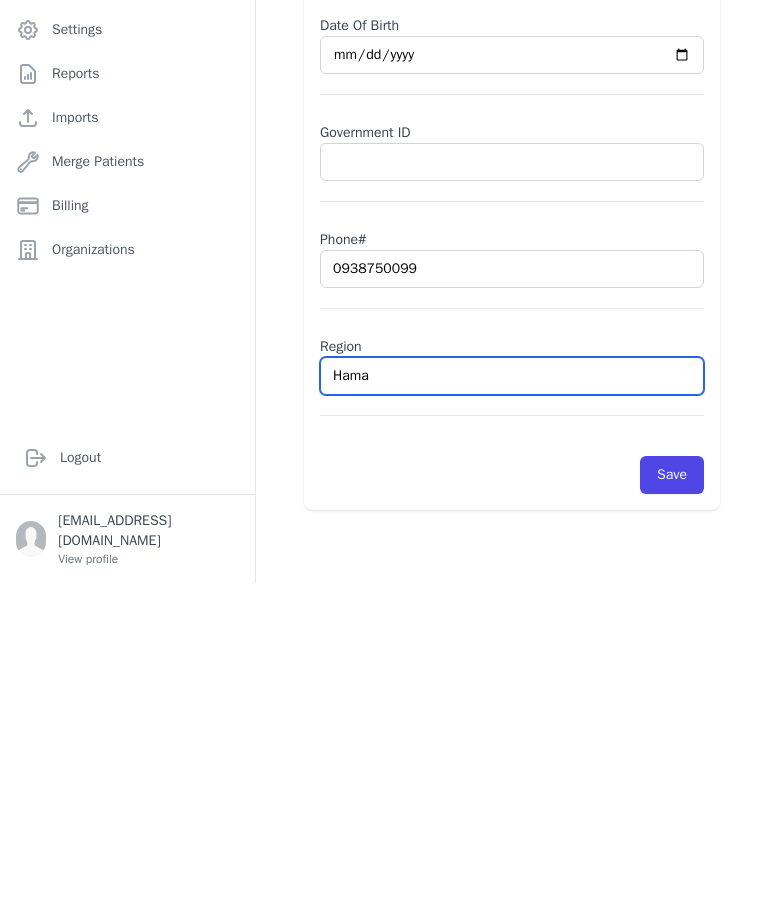 type on "Hamad" 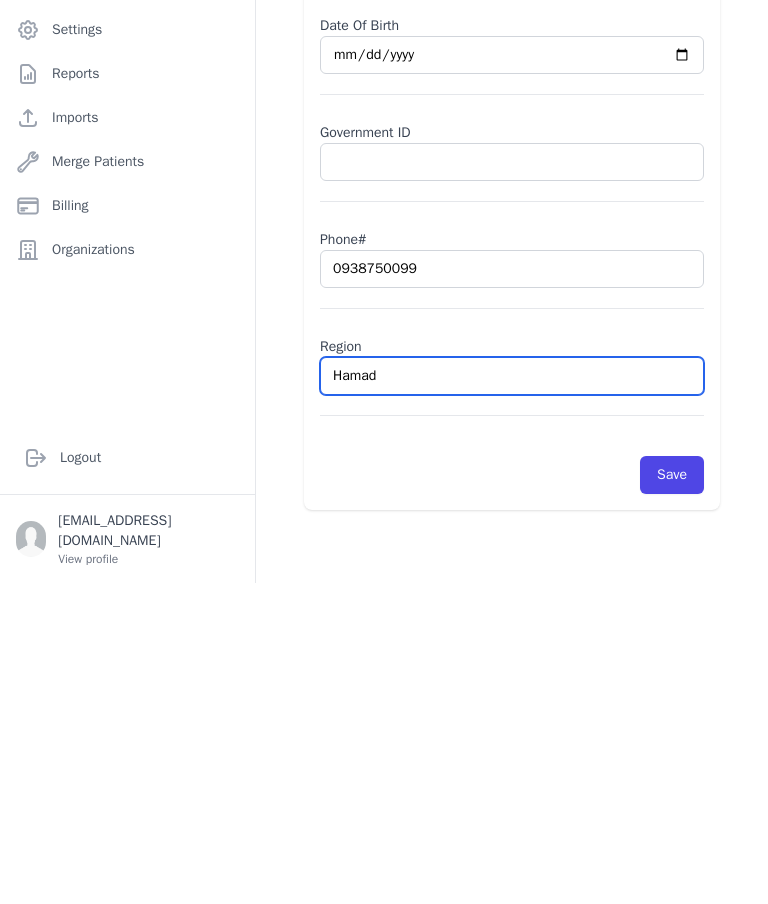 select on "[DEMOGRAPHIC_DATA]" 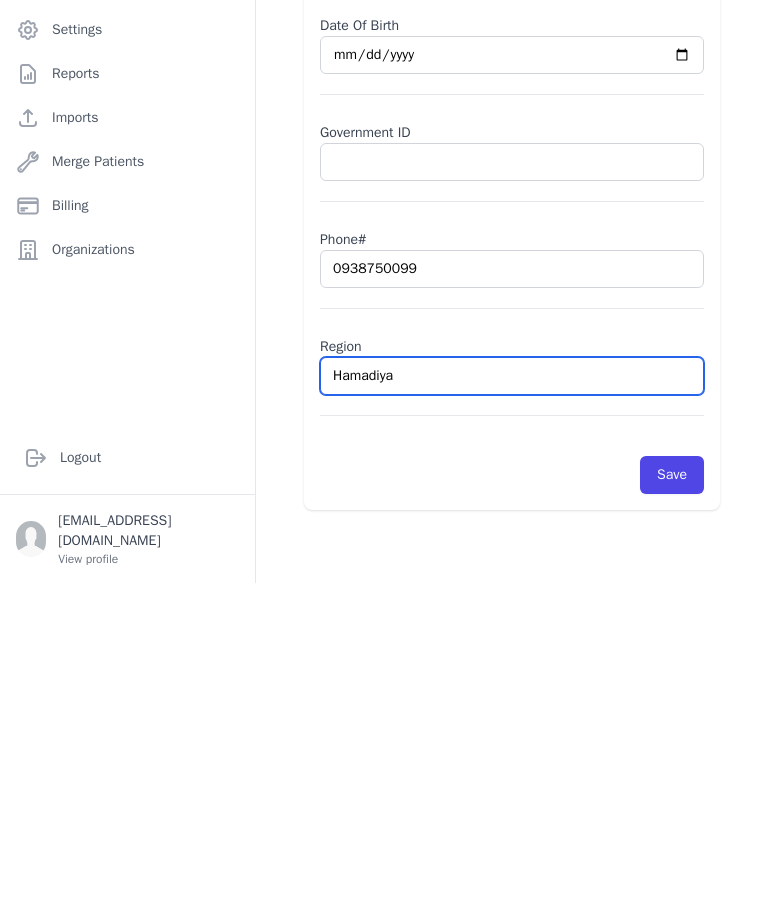 type on "Hamadiya" 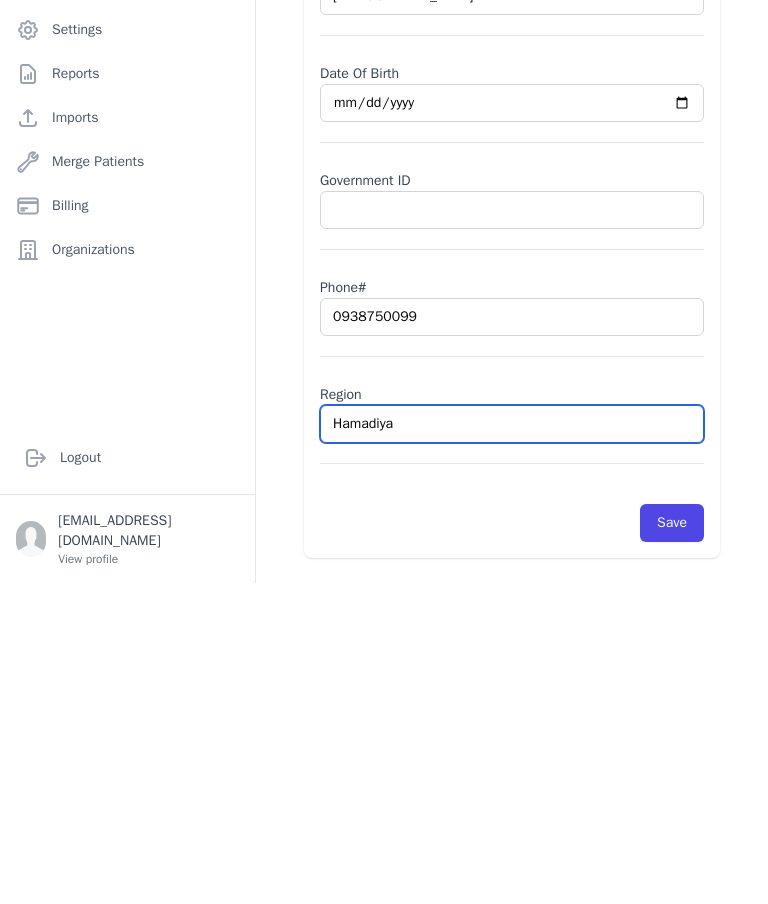 select on "[DEMOGRAPHIC_DATA]" 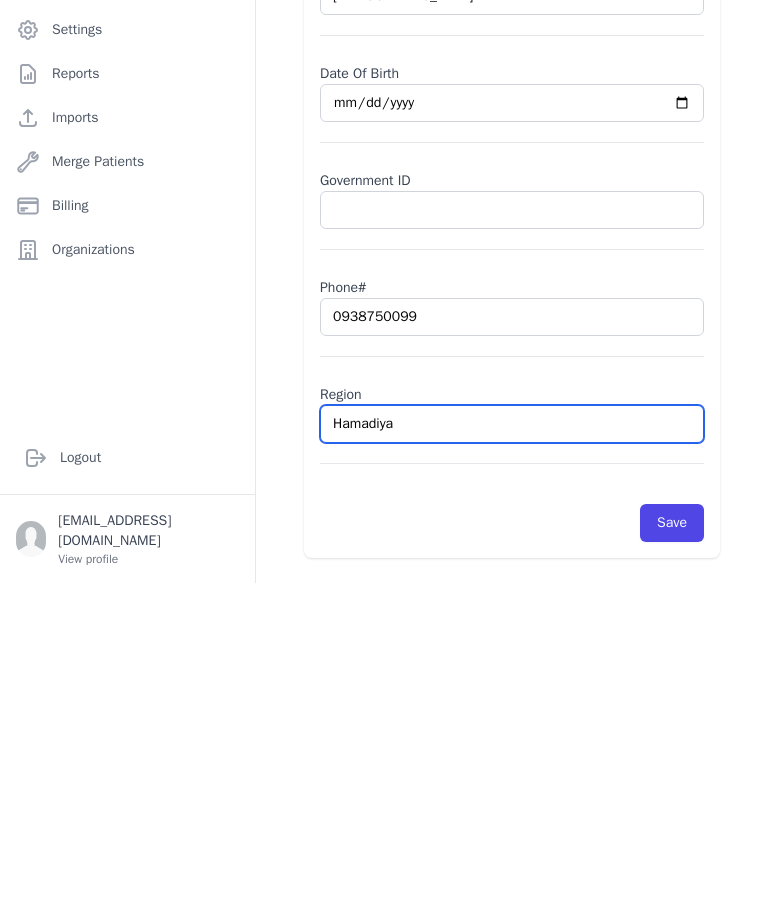 scroll, scrollTop: 0, scrollLeft: 0, axis: both 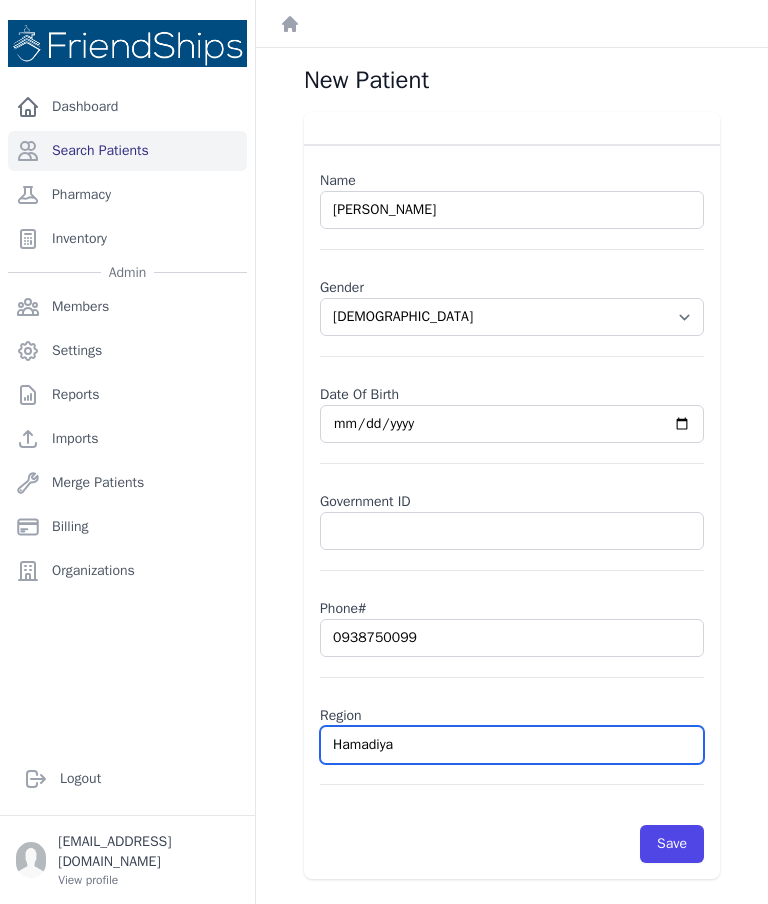 type on "Hamadiya" 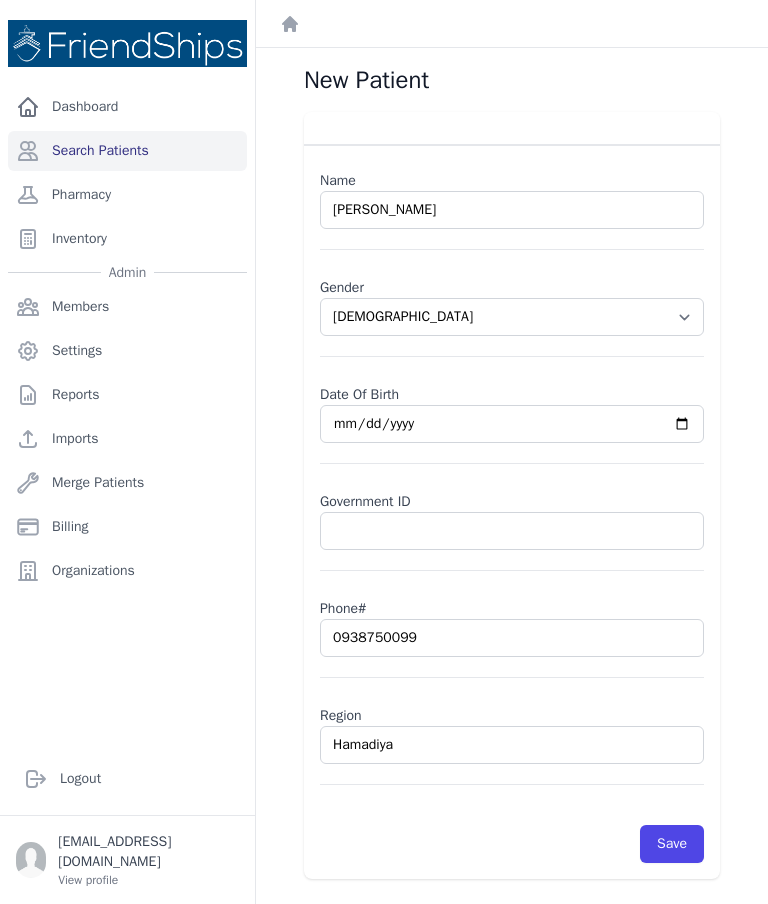 click on "New Patient
Name
[PERSON_NAME]
Gender
Select Gender [DEMOGRAPHIC_DATA] [DEMOGRAPHIC_DATA]
Date Of Birth
[DATE]
Government ID
Phone#
0938750099
Region
[GEOGRAPHIC_DATA]
Save" at bounding box center [512, 500] 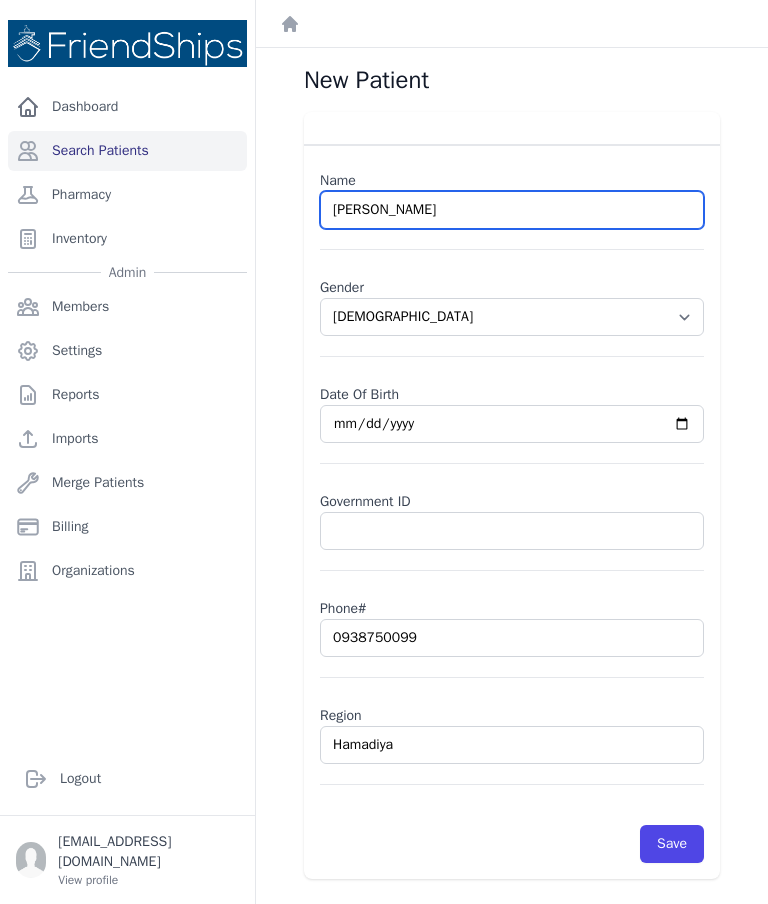 click on "[PERSON_NAME]" at bounding box center (512, 210) 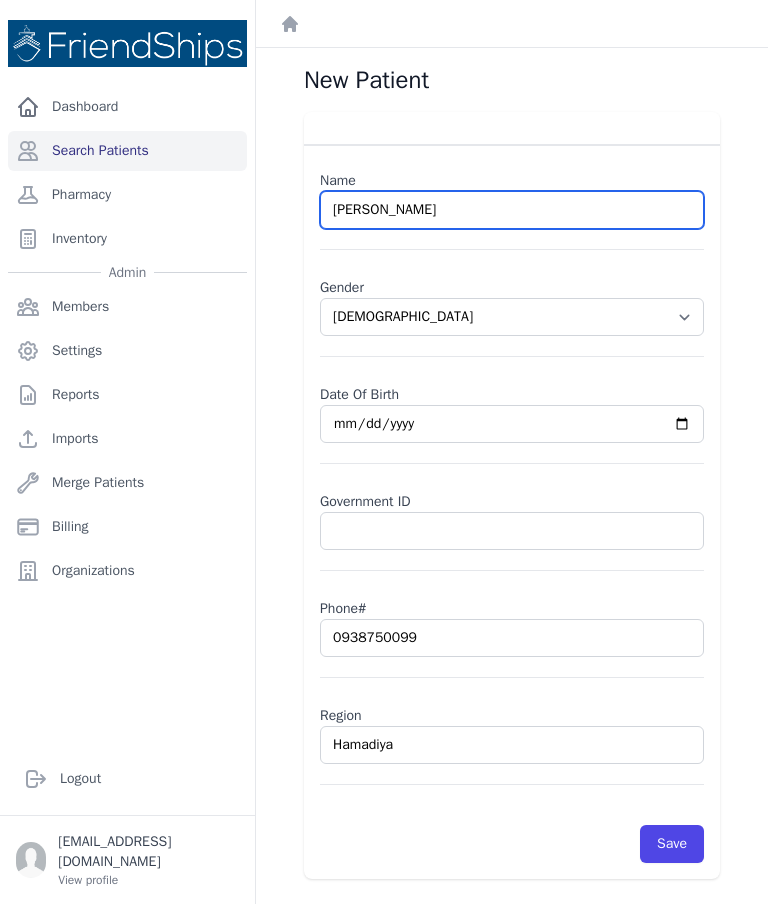 type on "[PERSON_NAME]" 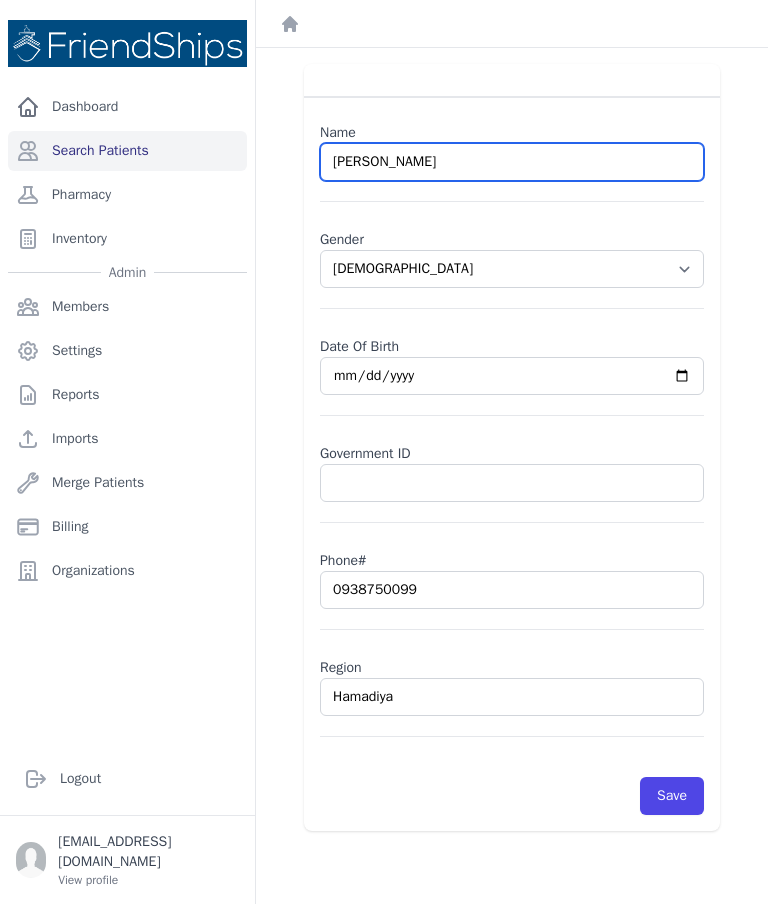 scroll, scrollTop: 48, scrollLeft: 0, axis: vertical 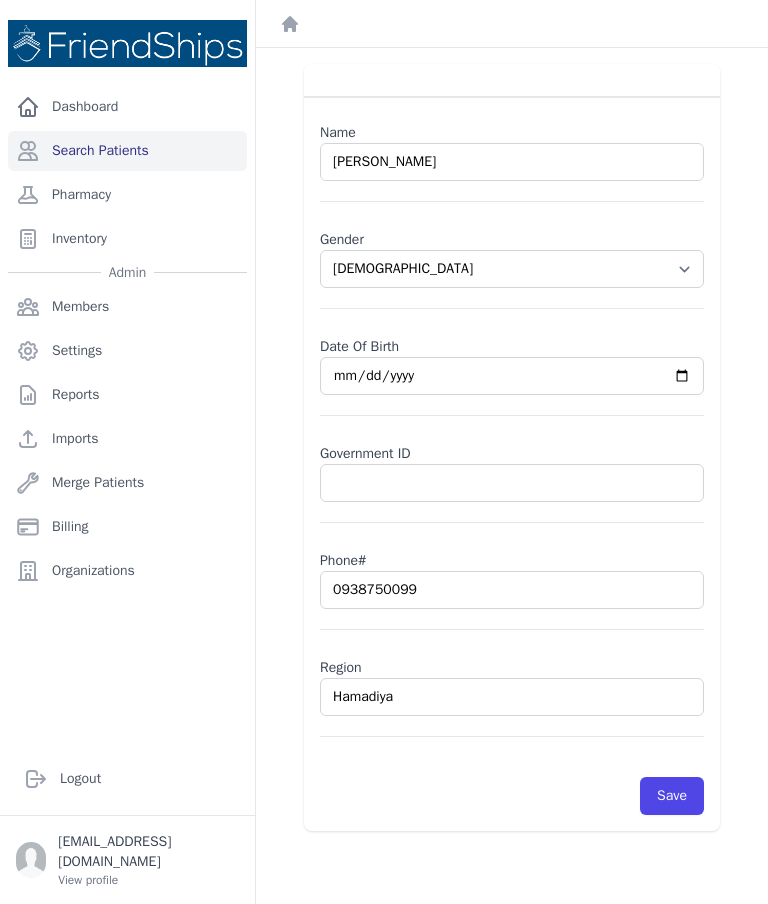 select on "[DEMOGRAPHIC_DATA]" 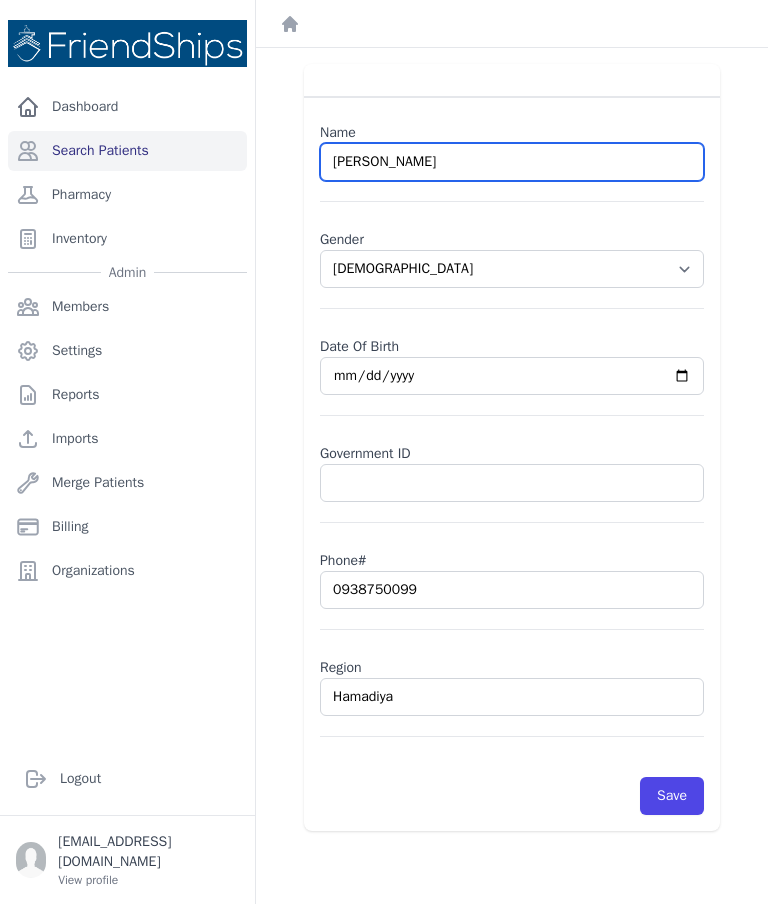 type on "[PERSON_NAME]" 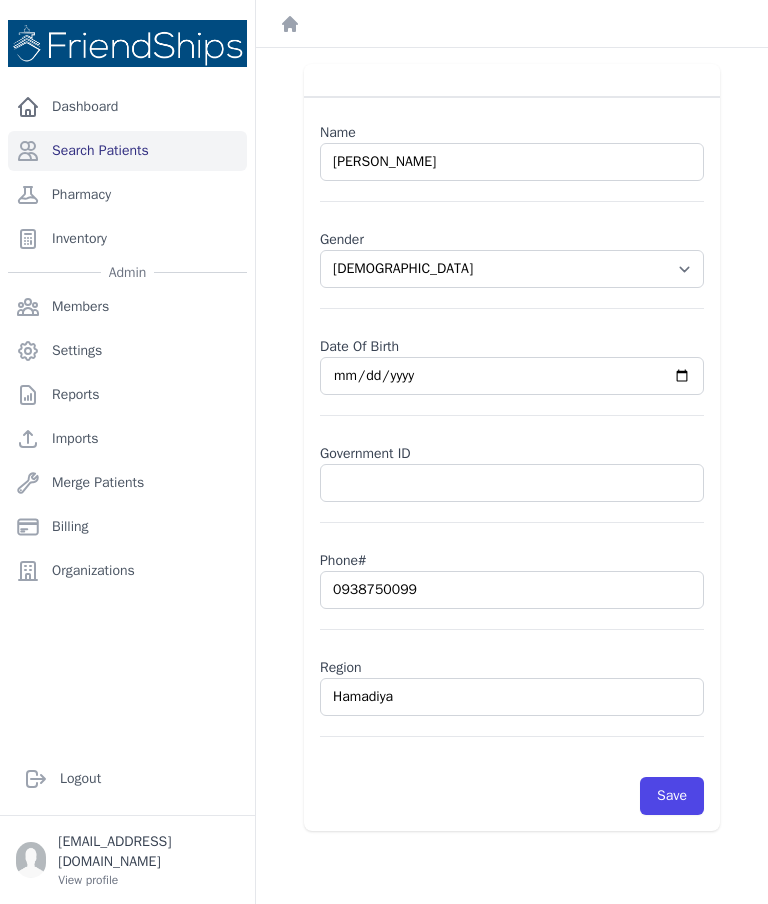 scroll, scrollTop: 80, scrollLeft: 0, axis: vertical 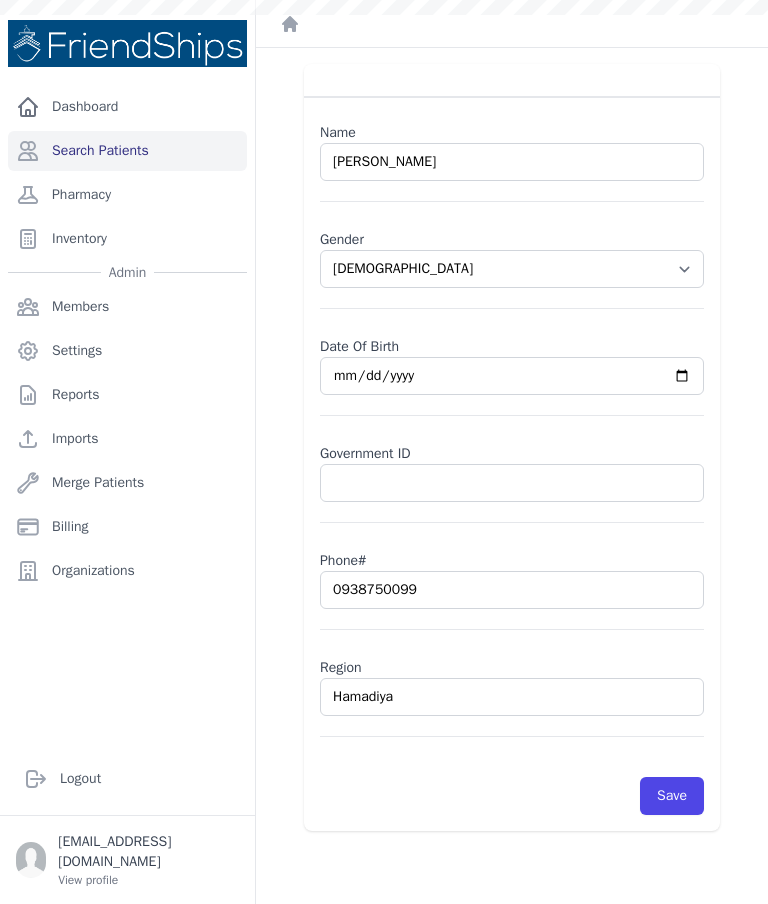 click on "Save" at bounding box center [672, 796] 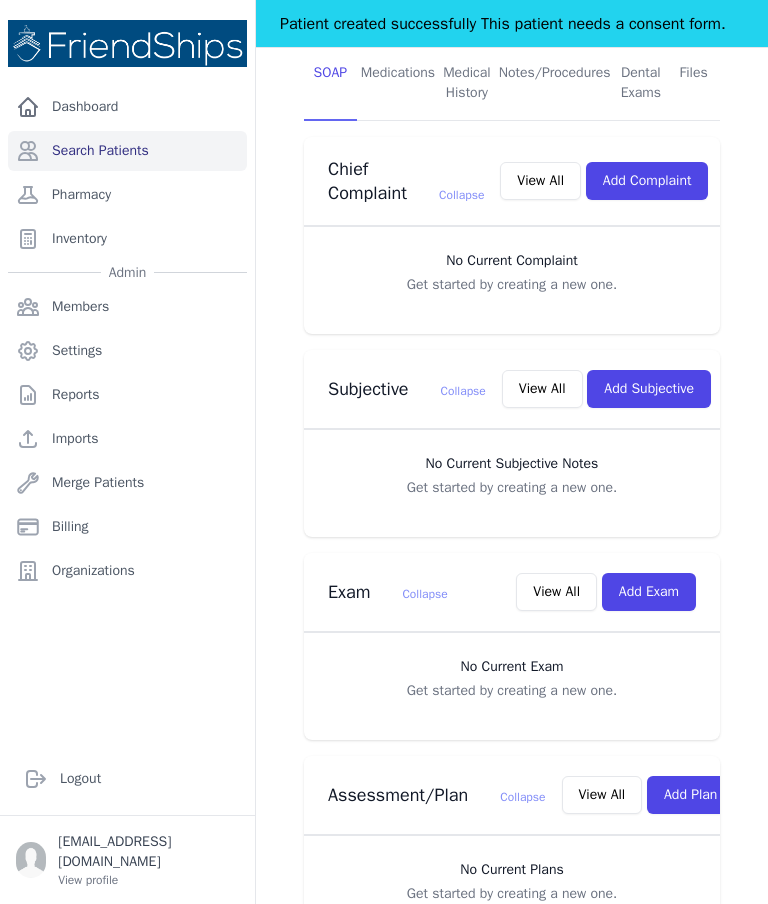 scroll, scrollTop: 415, scrollLeft: 0, axis: vertical 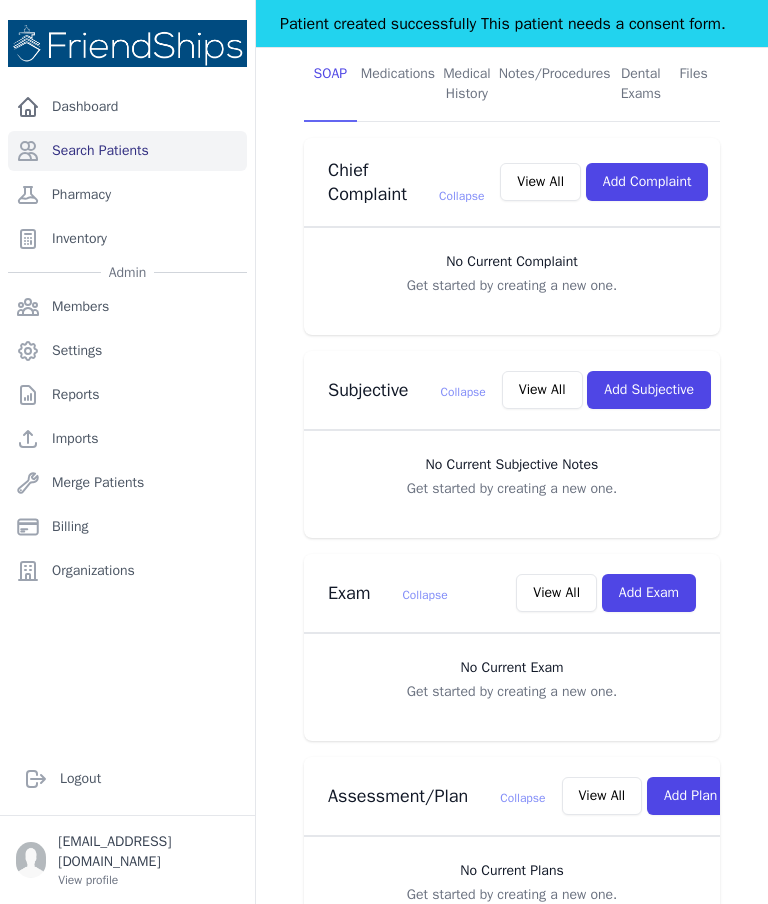 click on "Add Exam" at bounding box center [649, 593] 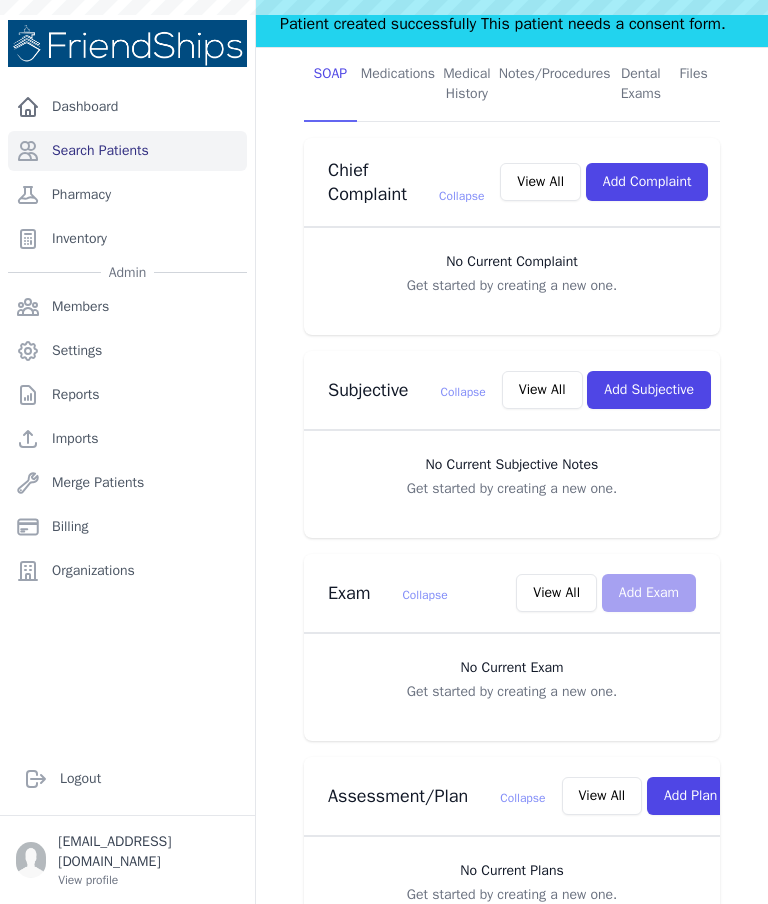 scroll, scrollTop: 0, scrollLeft: 0, axis: both 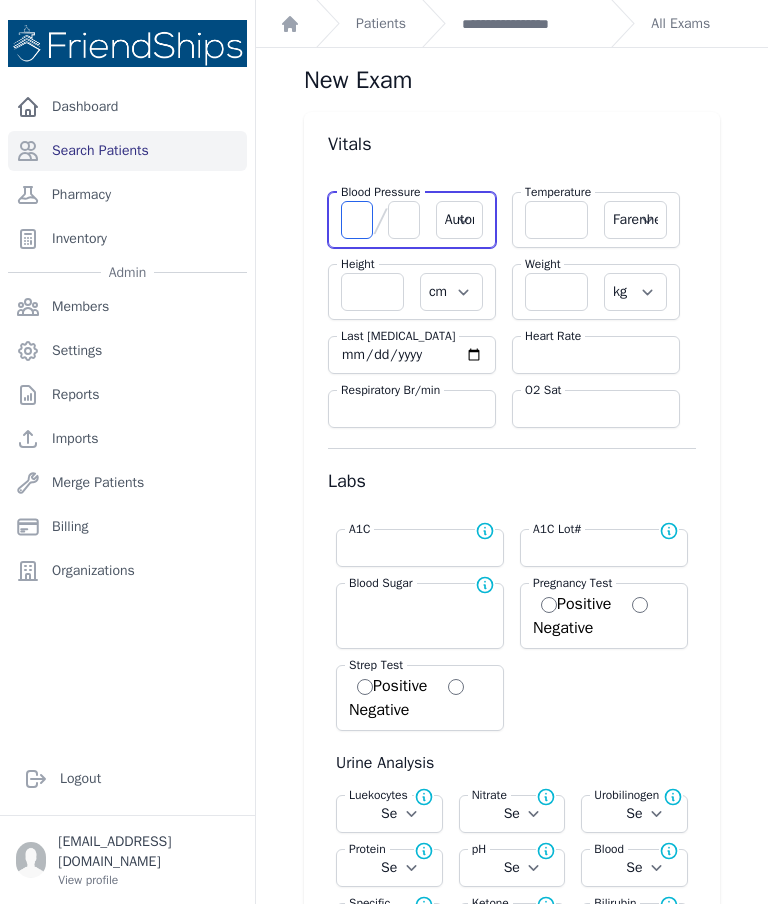 click at bounding box center (357, 220) 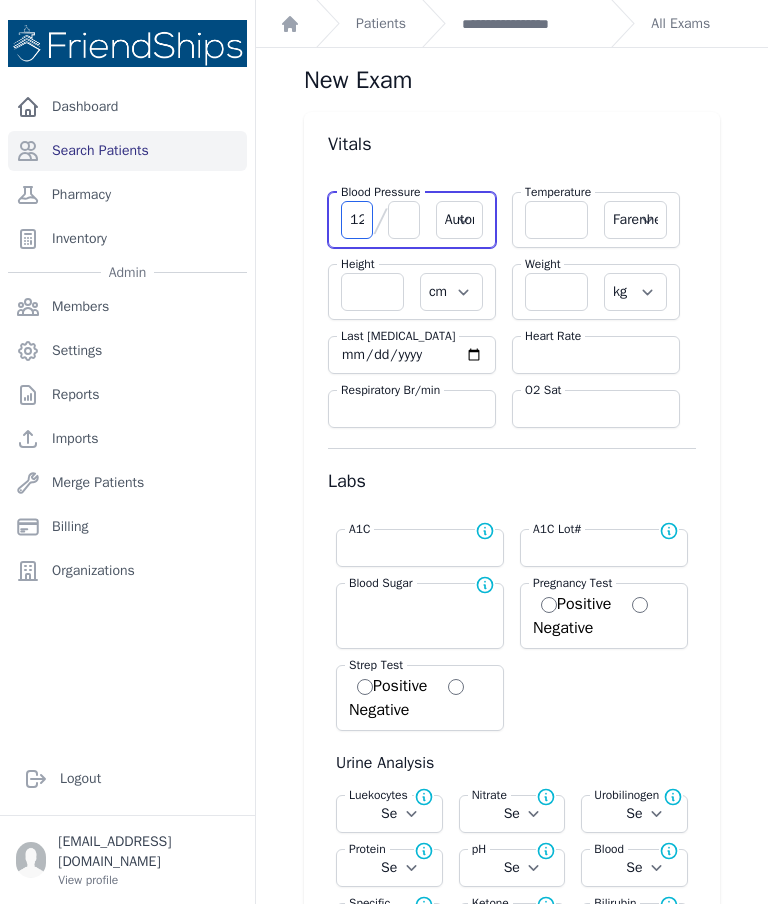 type on "123" 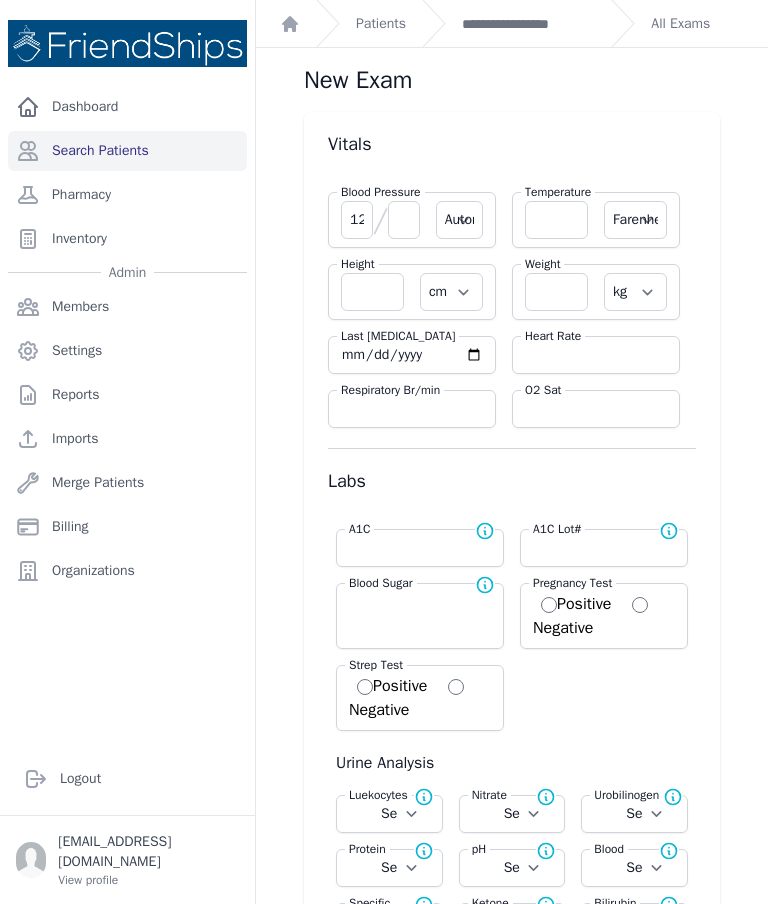 click at bounding box center [404, 220] 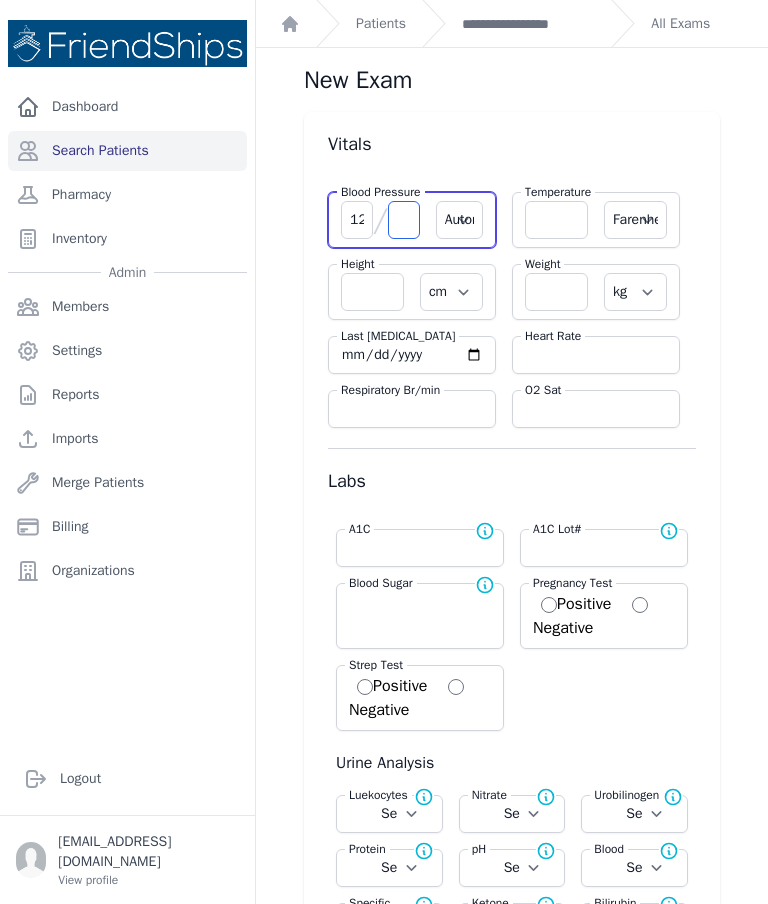 select on "Automatic" 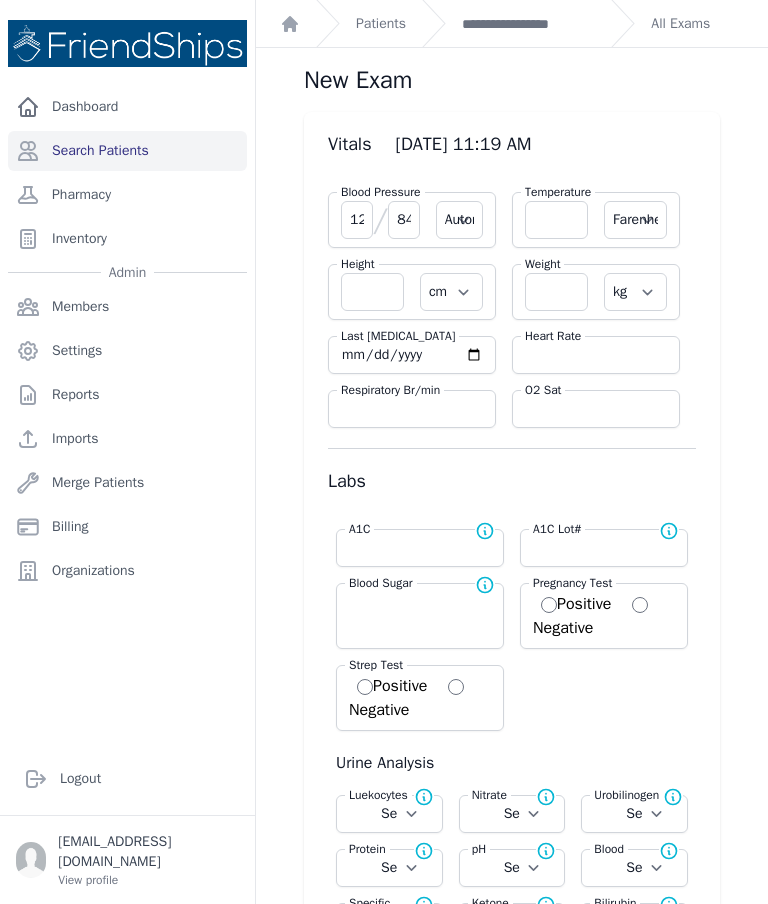type on "84" 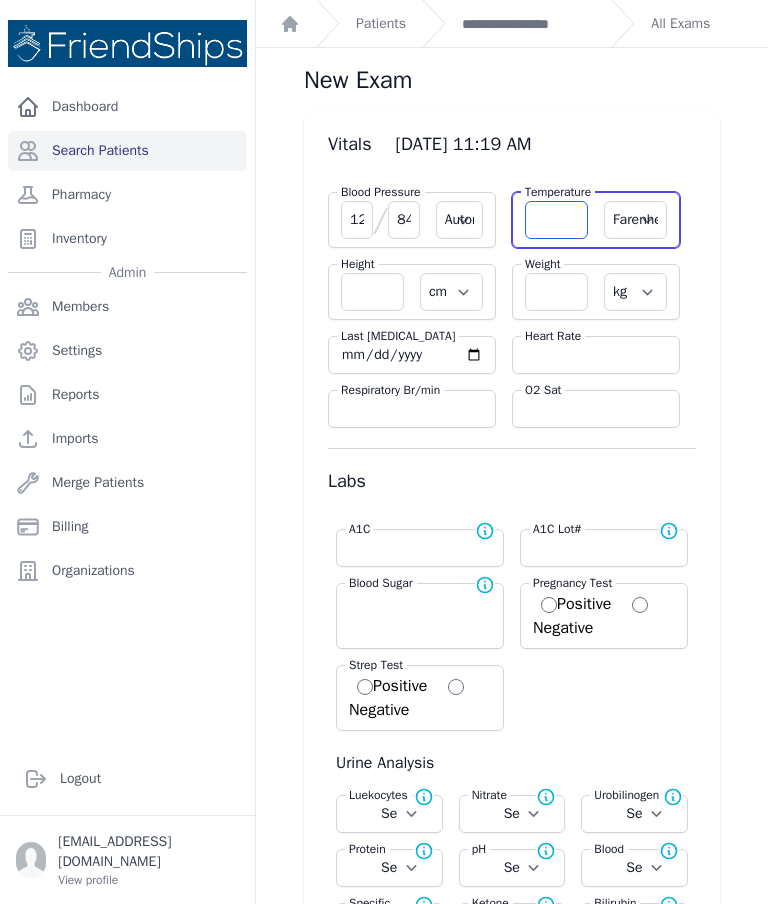 select on "Automatic" 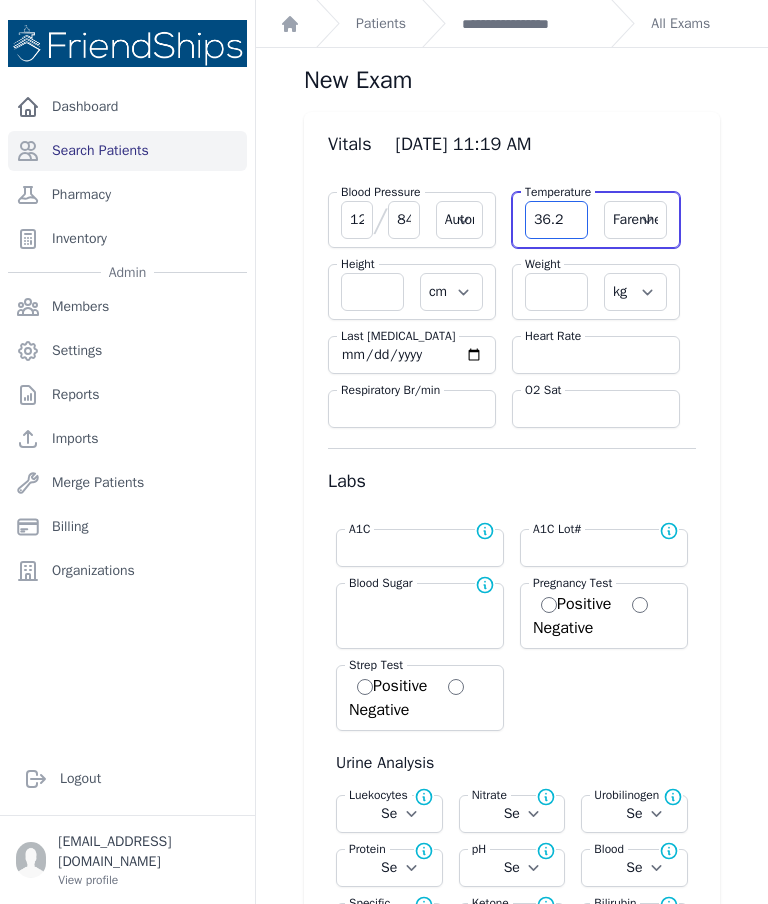 type on "36.2" 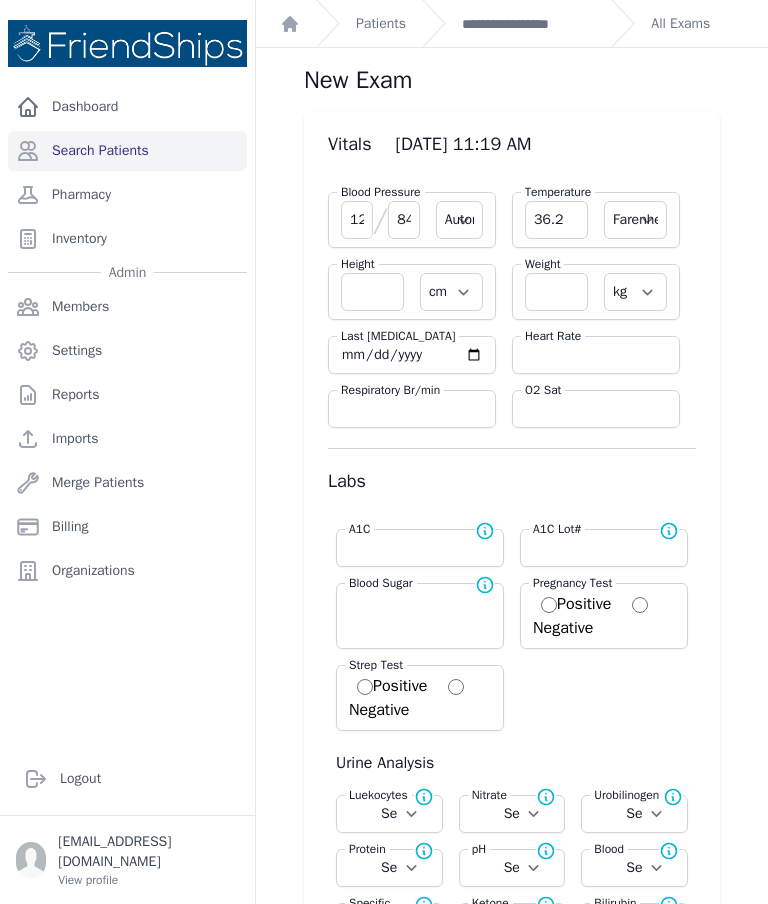 click on "Farenheit Celcius" at bounding box center [635, 220] 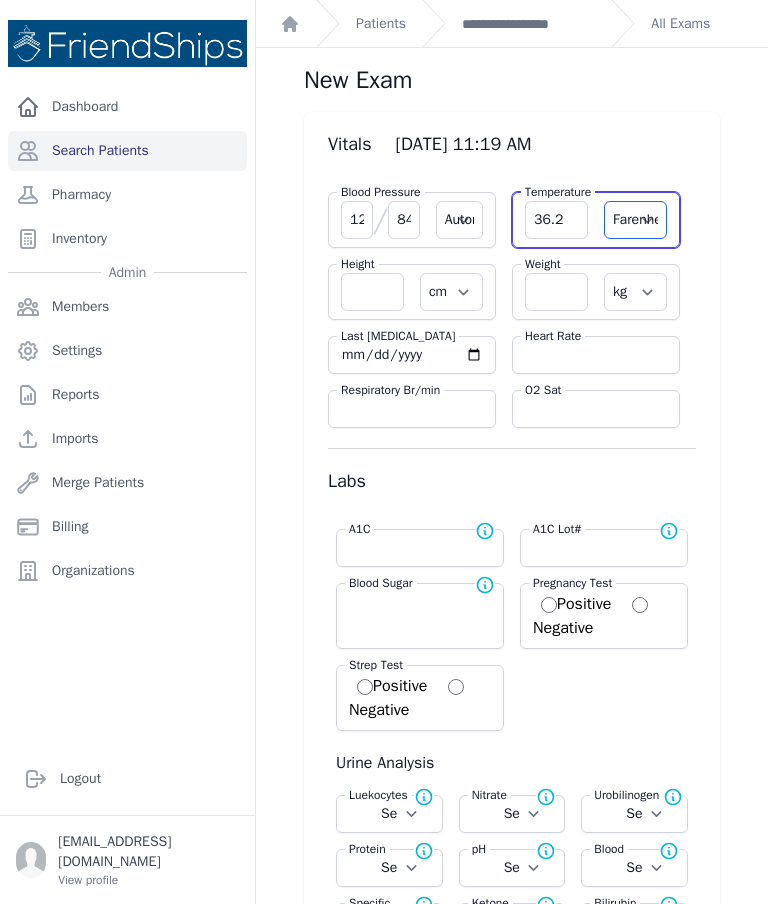 select on "C" 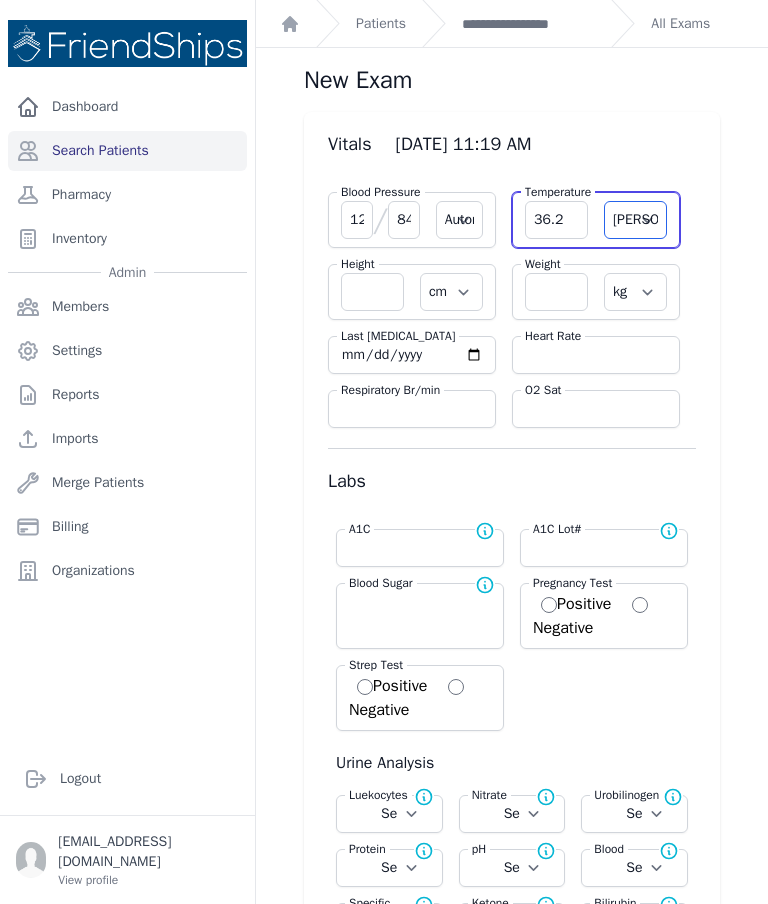 select on "Automatic" 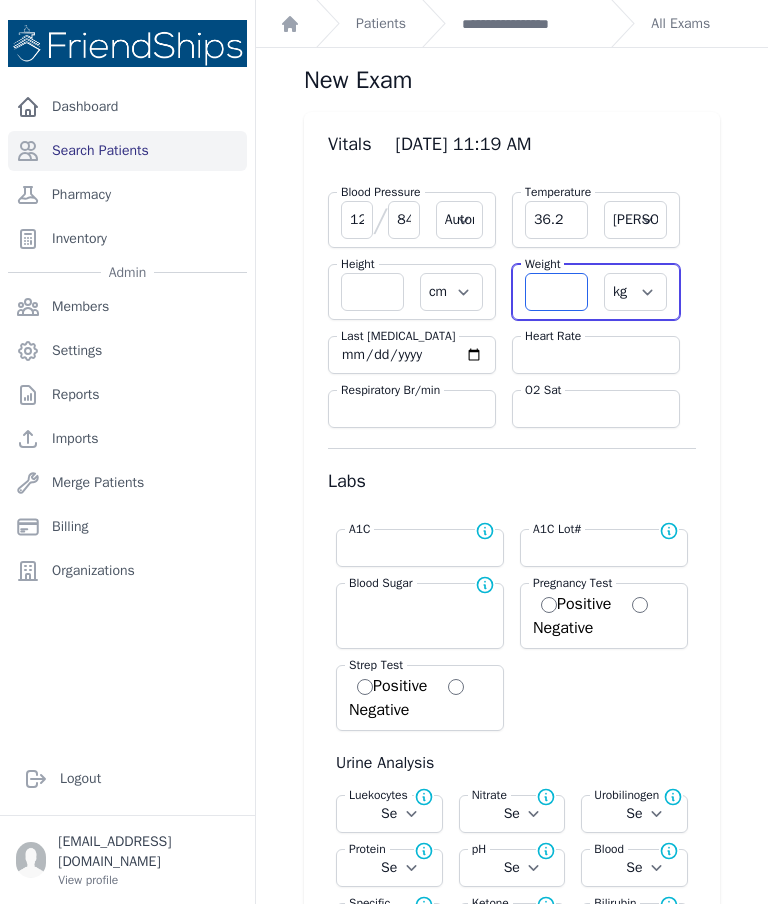 click at bounding box center (556, 292) 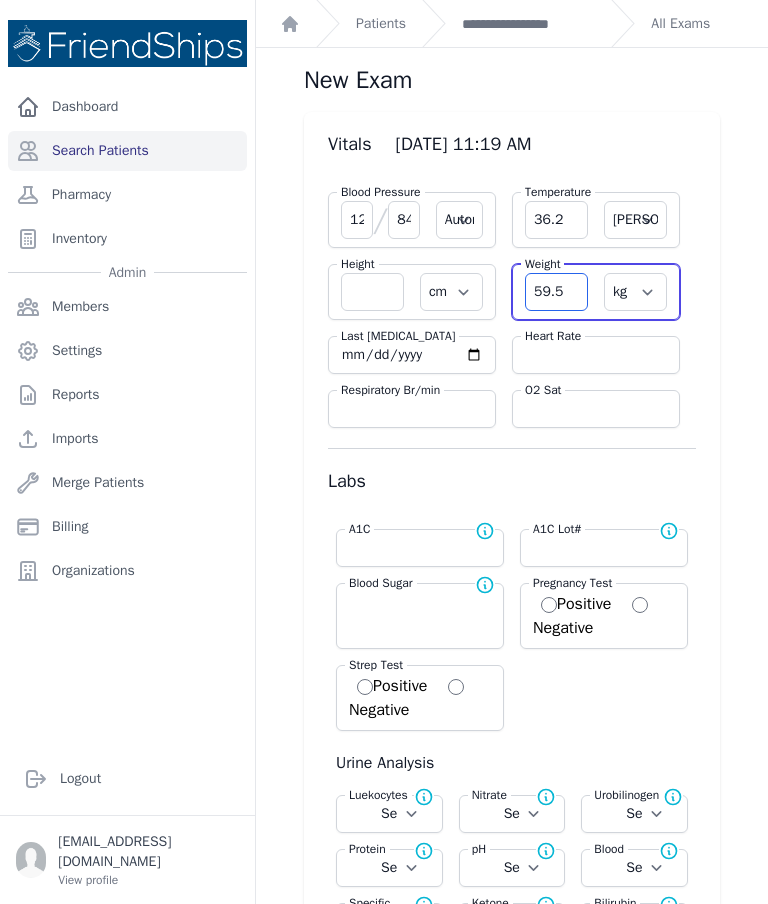 type on "59.5" 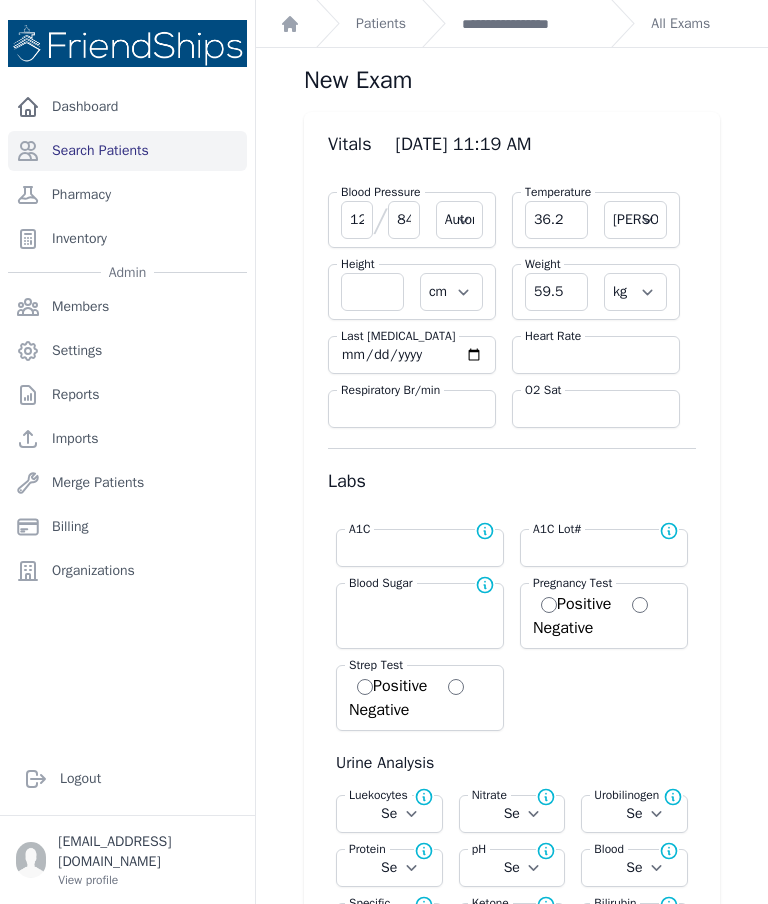 click at bounding box center (596, 355) 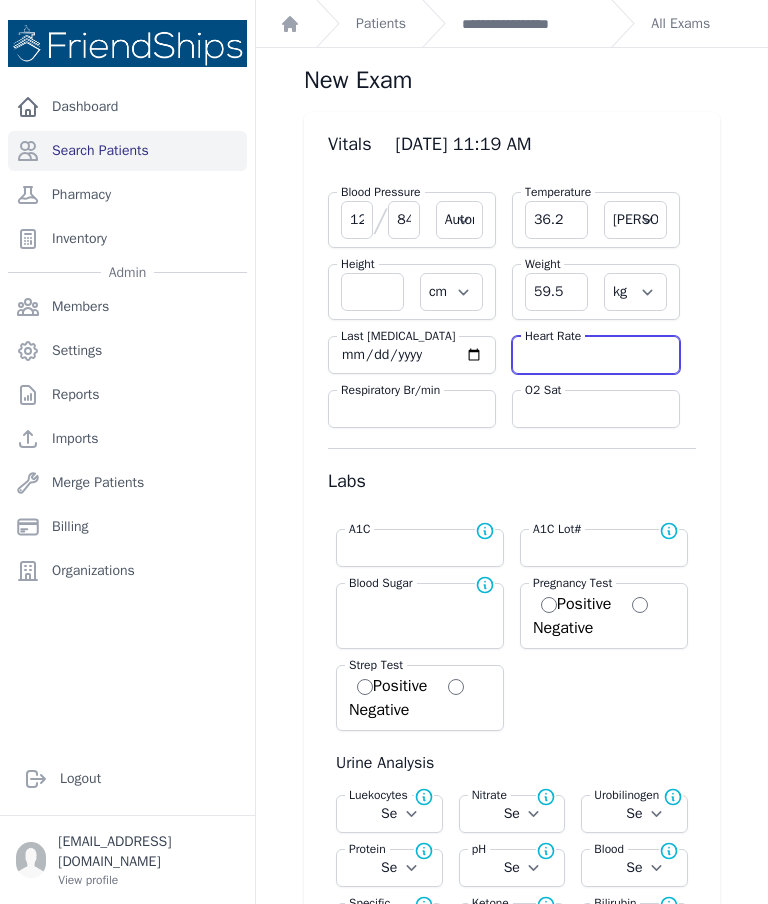select on "Automatic" 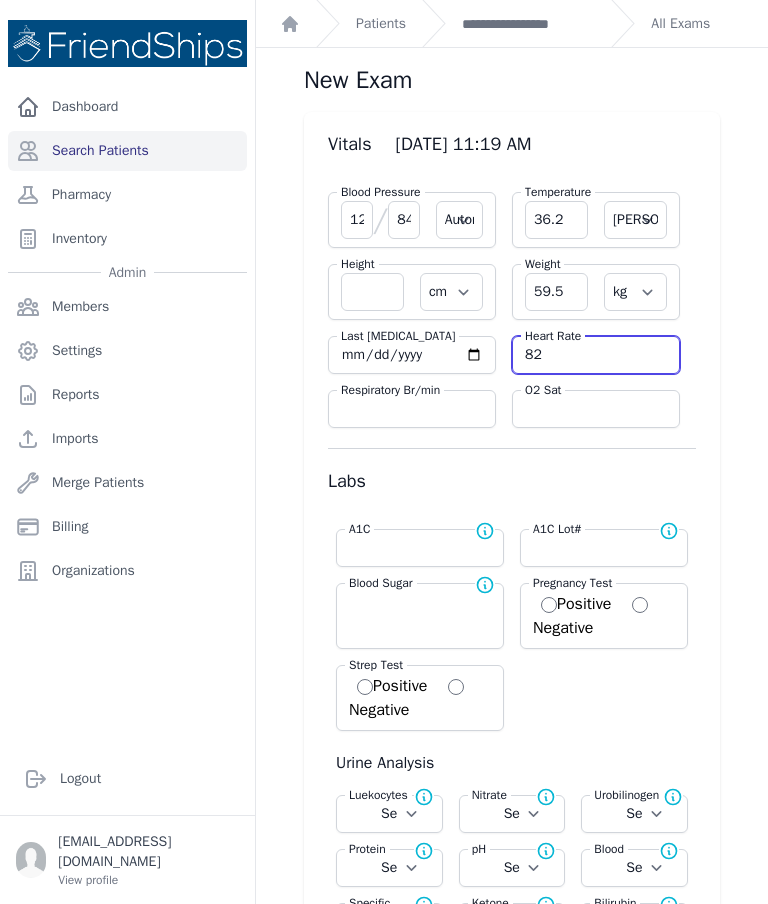 type on "82" 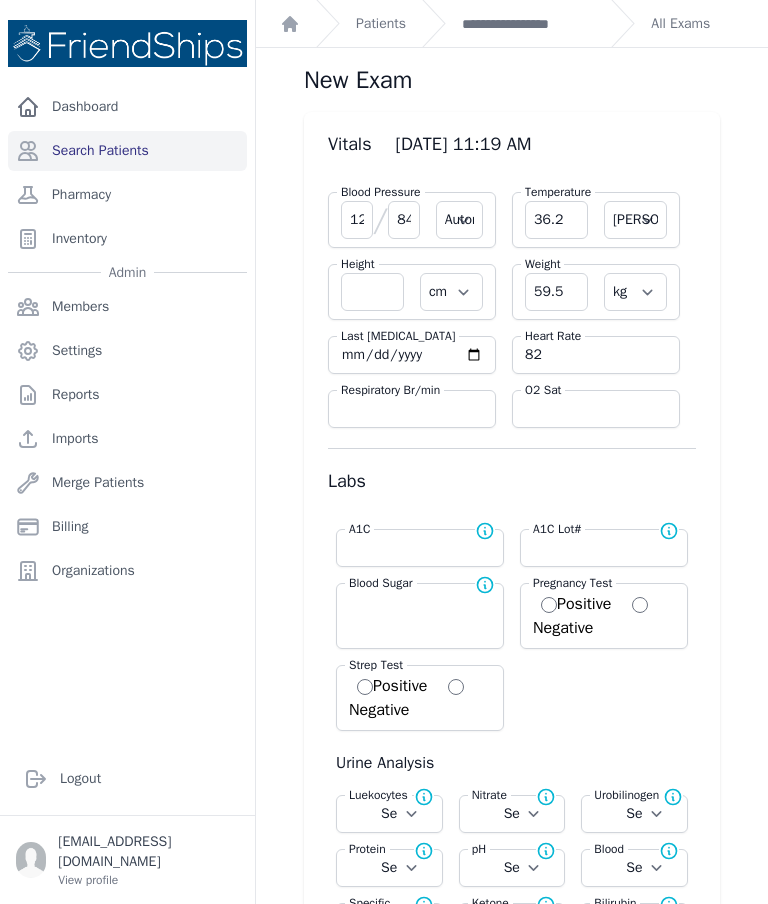 click on "Vitals 2025-Jul-17 11:19 AM
Blood Pressure
123
/
84
Automatic Manual
Temperature
36.2
Farenheit Celcius
Height
cm in
Weight
59.5
kg lb
Last Menstrual Cycle
Respiratory Br/min
Heart Rate
82" at bounding box center [512, 2753] 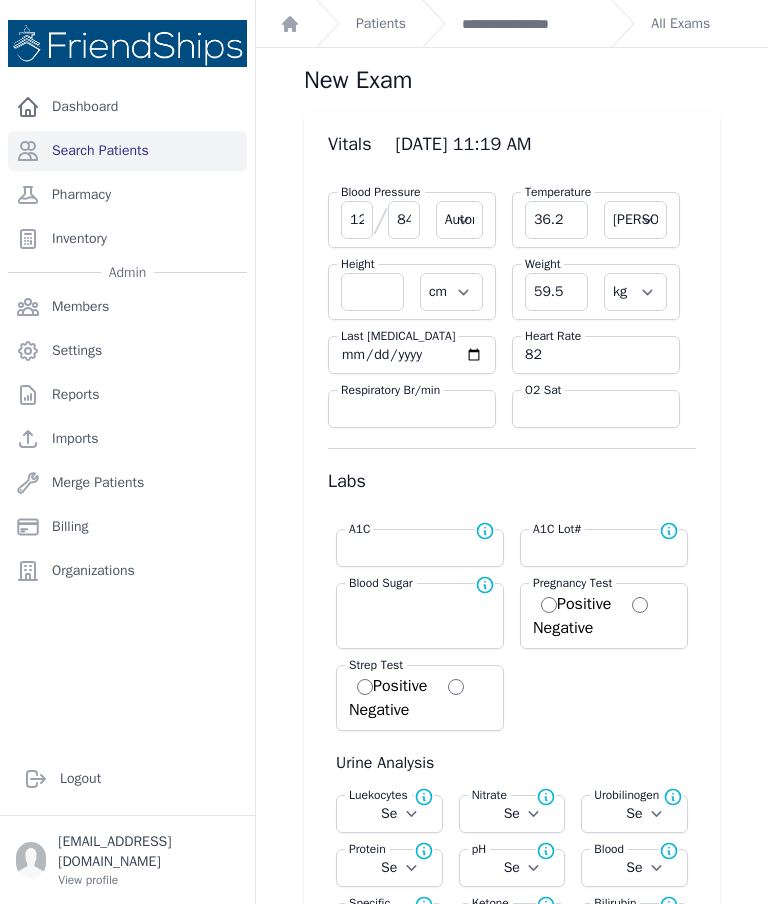 select on "Automatic" 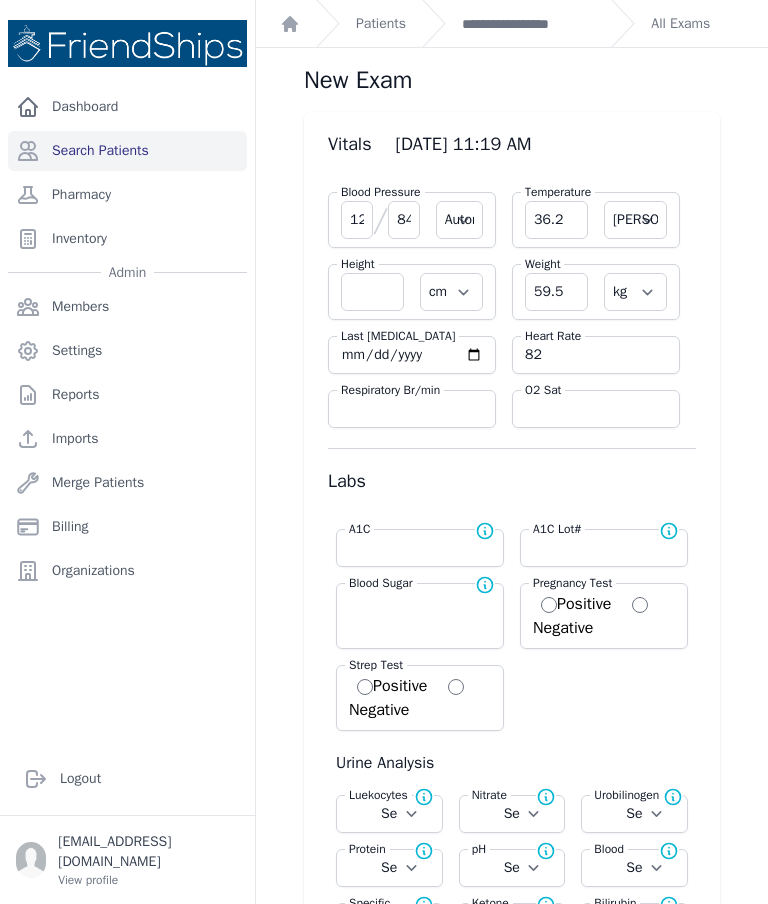 select on "cm" 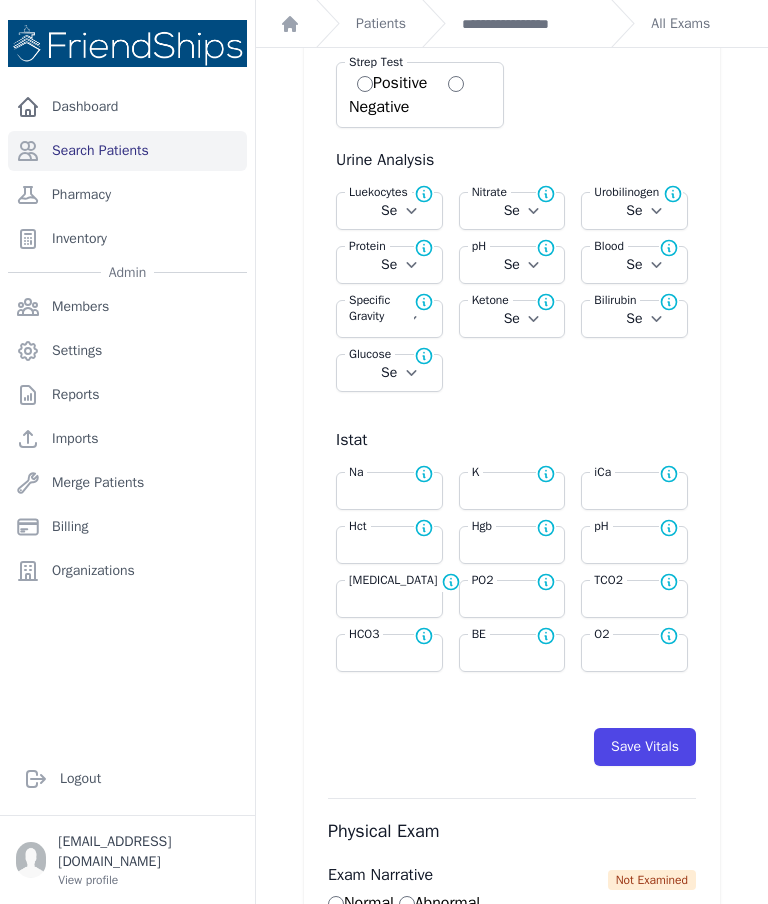 scroll, scrollTop: 610, scrollLeft: 0, axis: vertical 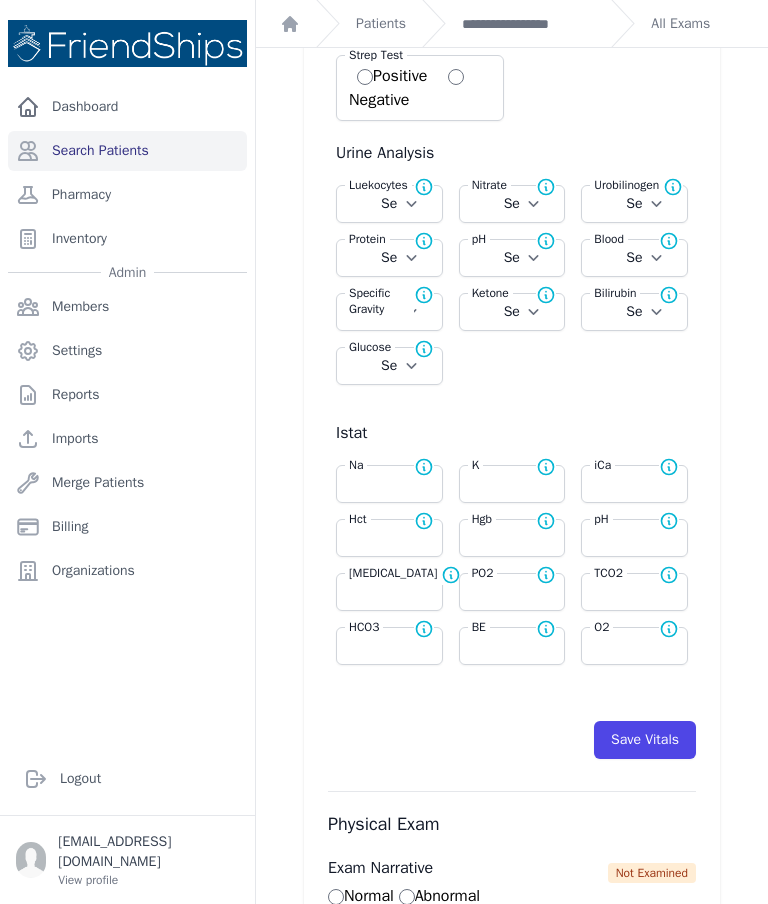 click on "Save Vitals" at bounding box center (645, 740) 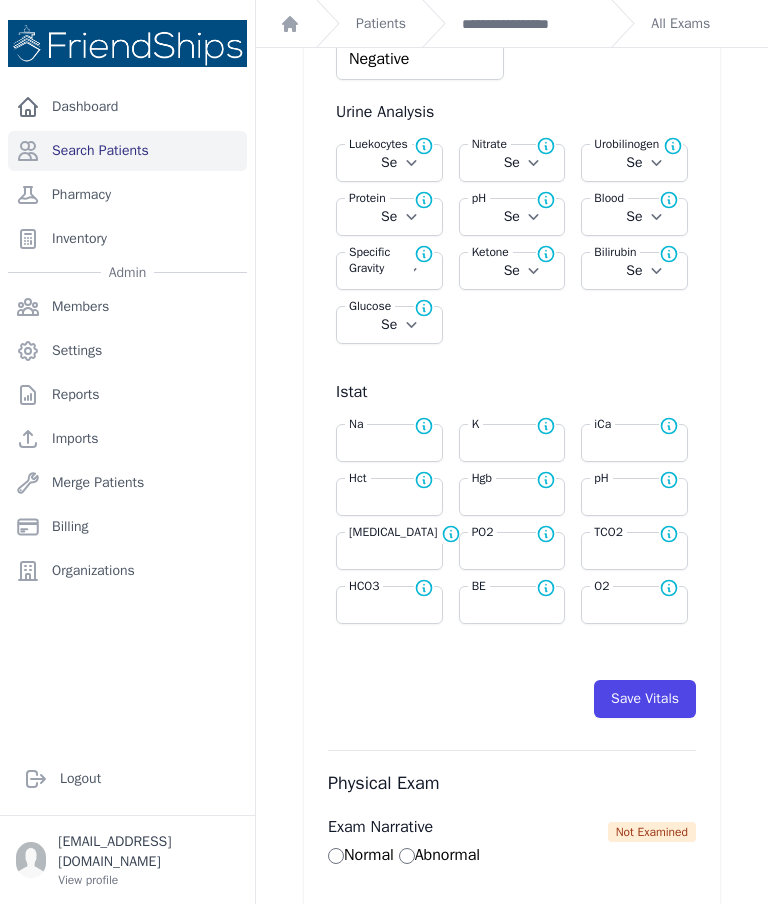 scroll, scrollTop: 630, scrollLeft: 0, axis: vertical 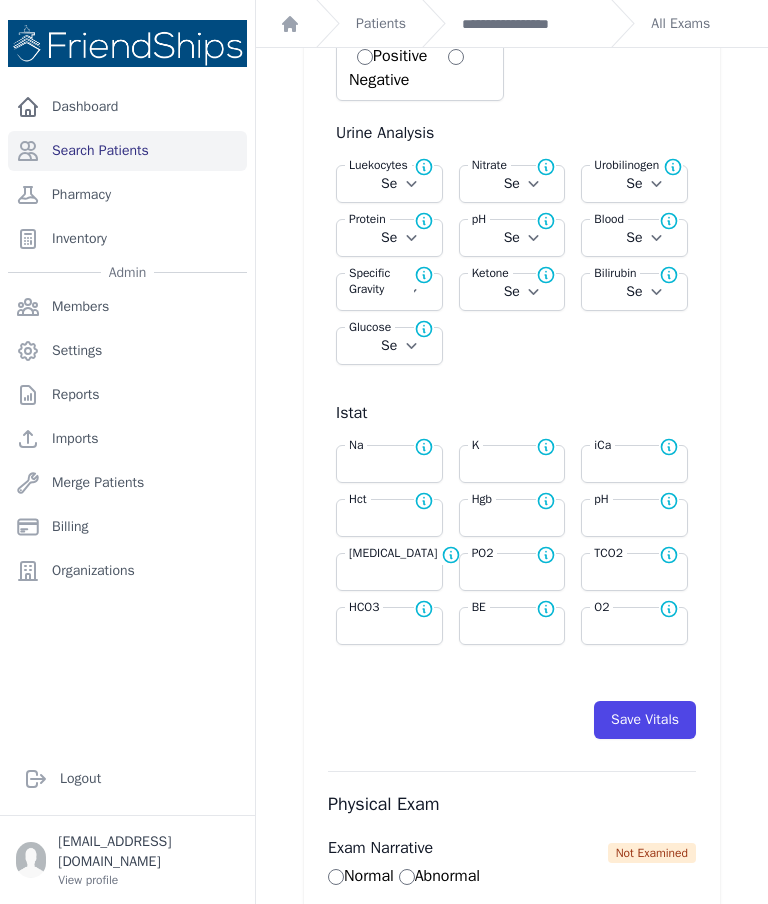 click on "Save Vitals" at bounding box center (645, 720) 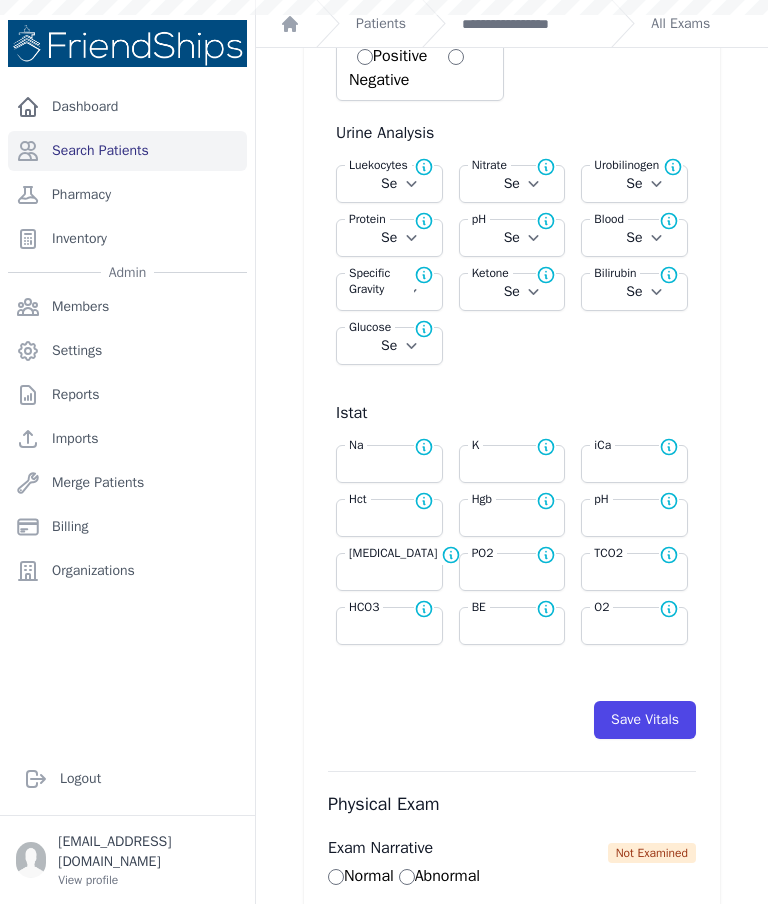 scroll, scrollTop: 0, scrollLeft: 0, axis: both 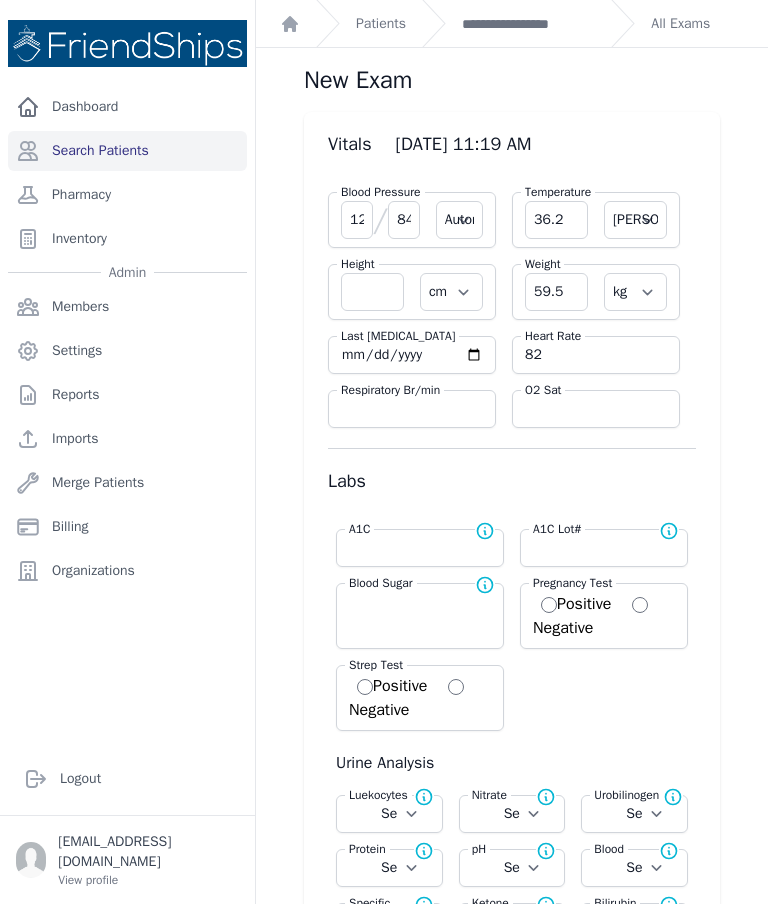 click on "**********" at bounding box center (528, 24) 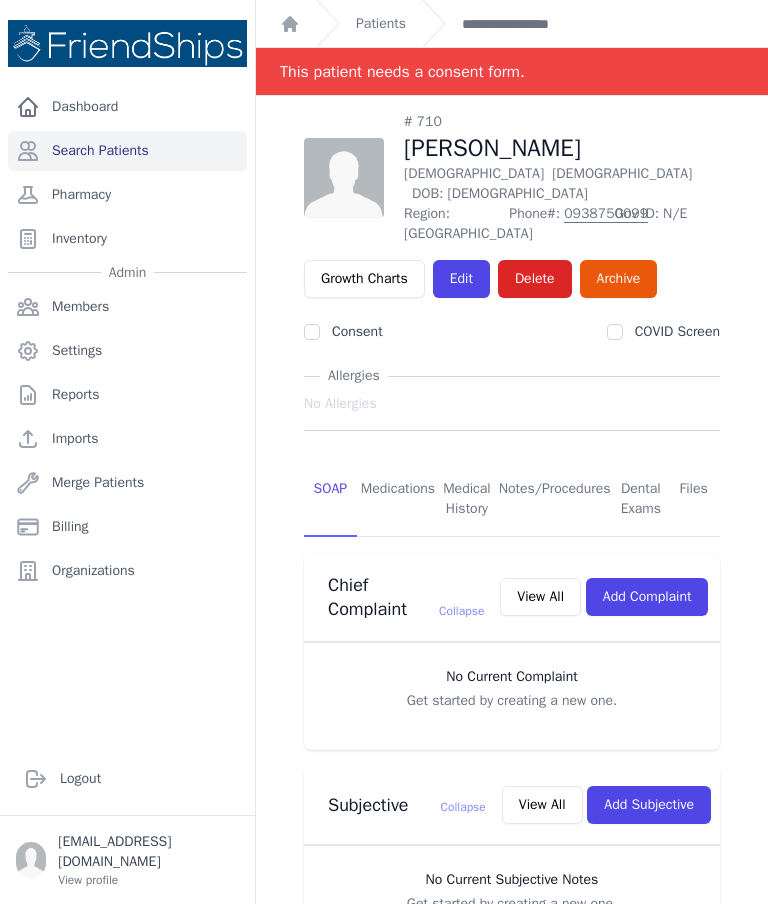 click on "Patients" at bounding box center (381, 24) 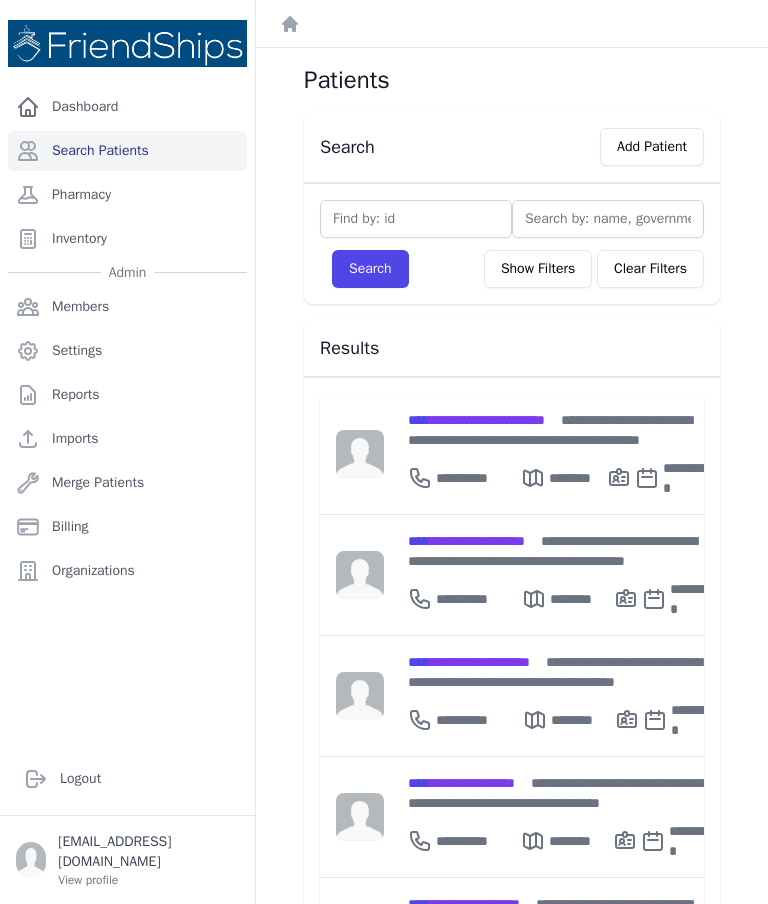 click on "**********" at bounding box center (560, 430) 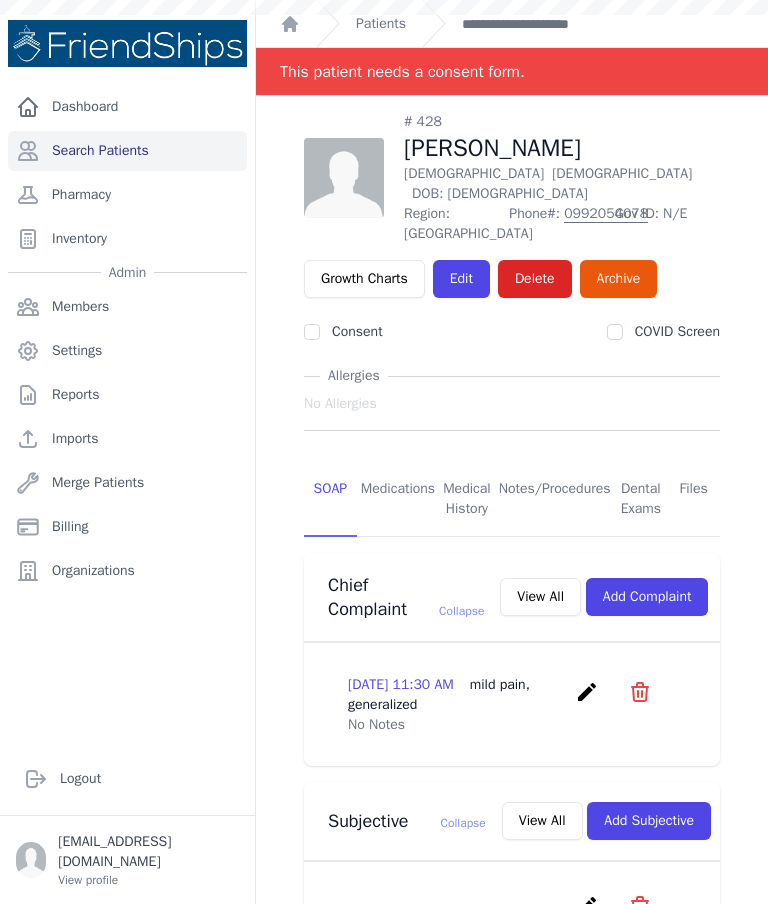 scroll, scrollTop: 0, scrollLeft: 0, axis: both 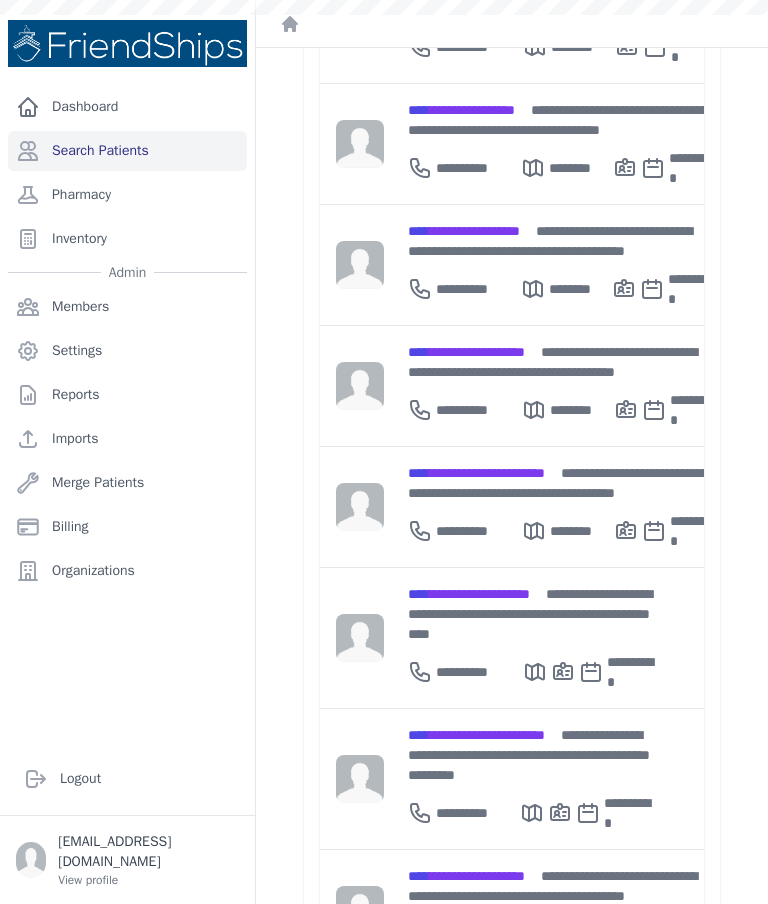 type 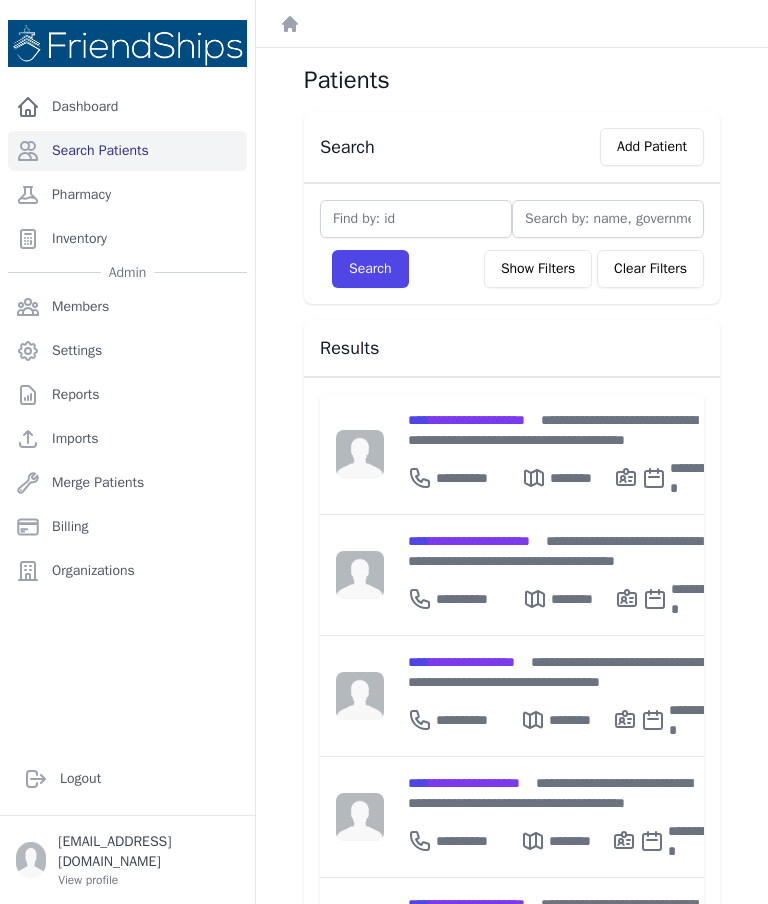 scroll, scrollTop: 0, scrollLeft: 0, axis: both 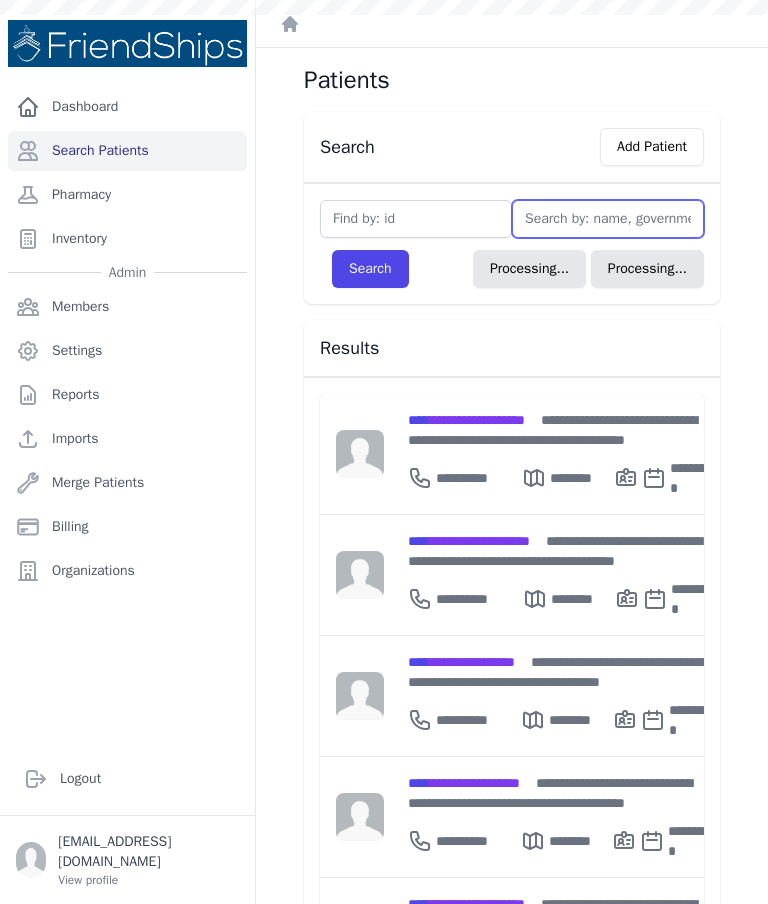 click at bounding box center (608, 219) 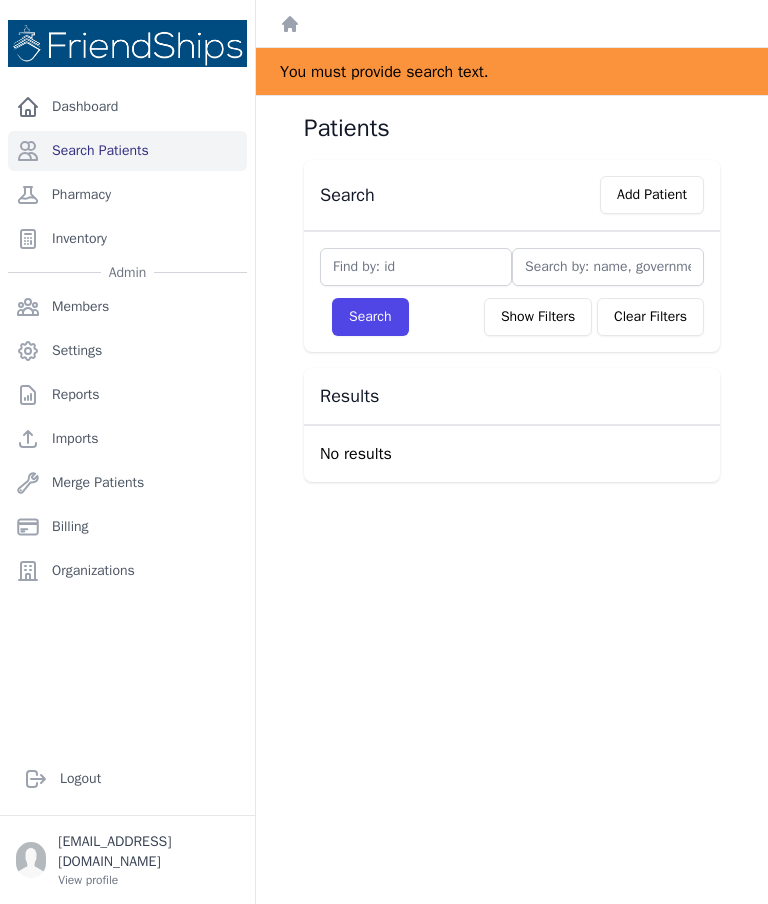click at bounding box center [608, 267] 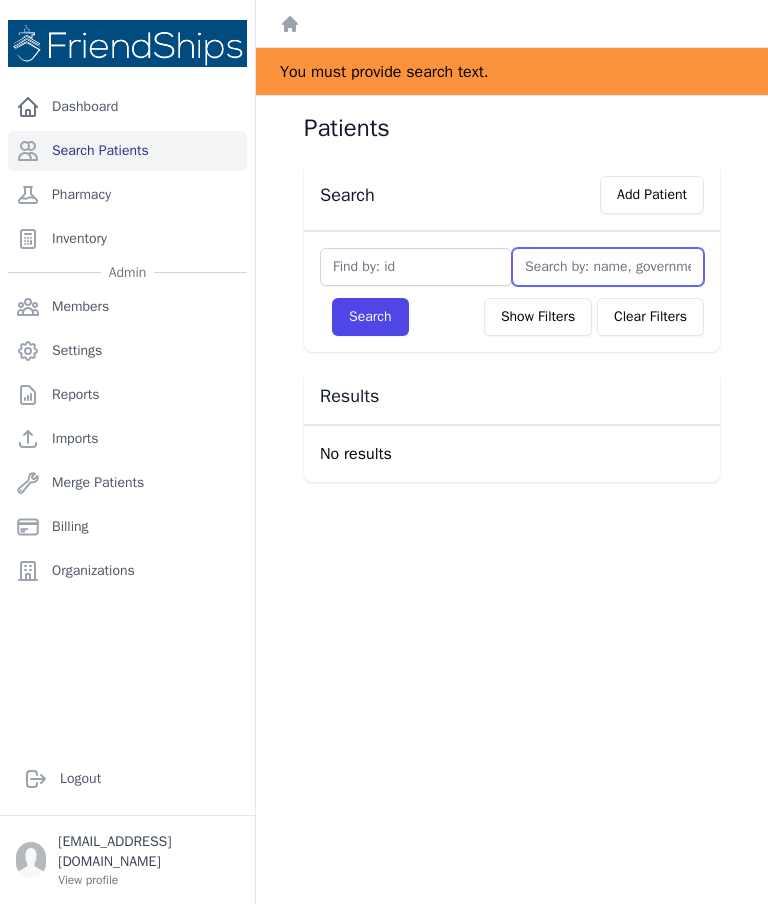 click at bounding box center (608, 267) 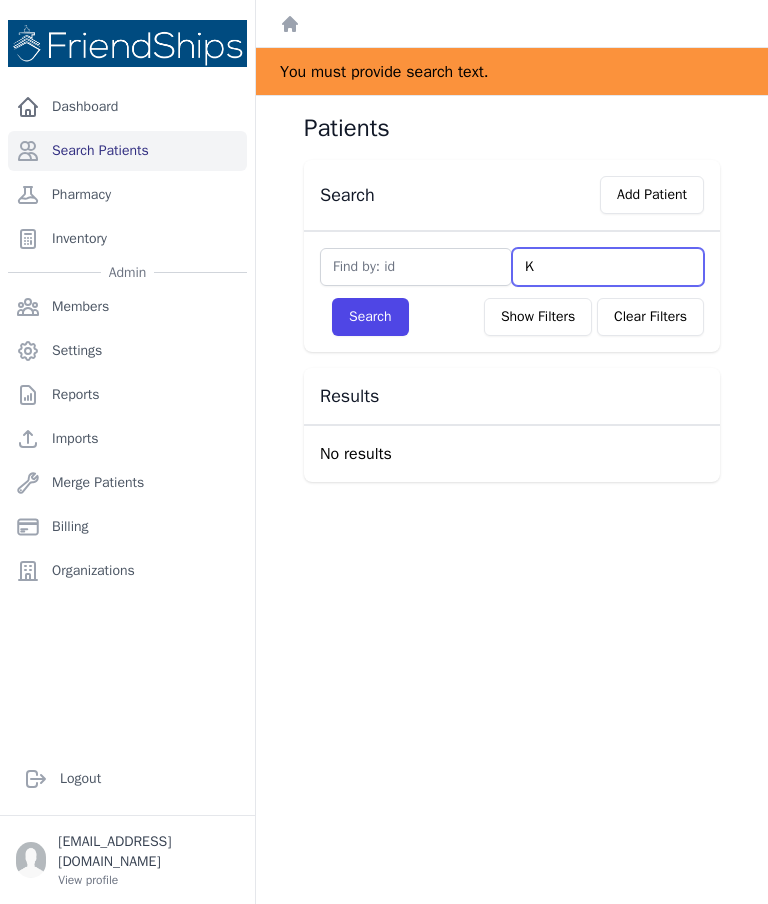 type on "Kh" 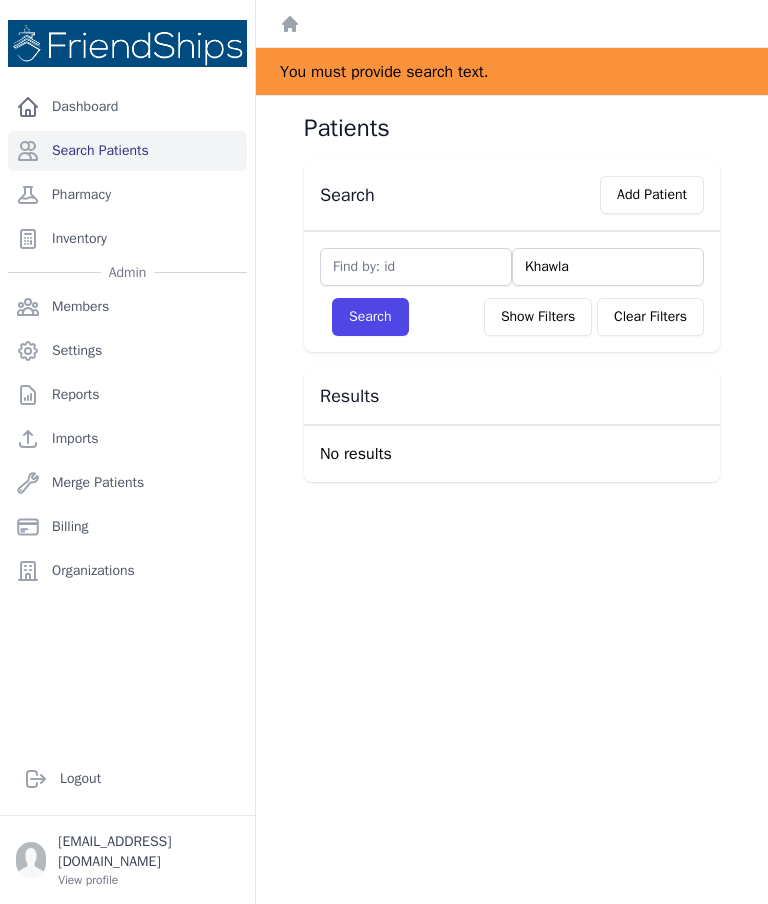 type on "Khawla" 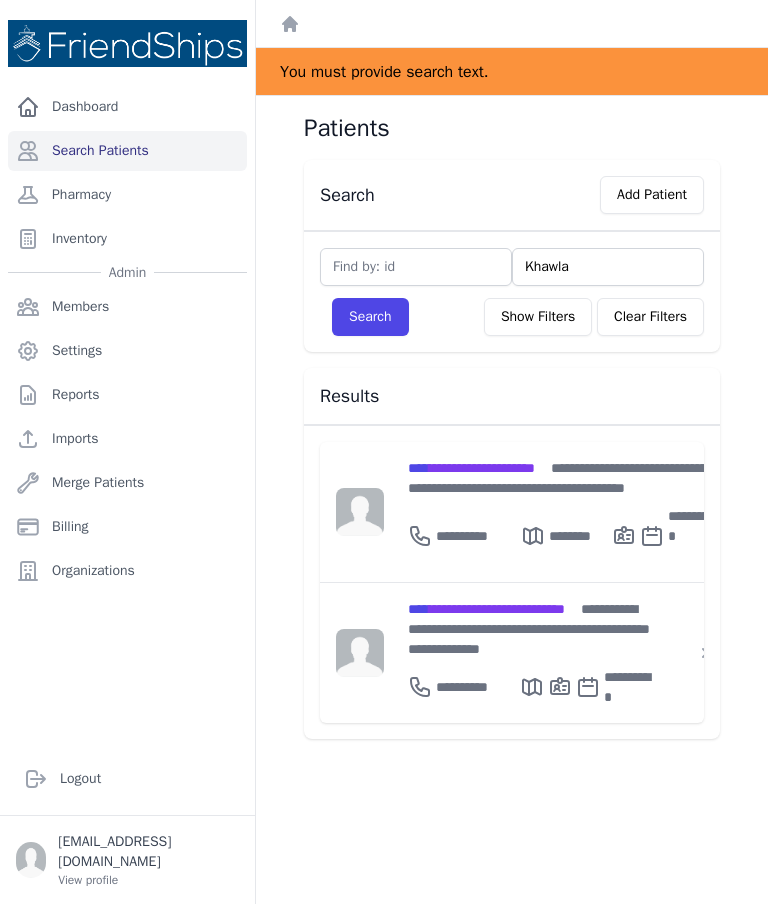 click on "**********" at bounding box center (471, 468) 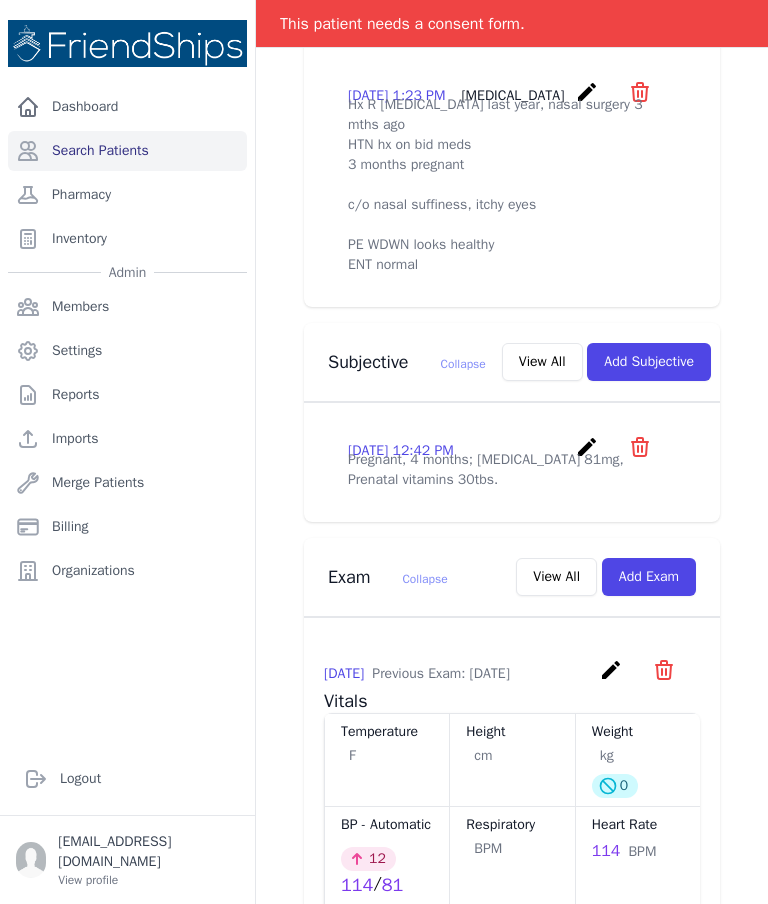 scroll, scrollTop: 596, scrollLeft: 0, axis: vertical 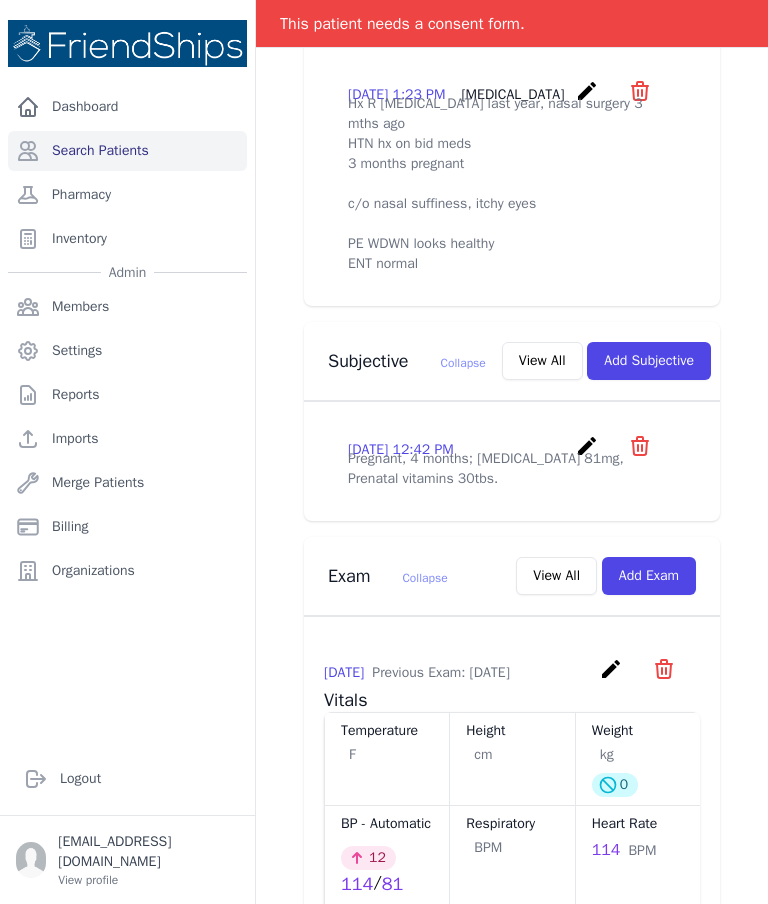 click on "Add Subjective" at bounding box center [649, 361] 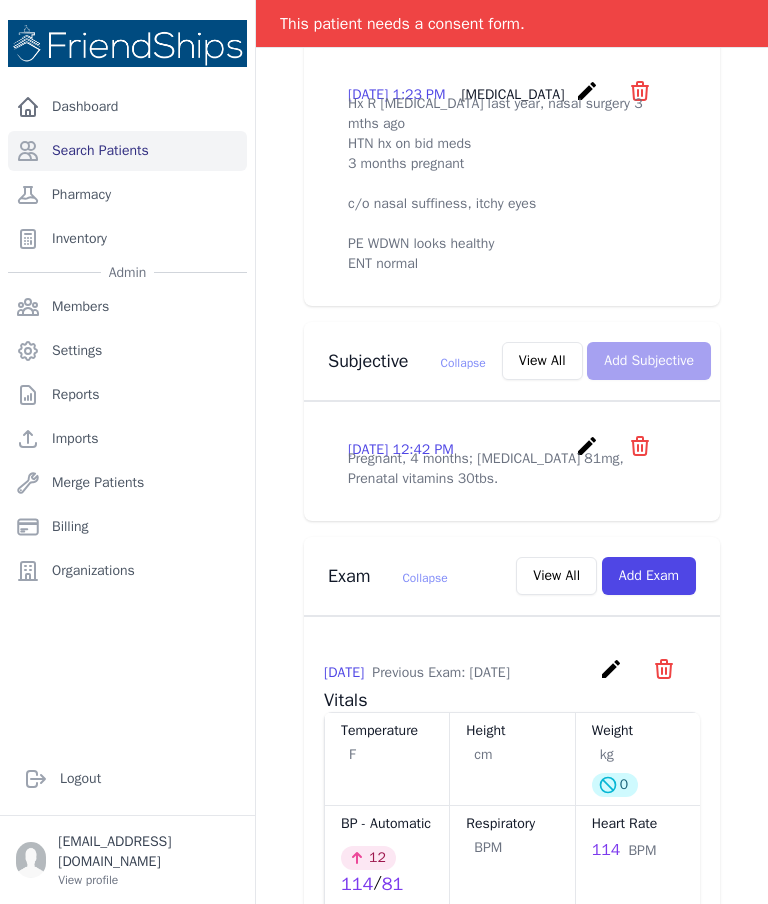 scroll, scrollTop: 0, scrollLeft: 0, axis: both 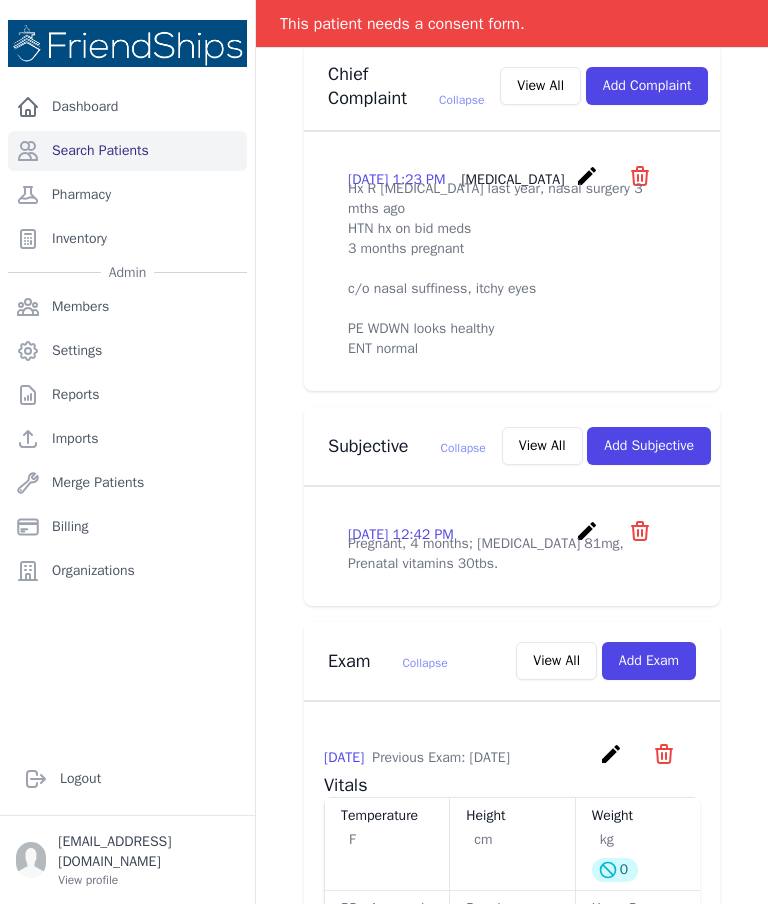 click on "Add Exam" at bounding box center [649, 661] 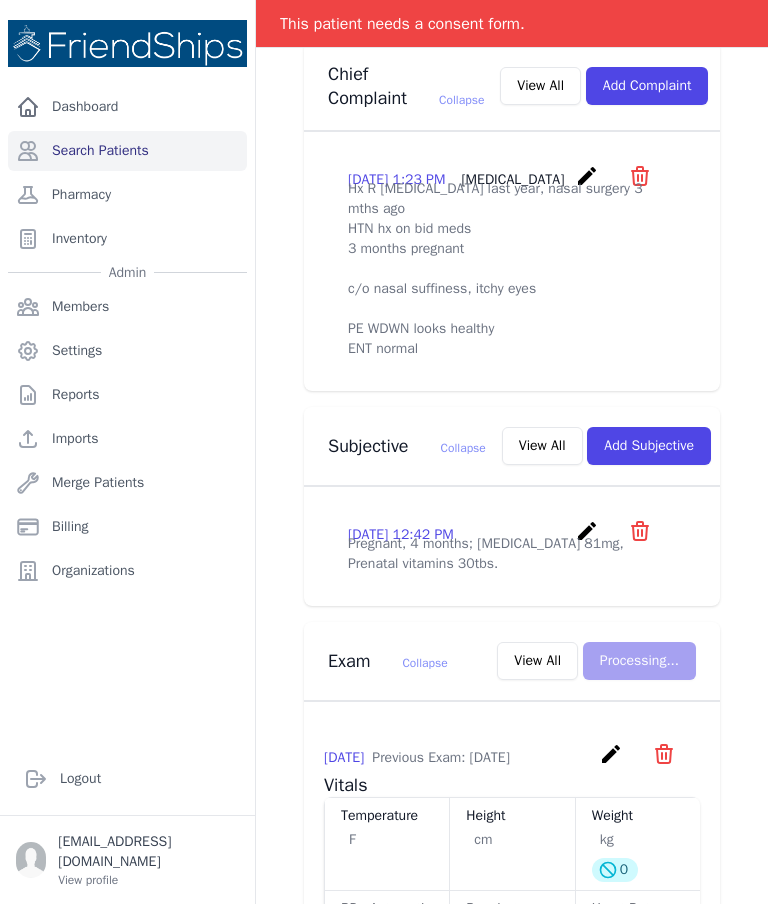 scroll, scrollTop: 0, scrollLeft: 0, axis: both 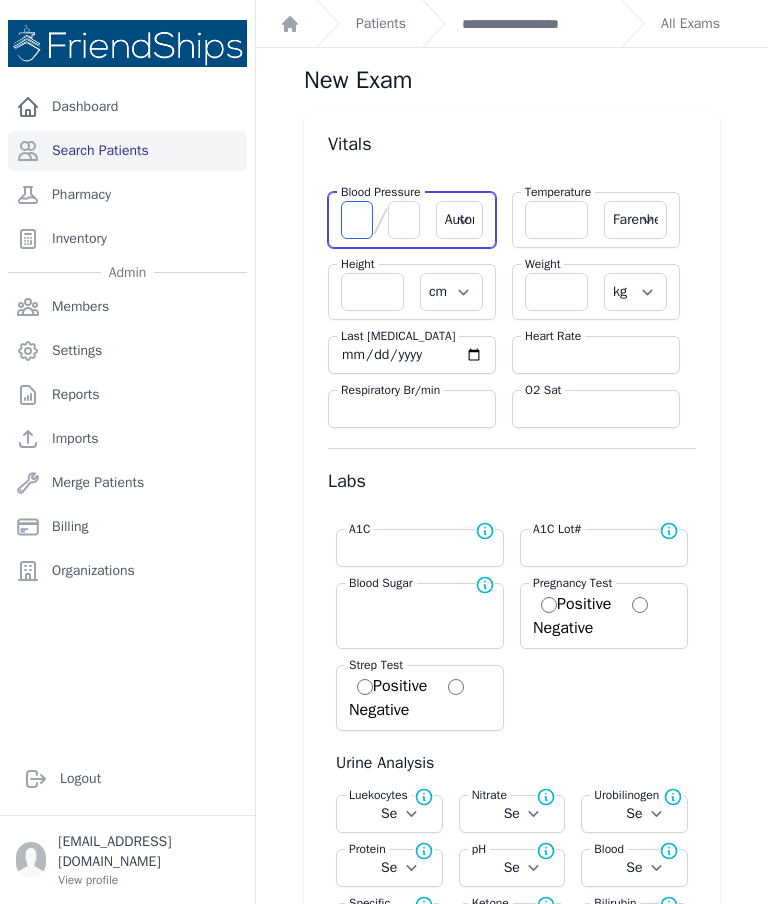 click at bounding box center [357, 220] 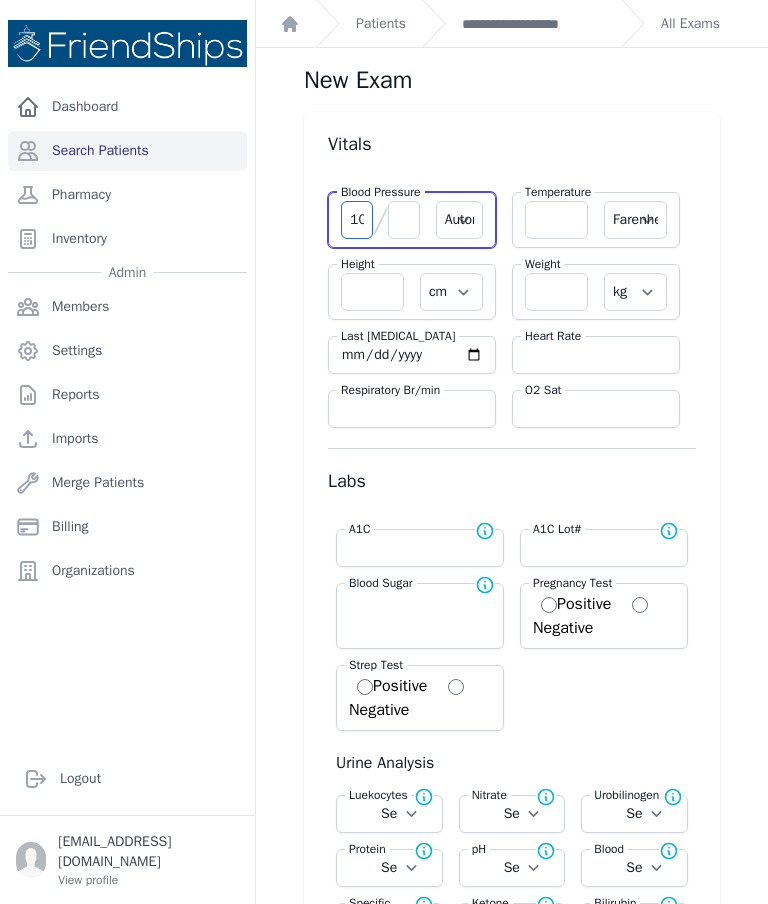 type on "101" 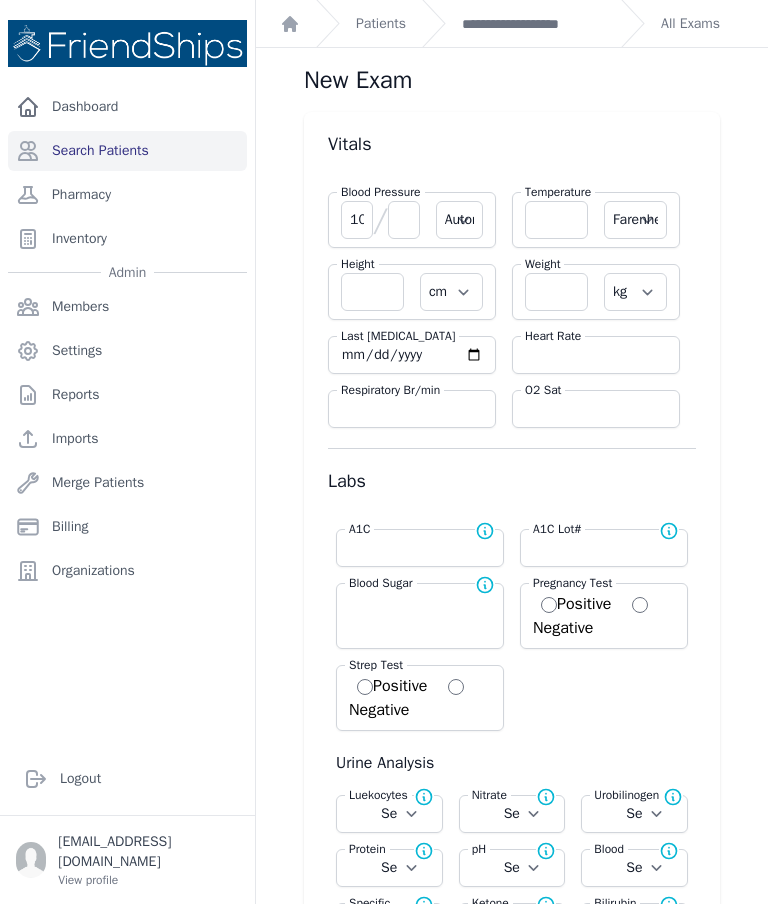 click at bounding box center (404, 220) 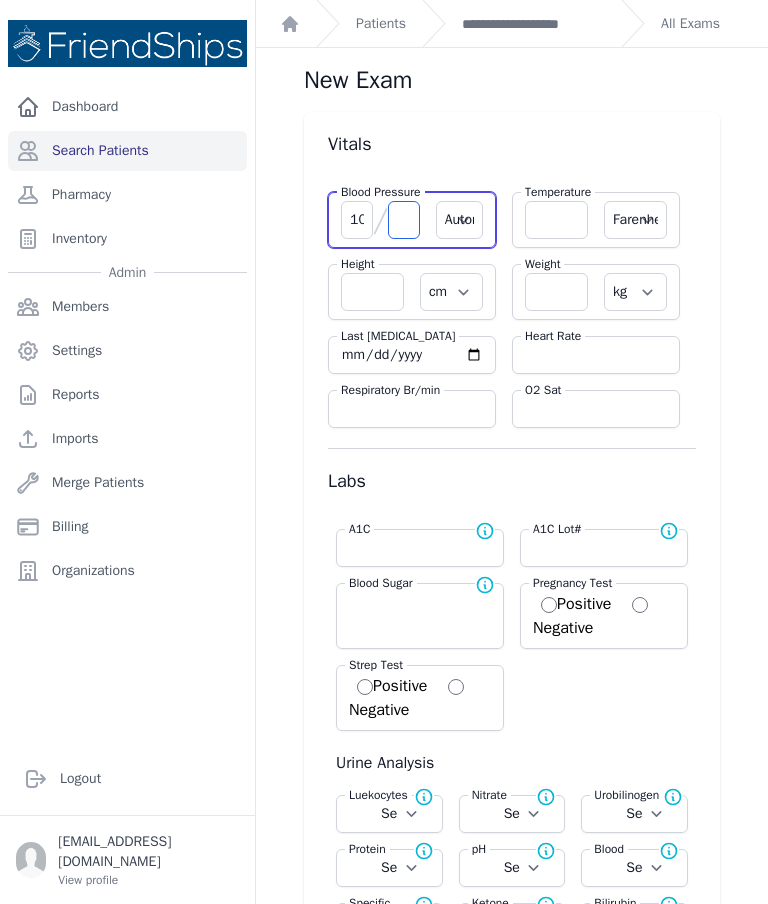type on "6" 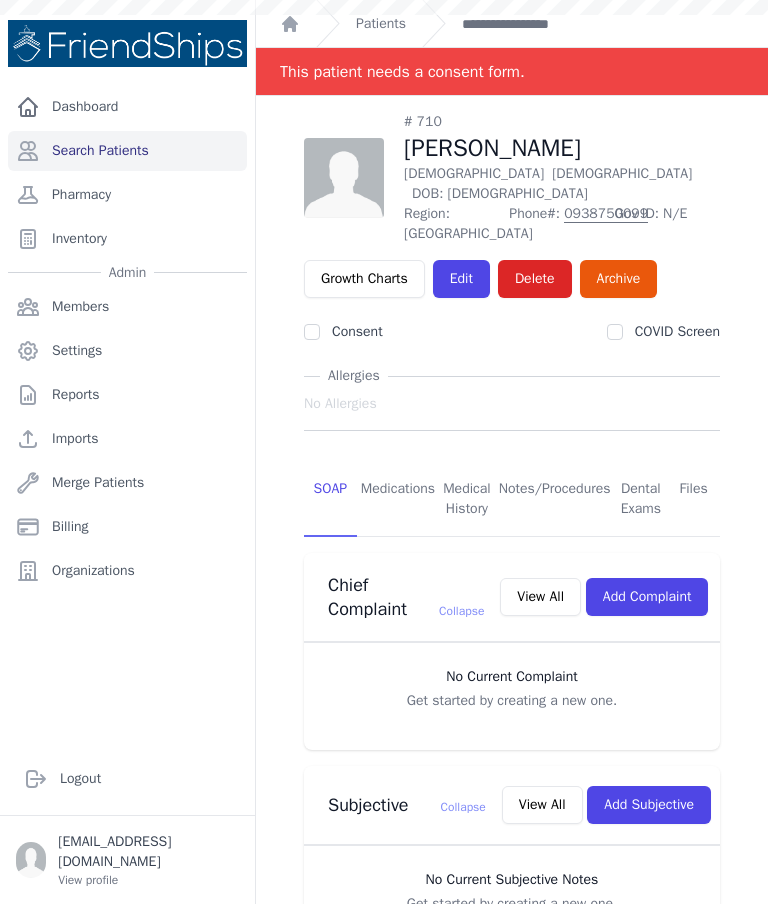 scroll, scrollTop: 0, scrollLeft: 0, axis: both 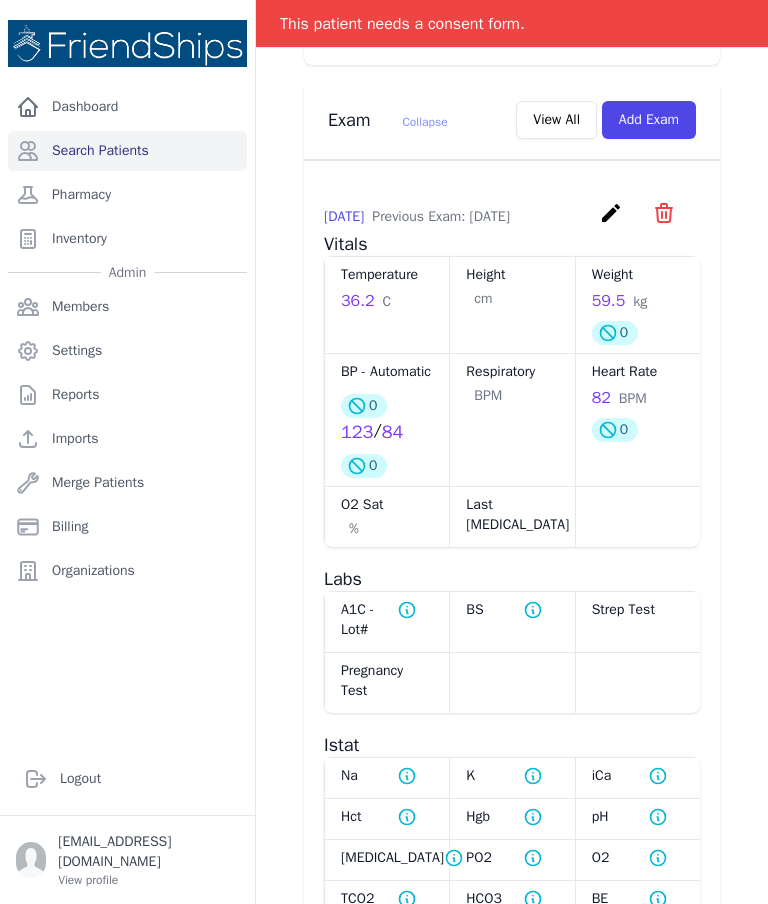 click on "create" at bounding box center [611, 213] 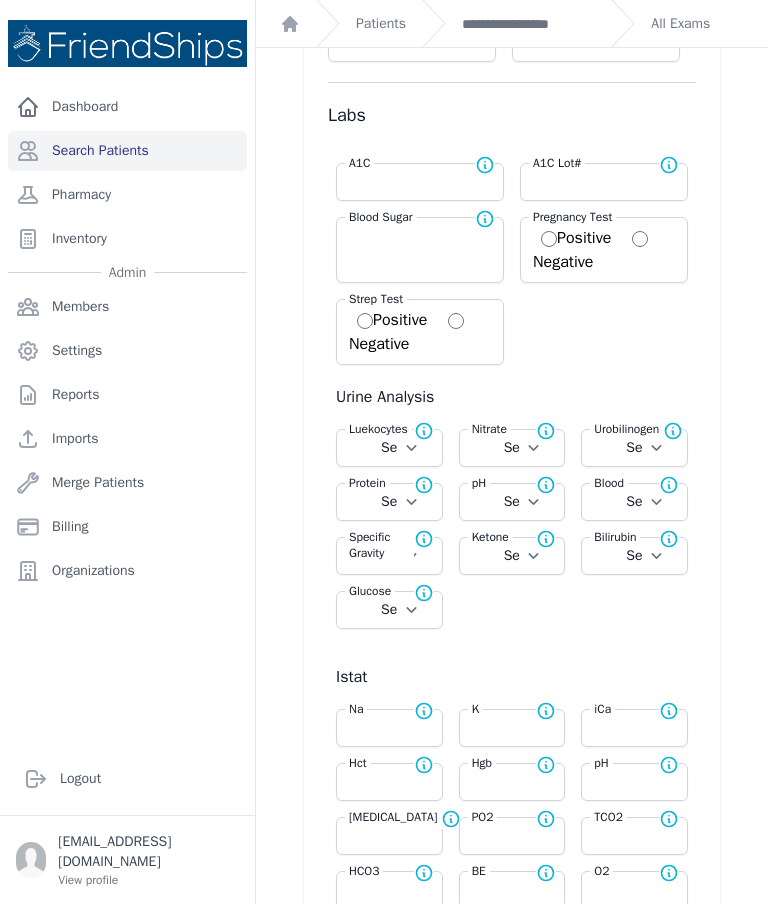 scroll, scrollTop: 470, scrollLeft: 0, axis: vertical 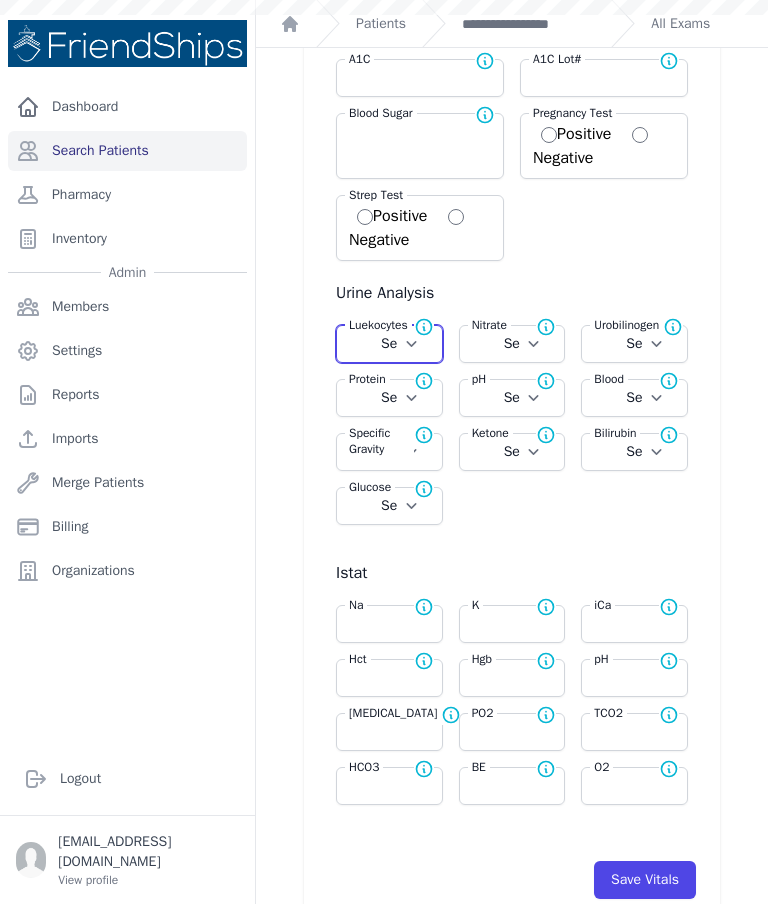 click on "Select Negative Trace Small Moderate Large" at bounding box center [389, 344] 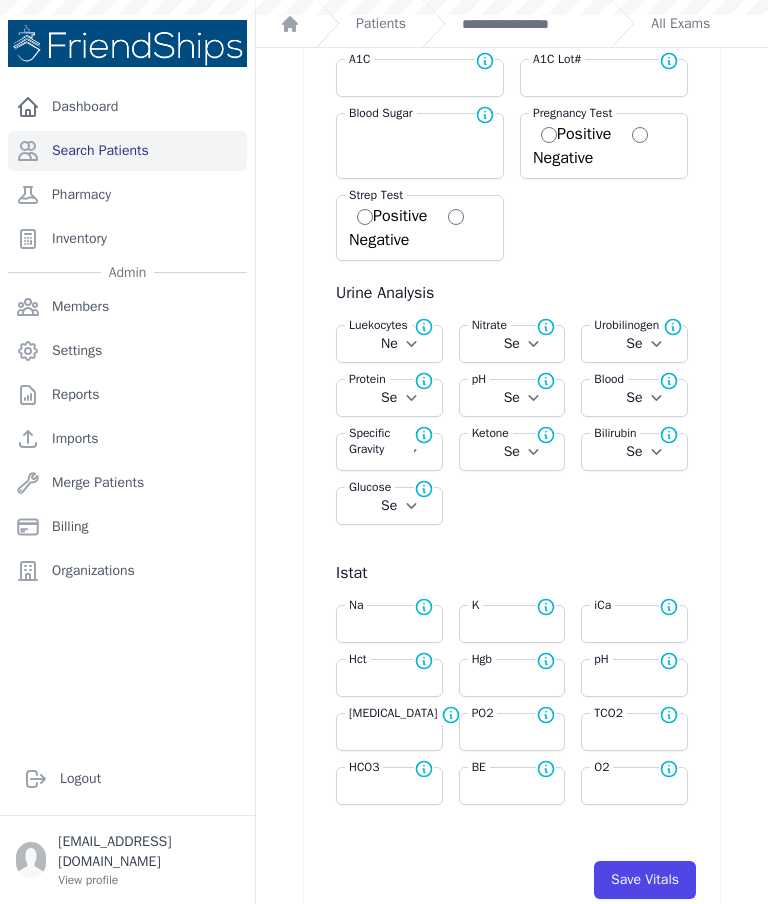 click 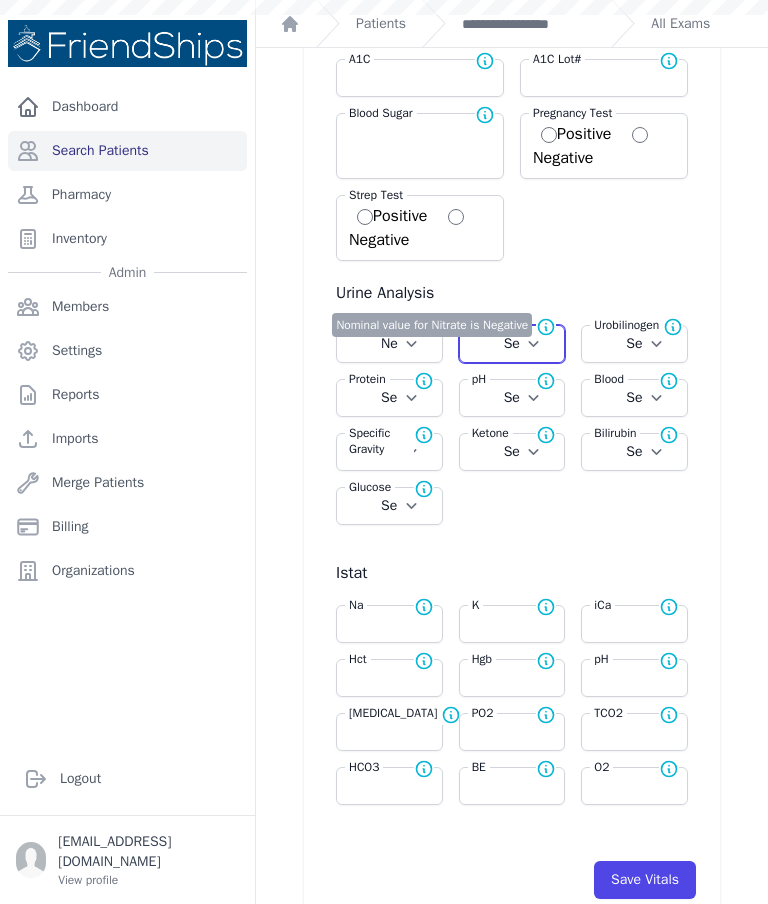 click on "Select Positive Negative" at bounding box center [512, 344] 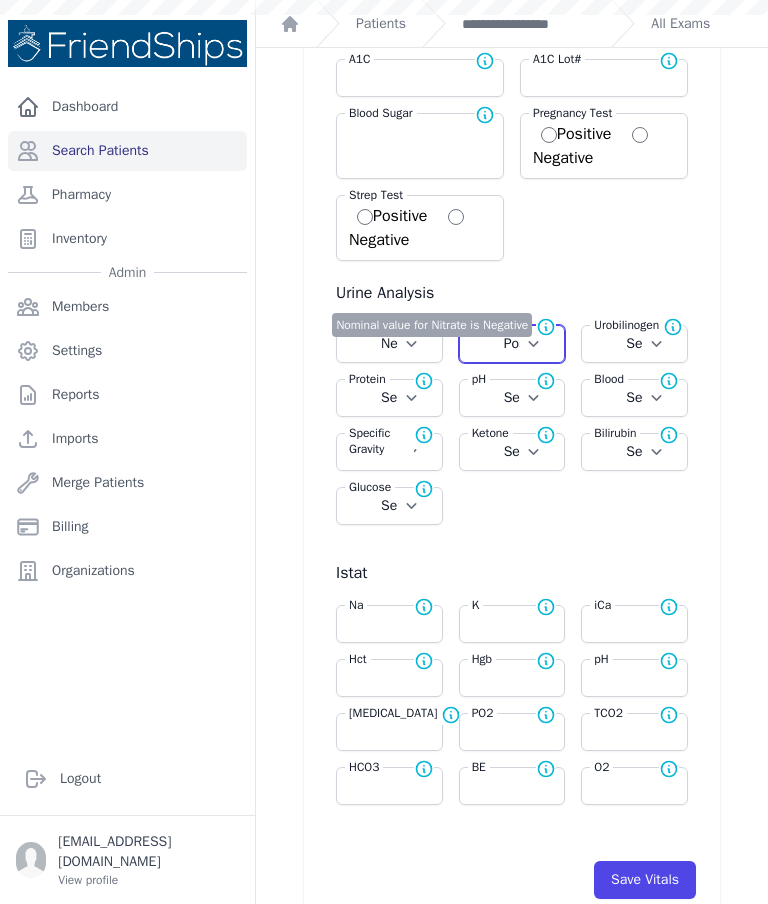 click on "Select Positive Negative" at bounding box center (512, 344) 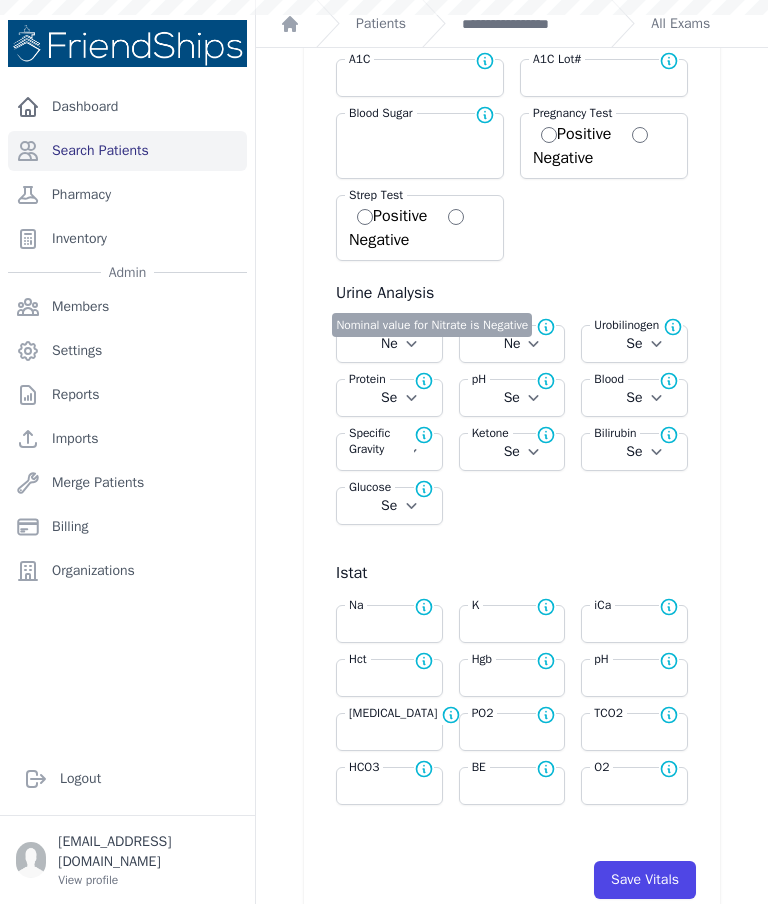 click on "Select Normal + ++ +++" at bounding box center [634, 344] 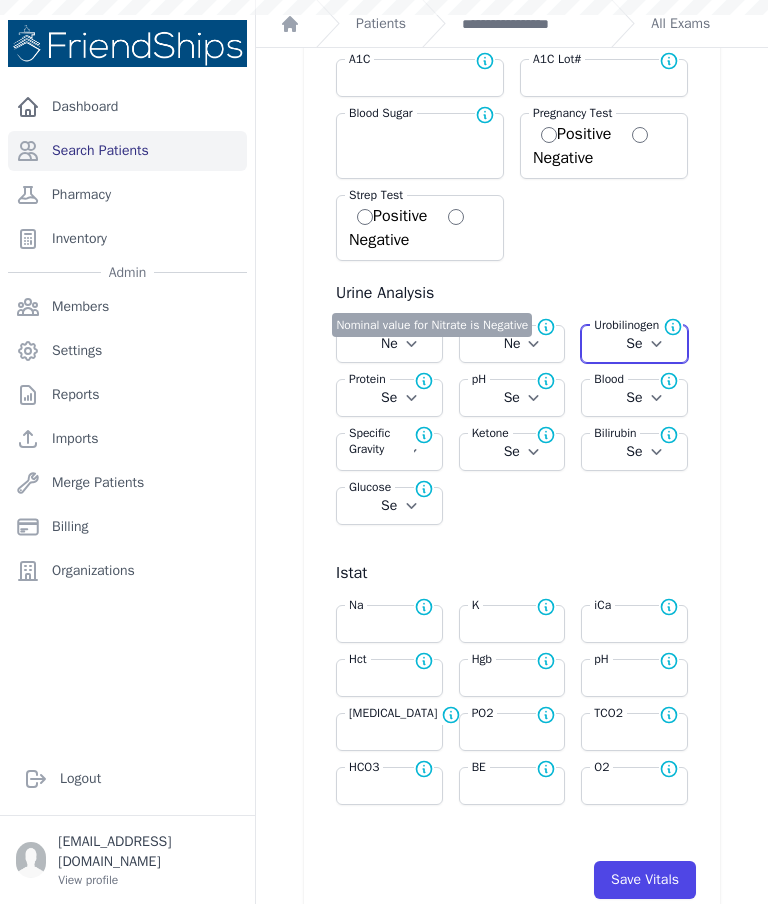 select on "Normal" 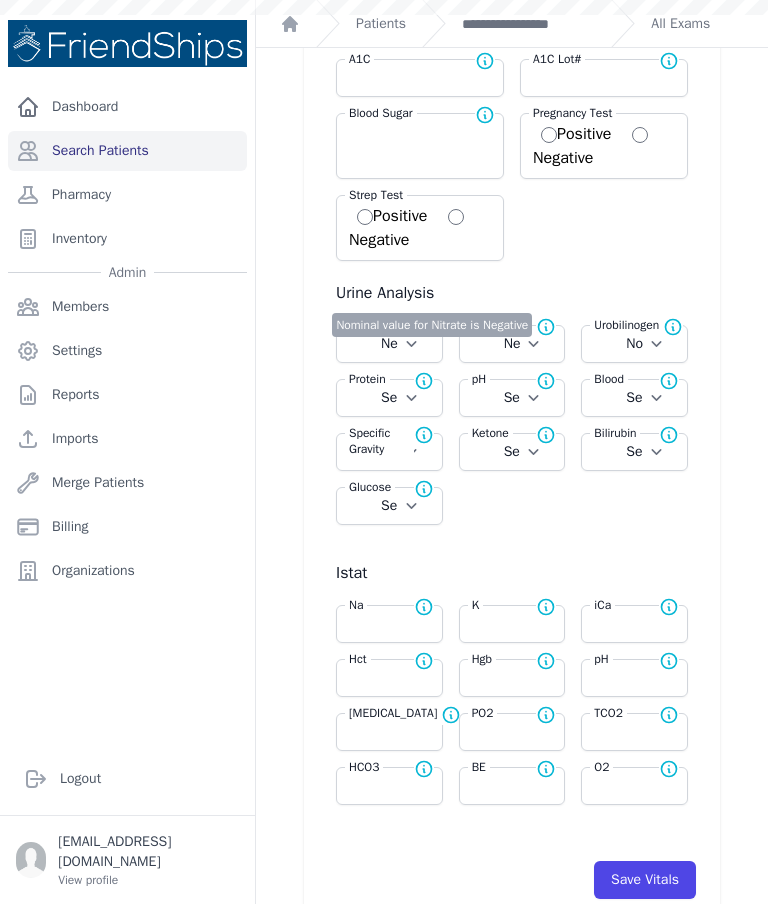 click on "Select Normal + ++ +++ ++++" at bounding box center (389, 398) 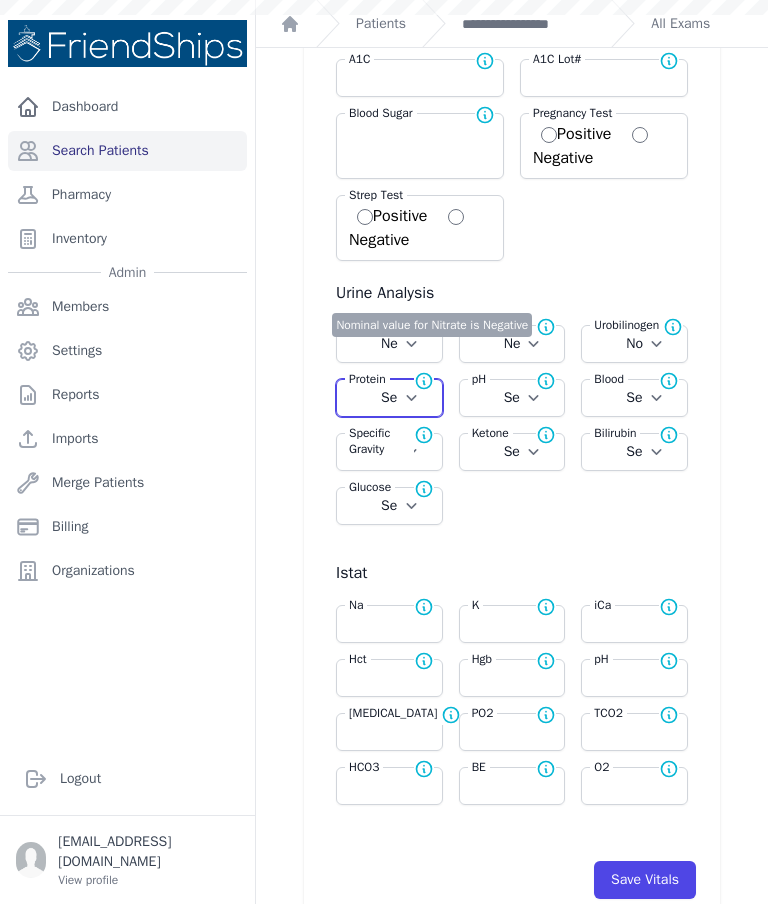 select on "Normal" 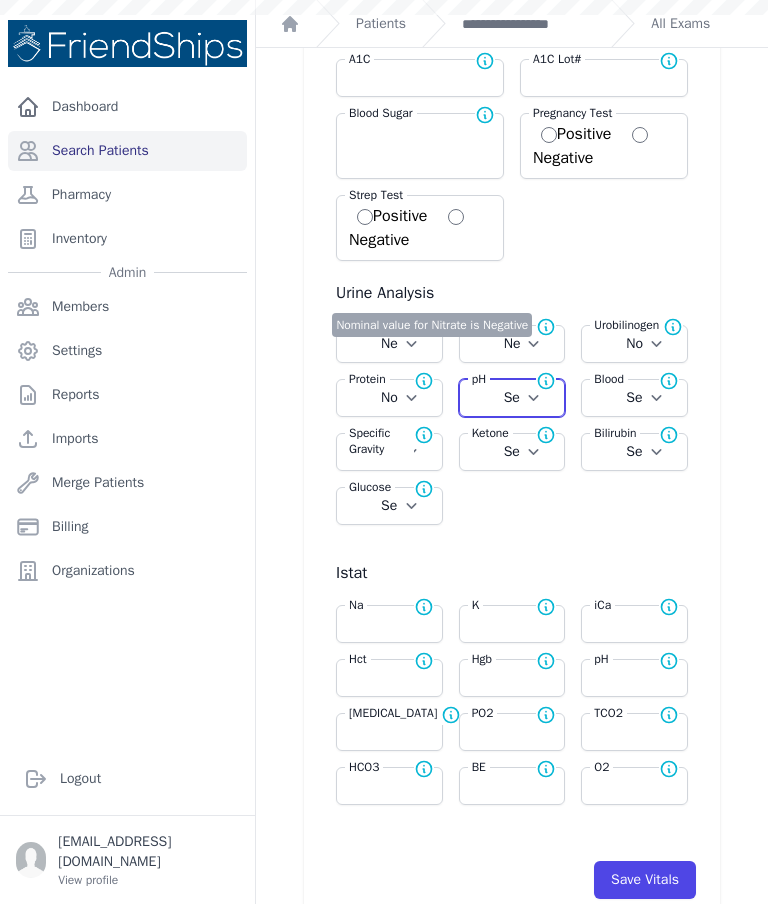 click on "Select 5.0 6.0 6.5 7.0 8.0 8.5" at bounding box center (512, 398) 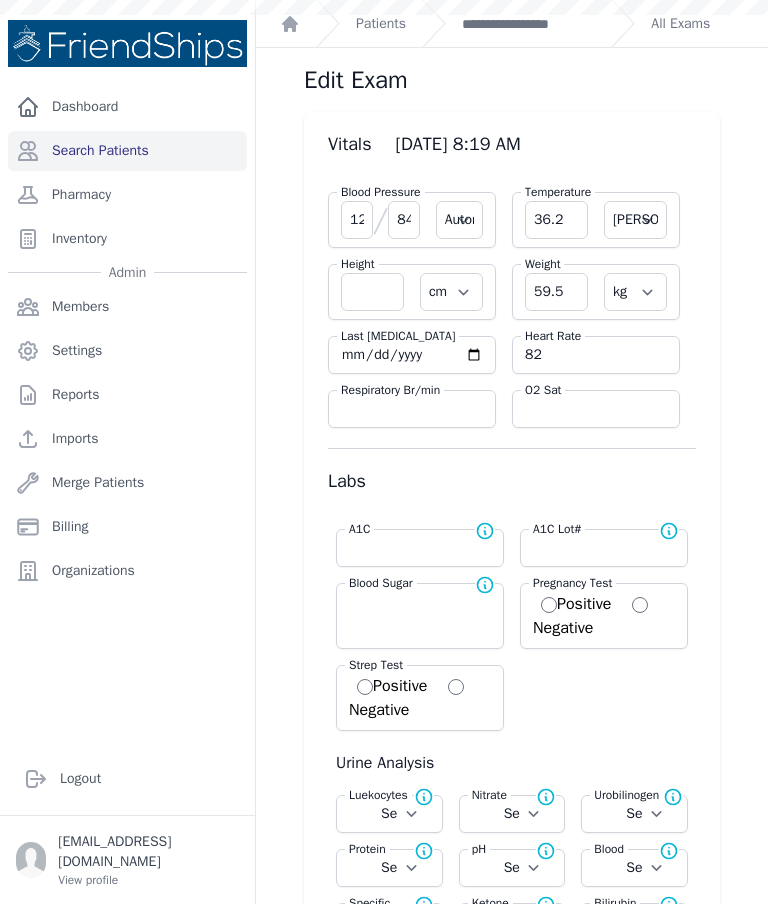 scroll, scrollTop: 0, scrollLeft: 0, axis: both 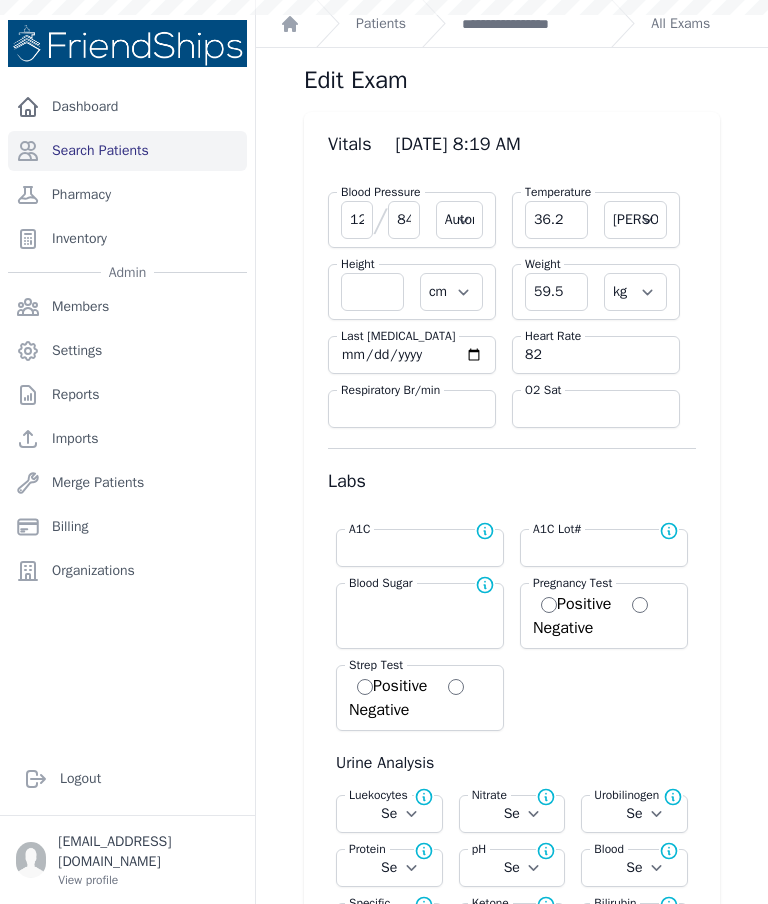 select on "Automatic" 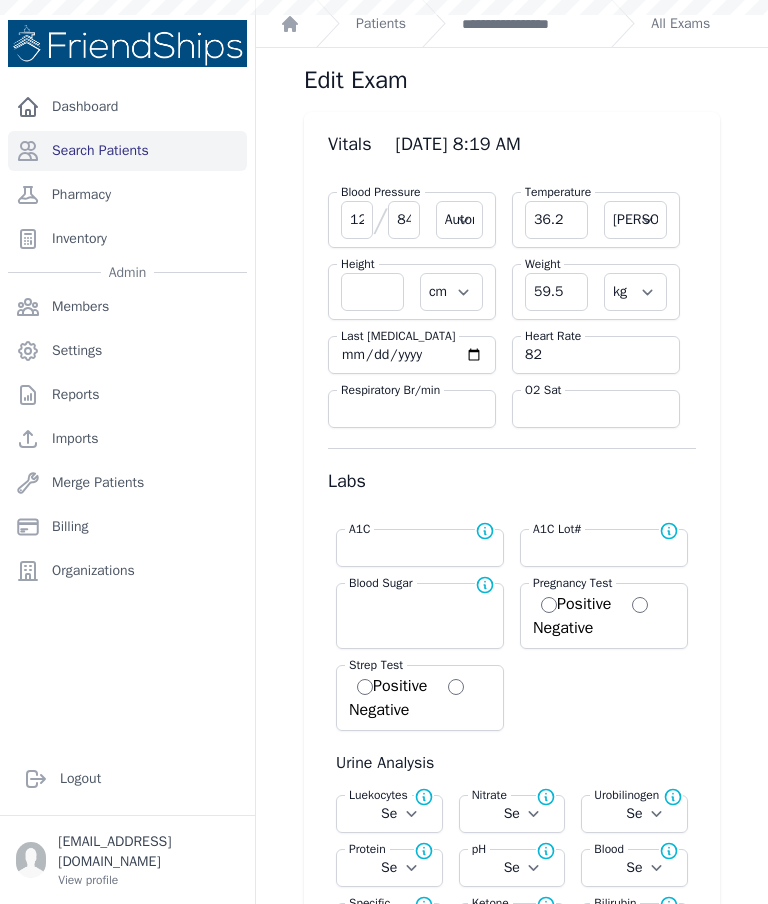 select on "C" 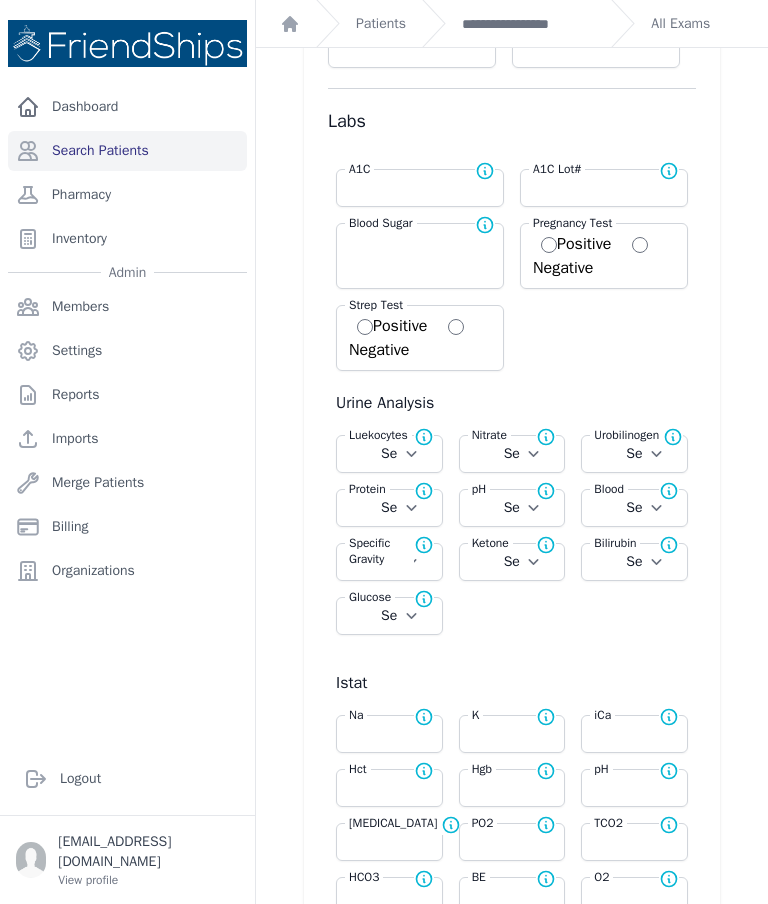 scroll, scrollTop: 362, scrollLeft: 0, axis: vertical 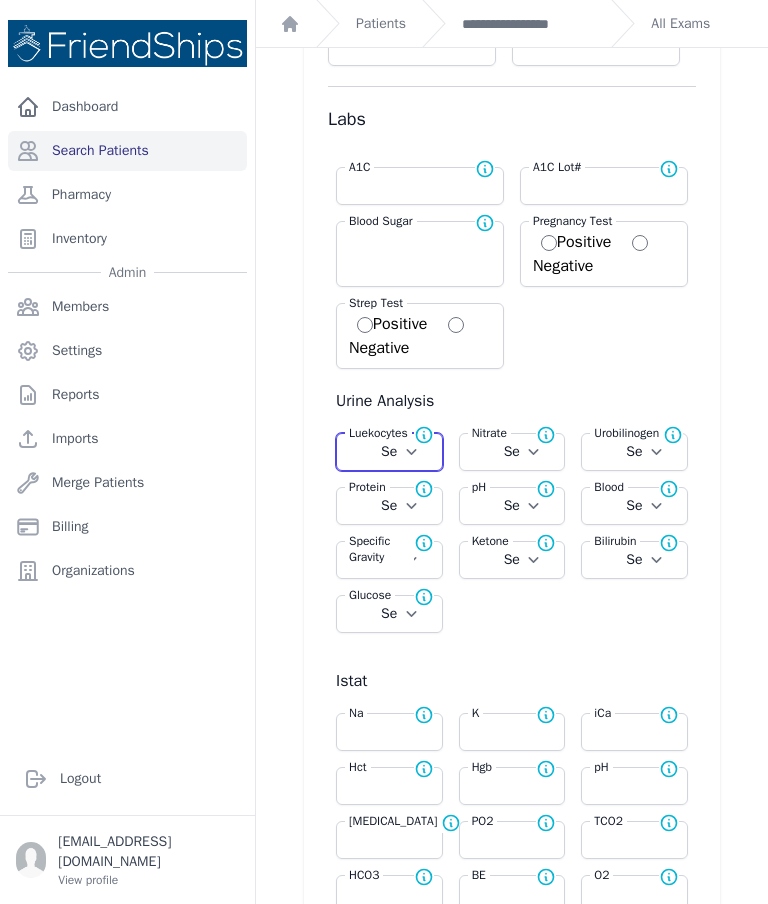 click on "Select Negative Trace Small Moderate Large" at bounding box center (389, 452) 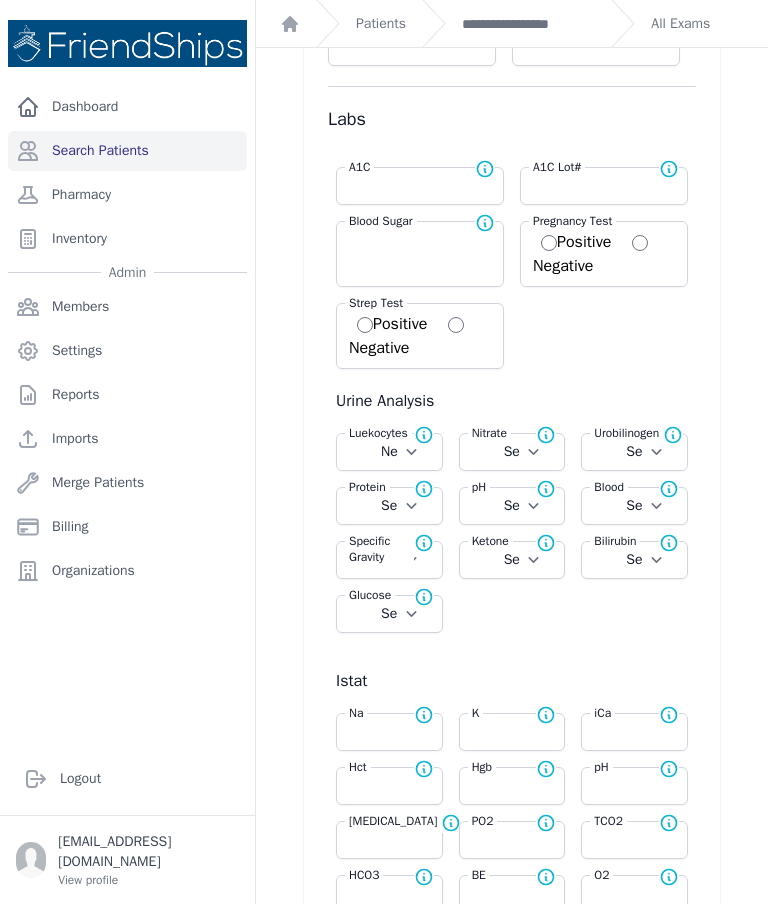 click on "Select Positive Negative" at bounding box center [512, 452] 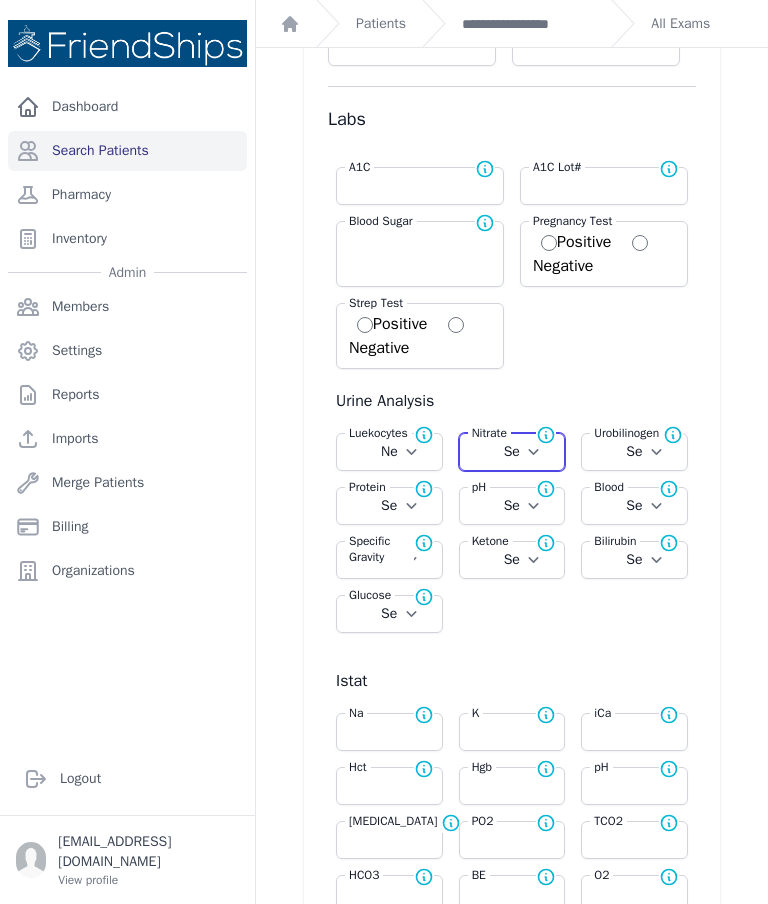 select on "Negative" 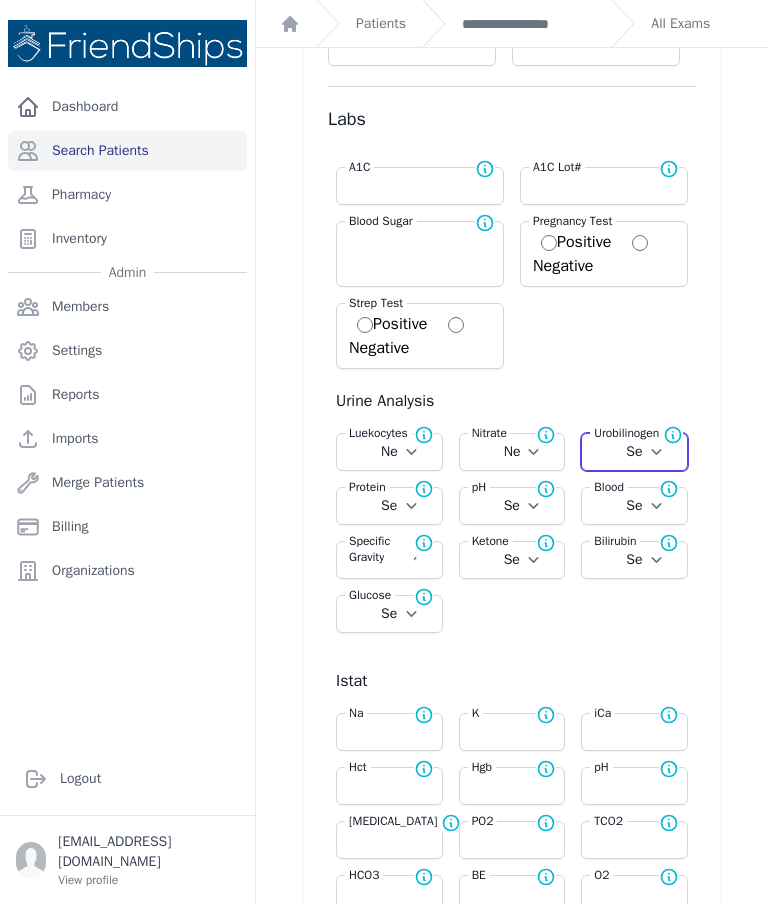 click on "Select Normal + ++ +++" at bounding box center (634, 452) 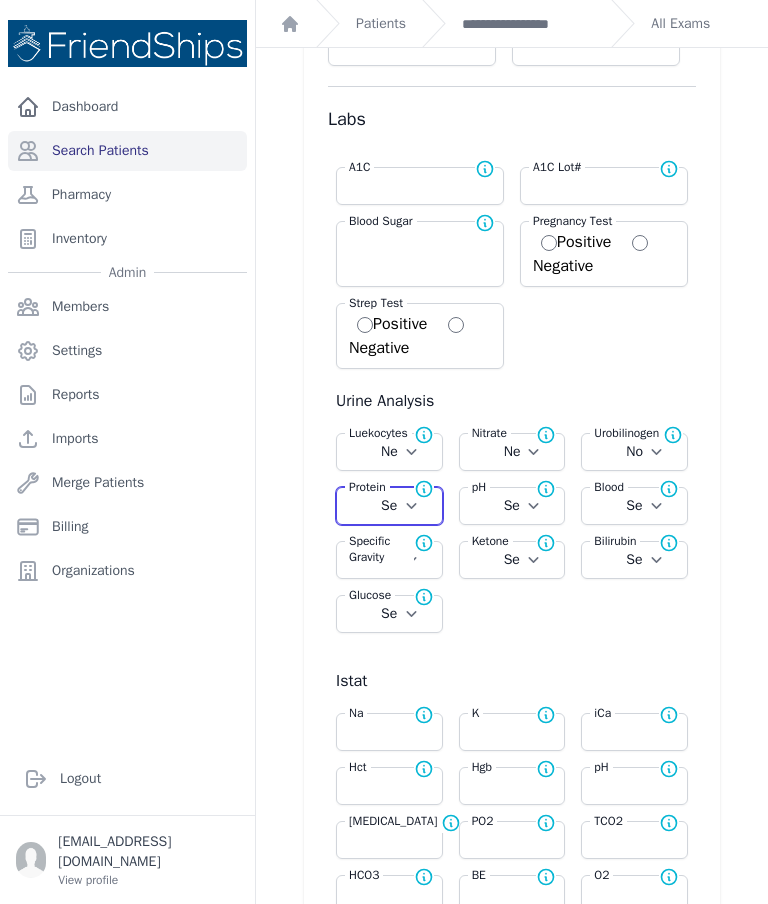 click on "Select Normal + ++ +++ ++++" at bounding box center [389, 506] 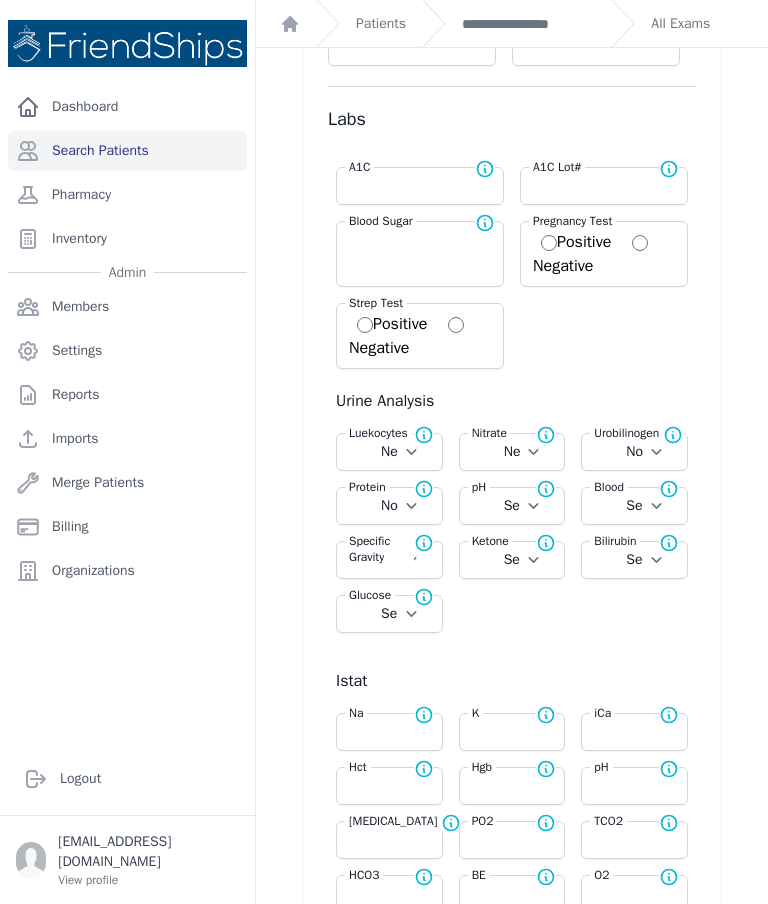 click on "Select 5.0 6.0 6.5 7.0 8.0 8.5" at bounding box center (512, 506) 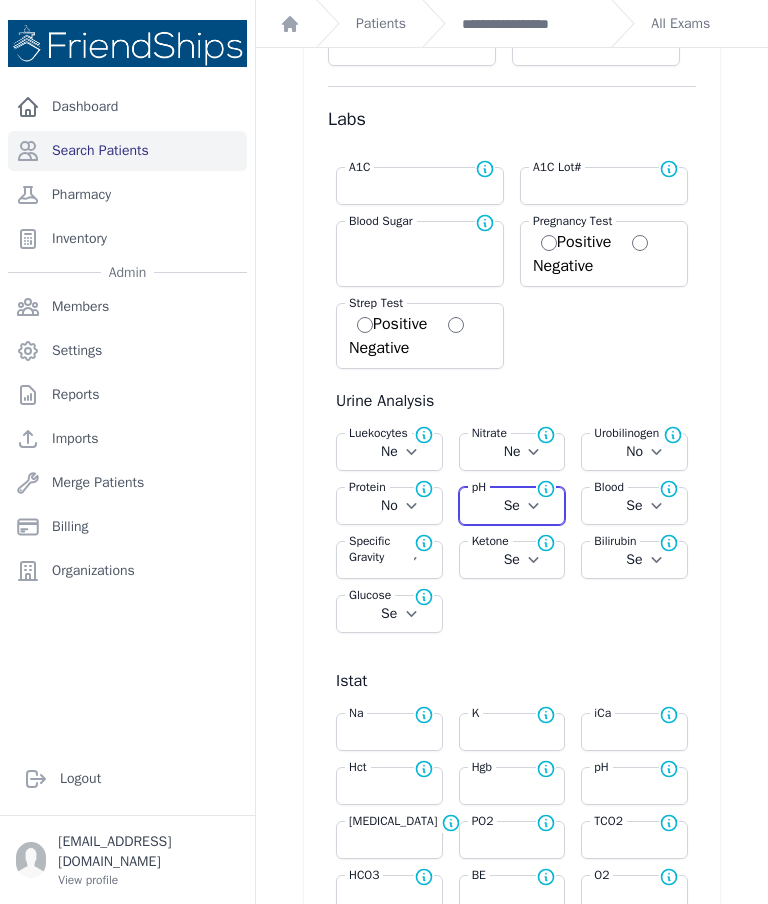 select on "Automatic" 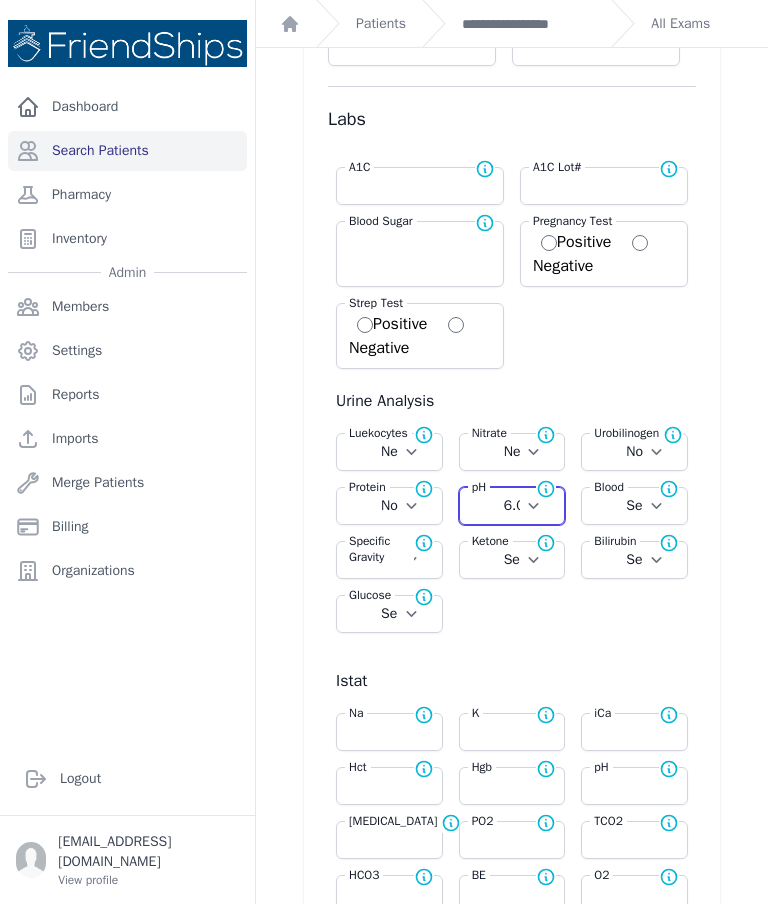 select on "Automatic" 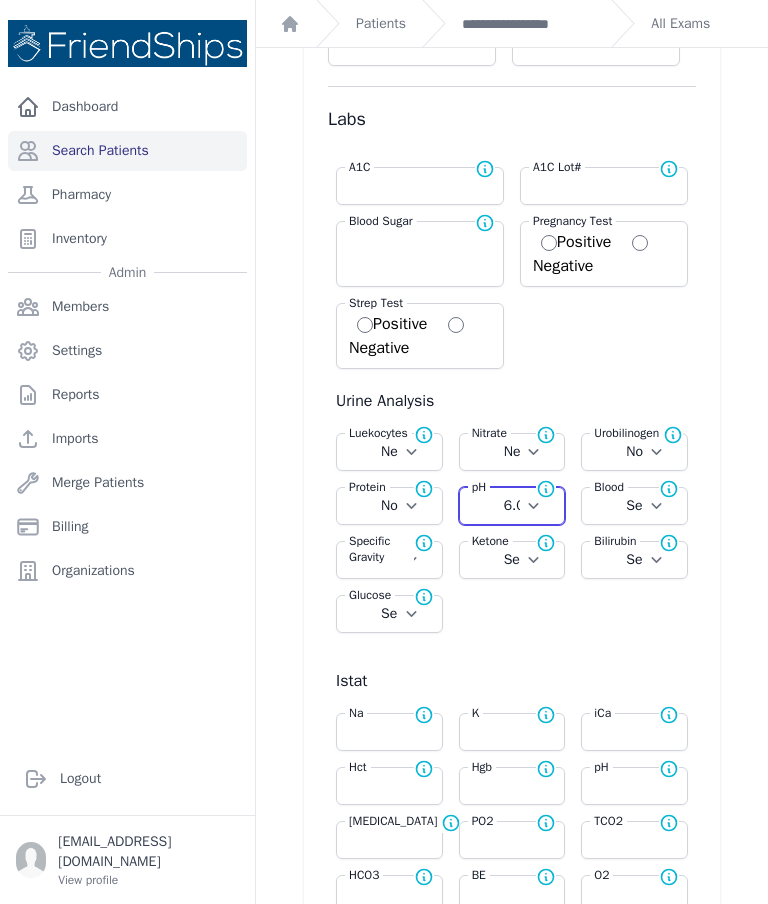 select on "Automatic" 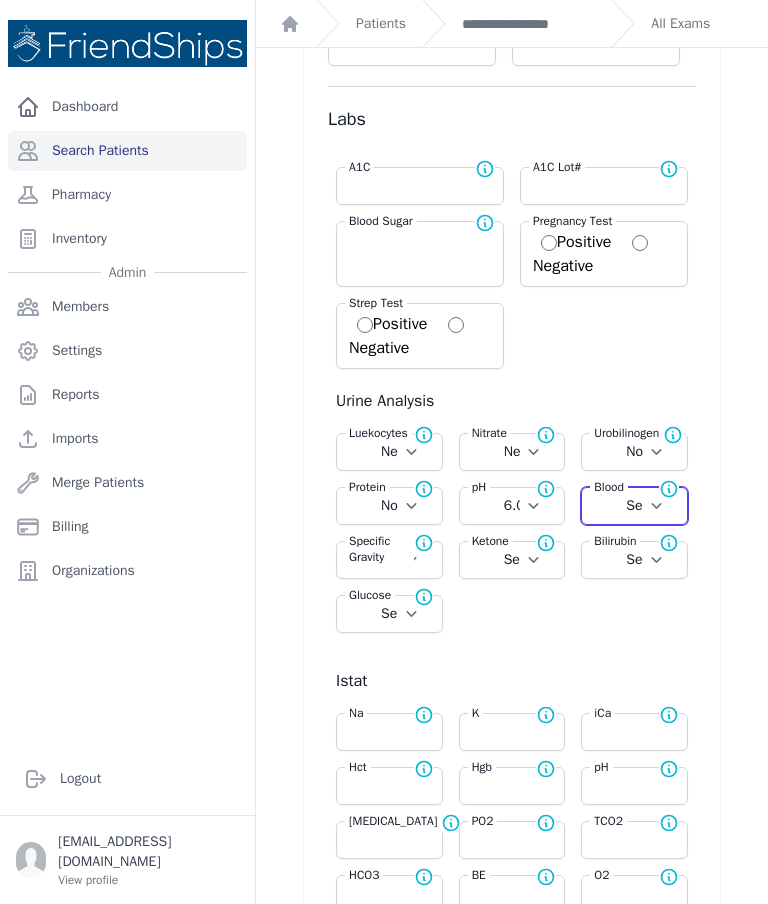 click on "Select Negative Trace Hemolyzed Trace Small Moderate Large" at bounding box center (634, 506) 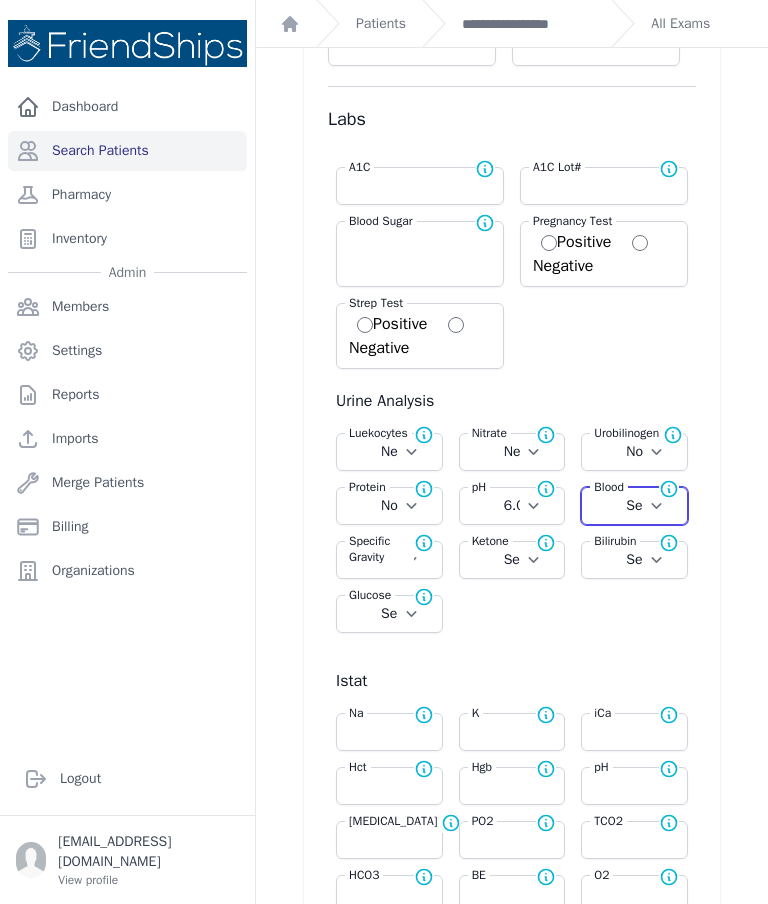 select on "Negative" 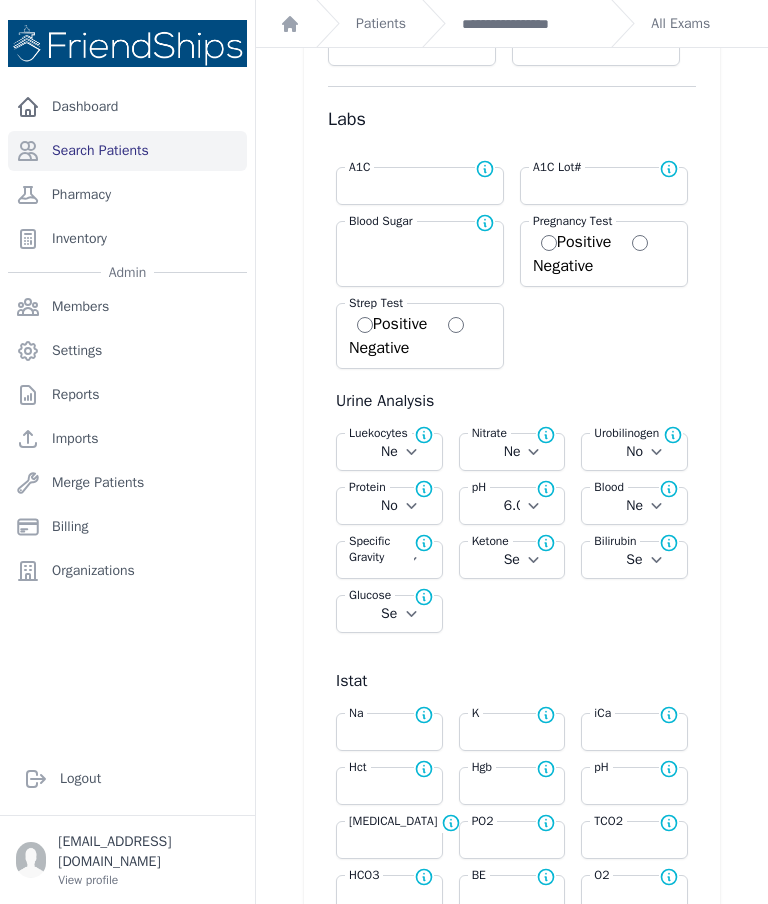 click on "Normal range for Specific Gravity is 1.002 - 1.028" at bounding box center (432, 549) 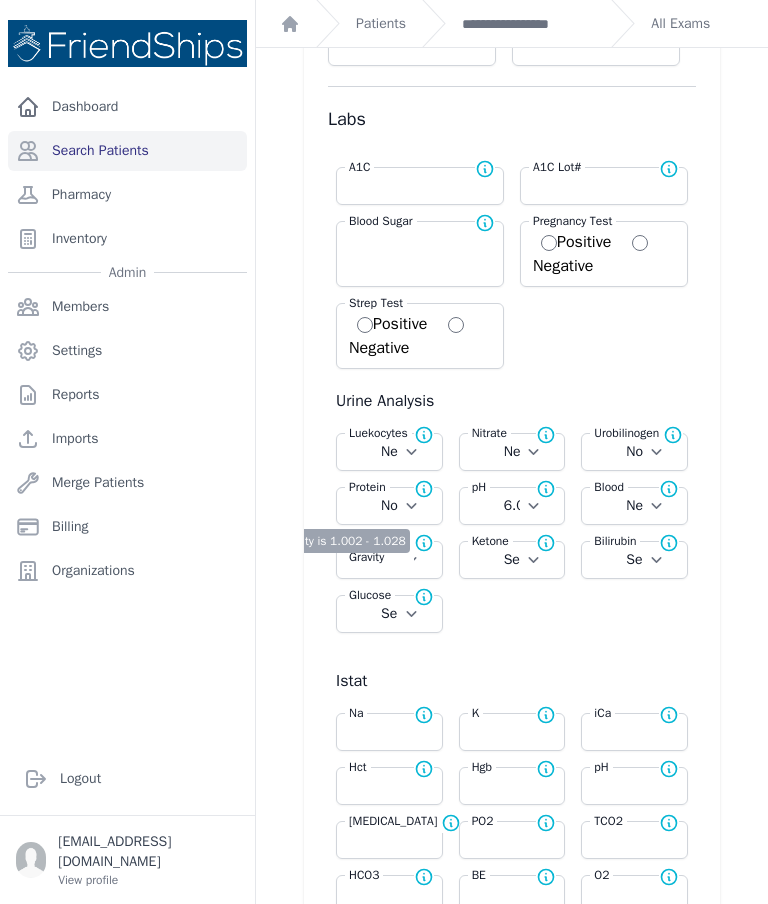 select on "Automatic" 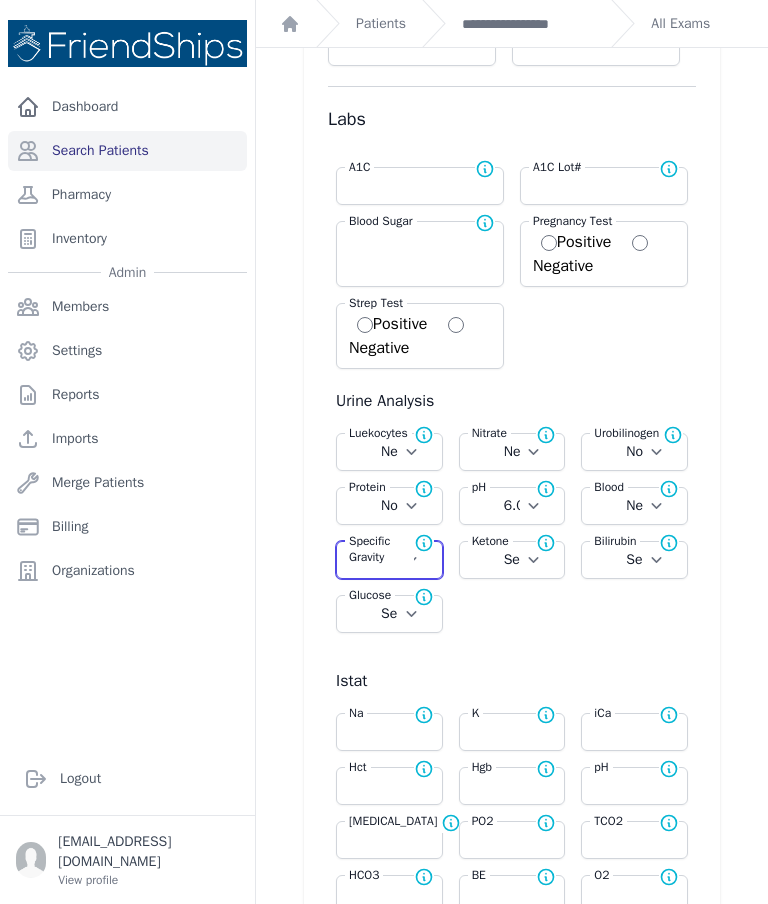 select on "1.030" 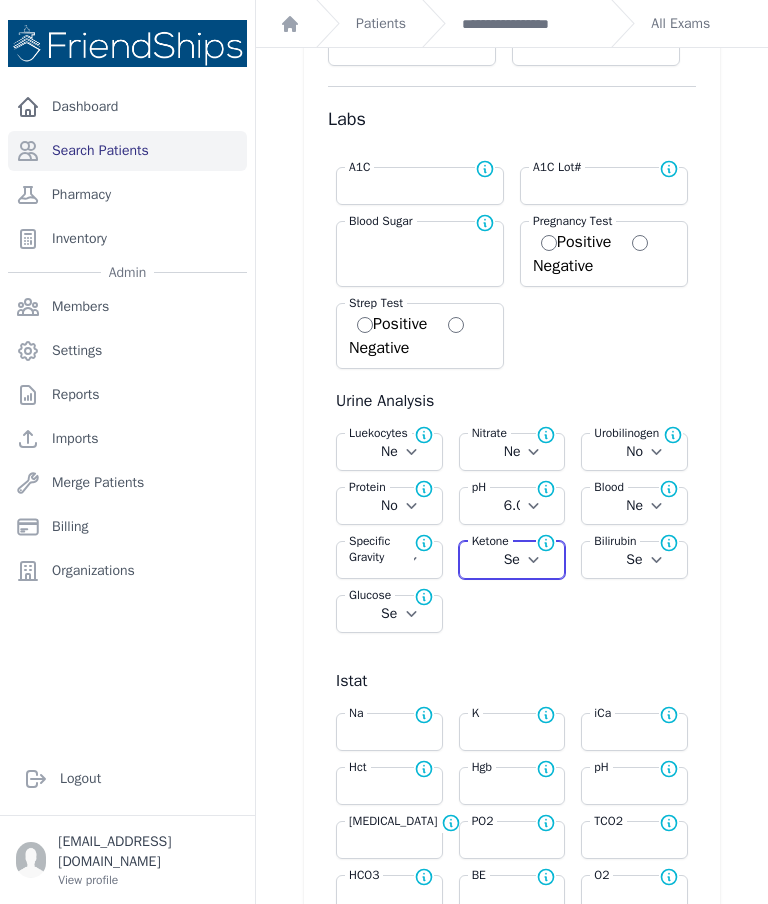 click on "Select Negative Trace Small Moderate Large" at bounding box center [512, 560] 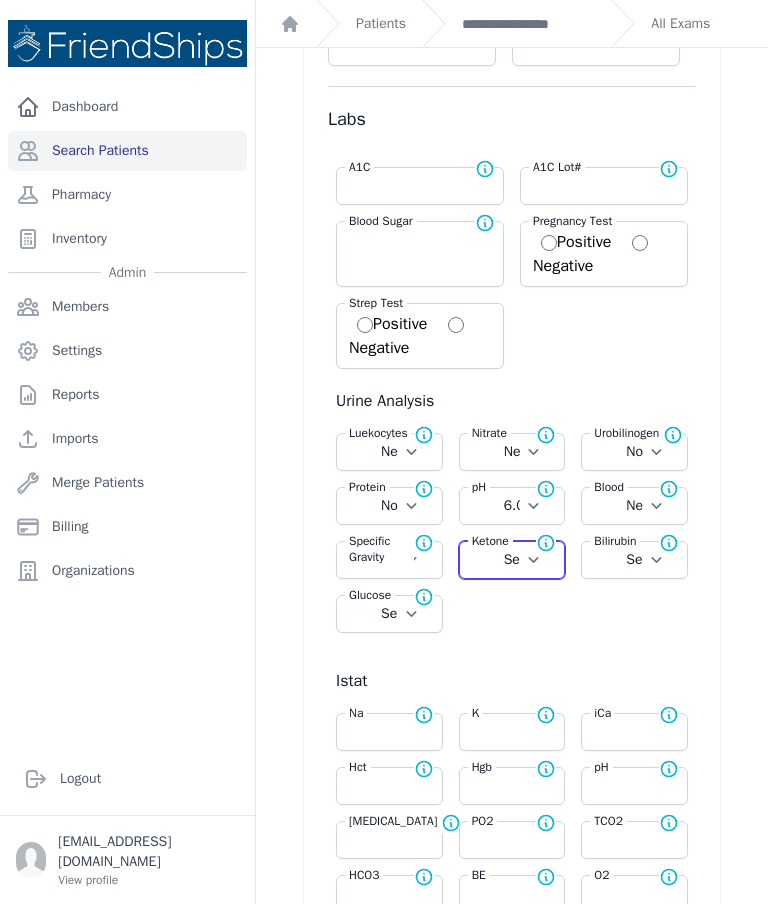 select on "Trace" 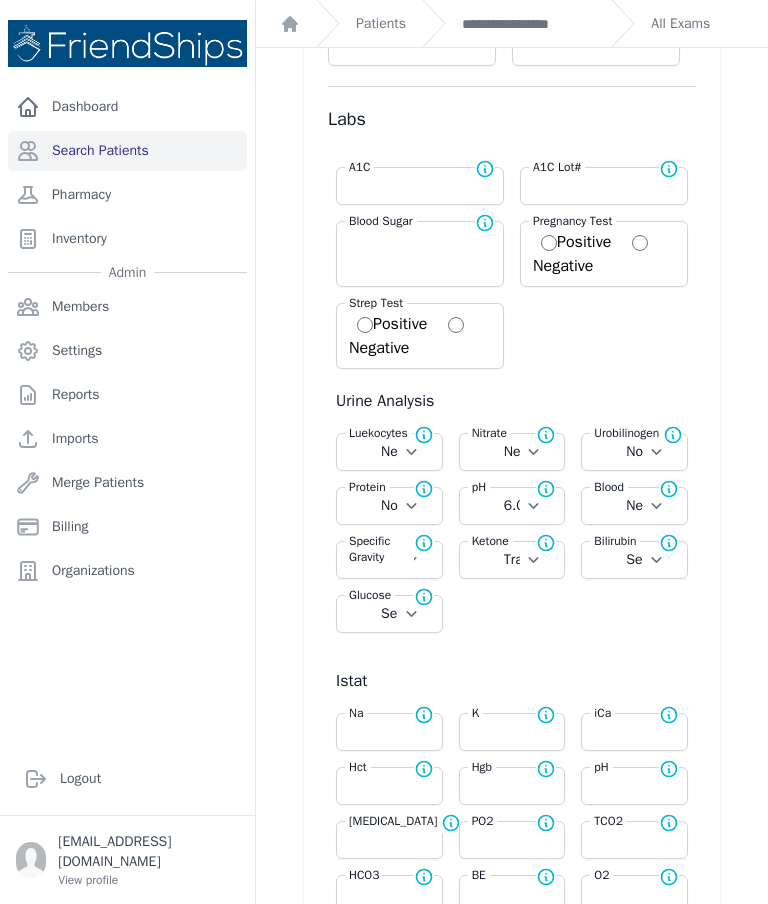 click on "Select Negative Small Moderate Large" at bounding box center [634, 560] 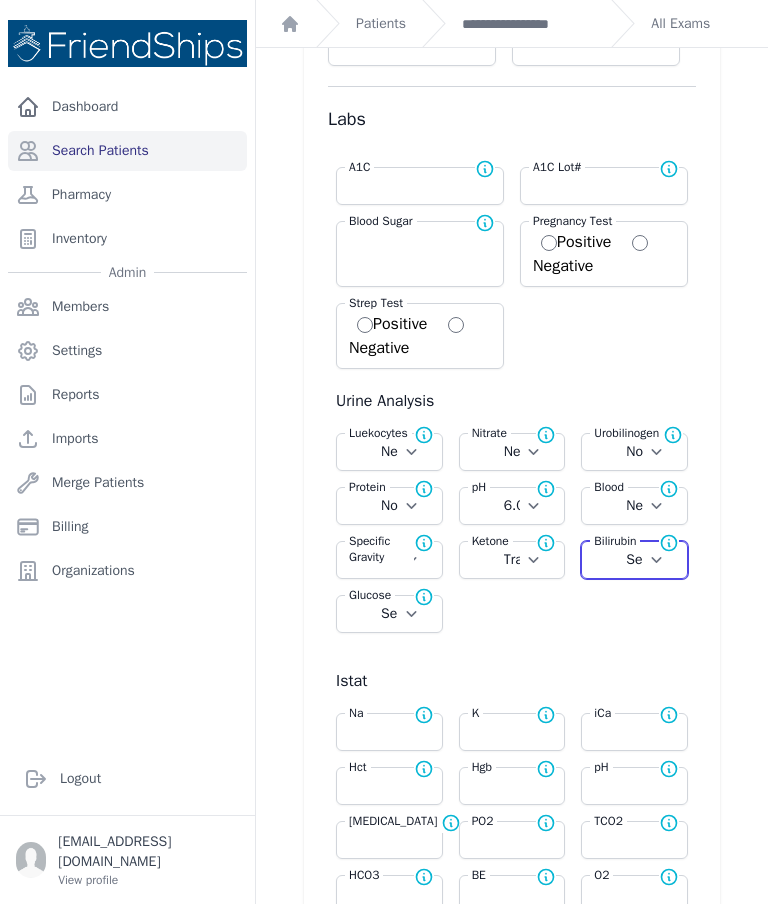 select on "Automatic" 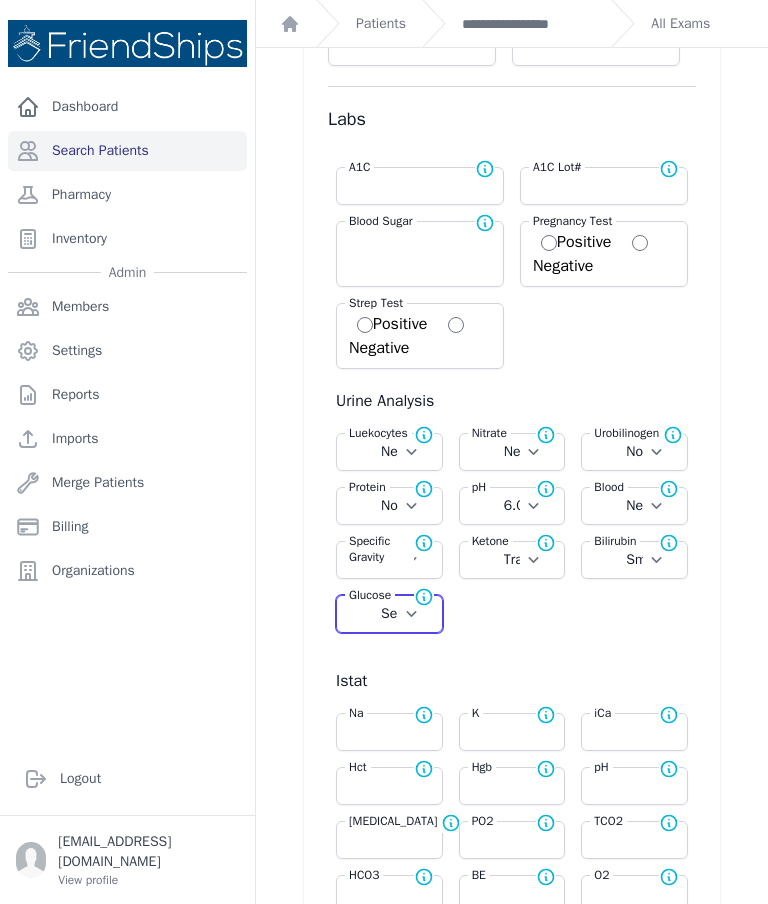 click on "Select Negative Trace + ++ +++ ++++" at bounding box center [389, 614] 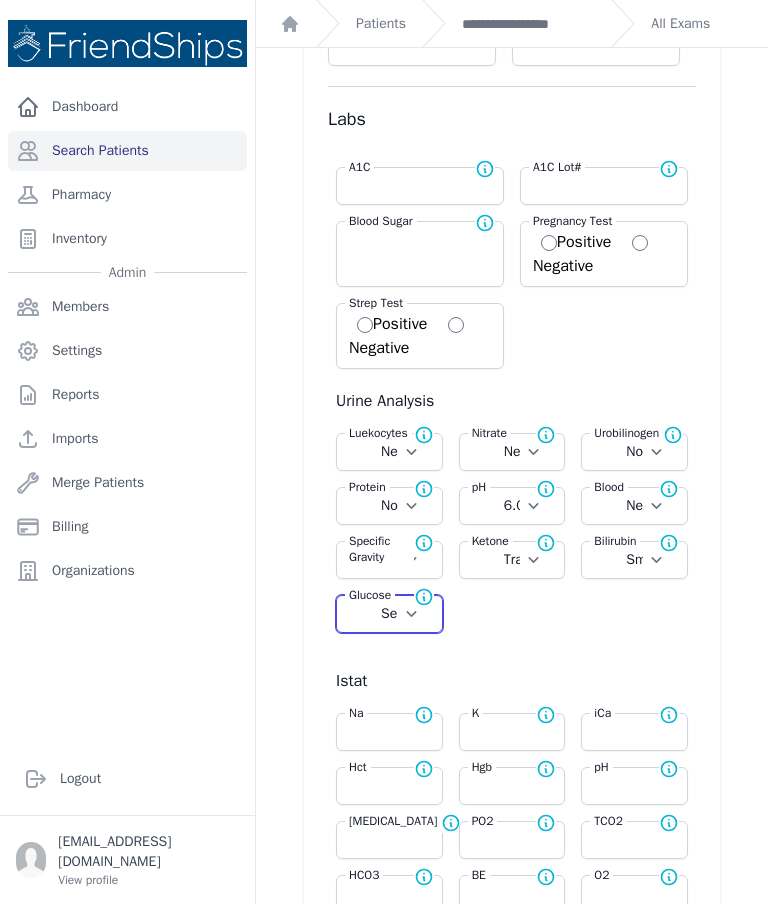 select on "Automatic" 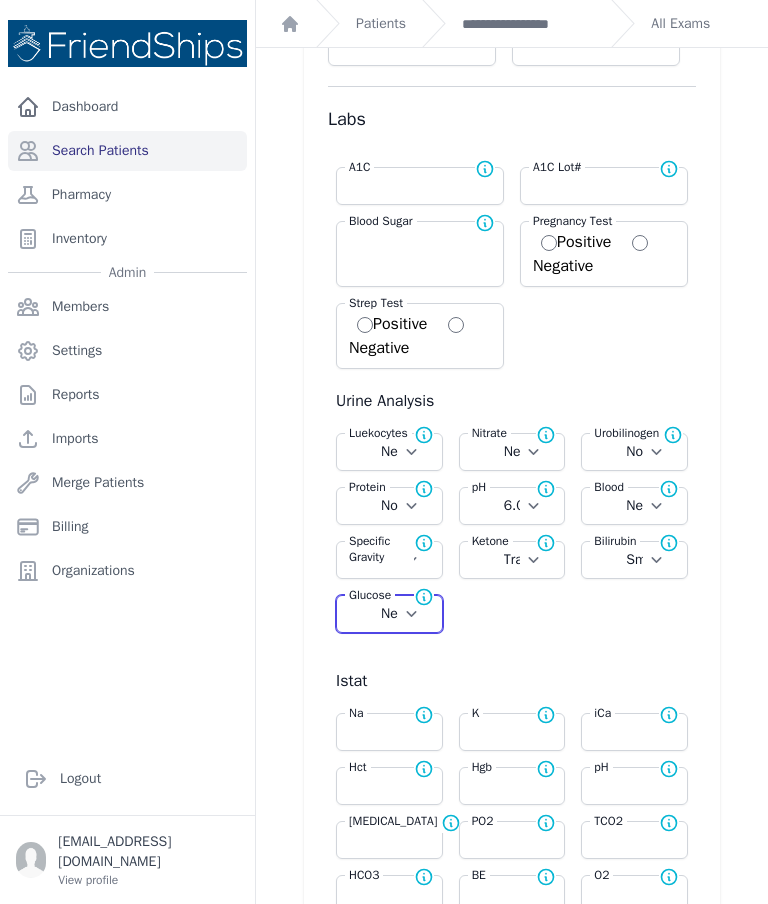 select on "Automatic" 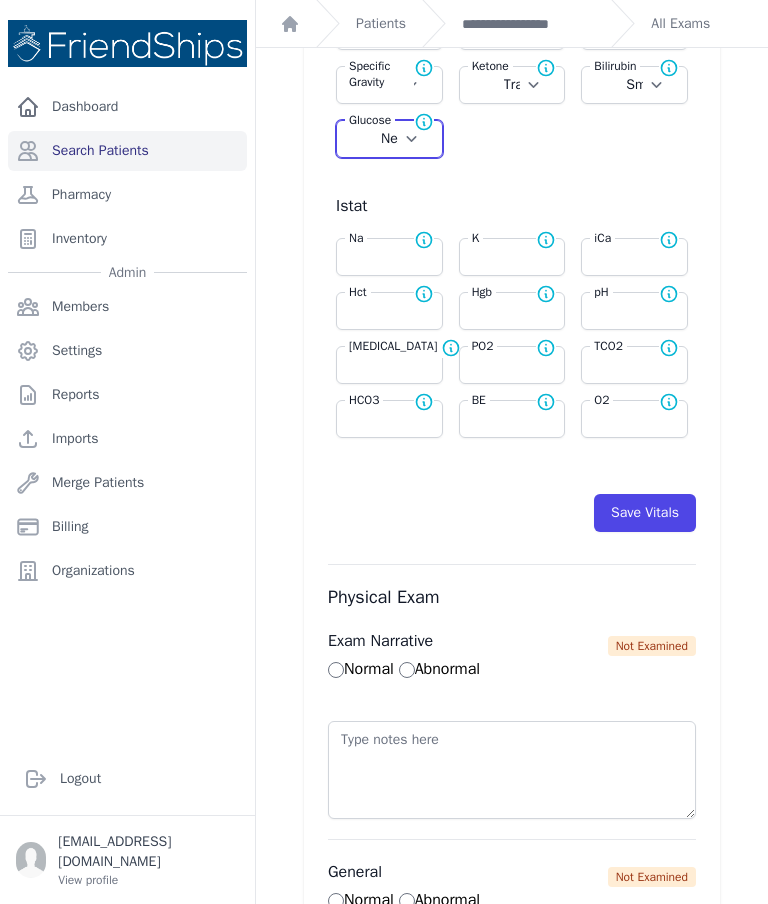 scroll, scrollTop: 846, scrollLeft: 0, axis: vertical 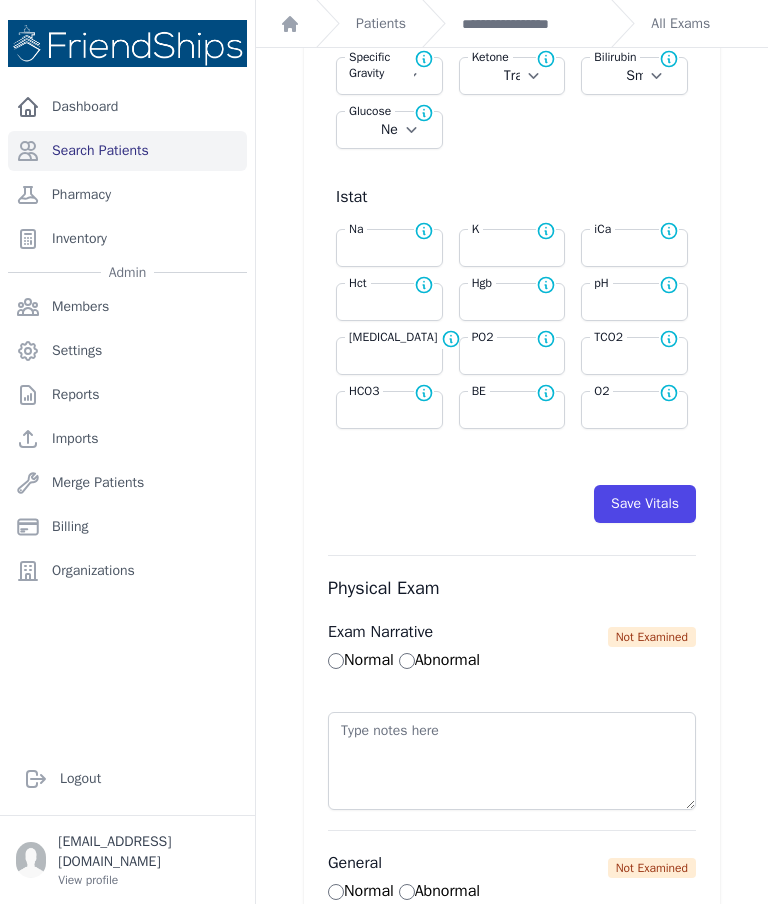click on "Save Vitals" at bounding box center (645, 504) 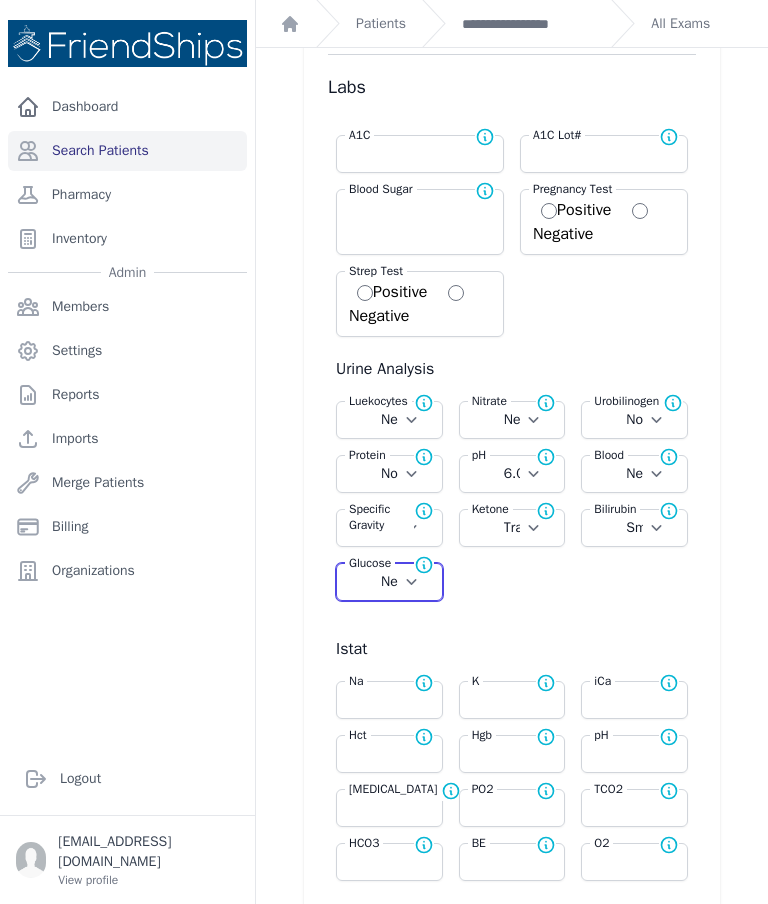 scroll, scrollTop: 392, scrollLeft: 0, axis: vertical 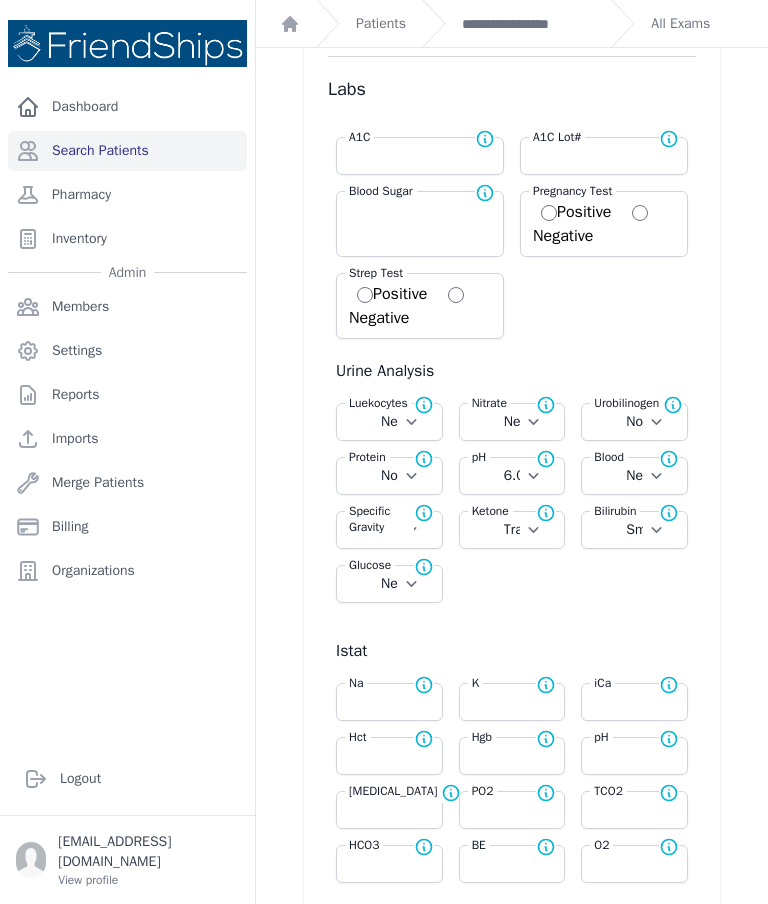 click on "**********" at bounding box center [528, 24] 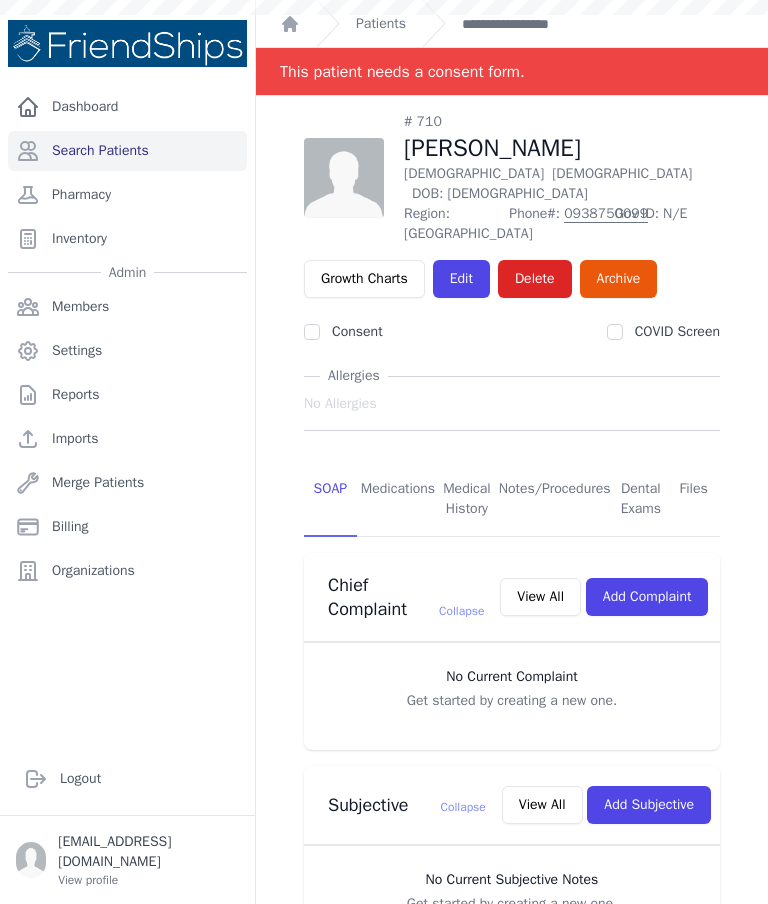 scroll, scrollTop: 0, scrollLeft: 0, axis: both 